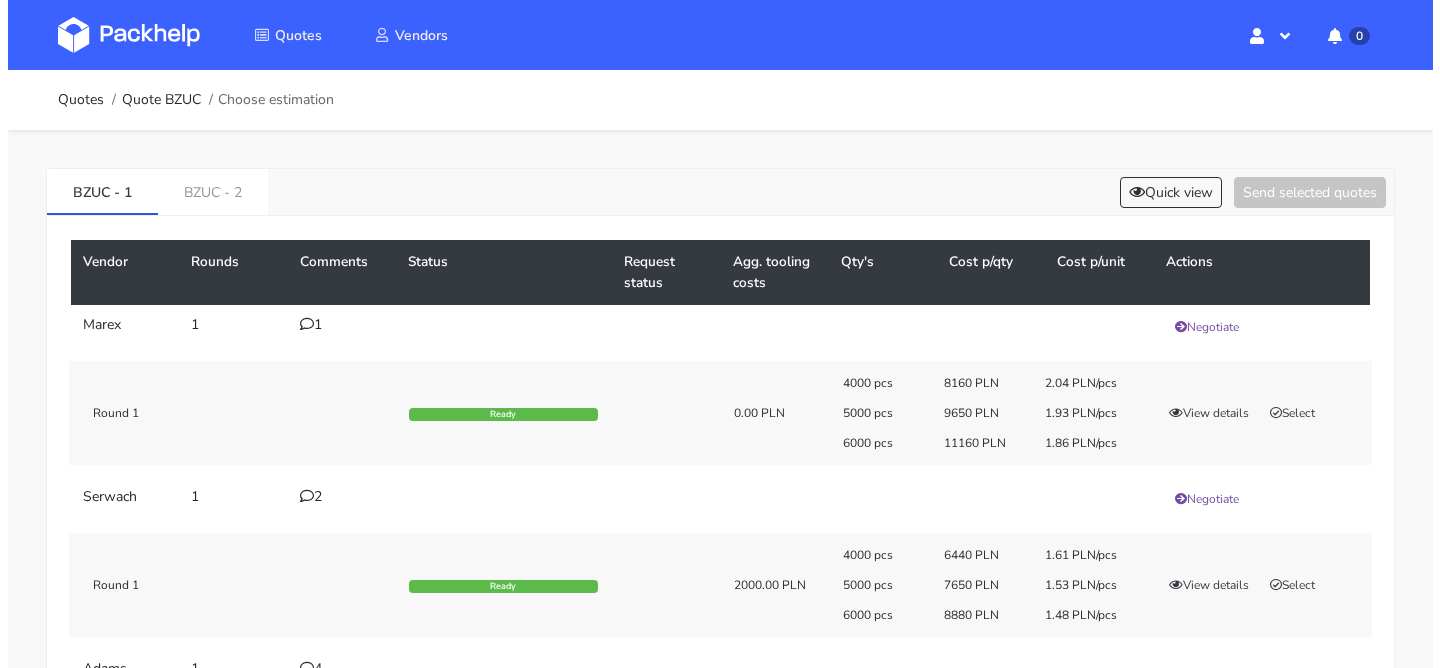 scroll, scrollTop: 0, scrollLeft: 0, axis: both 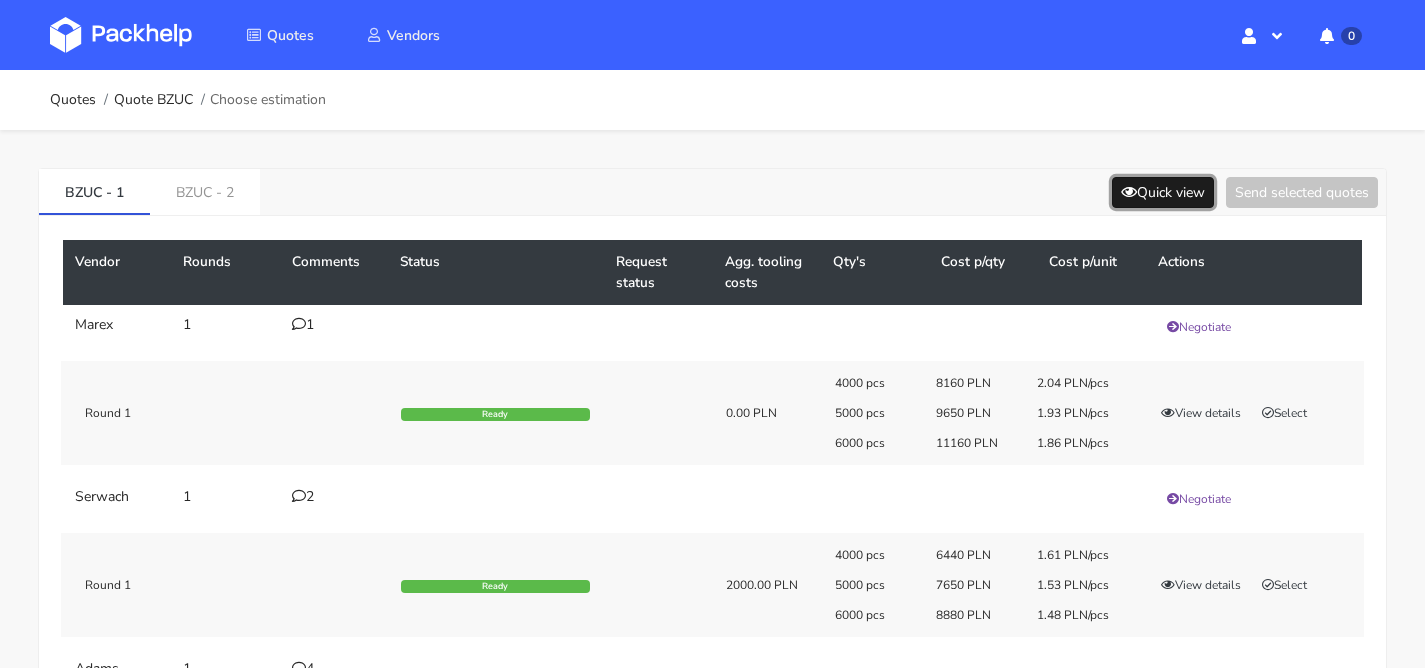 click on "Quick view" at bounding box center [1163, 192] 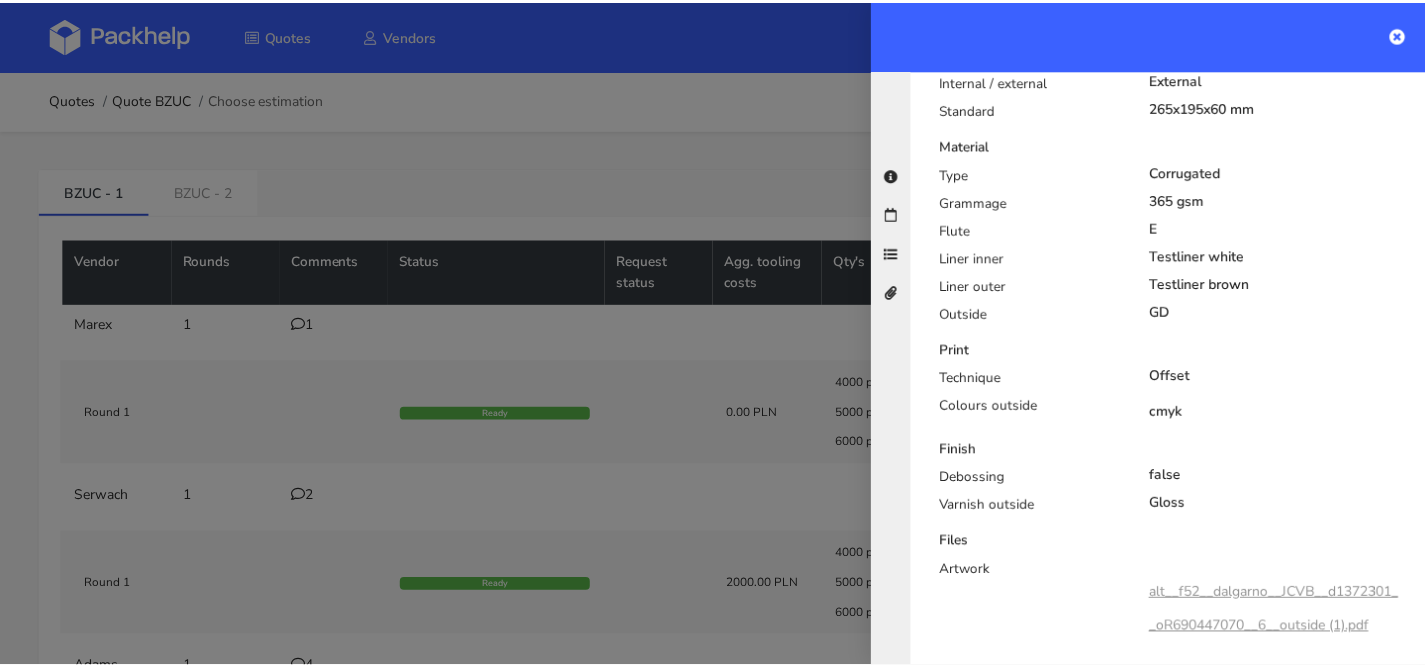 scroll, scrollTop: 772, scrollLeft: 0, axis: vertical 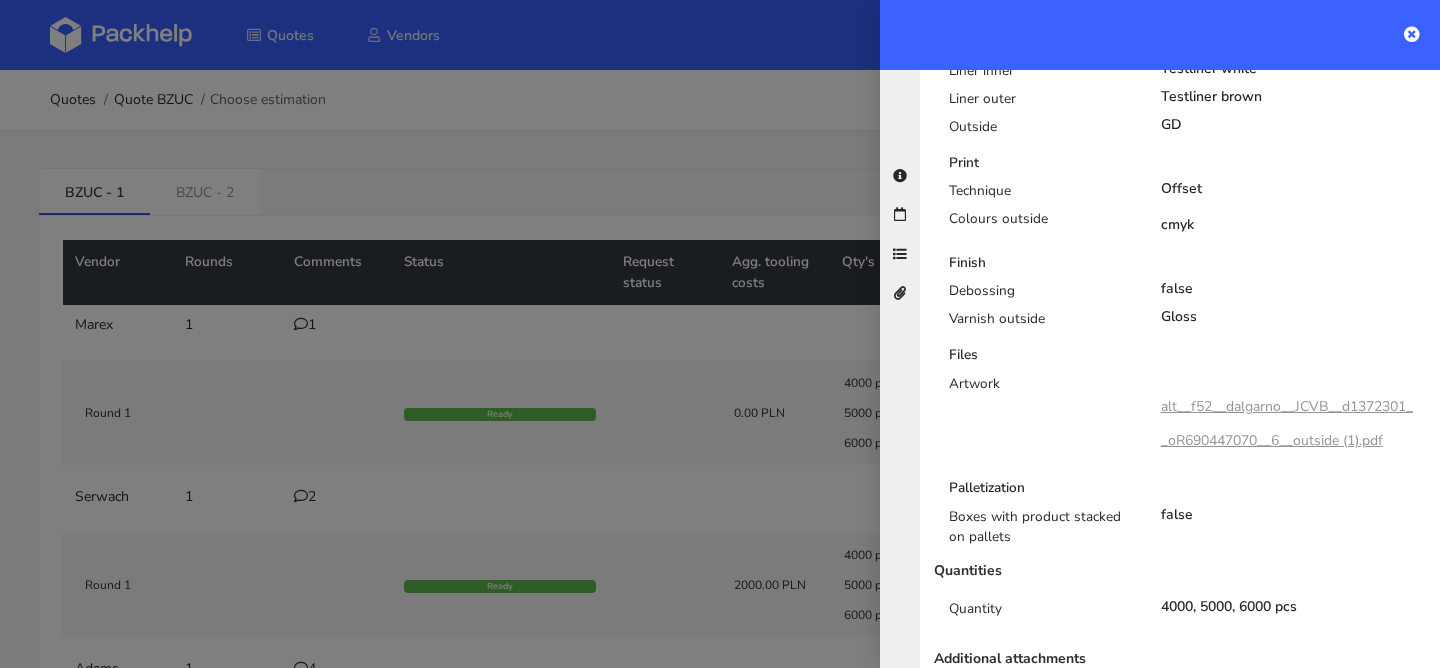 click at bounding box center [720, 334] 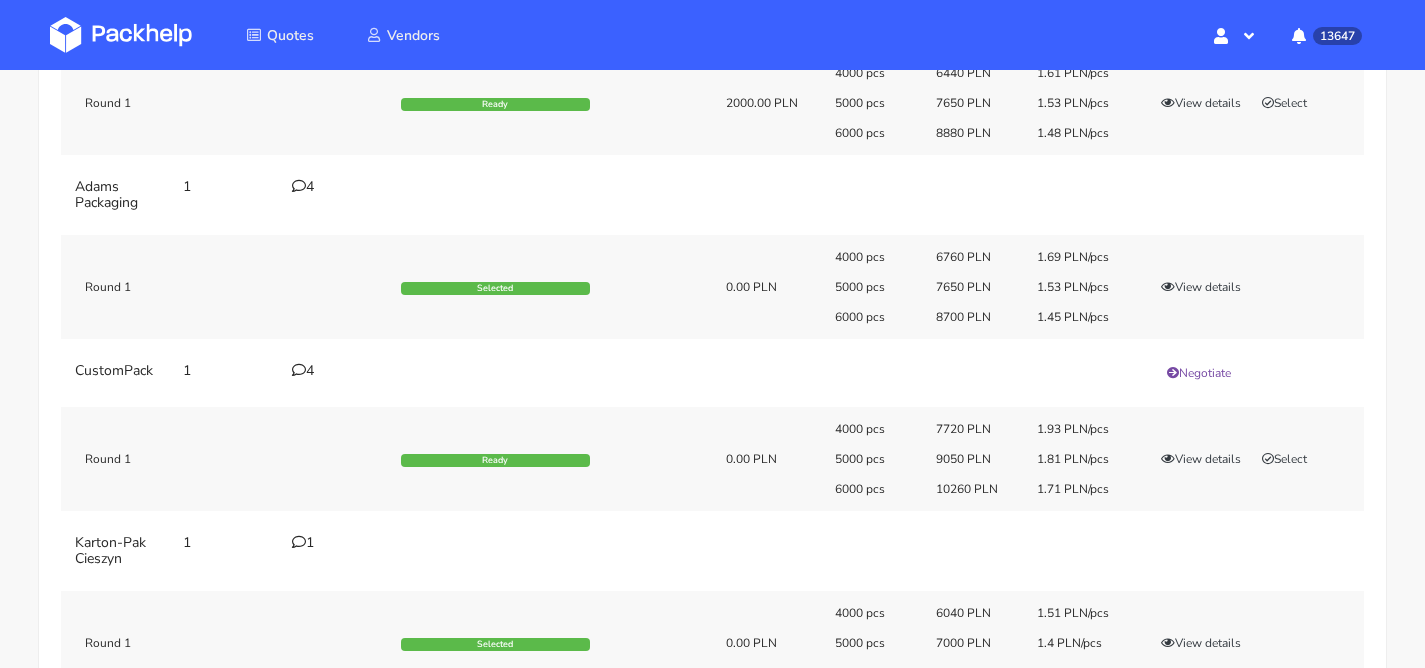 scroll, scrollTop: 693, scrollLeft: 0, axis: vertical 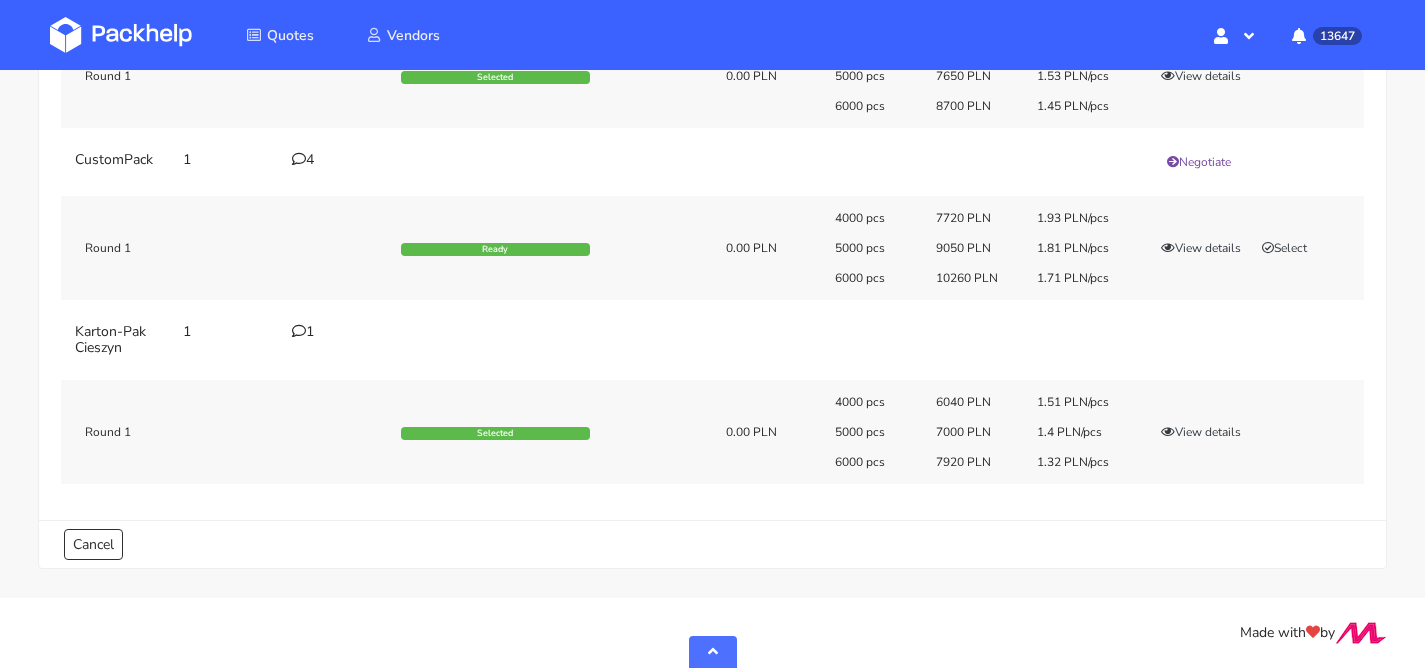 click at bounding box center (299, 331) 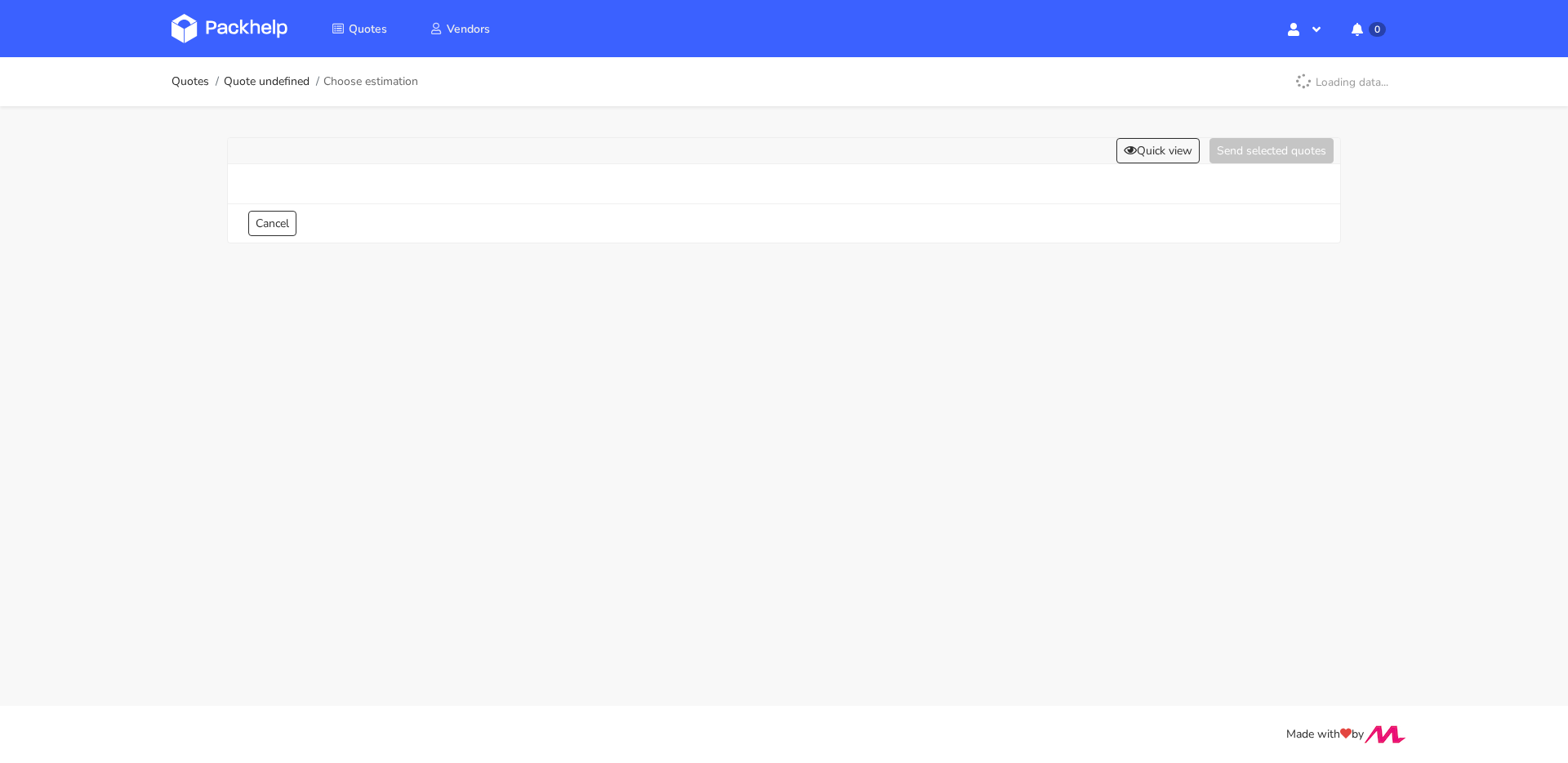 scroll, scrollTop: 0, scrollLeft: 0, axis: both 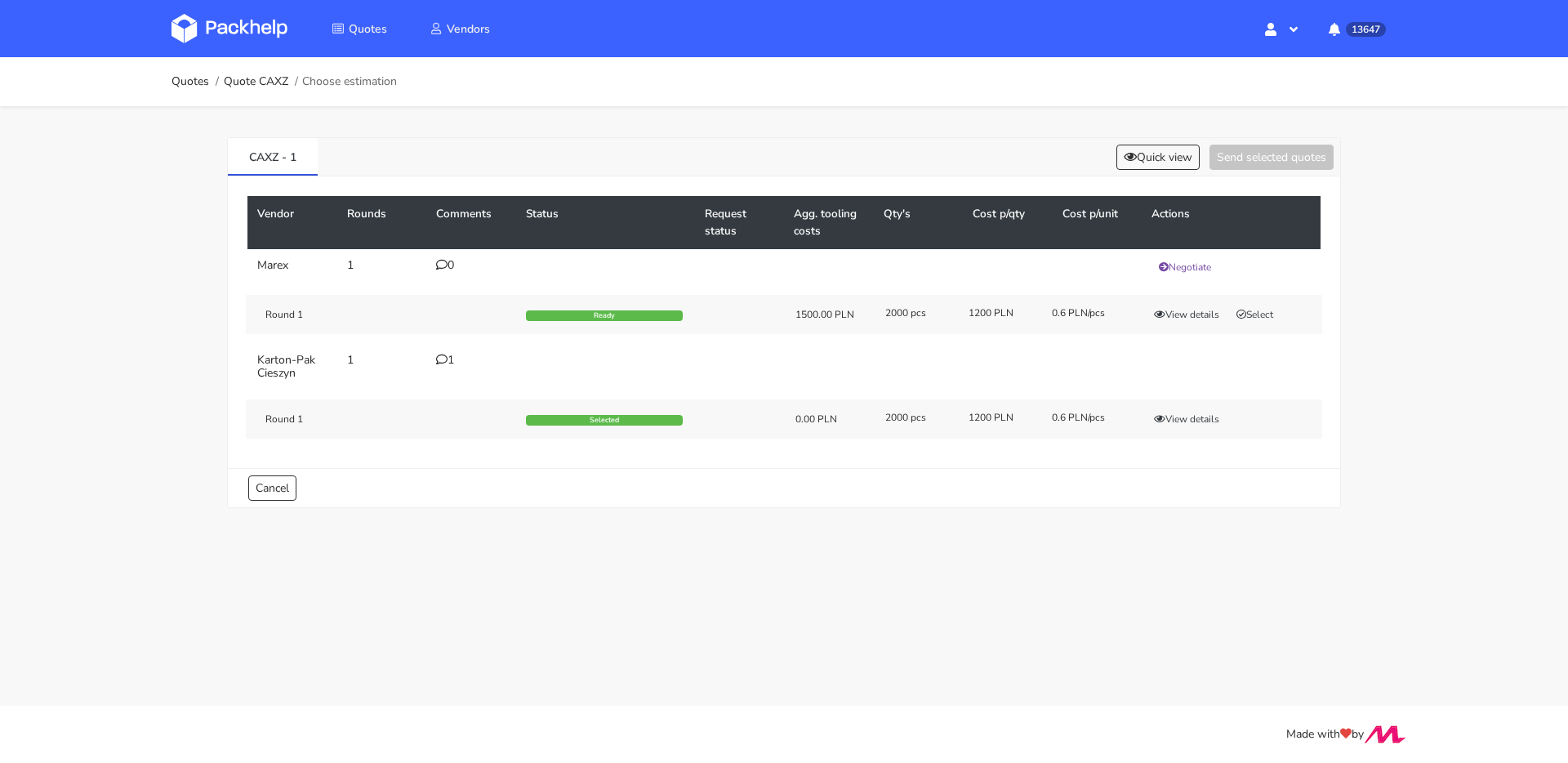 click at bounding box center [442, 359] 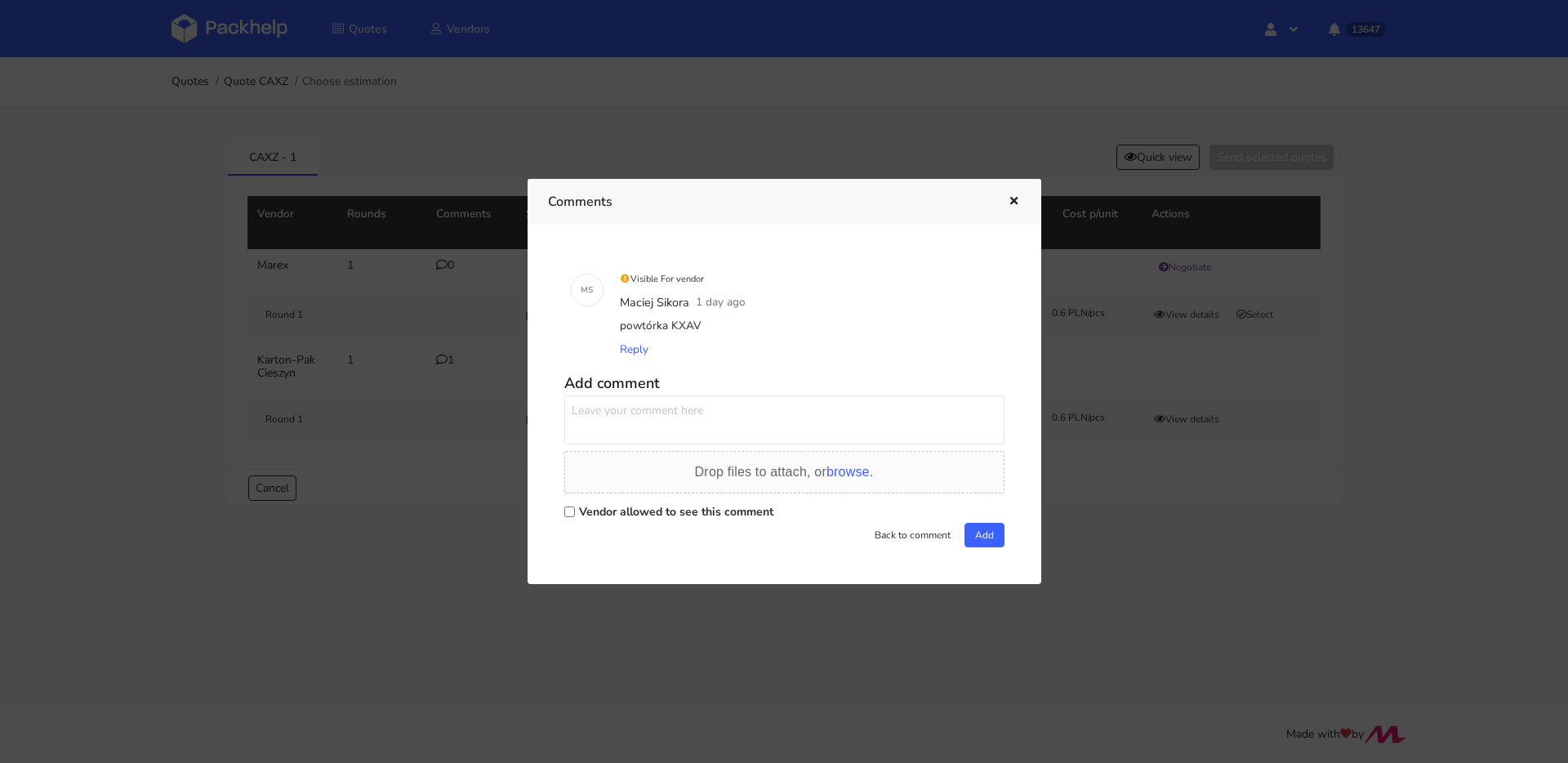 click at bounding box center [1012, 202] 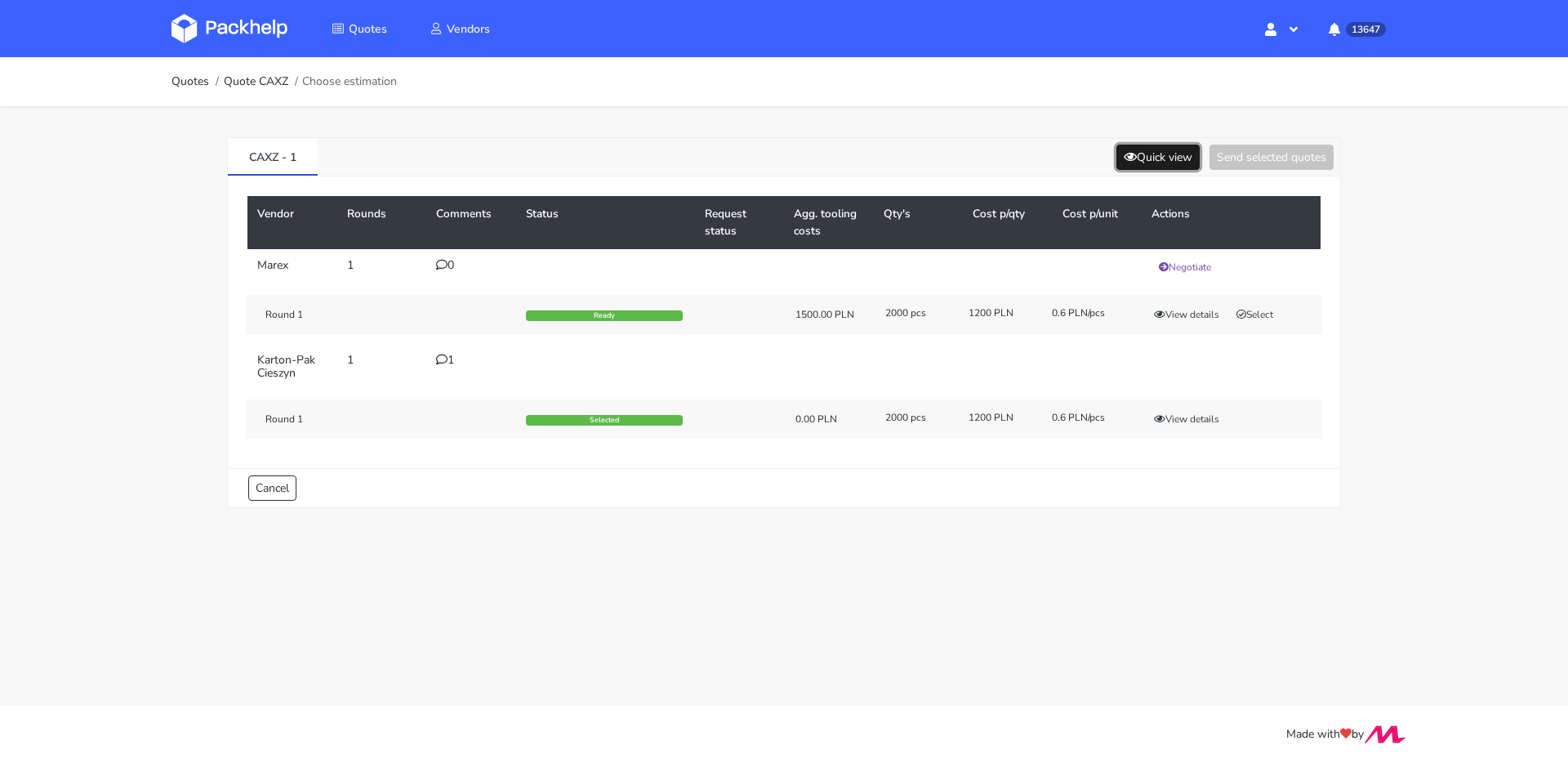 click on "Quick view" at bounding box center [1158, 157] 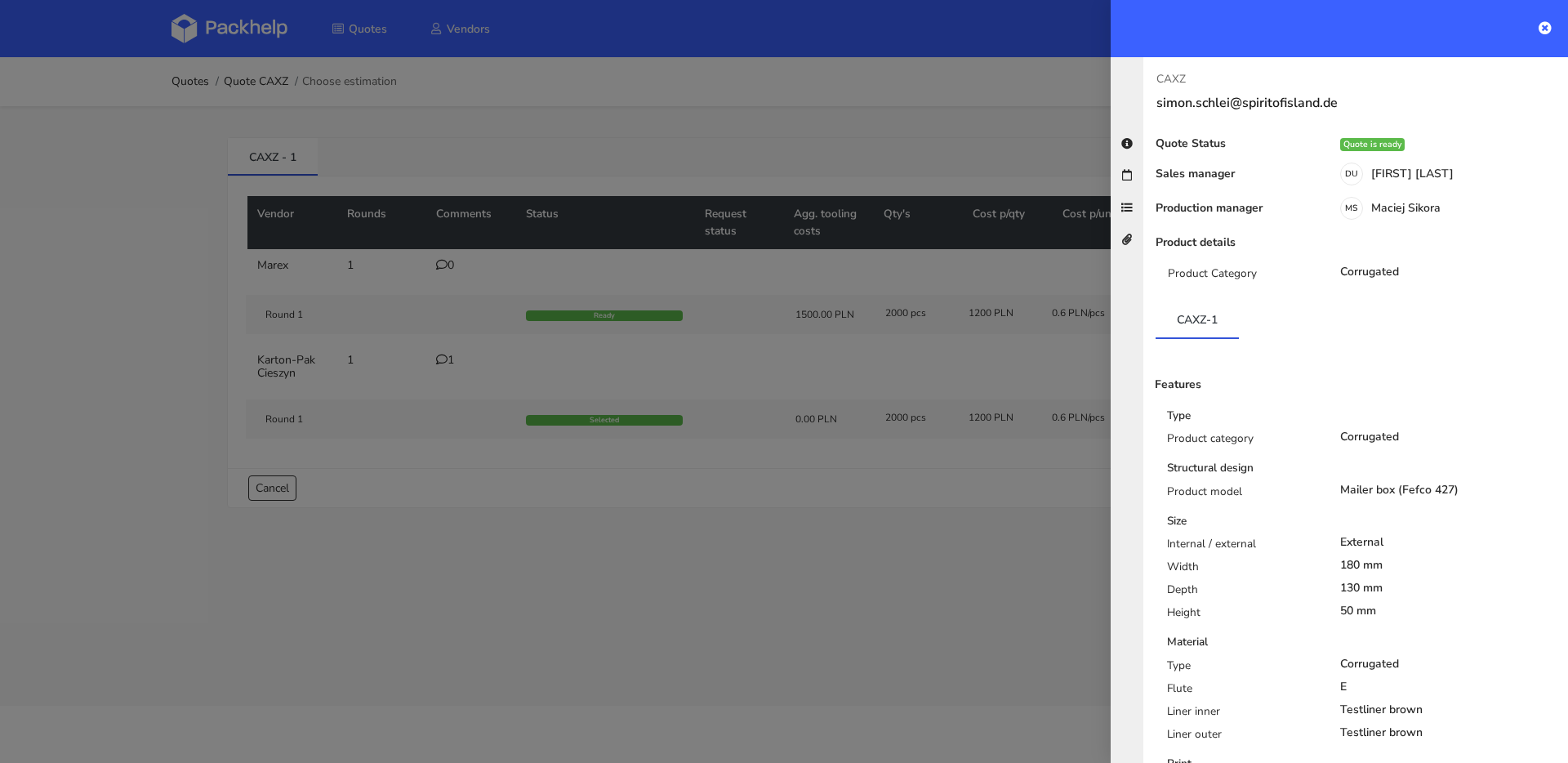 scroll, scrollTop: 290, scrollLeft: 0, axis: vertical 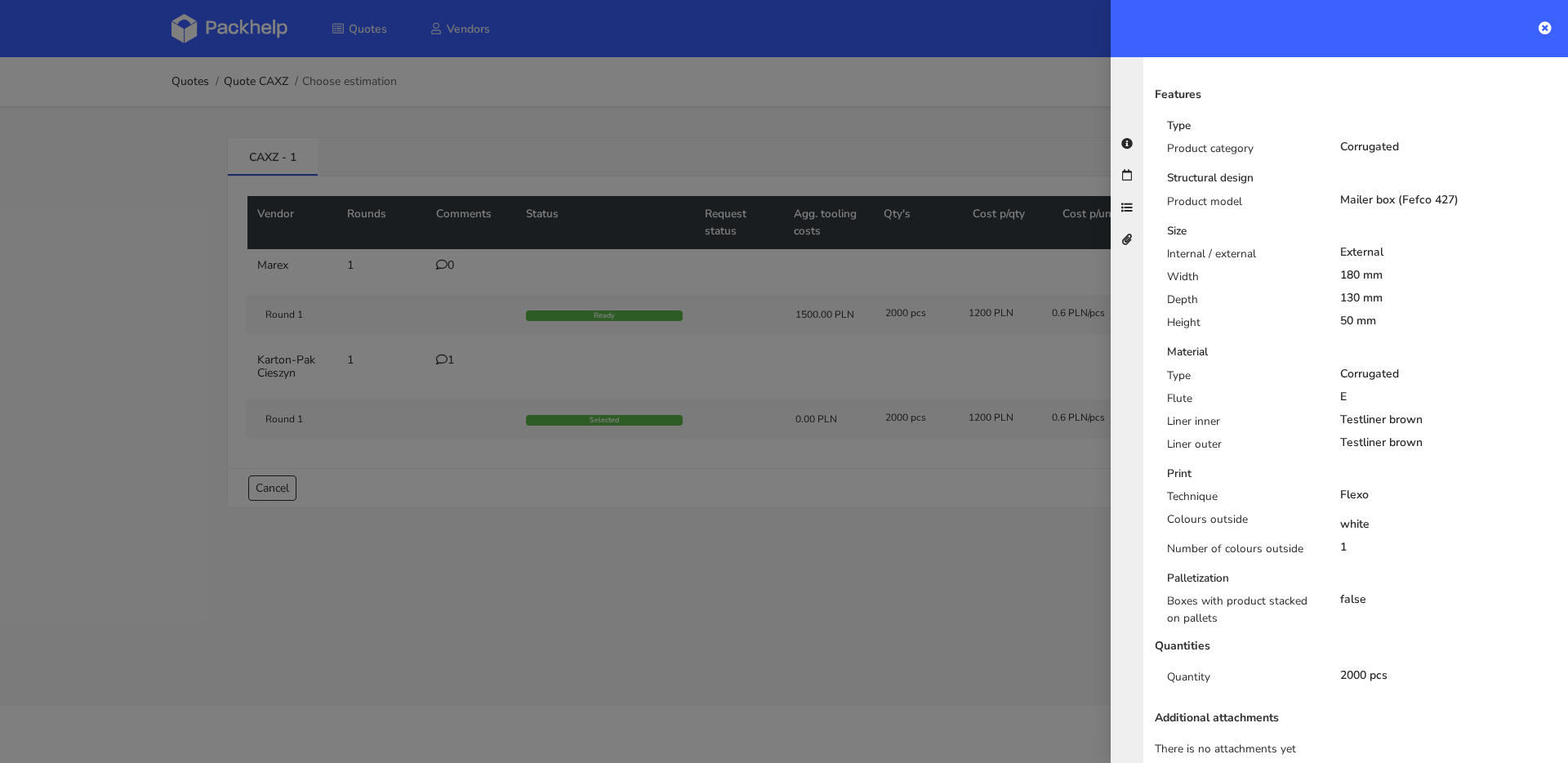 click at bounding box center [784, 382] 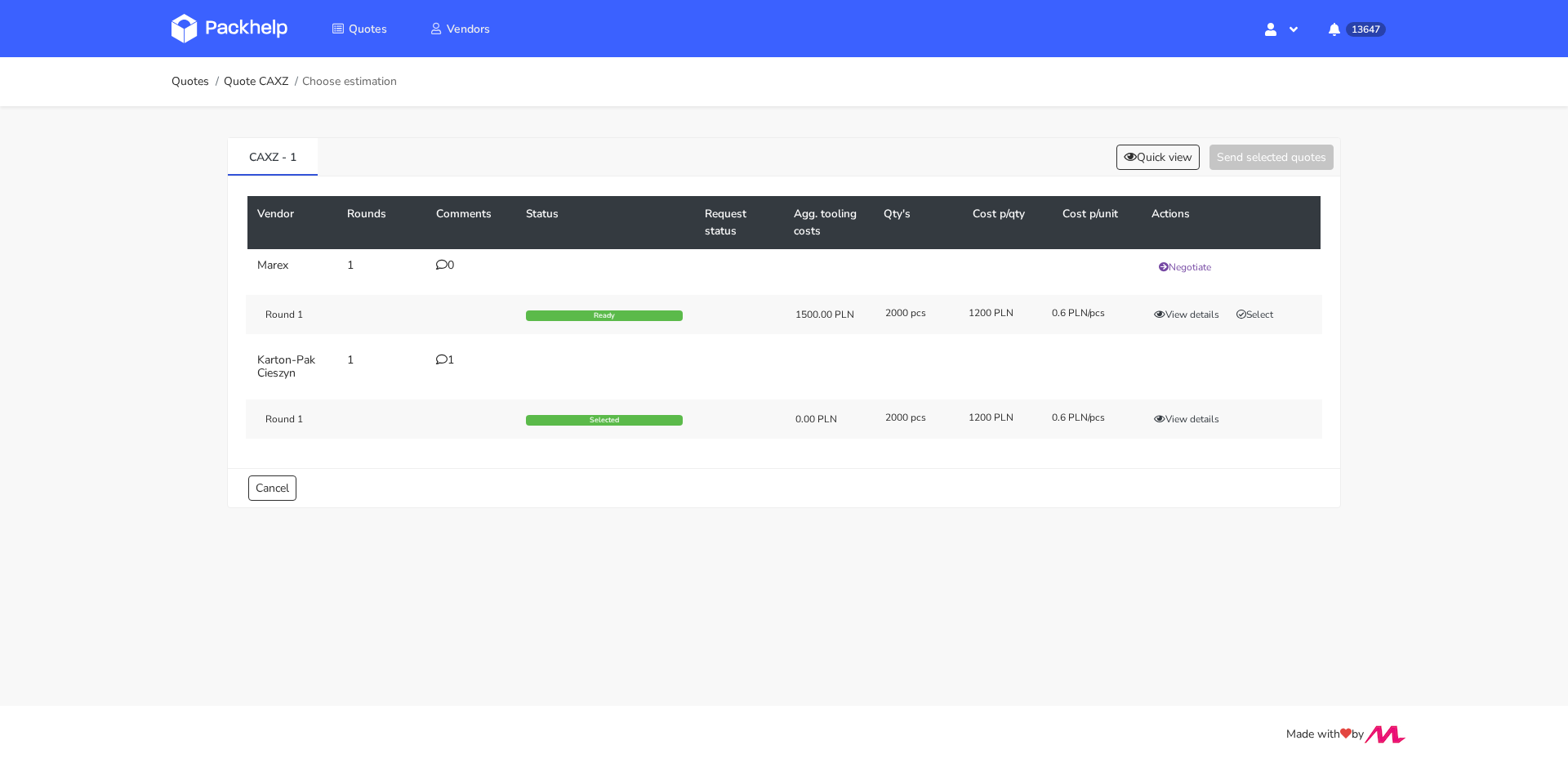 click at bounding box center [442, 359] 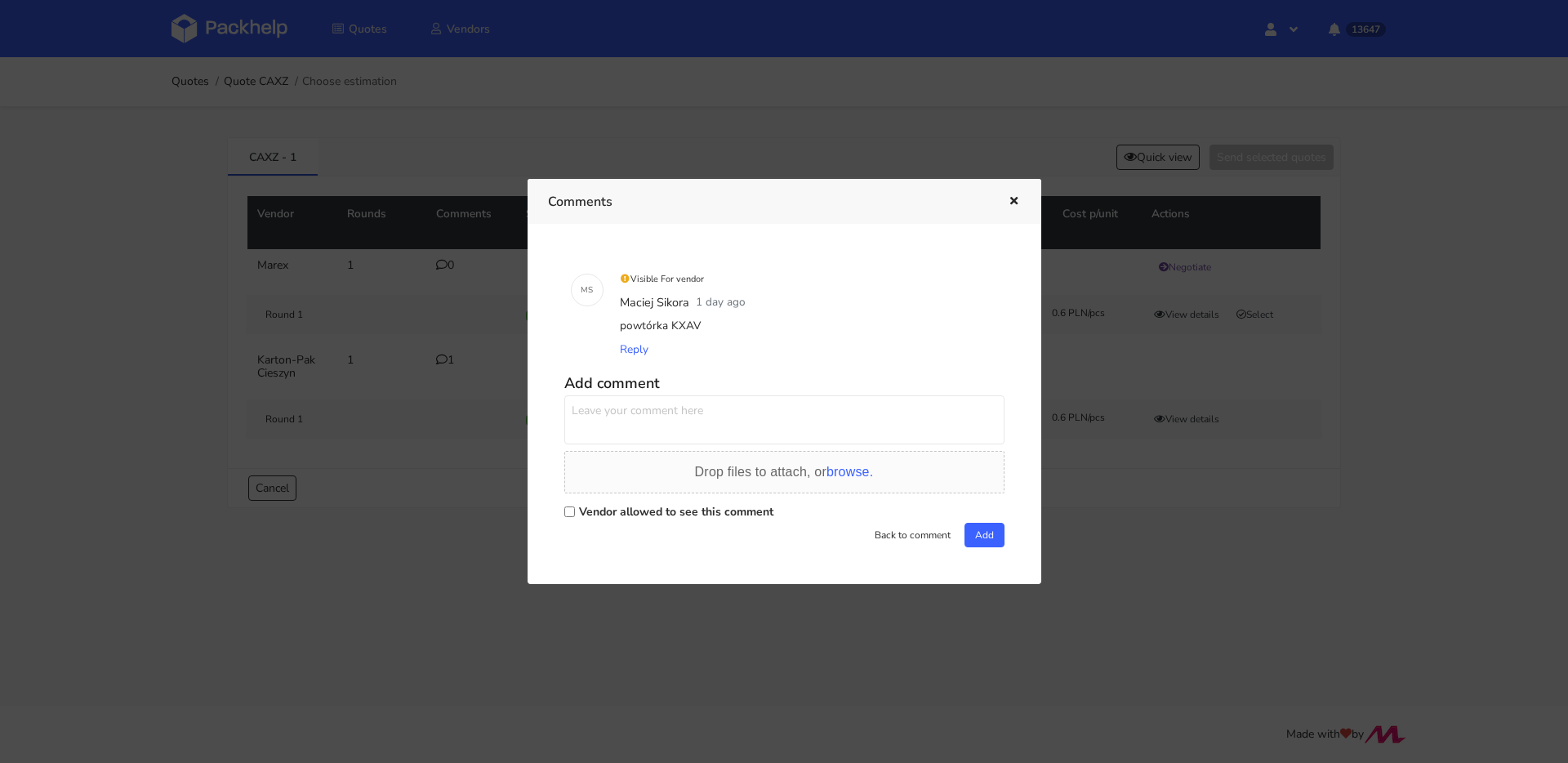 click at bounding box center (1013, 202) 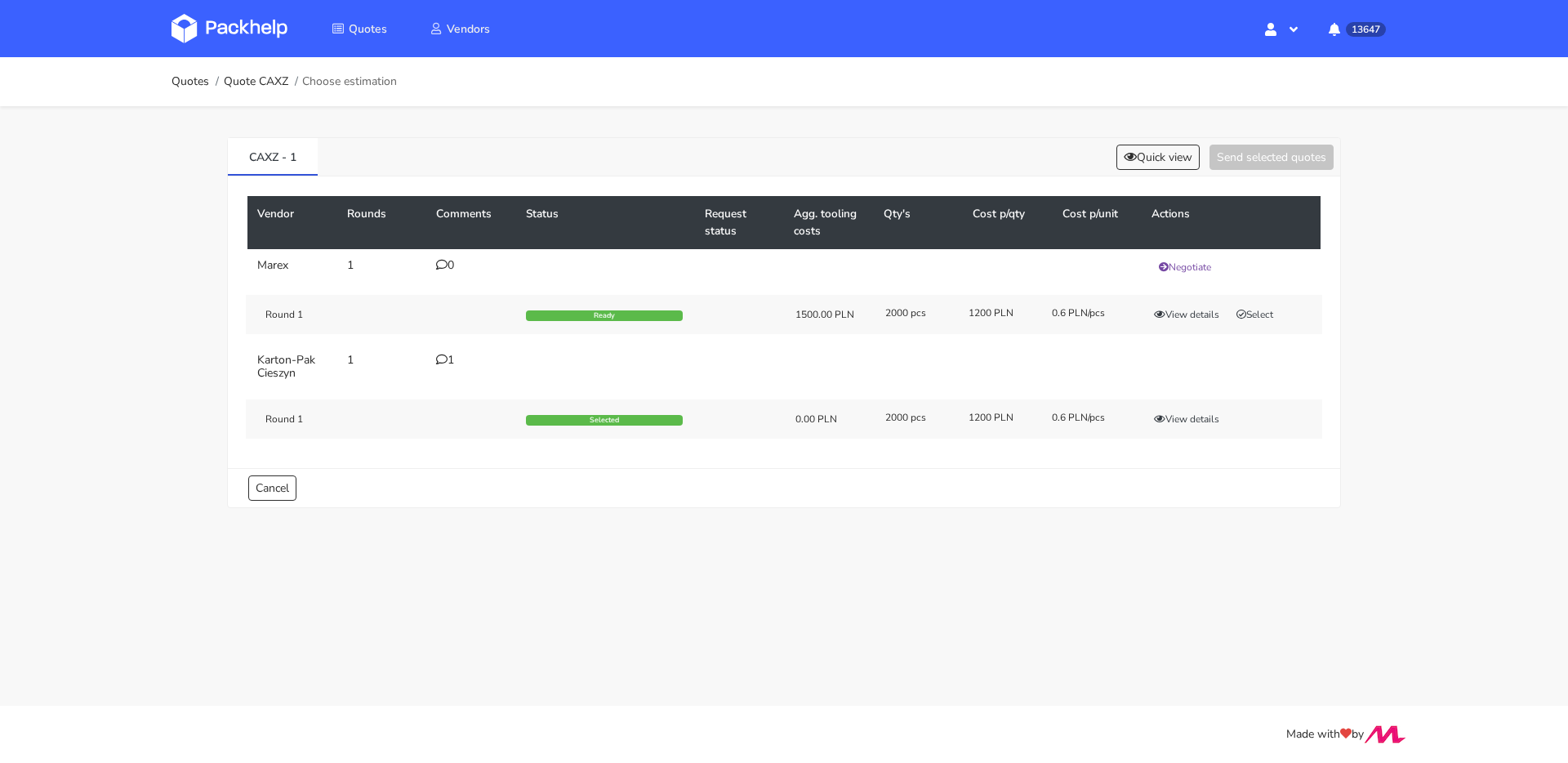 click on "1" at bounding box center [471, 367] 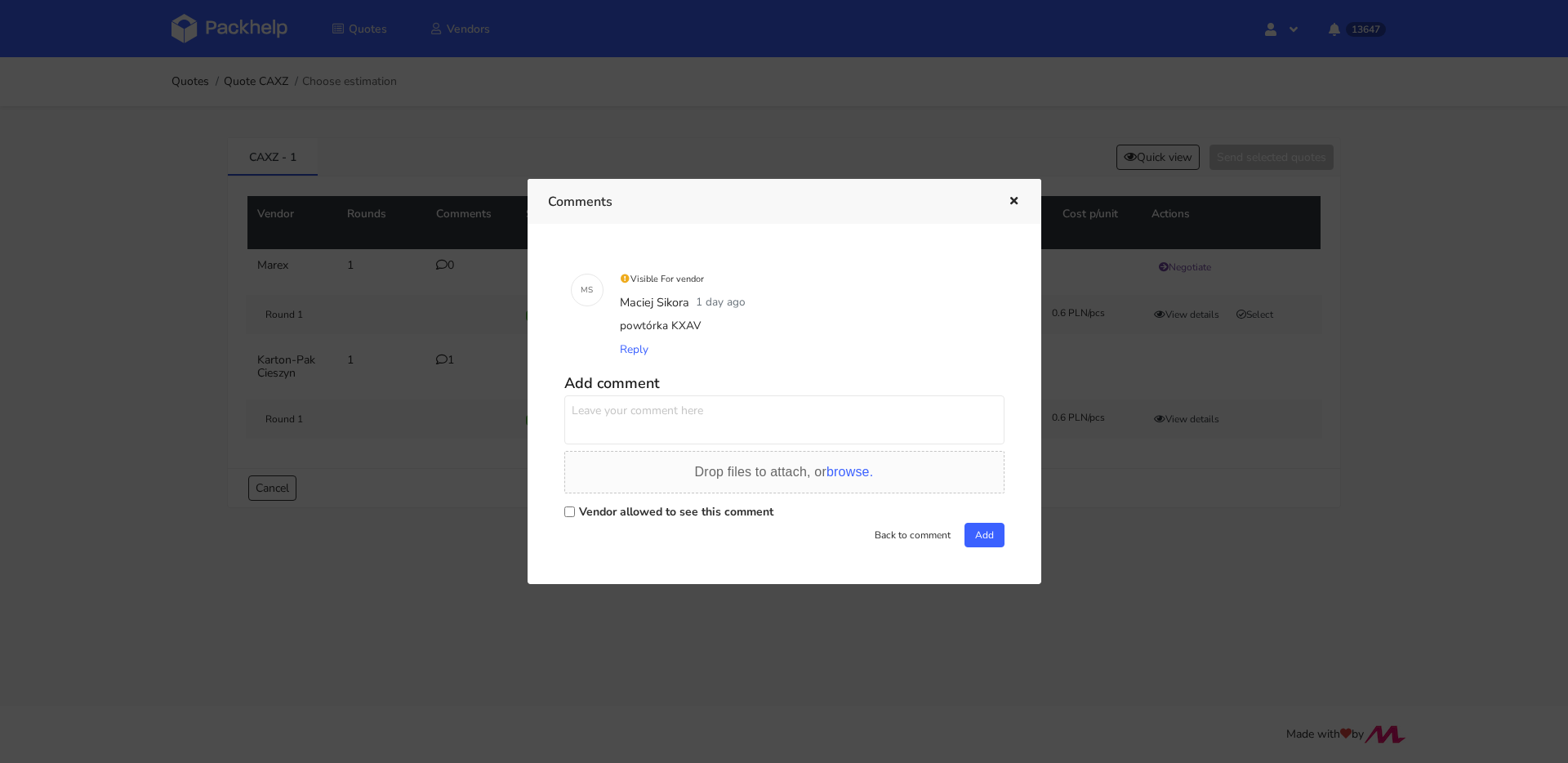 click at bounding box center [784, 382] 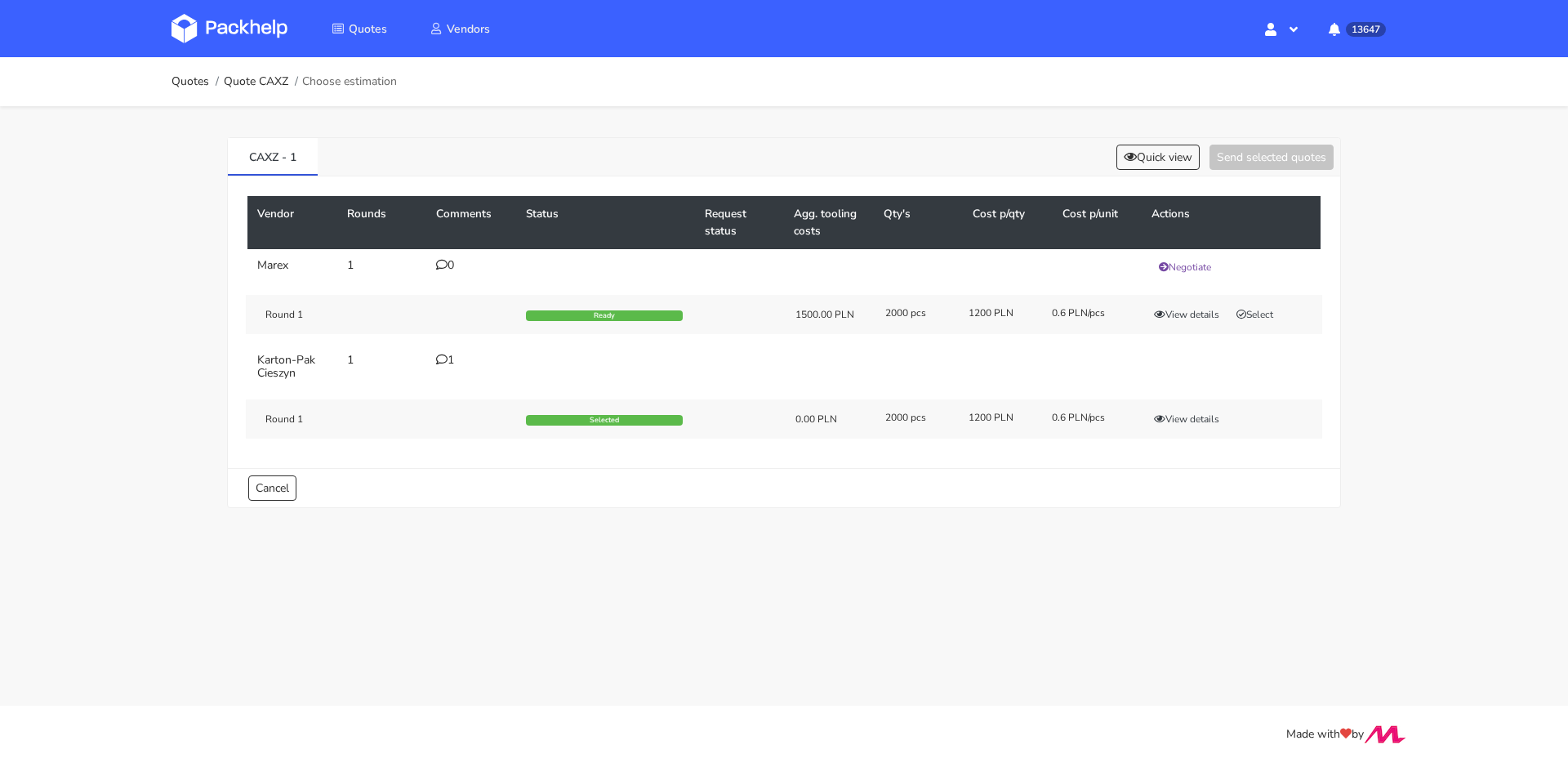 click on "Round 1
Selected
0.00
PLN
2000 pcs
1200 PLN
0.6 PLN/pcs
View details" at bounding box center [784, 419] 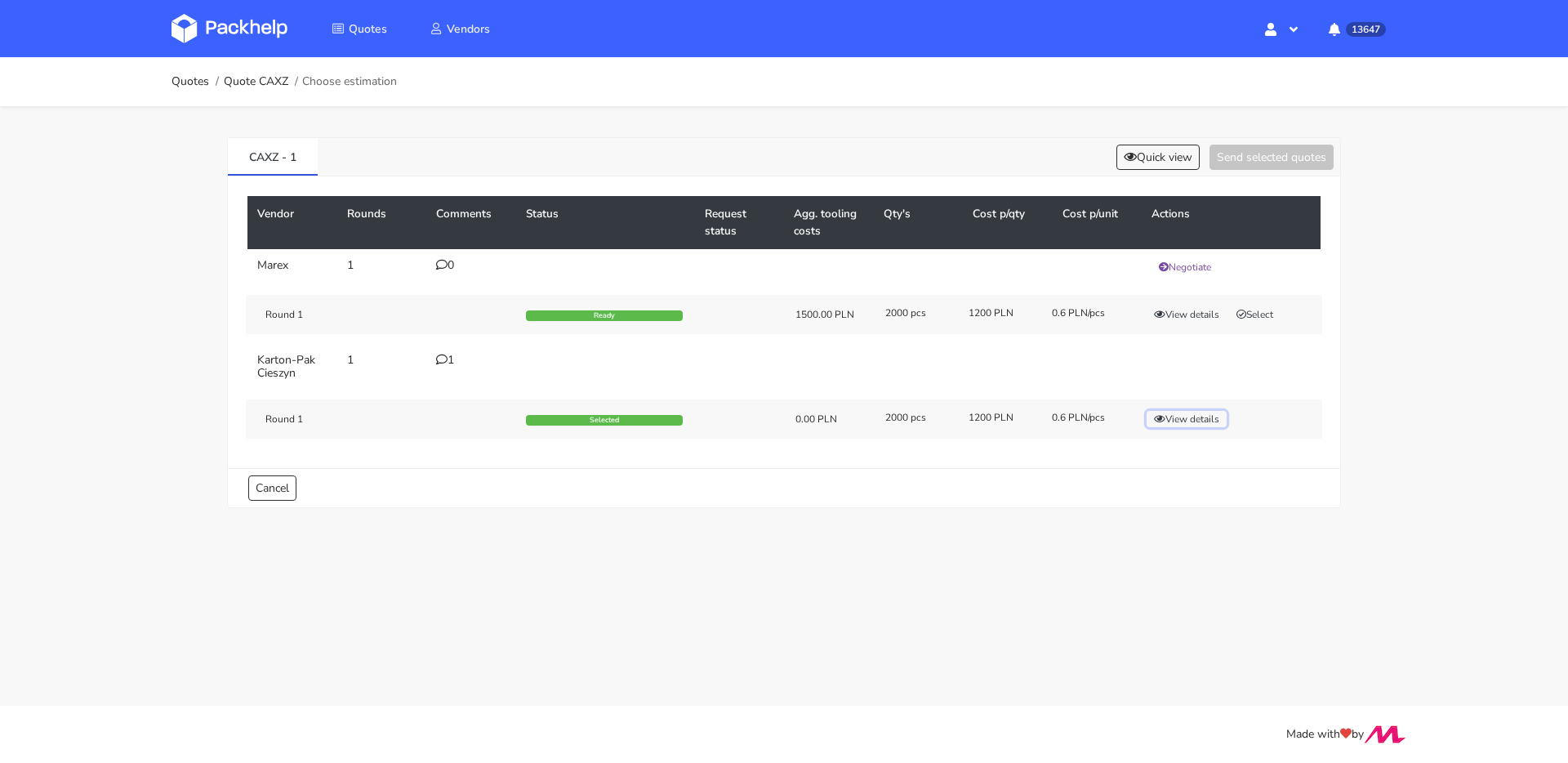 click on "View details" at bounding box center [1187, 419] 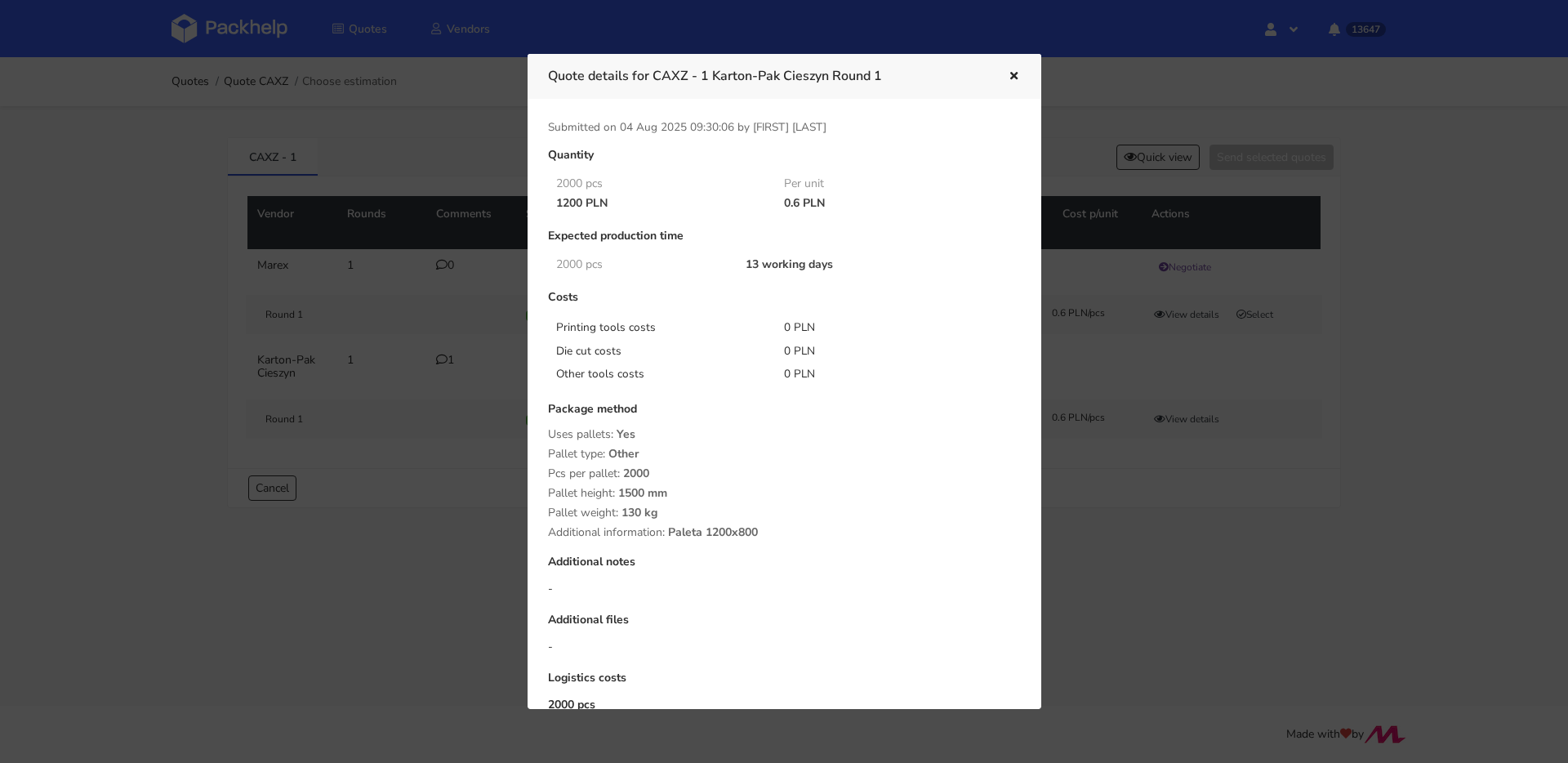 click at bounding box center (784, 382) 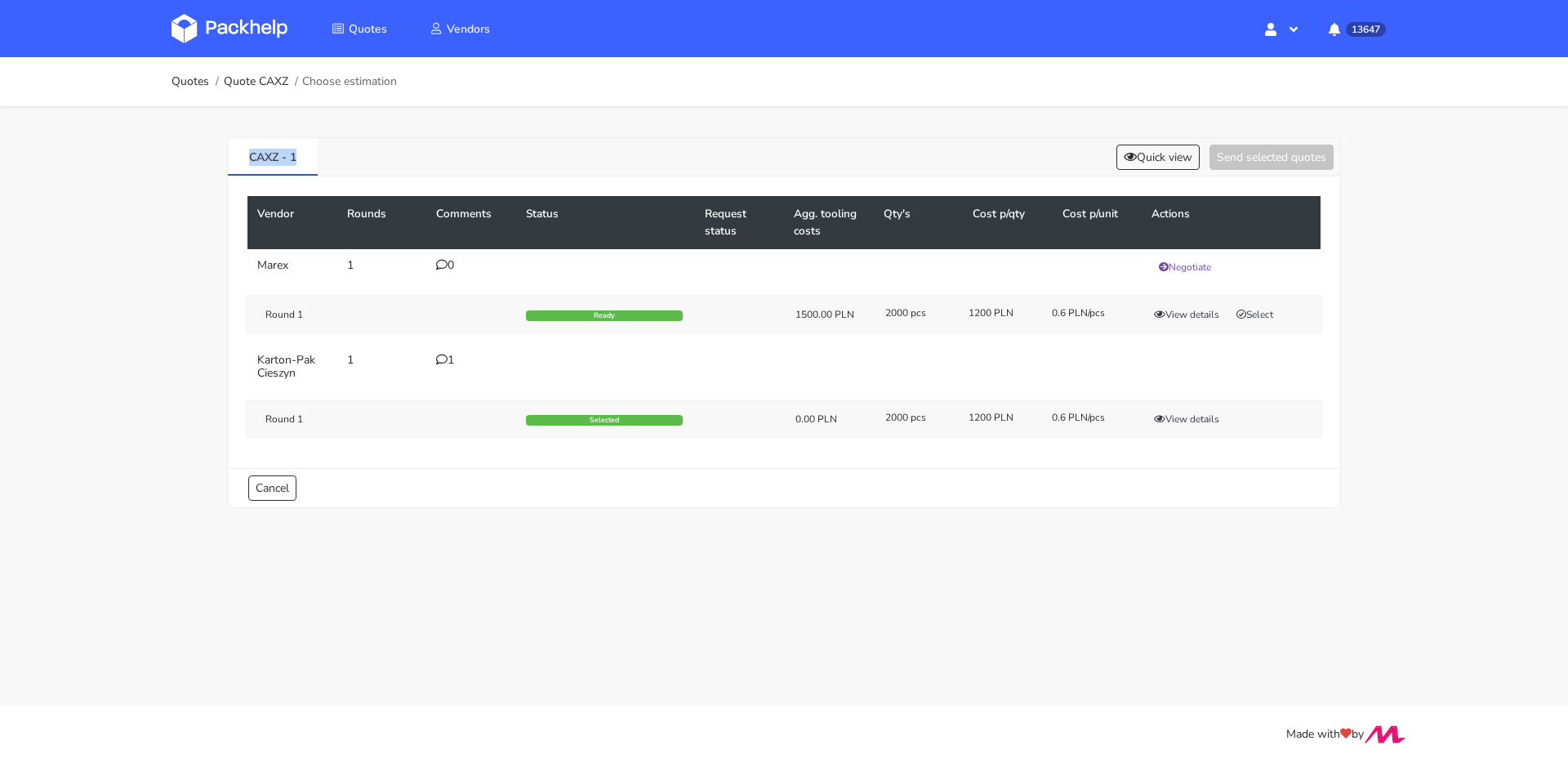 drag, startPoint x: 292, startPoint y: 160, endPoint x: 189, endPoint y: 160, distance: 103 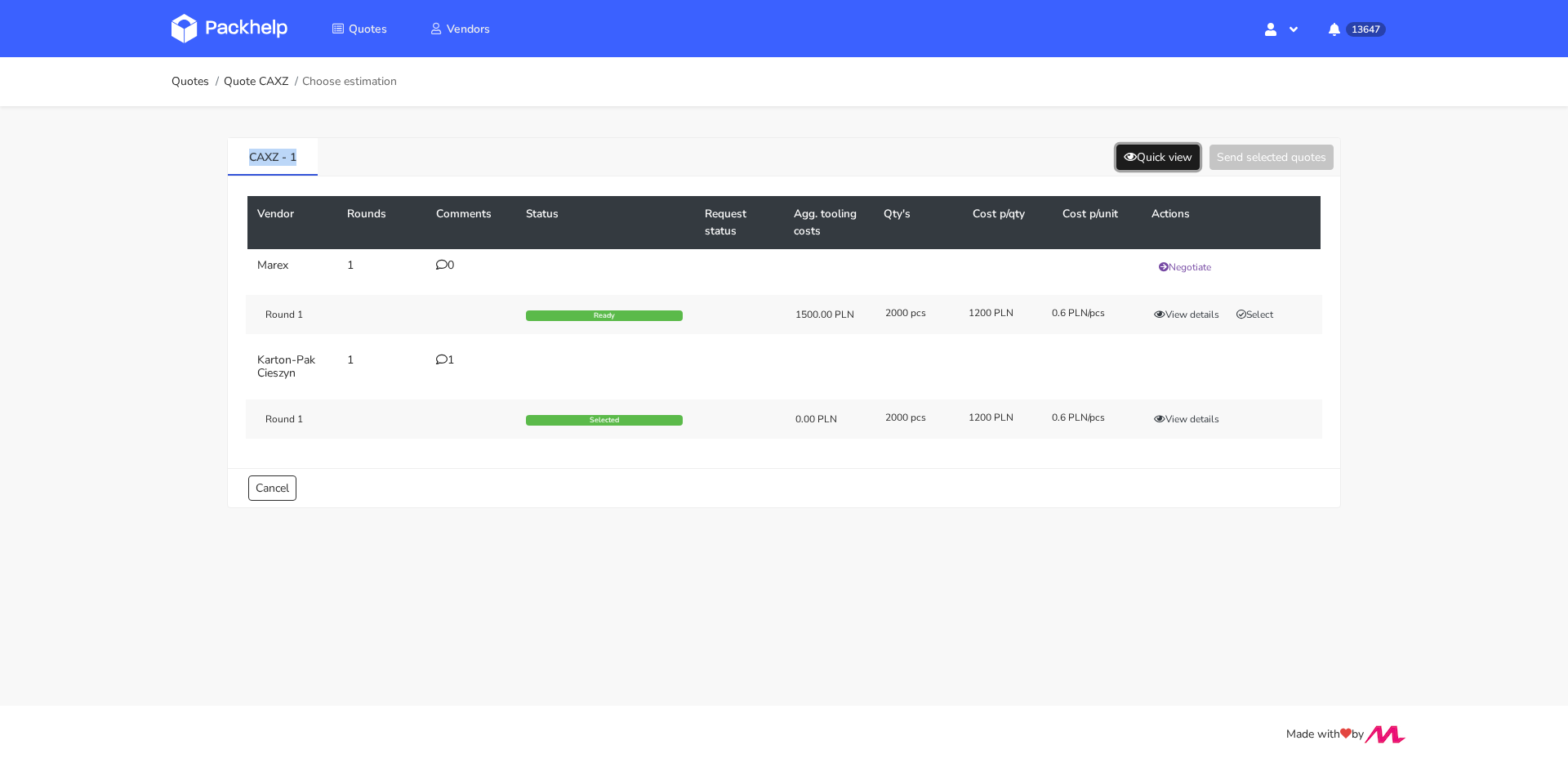 click on "Quick view" at bounding box center [1158, 157] 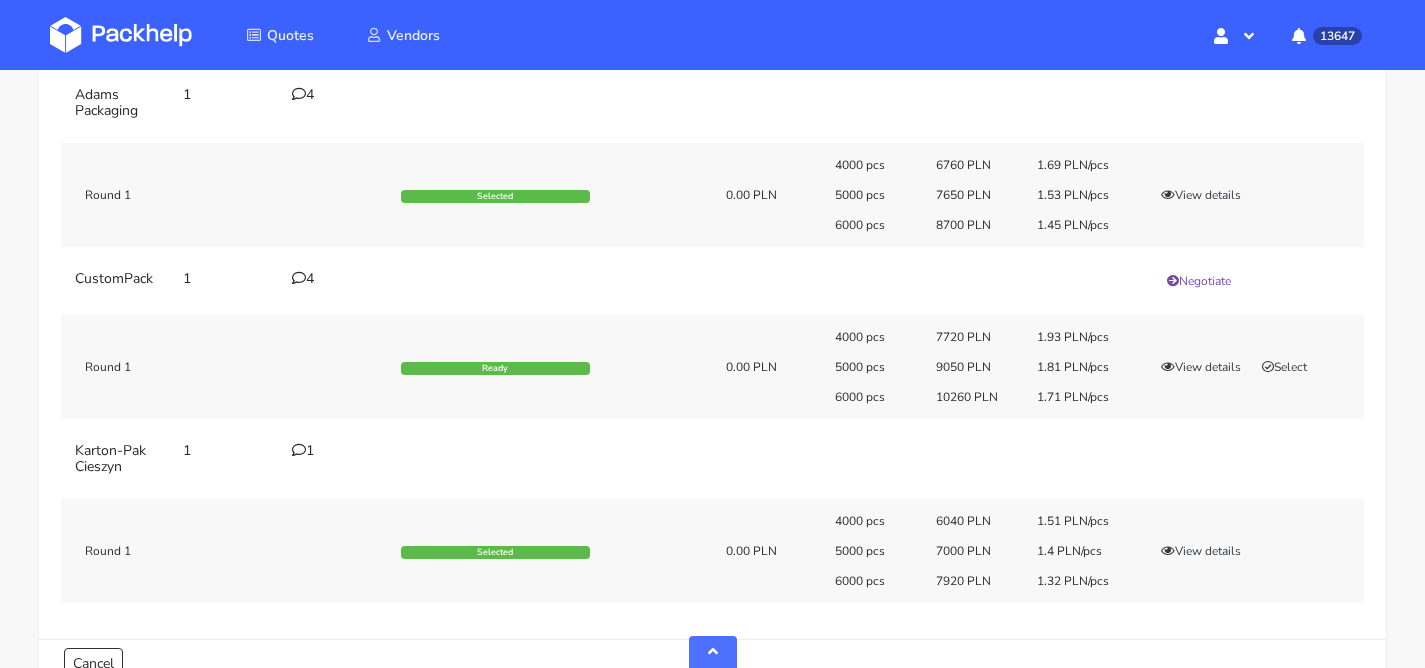 scroll, scrollTop: 693, scrollLeft: 0, axis: vertical 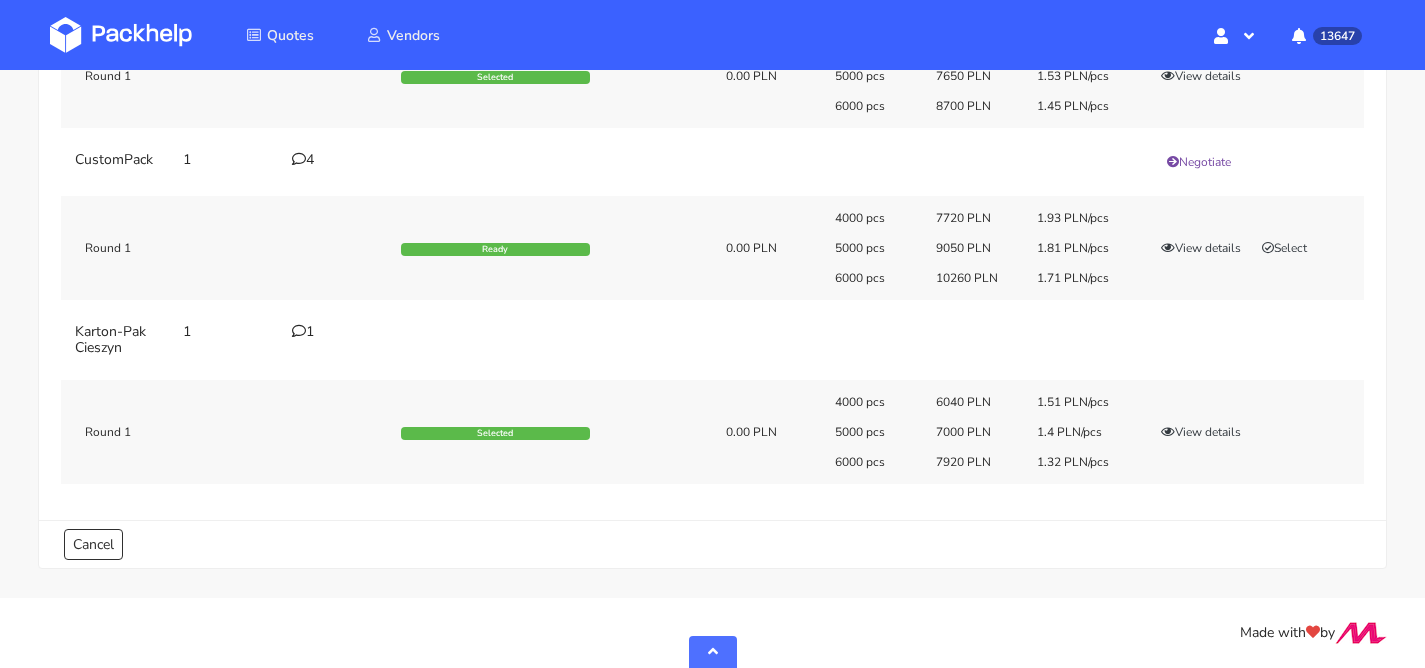 click on "1" at bounding box center [334, 332] 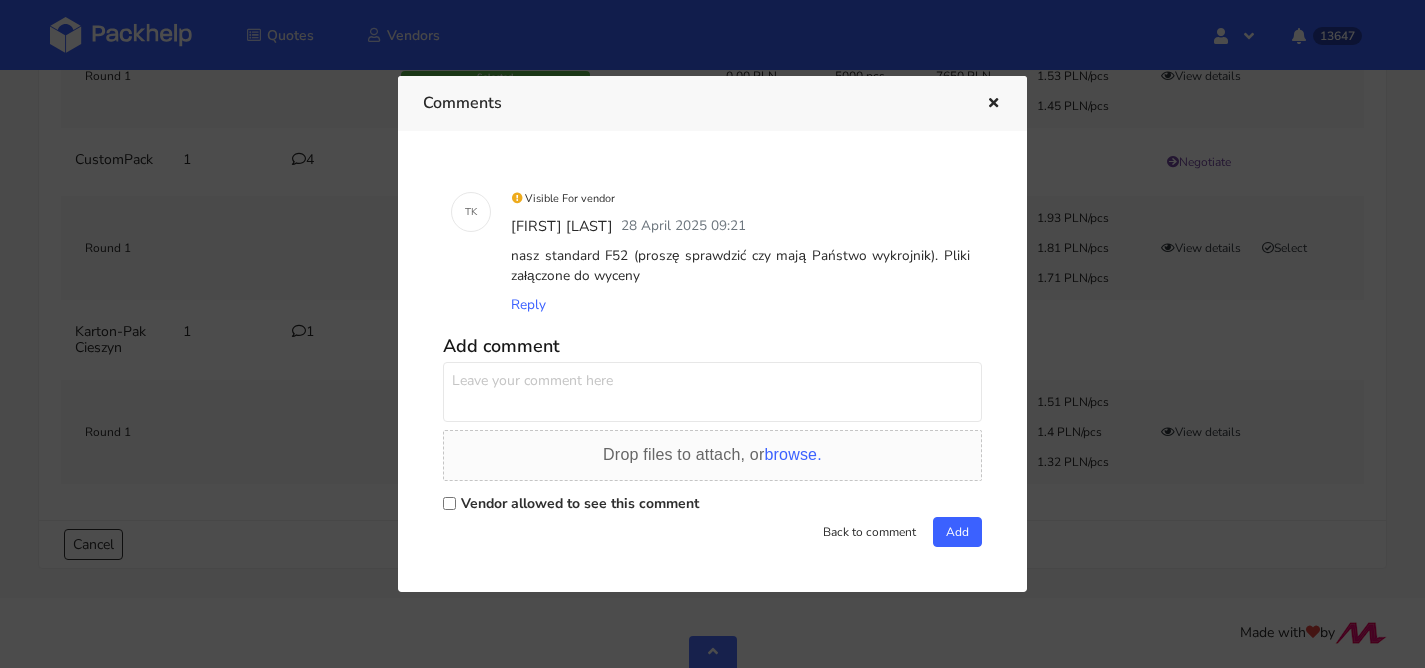 click at bounding box center [993, 104] 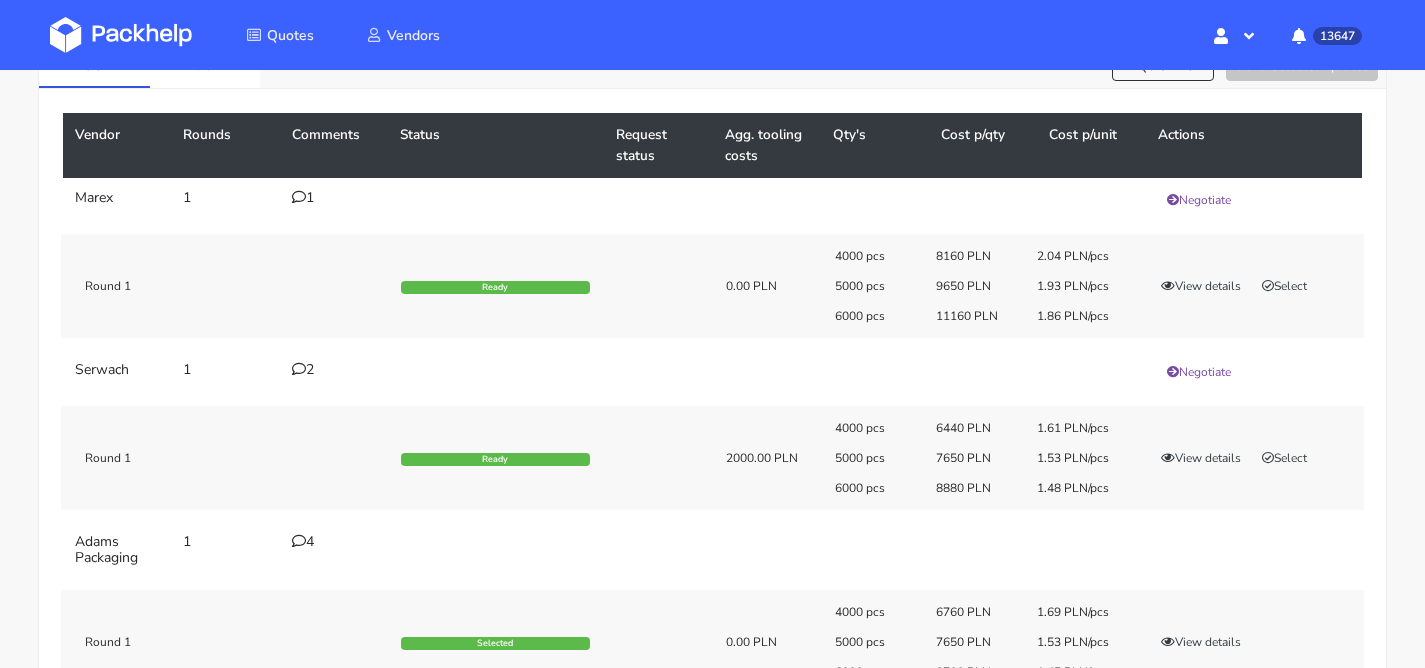 scroll, scrollTop: 0, scrollLeft: 0, axis: both 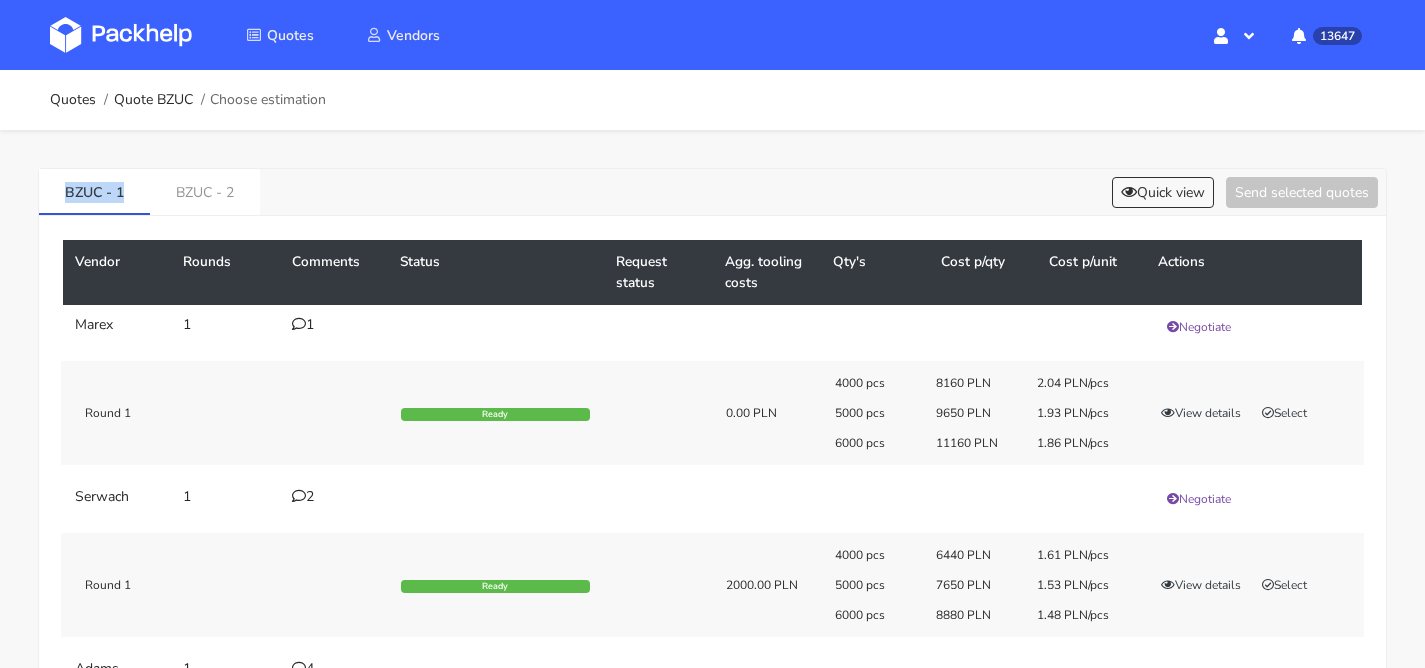 drag, startPoint x: 137, startPoint y: 193, endPoint x: 16, endPoint y: 188, distance: 121.103264 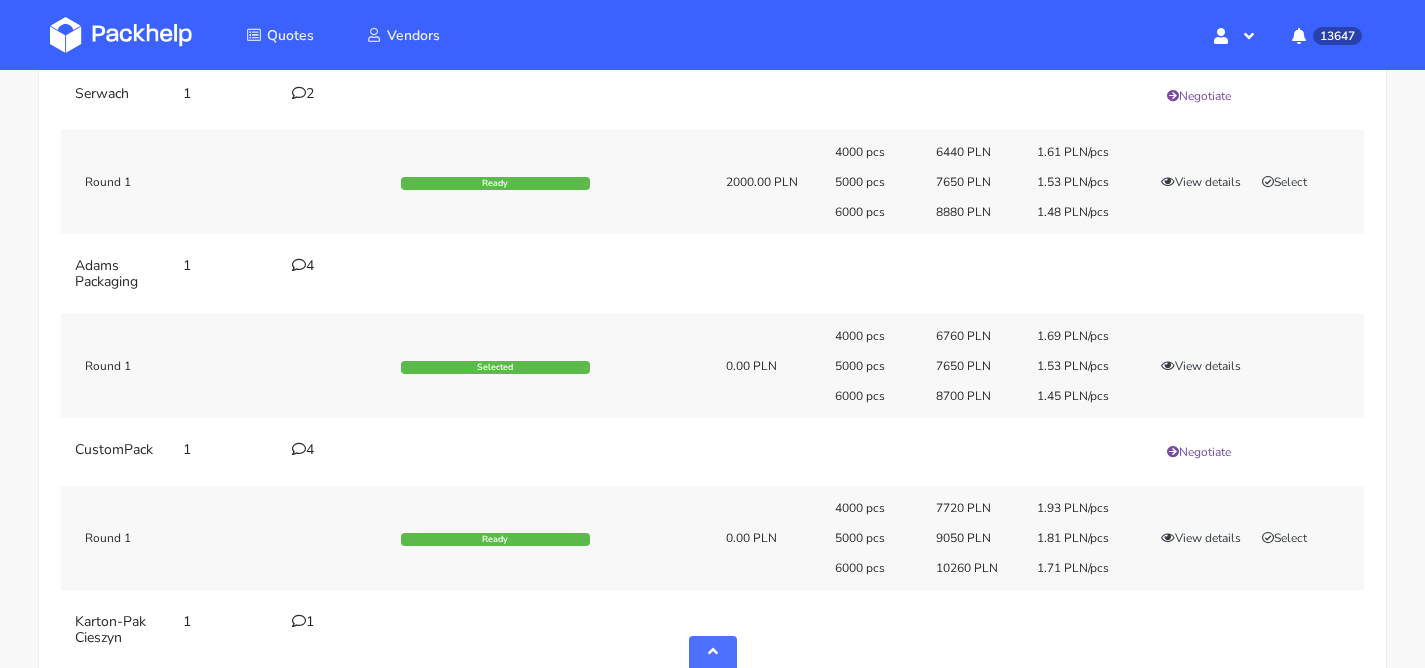 scroll, scrollTop: 610, scrollLeft: 0, axis: vertical 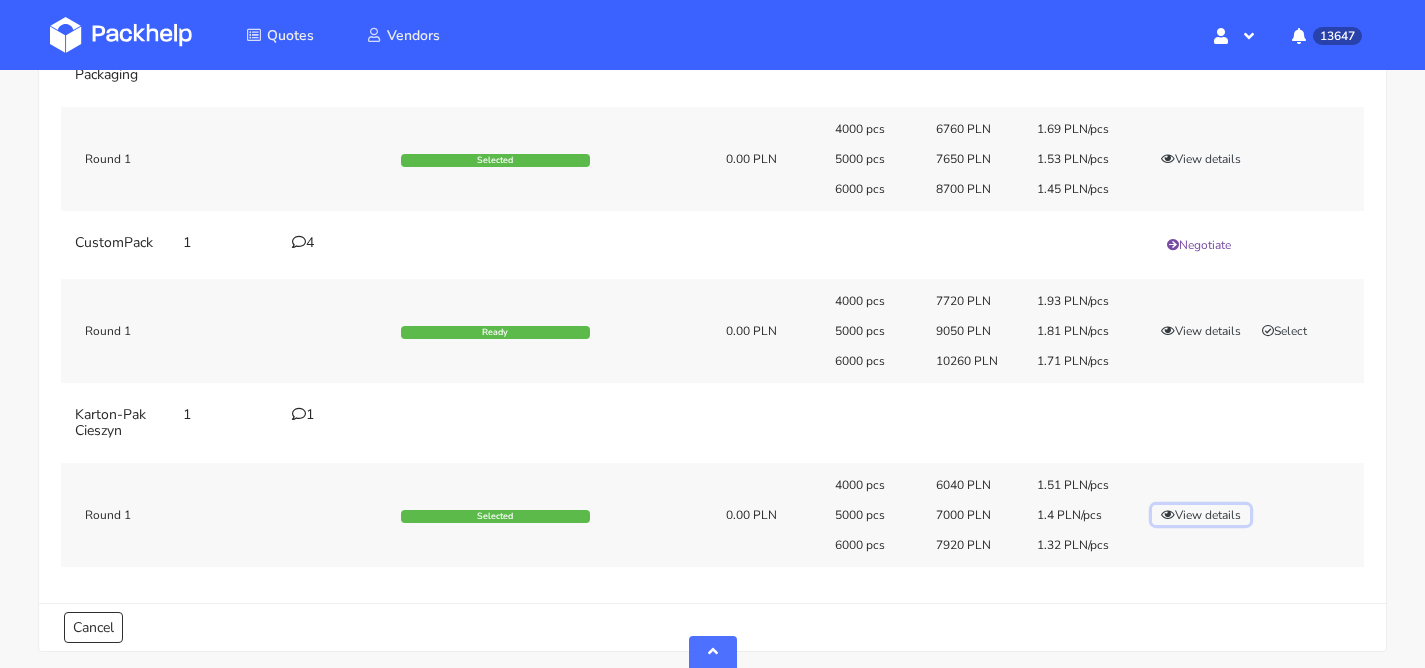 click on "View details" at bounding box center (1201, 515) 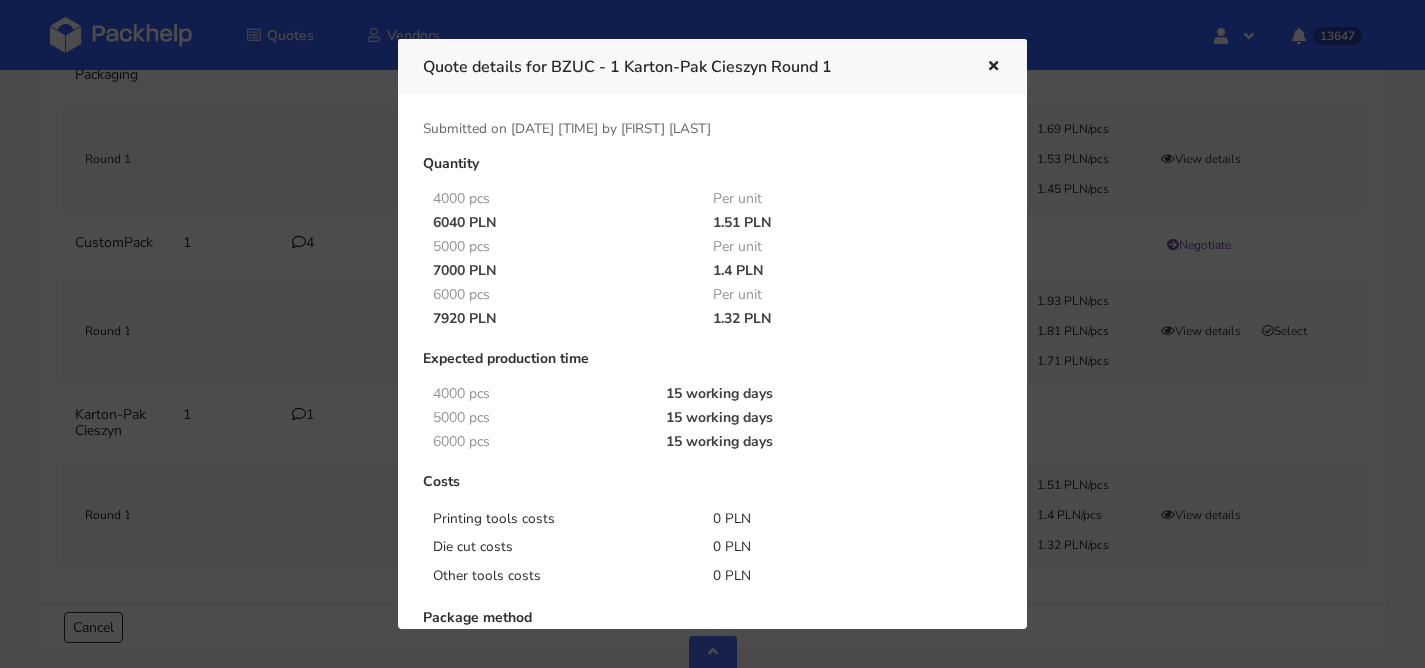 click at bounding box center (991, 67) 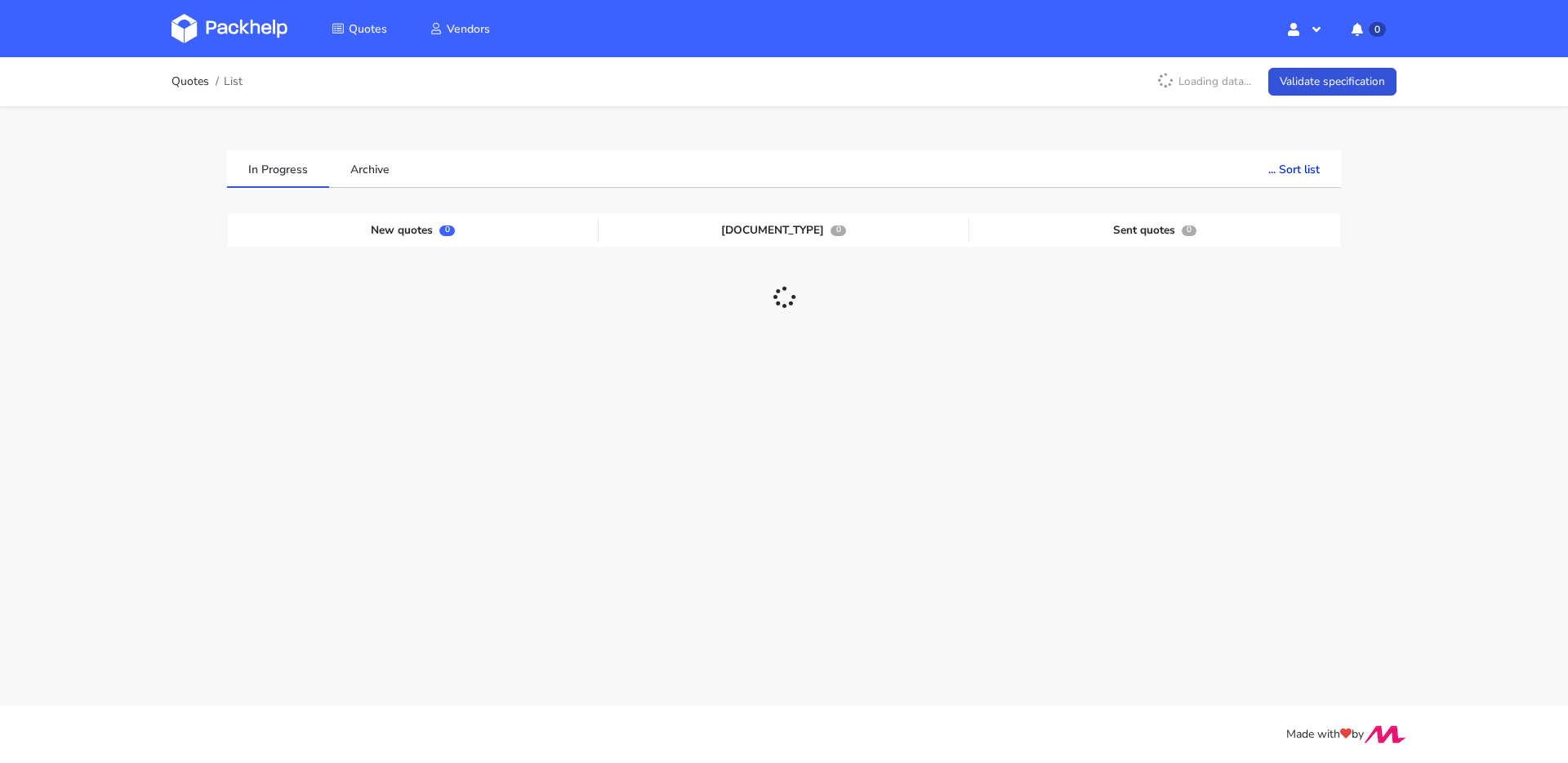 scroll, scrollTop: 0, scrollLeft: 0, axis: both 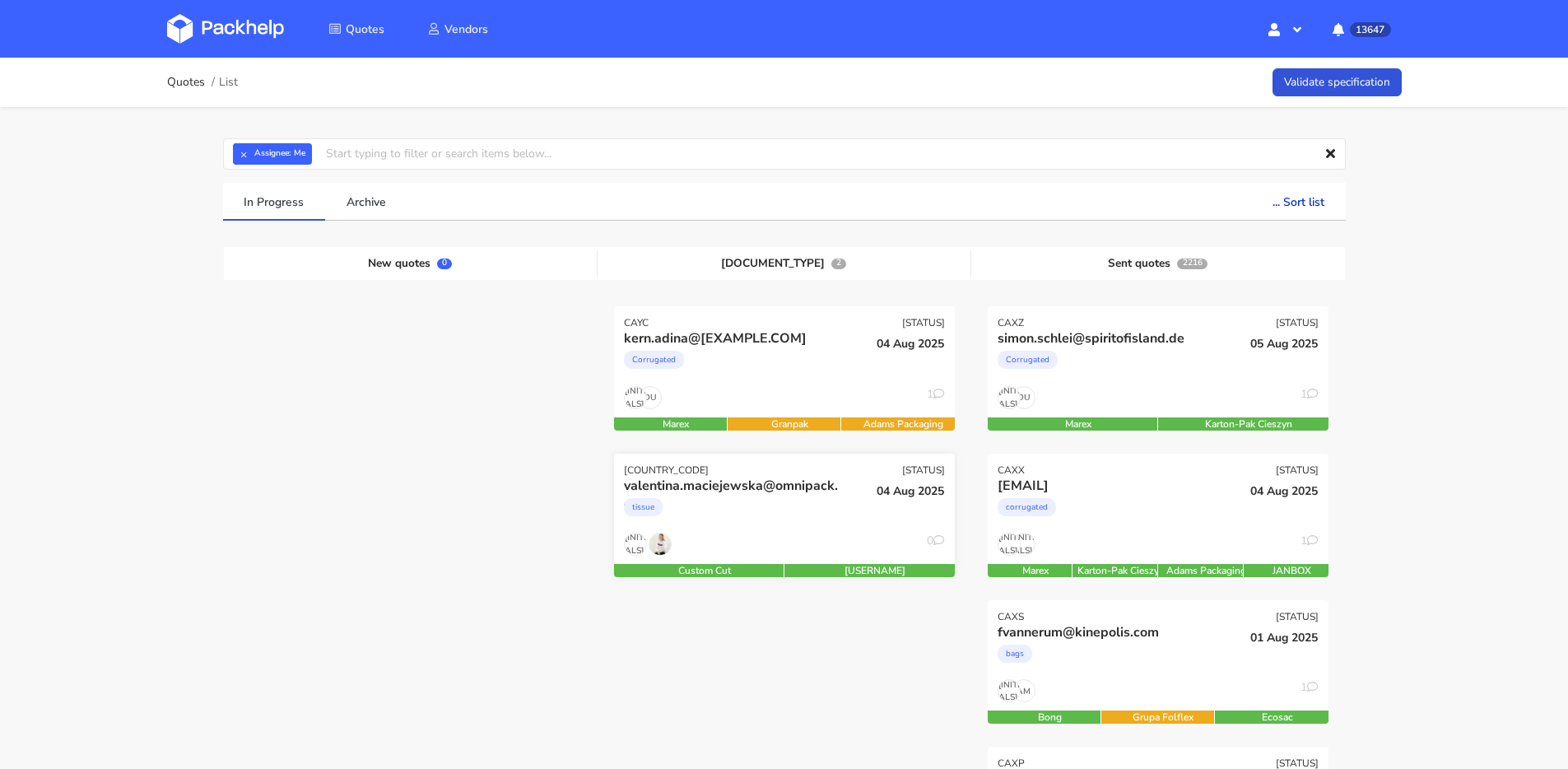 click on "tissue" at bounding box center (733, 511) 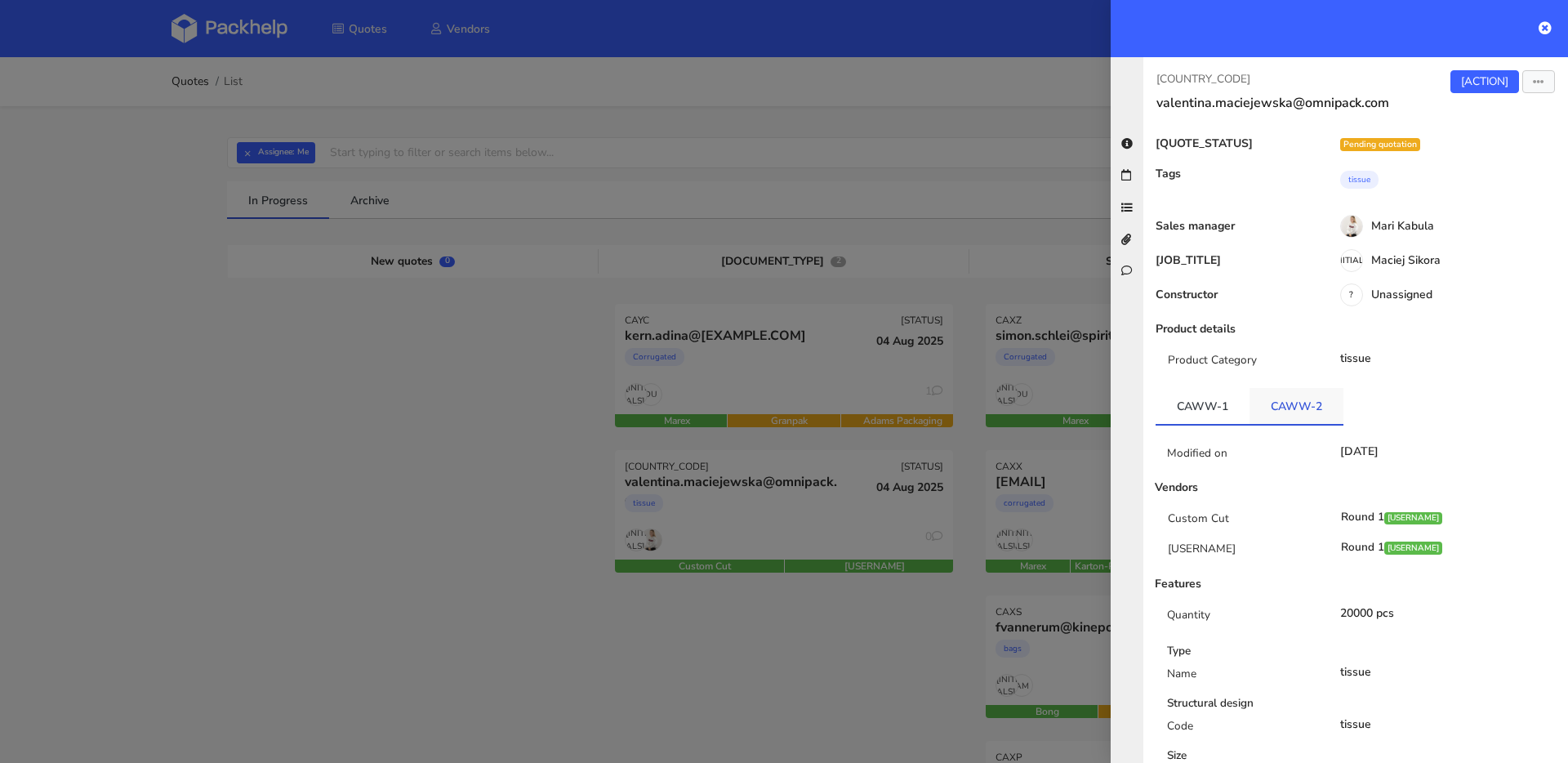 click on "CAWW-2" at bounding box center [1296, 406] 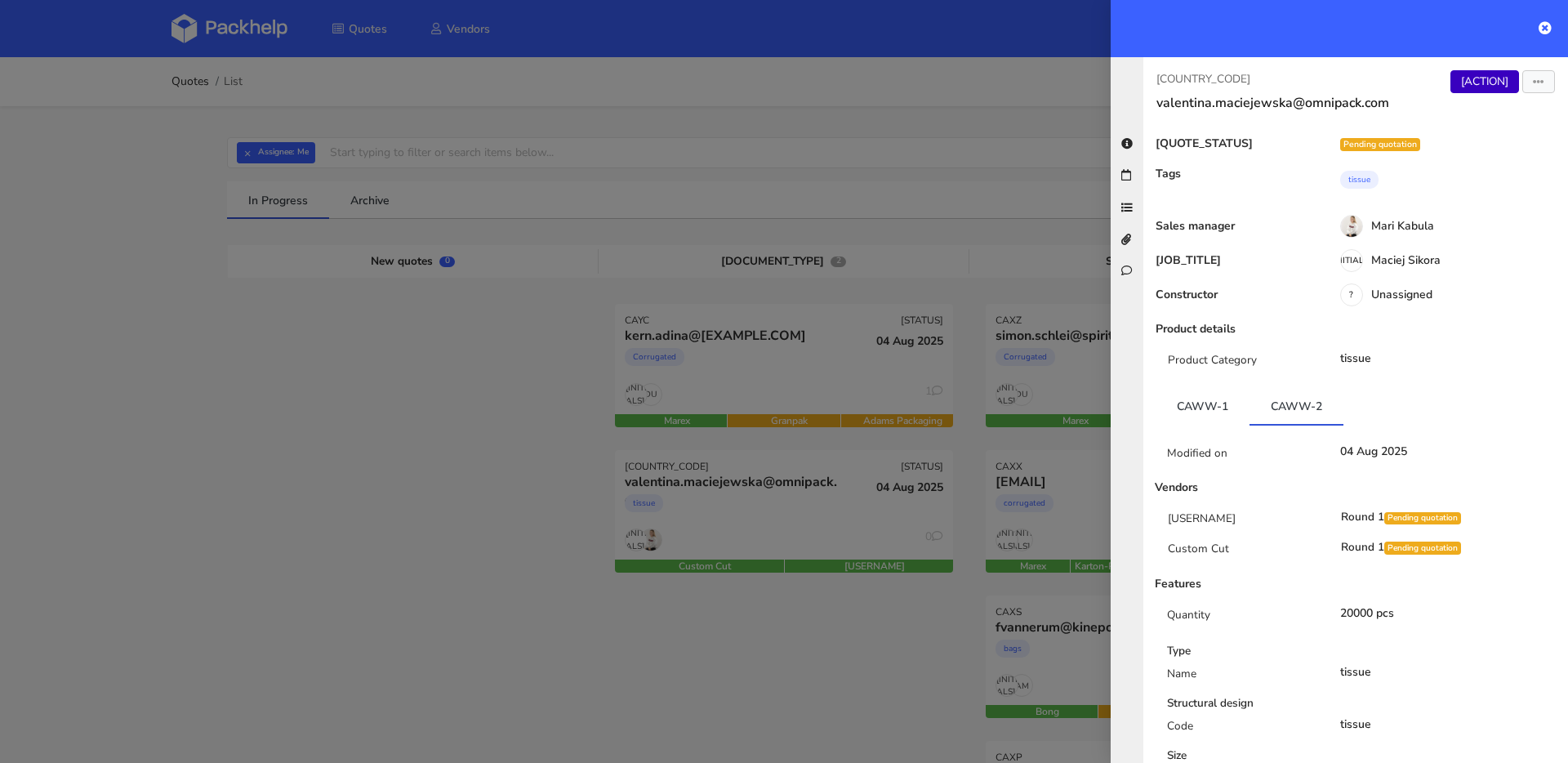 click on "Show estimations" at bounding box center (1485, 82) 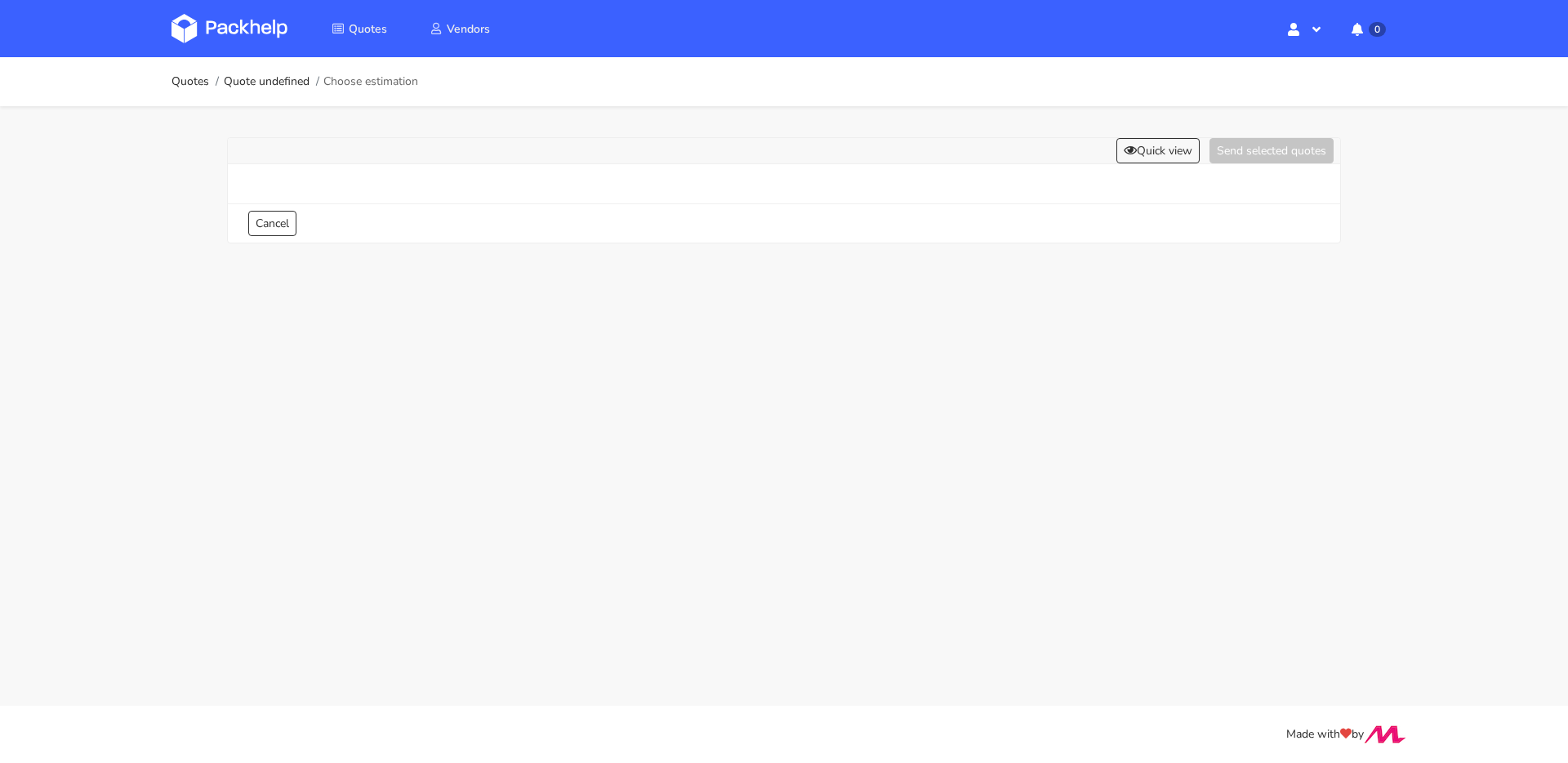 scroll, scrollTop: 0, scrollLeft: 0, axis: both 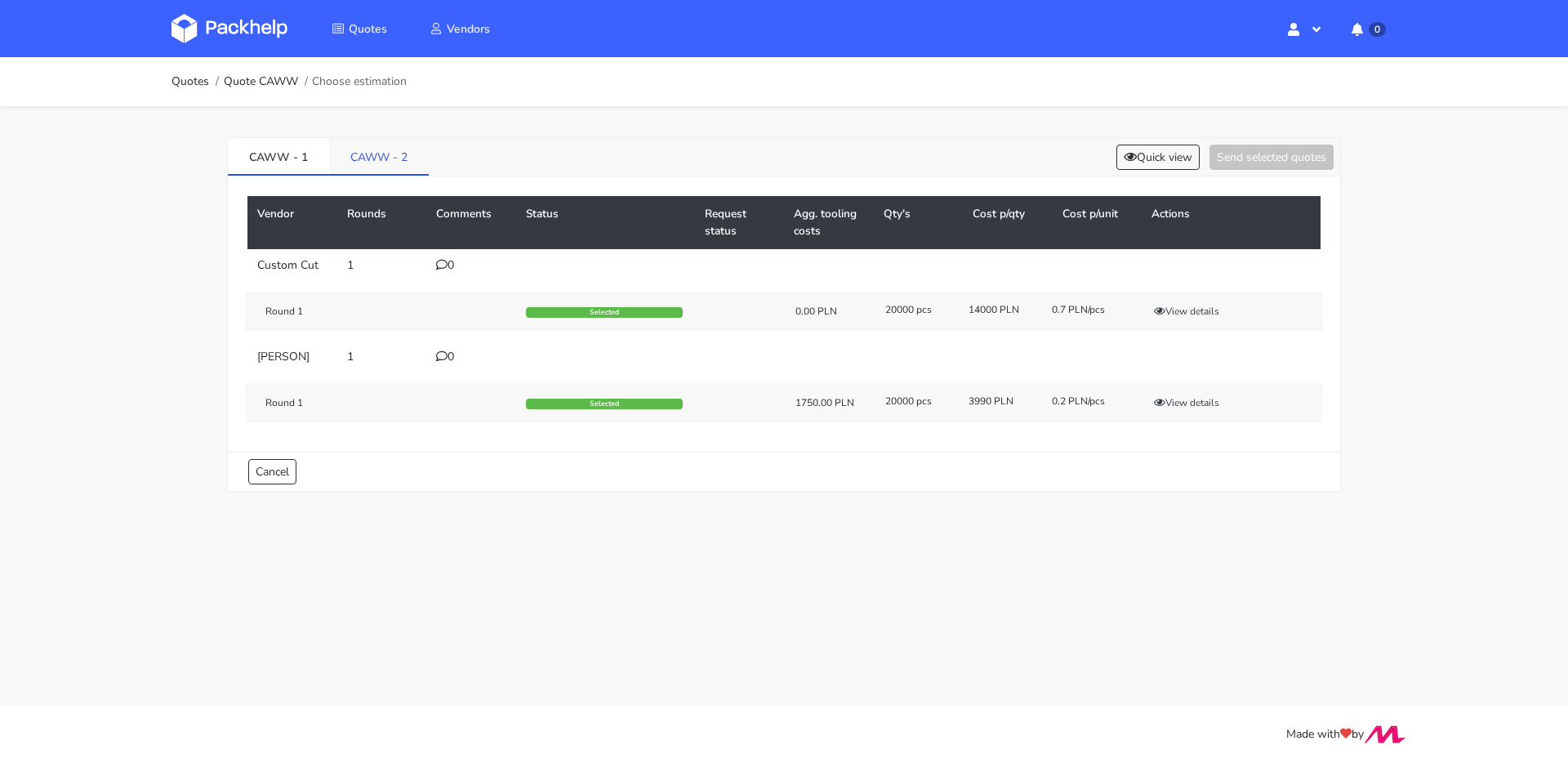 click on "CAWW - 2" at bounding box center [379, 156] 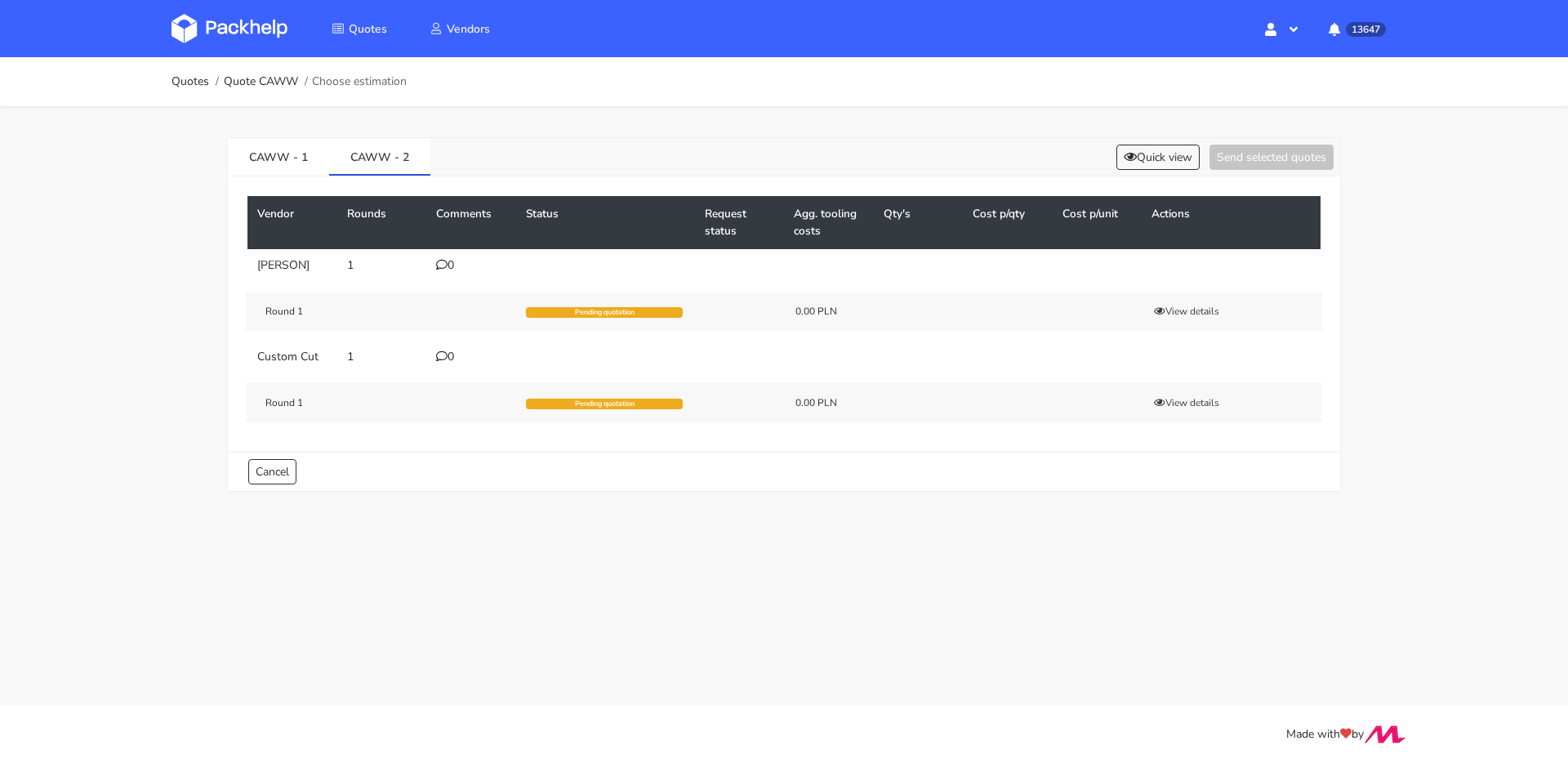 click at bounding box center [442, 265] 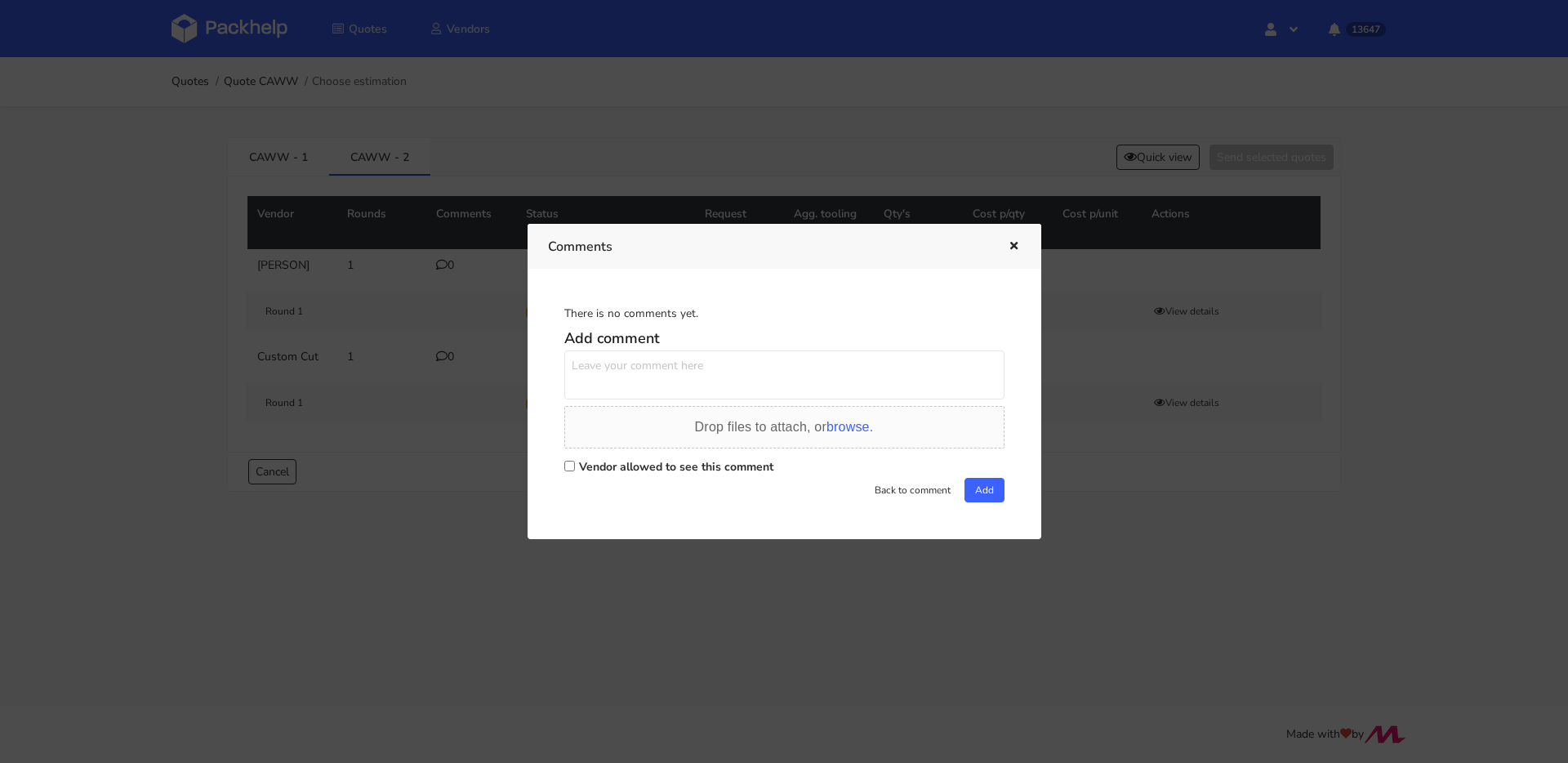 click at bounding box center [784, 375] 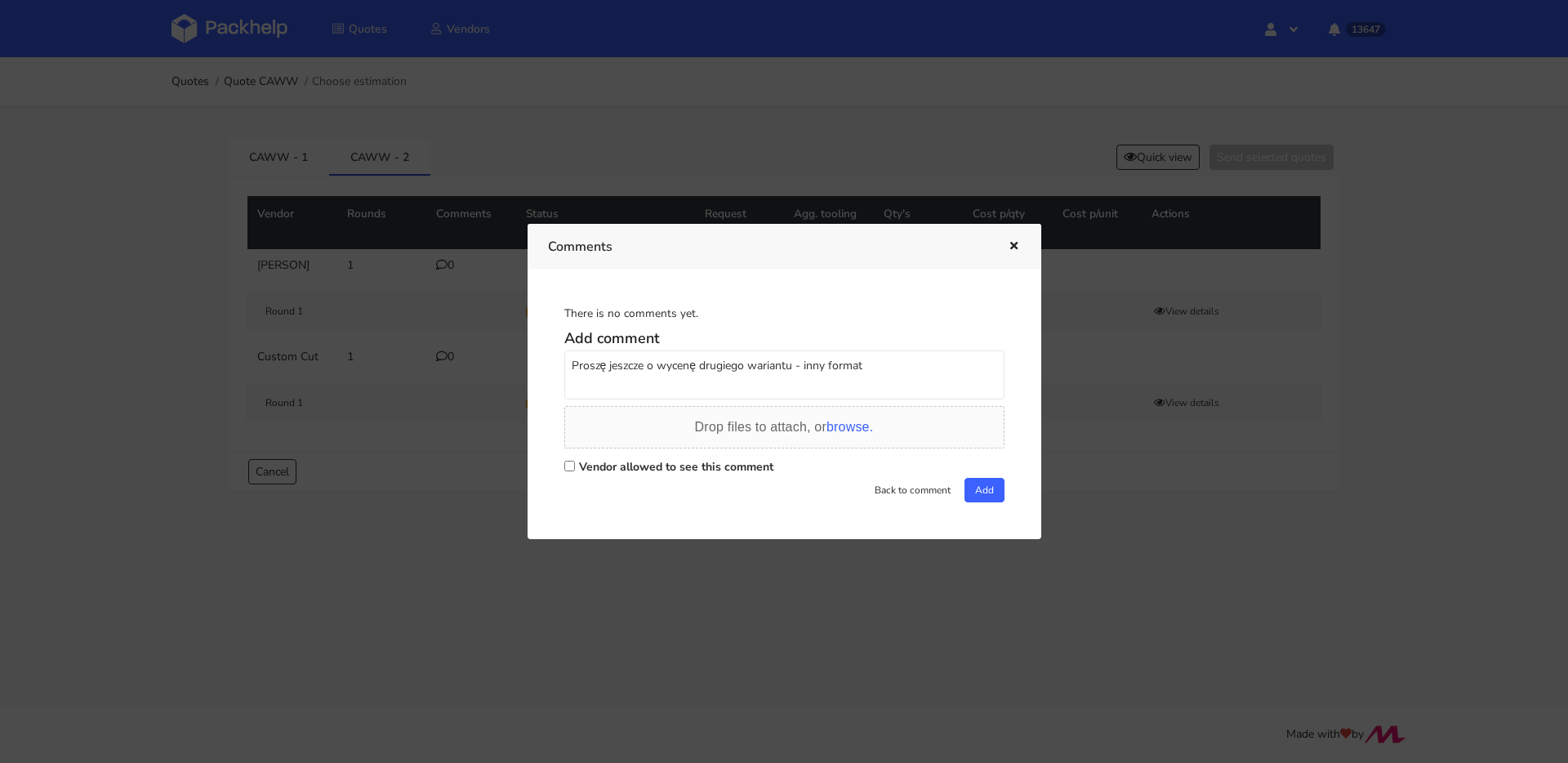 click on "Proszę jeszcze o wycenę drugiego wariantu - inny format" at bounding box center [784, 375] 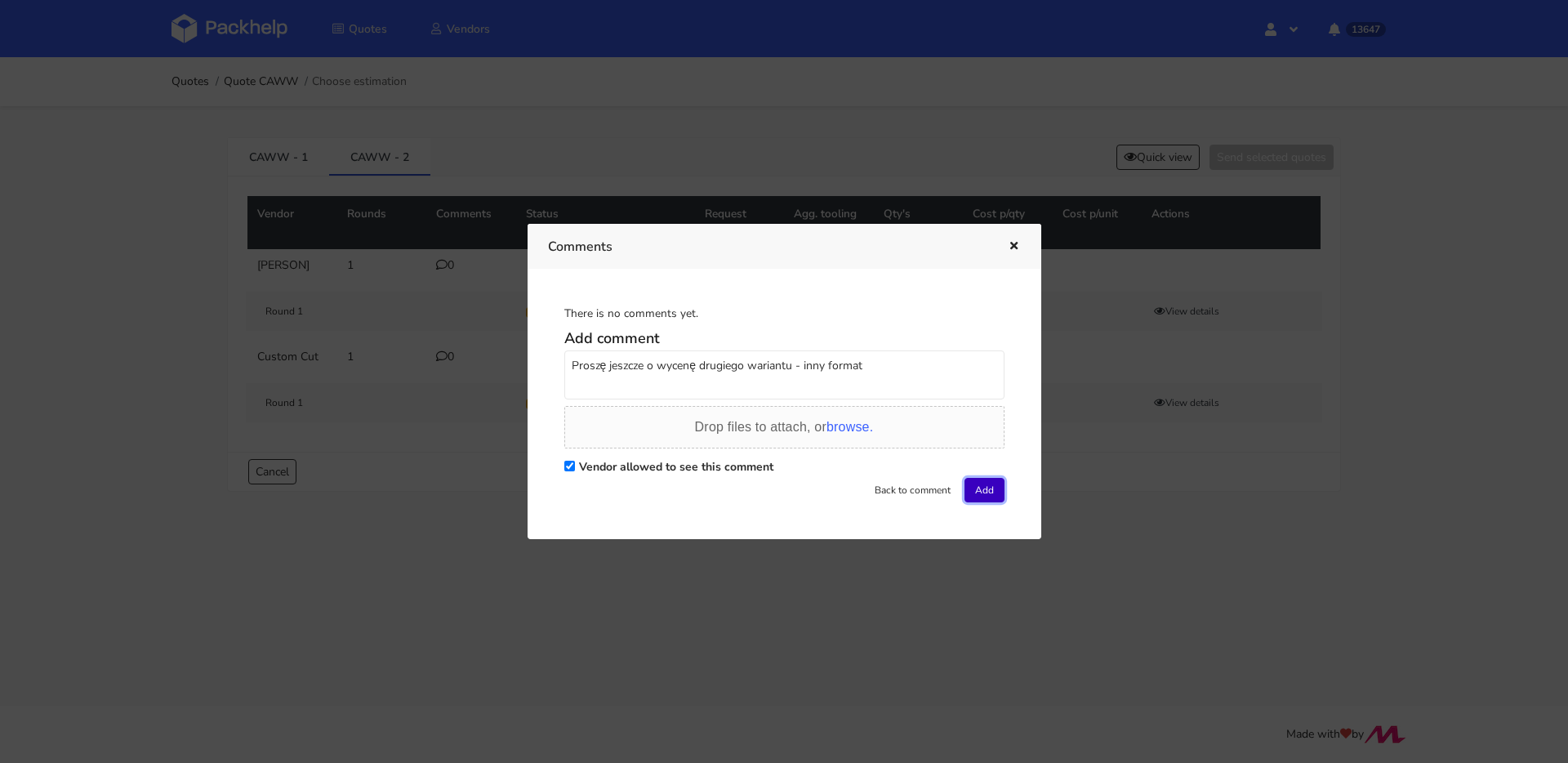 click on "Add" at bounding box center [984, 490] 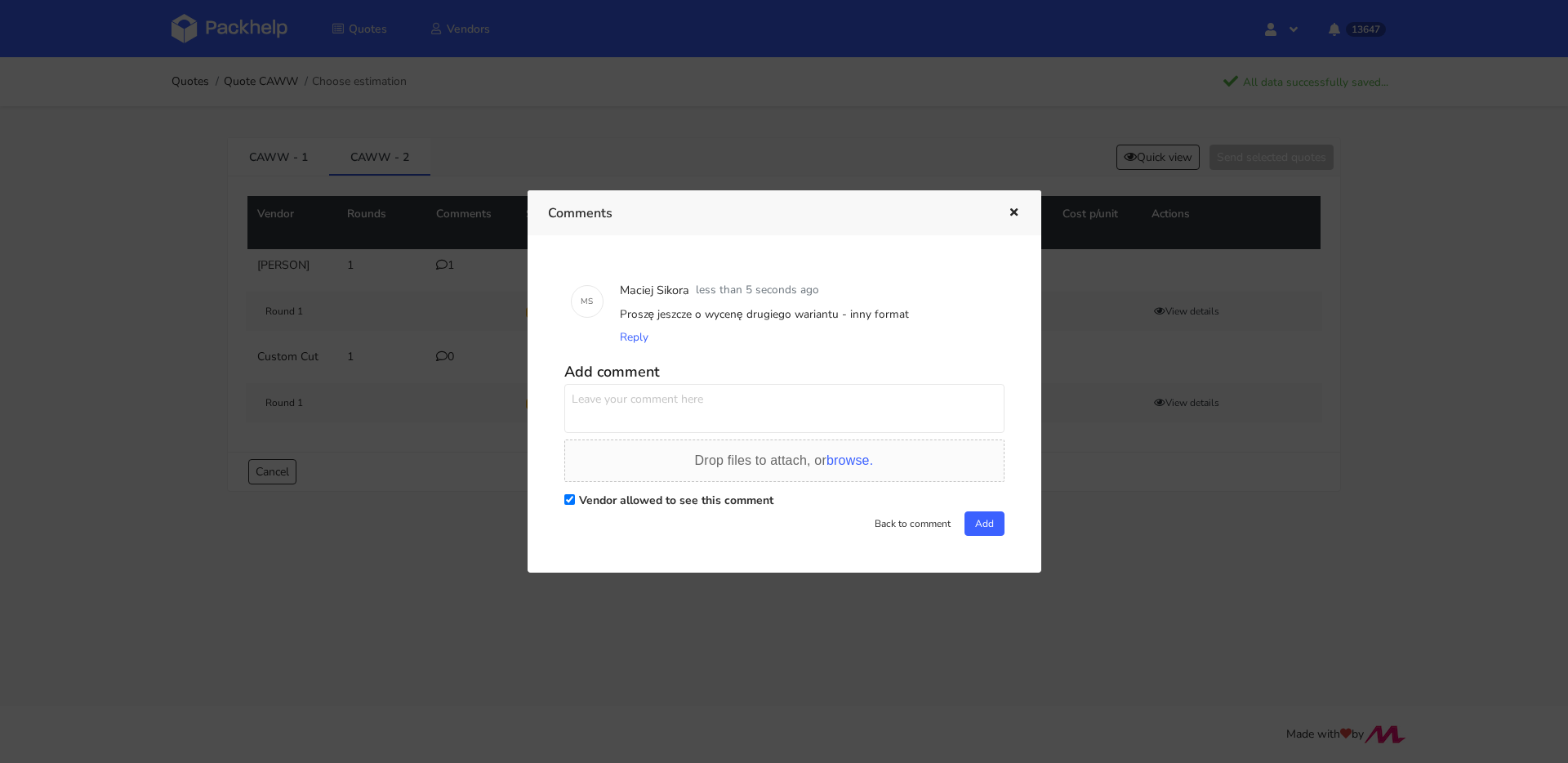 click at bounding box center [1013, 213] 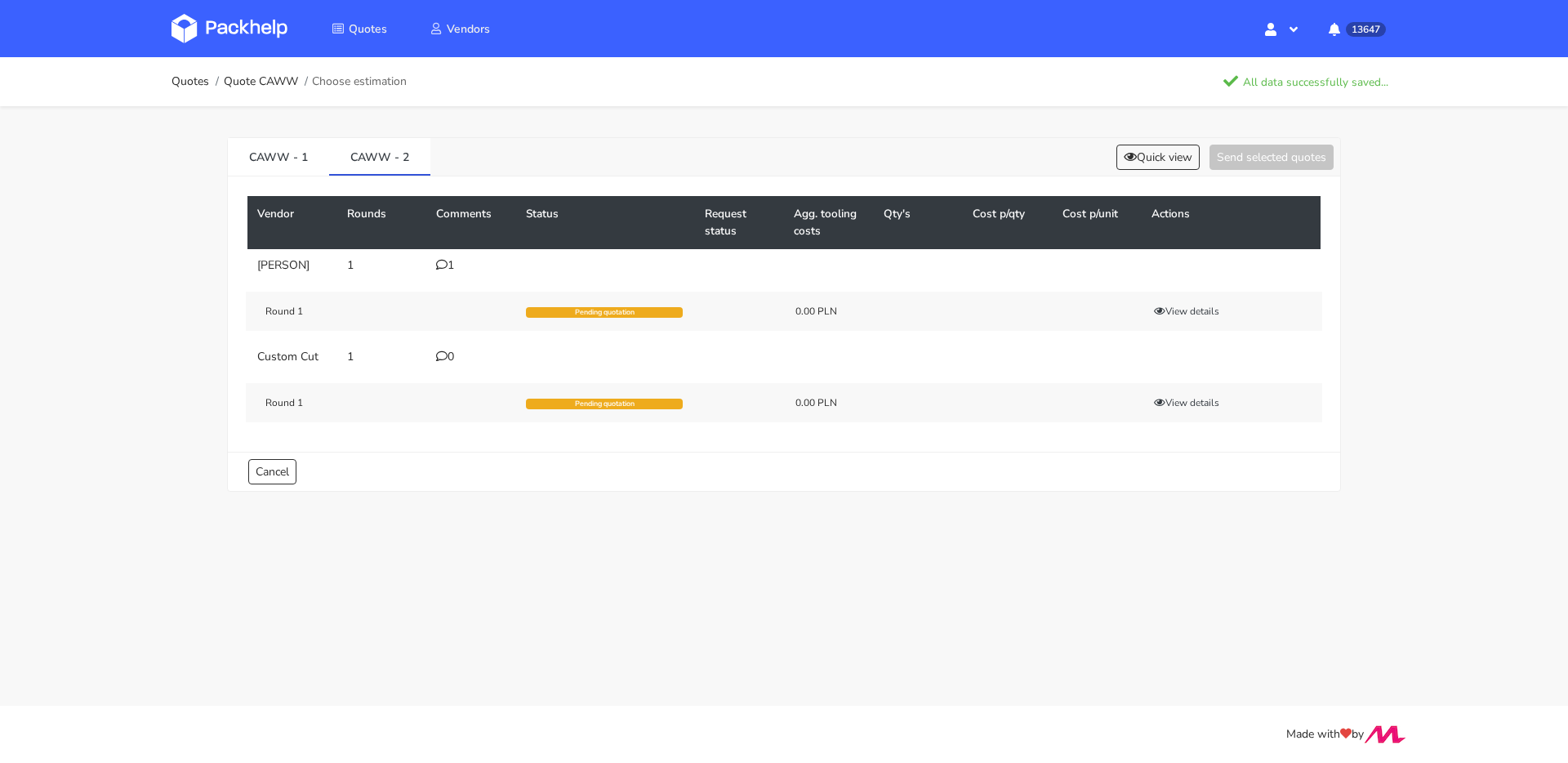 click on "0" at bounding box center (471, 357) 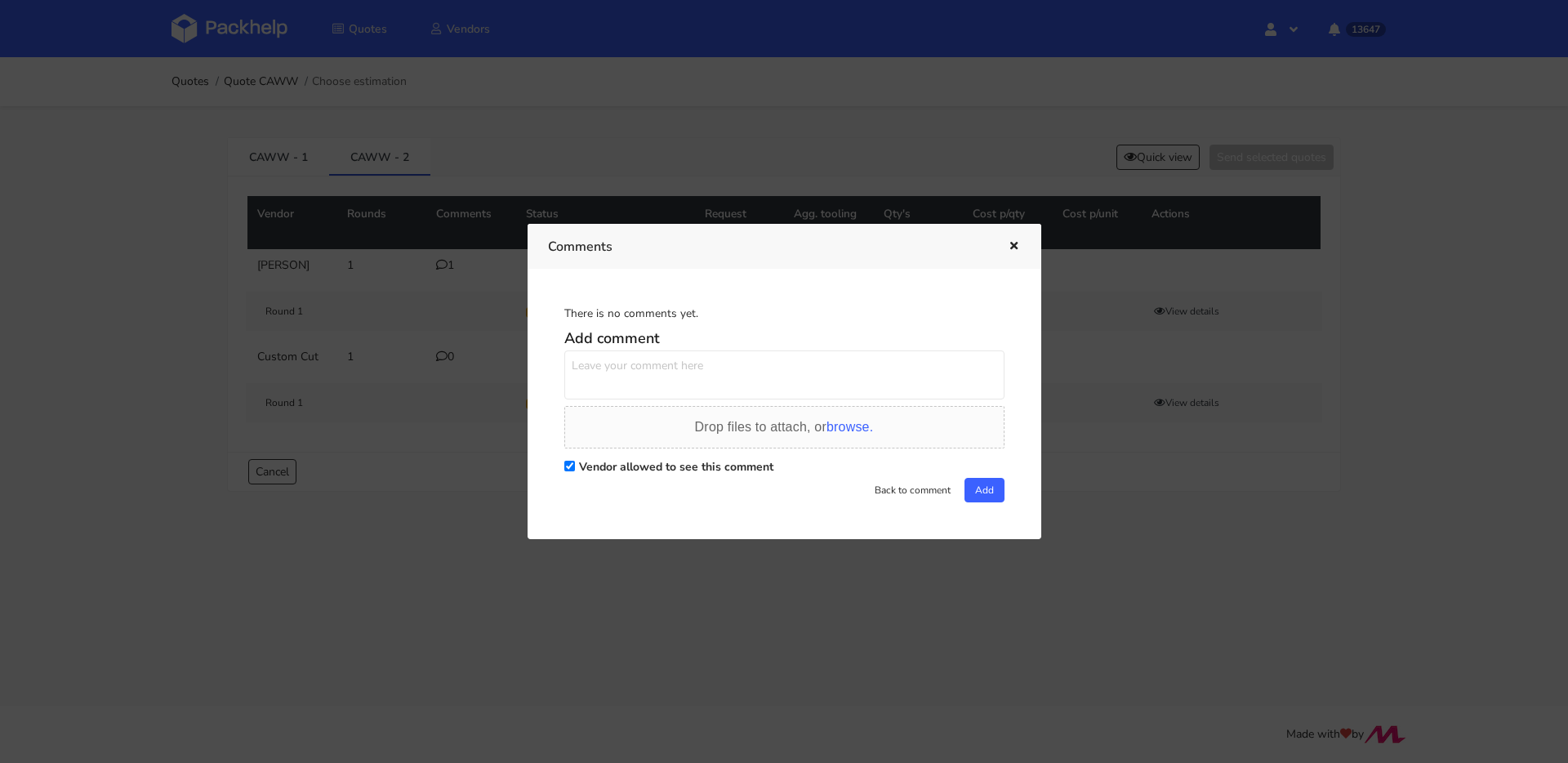 click at bounding box center (784, 375) 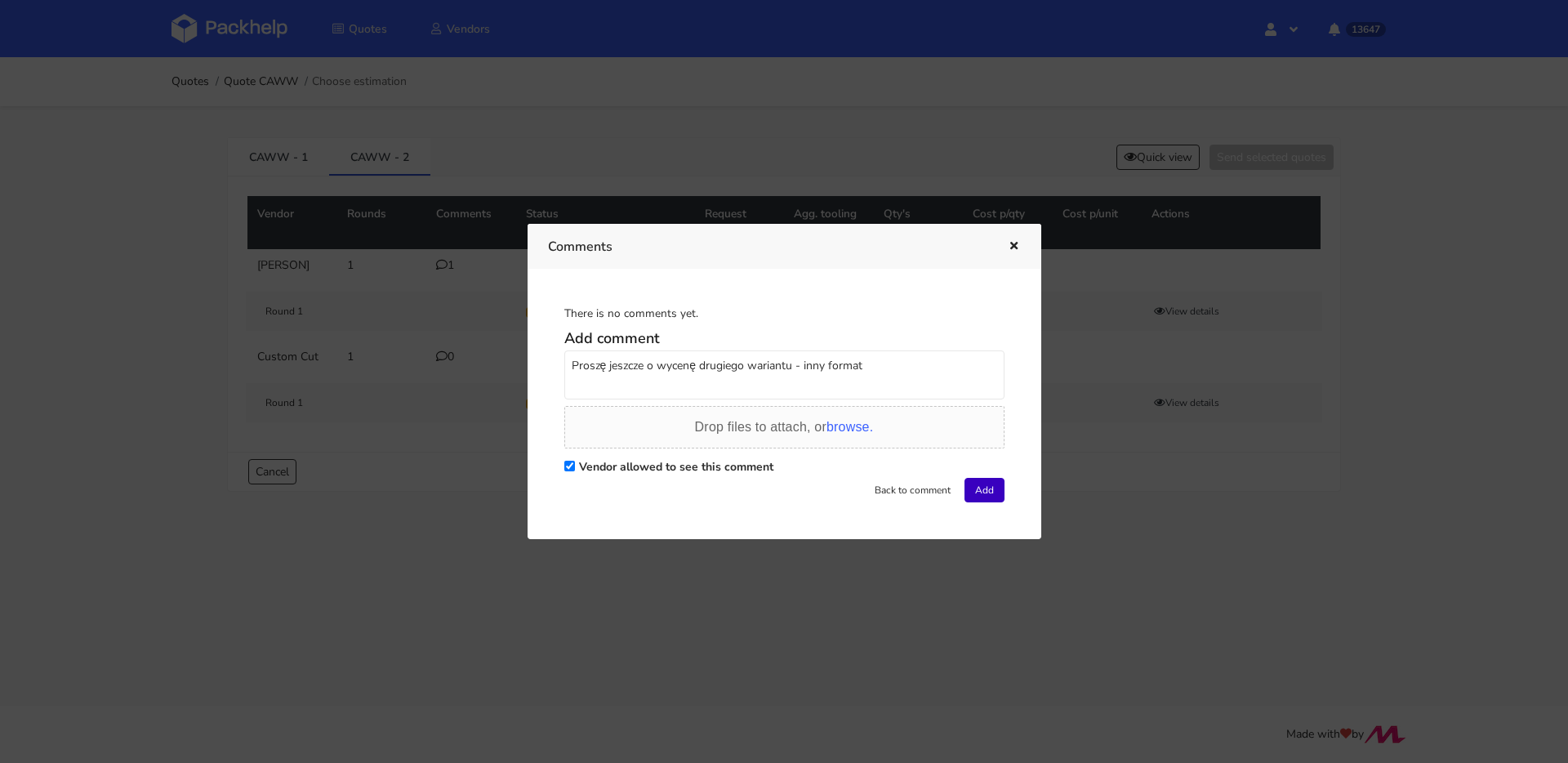 type on "Proszę jeszcze o wycenę drugiego wariantu - inny format" 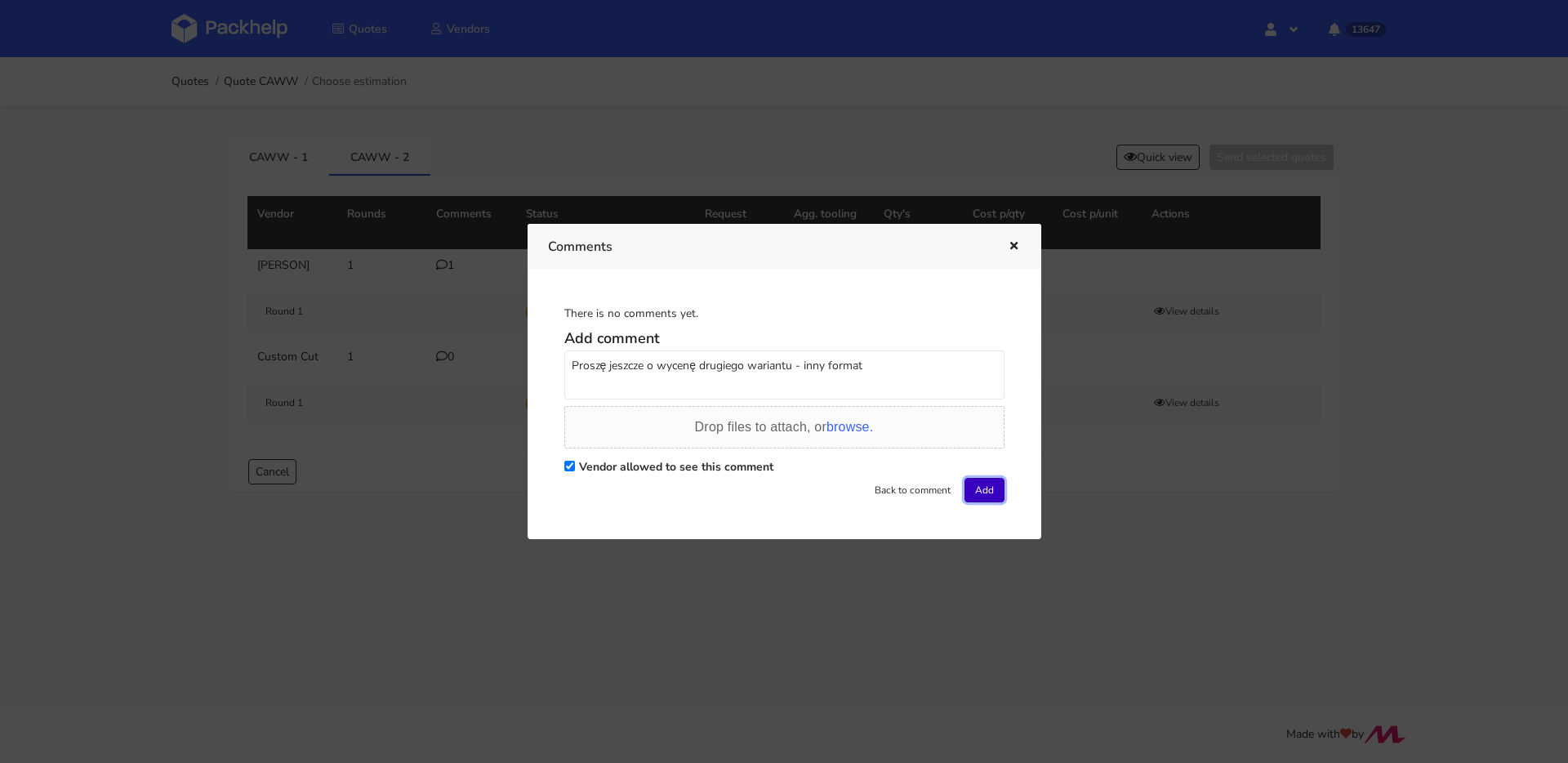 click on "Add" at bounding box center (984, 490) 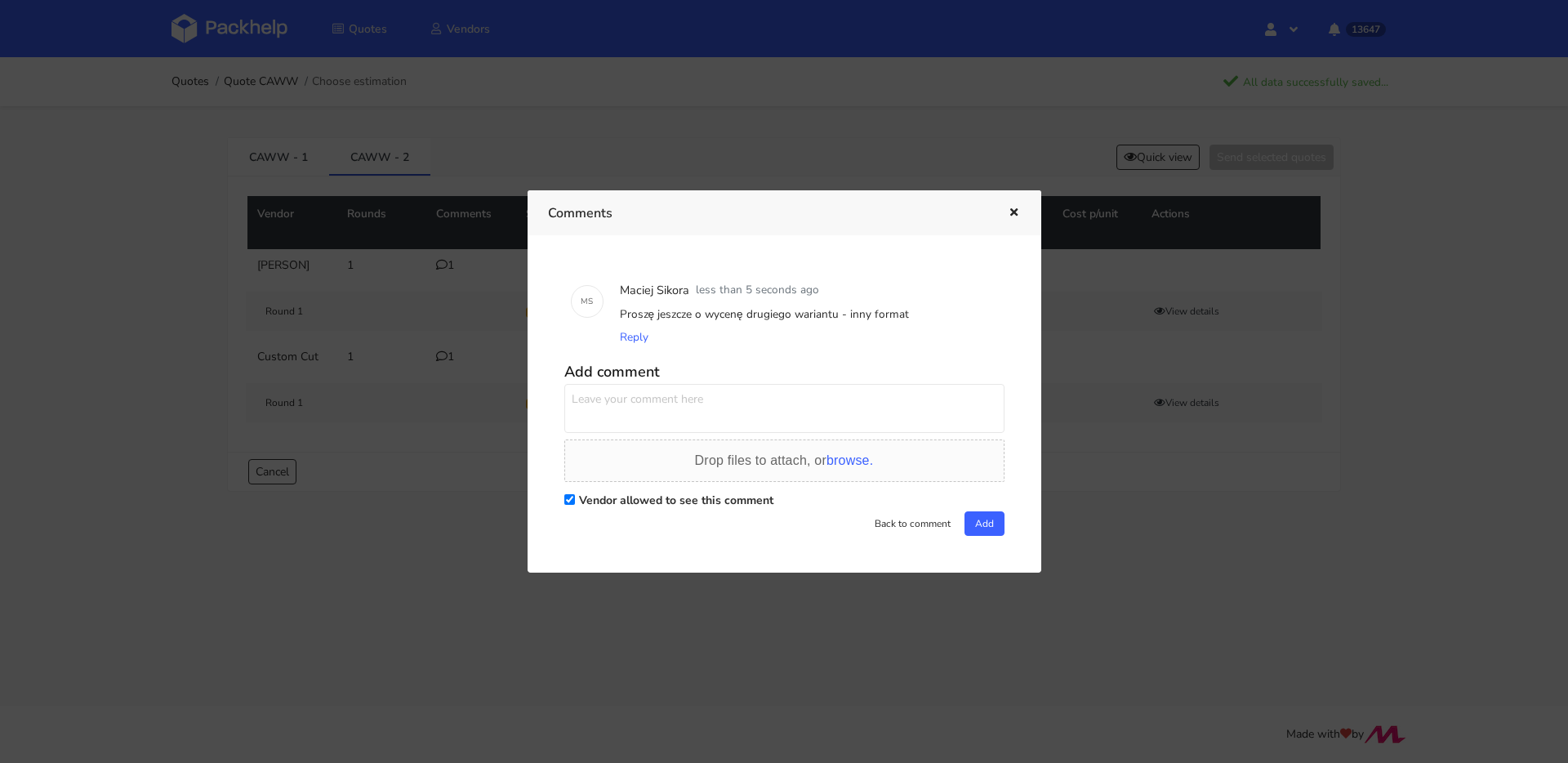 click at bounding box center [1012, 213] 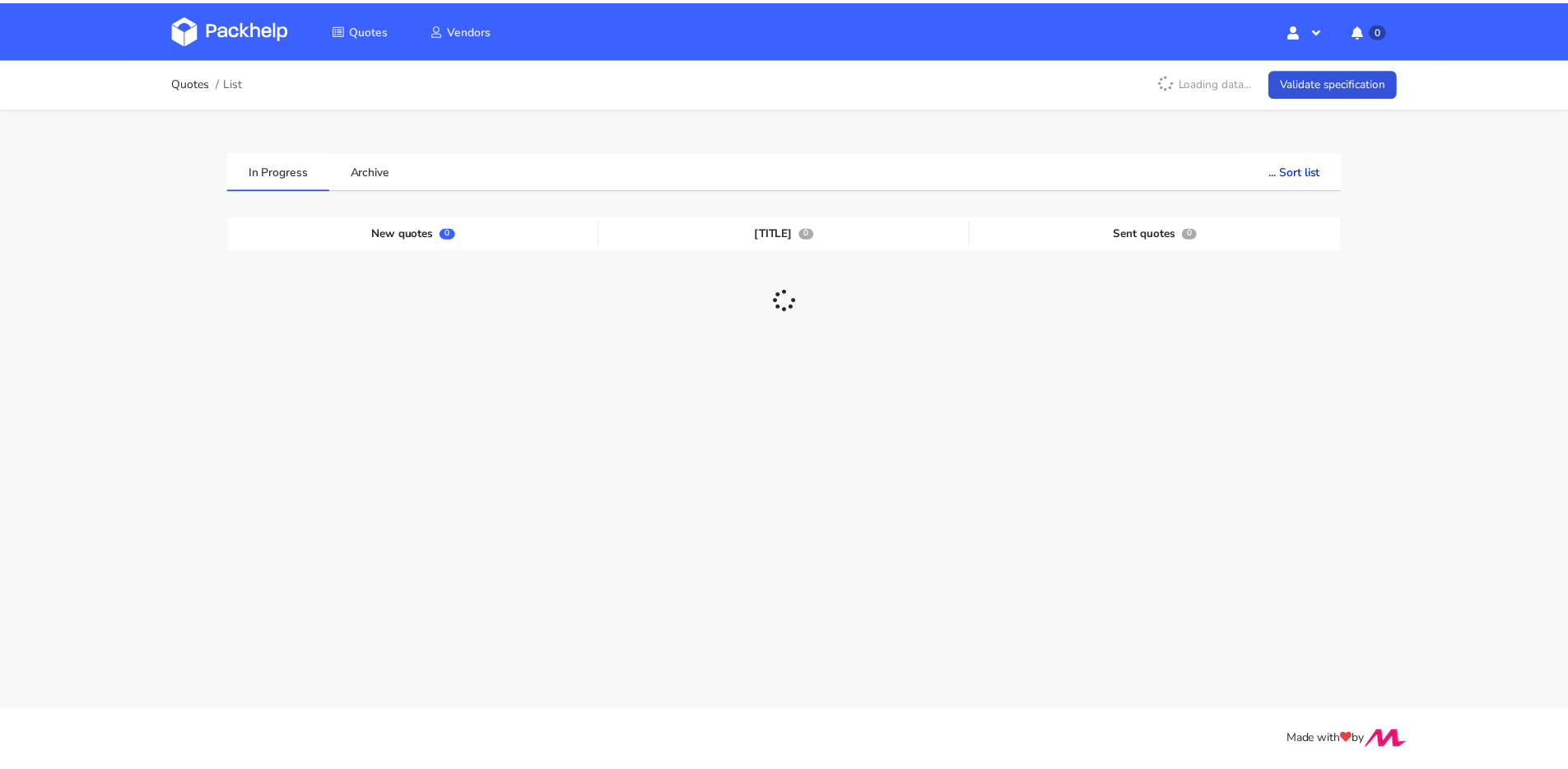 scroll, scrollTop: 0, scrollLeft: 0, axis: both 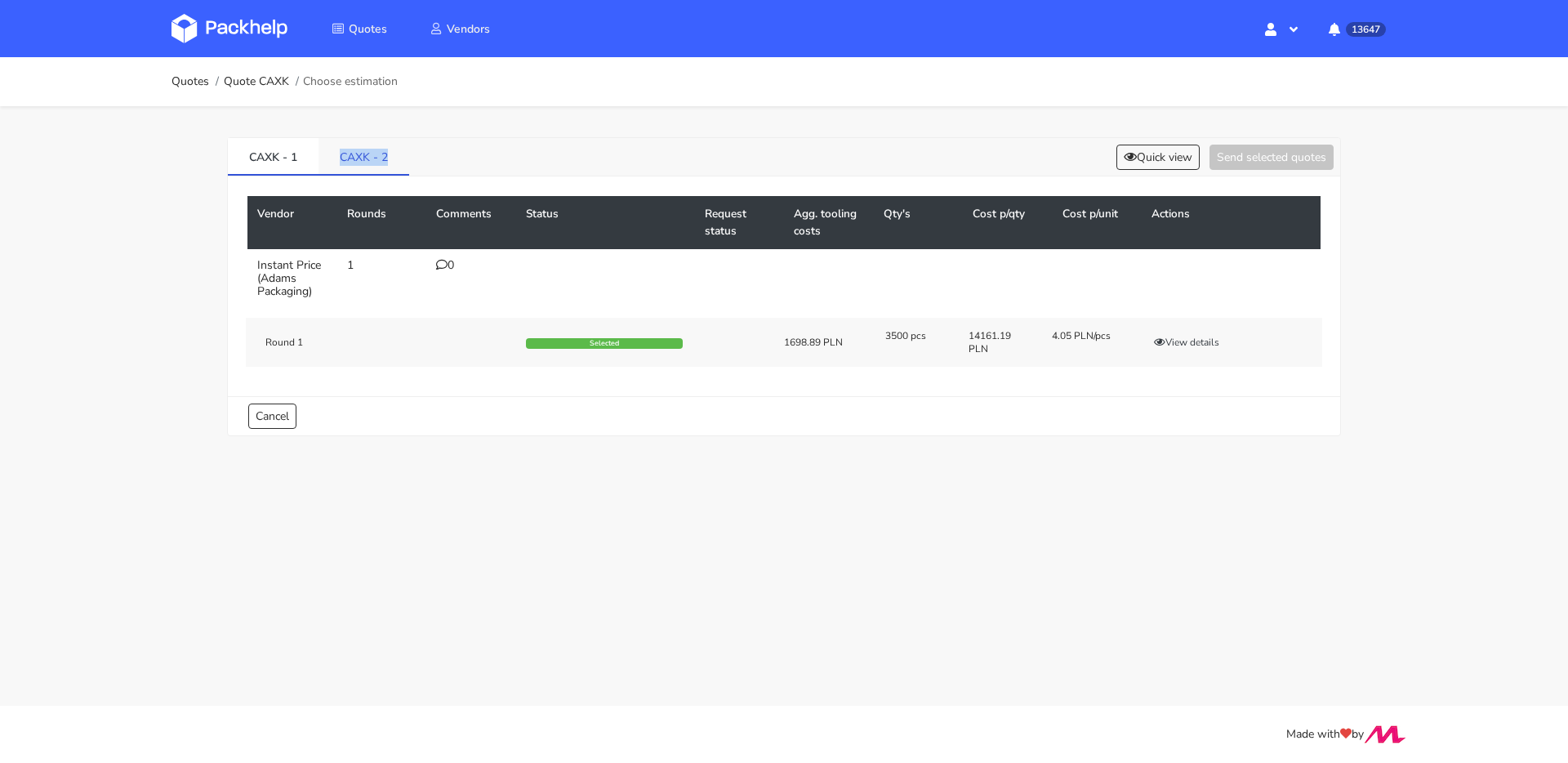 drag, startPoint x: 355, startPoint y: 159, endPoint x: 342, endPoint y: 159, distance: 13 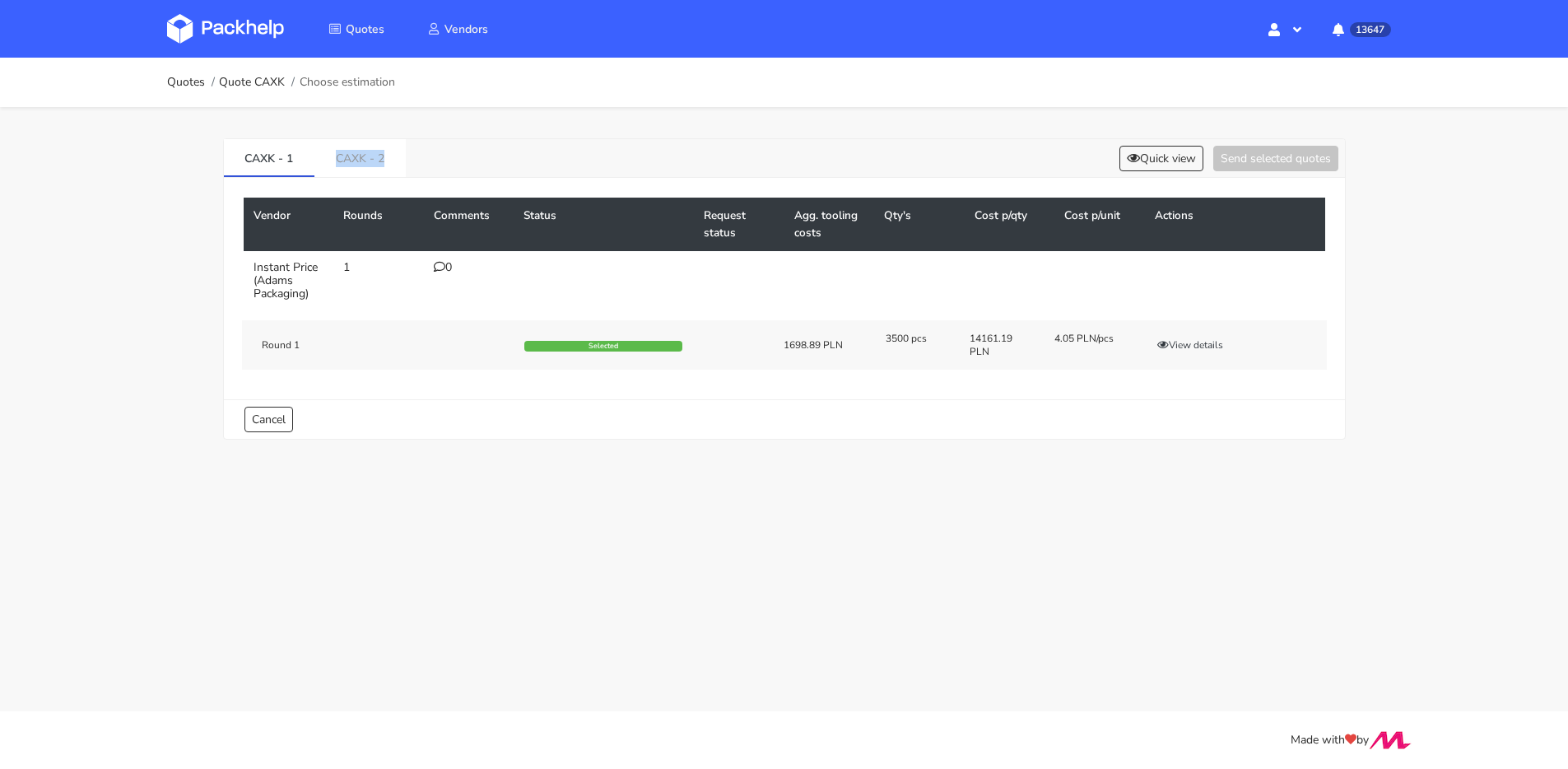 copy on "CAXK - 2" 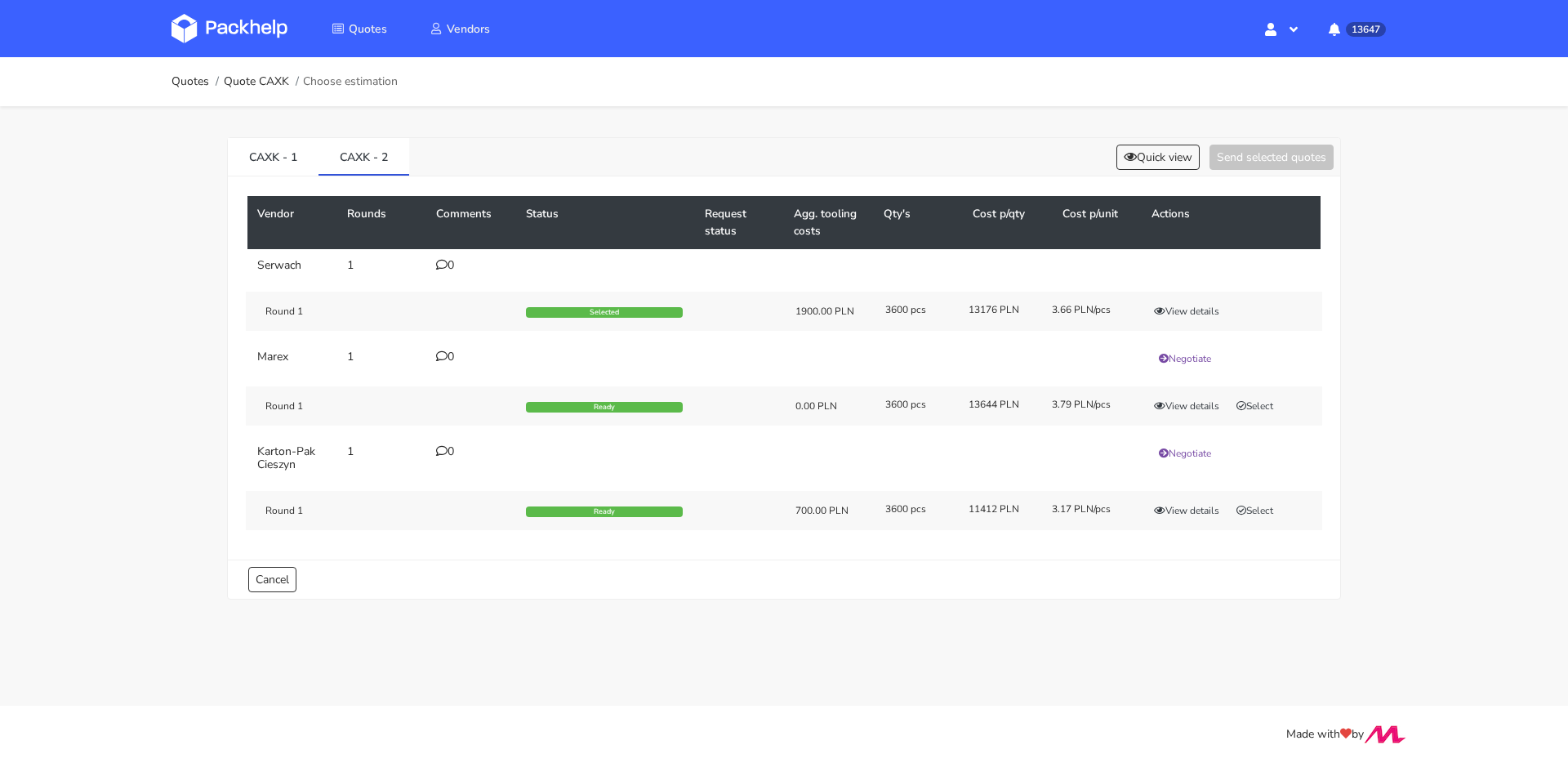 click on "Marex
1
0
Negotiate
Round 1
Ready
0.00
PLN
3600 pcs
13644 PLN
3.79 PLN/pcs
View details
Select" at bounding box center [784, 388] 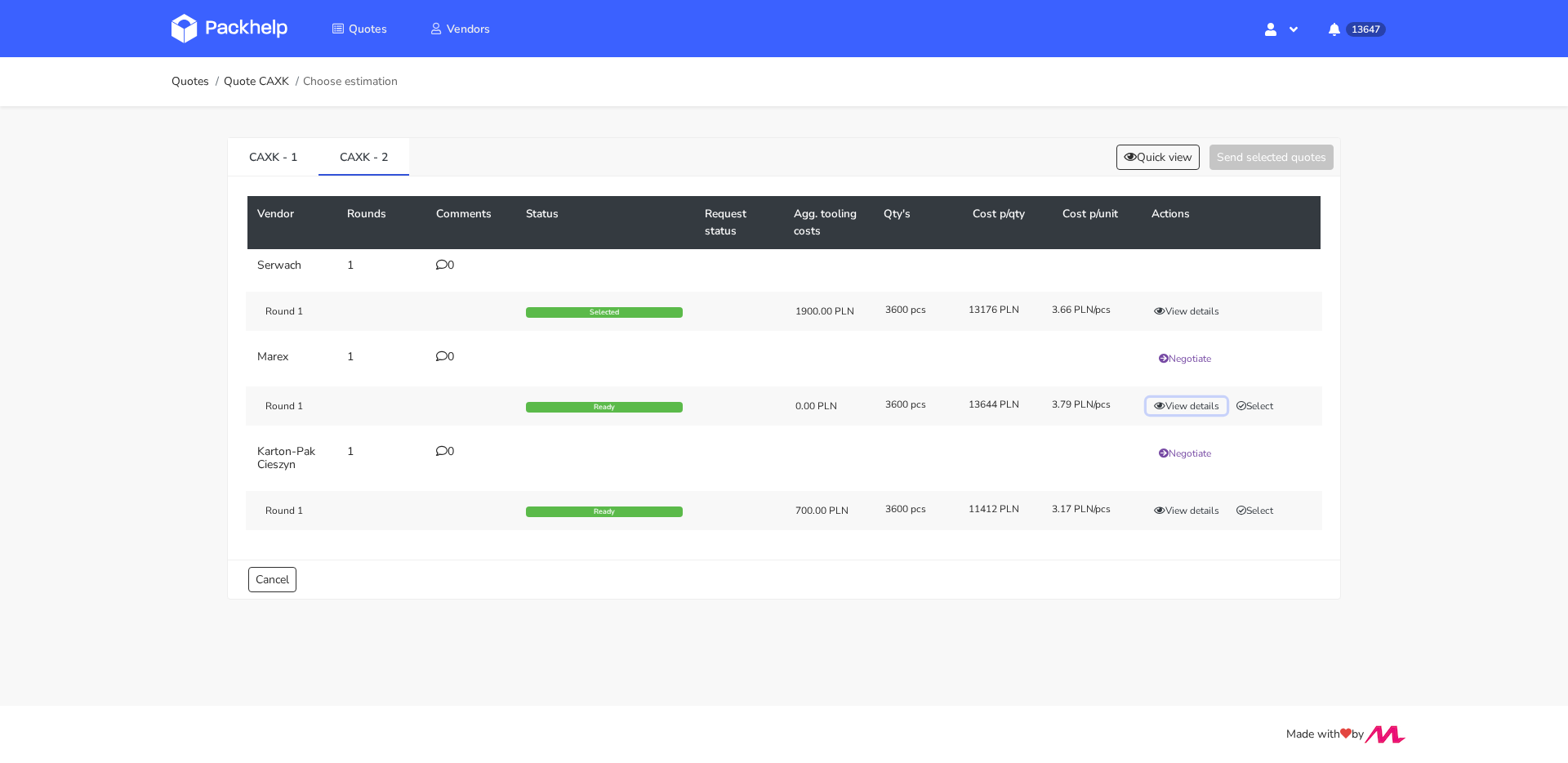 click on "View details" at bounding box center [1187, 406] 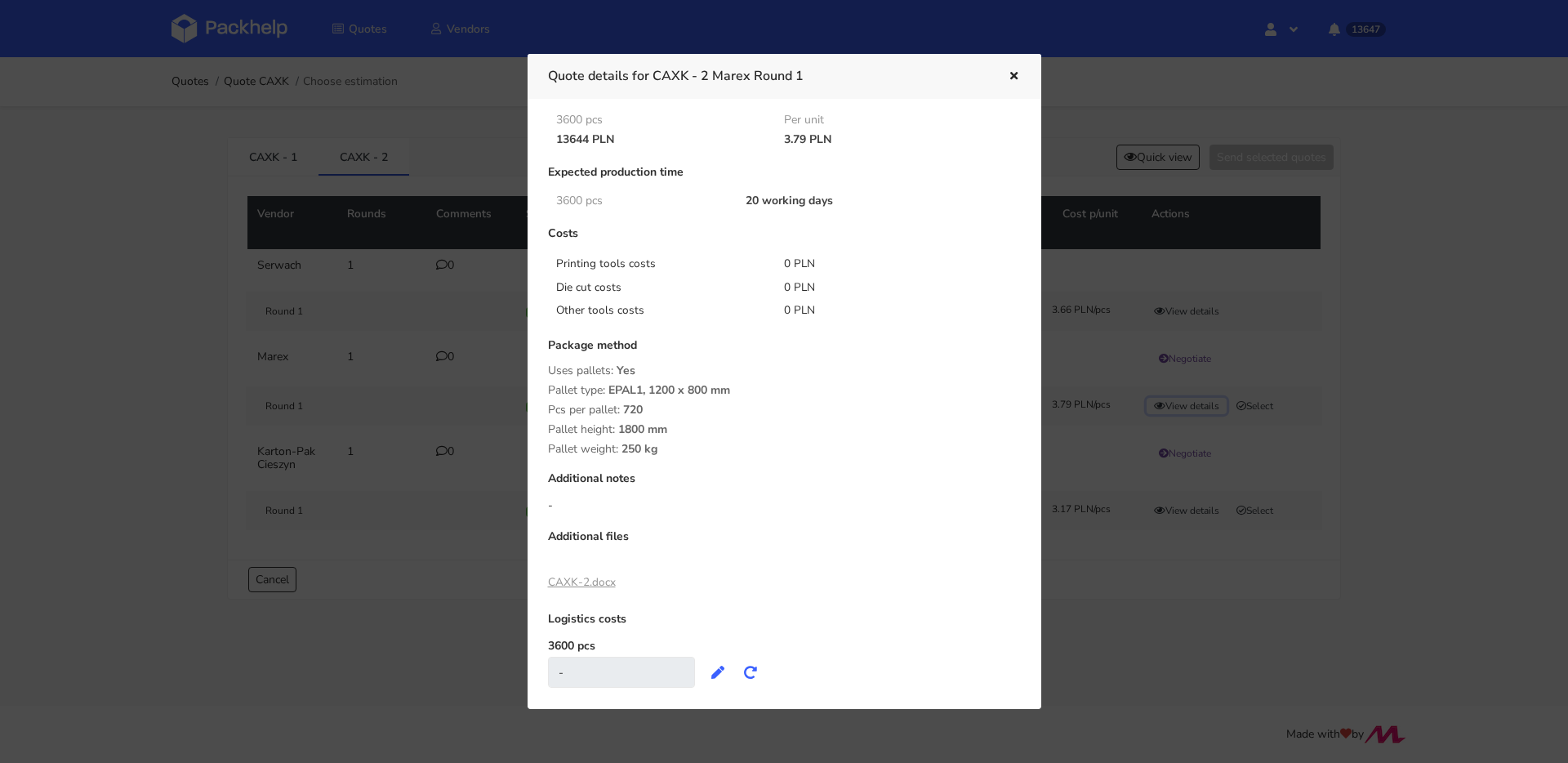 scroll, scrollTop: 92, scrollLeft: 0, axis: vertical 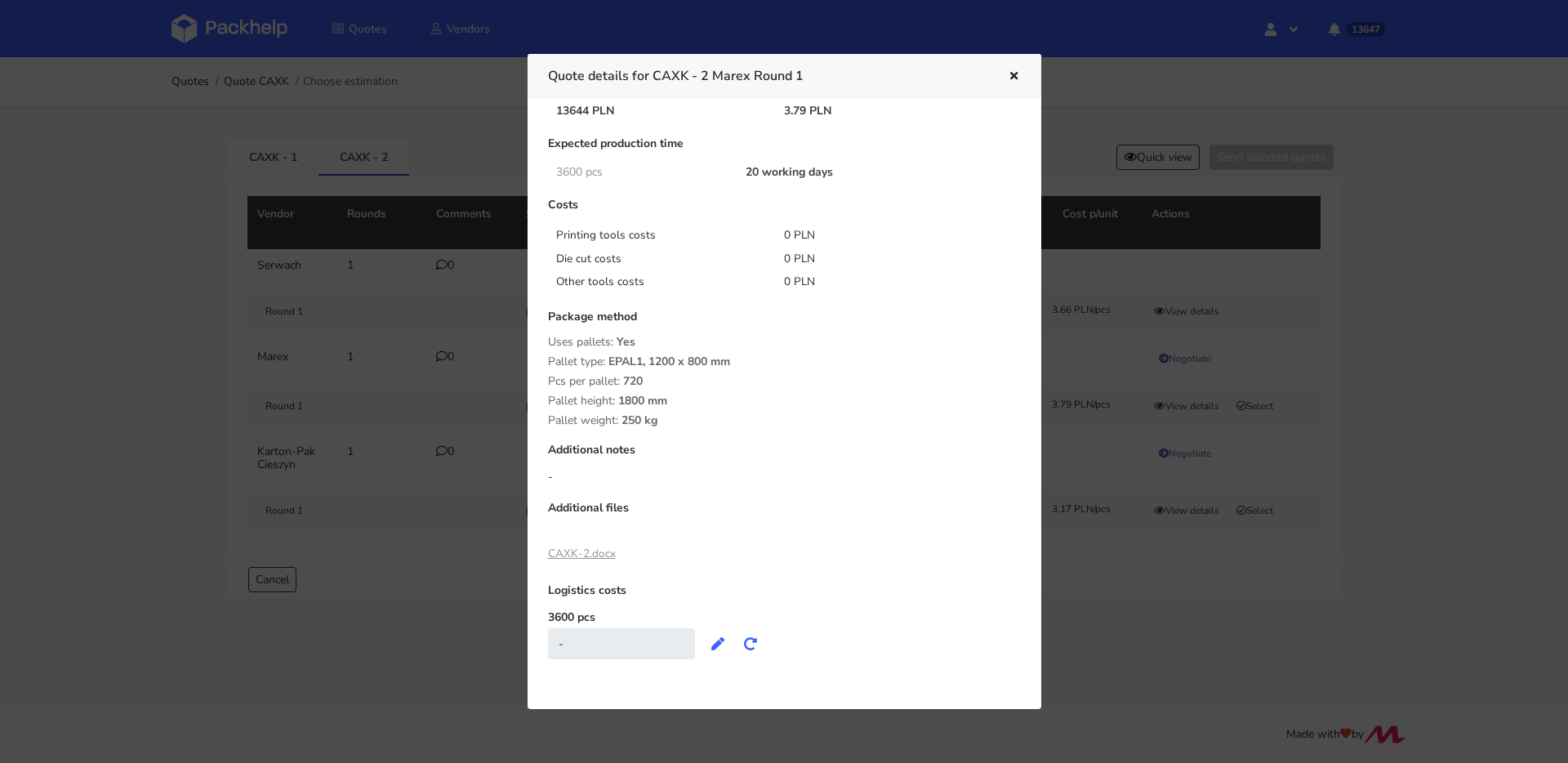 click at bounding box center [1013, 77] 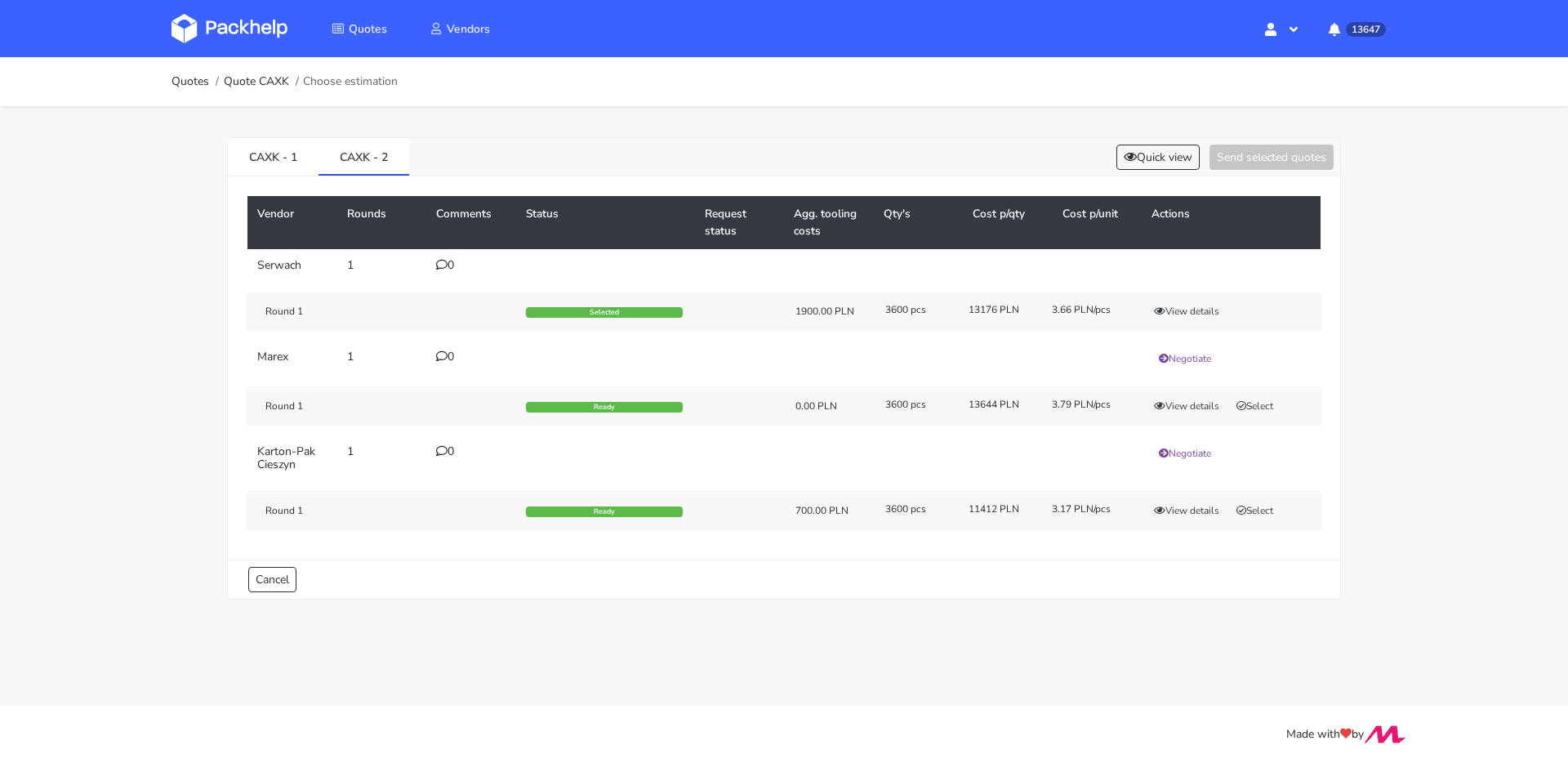 click on "CAXK - 1
CAXK - 2
Quick view
Send selected quotes" at bounding box center (784, 157) 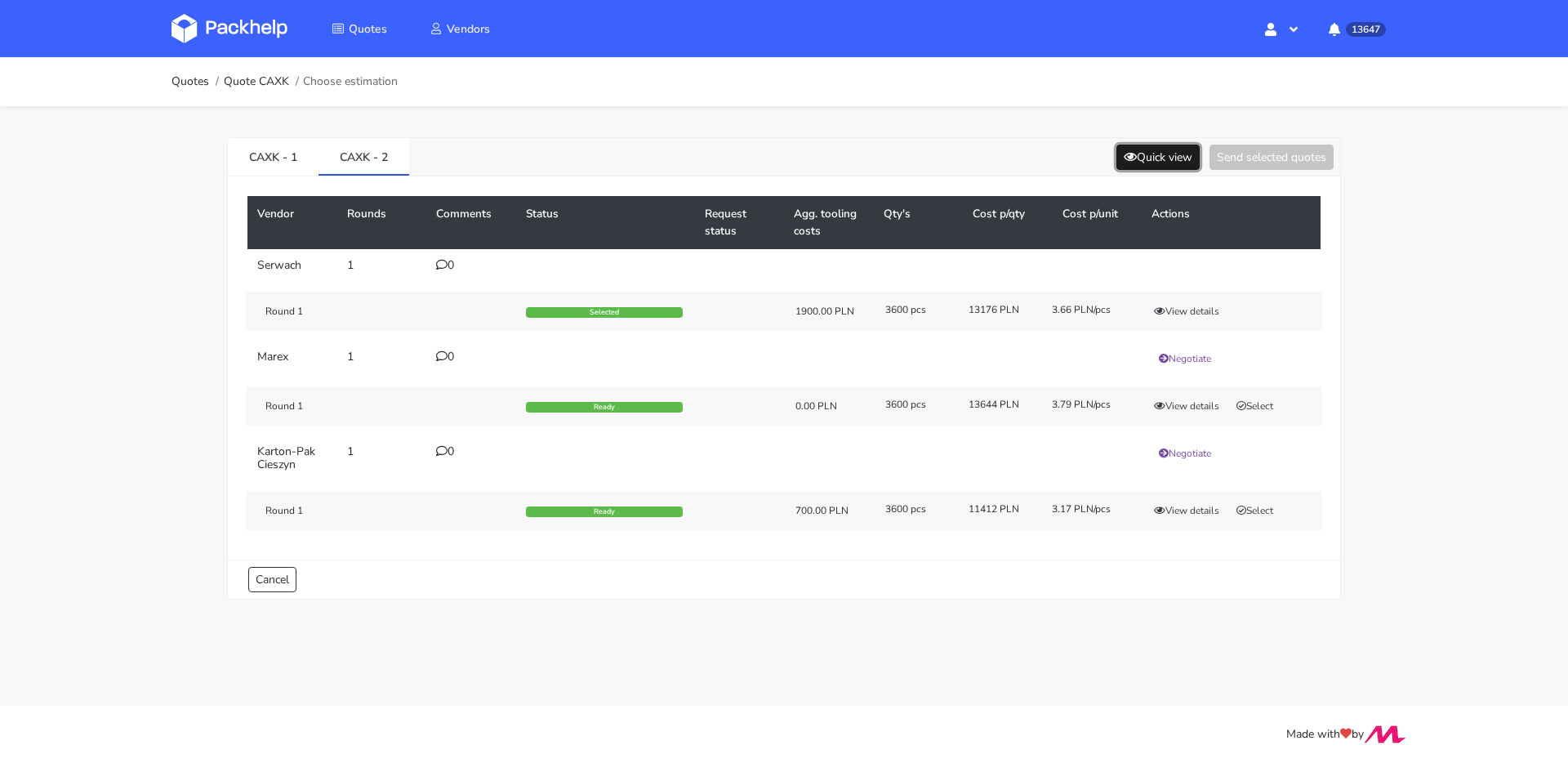 click on "Quick view" at bounding box center (1158, 157) 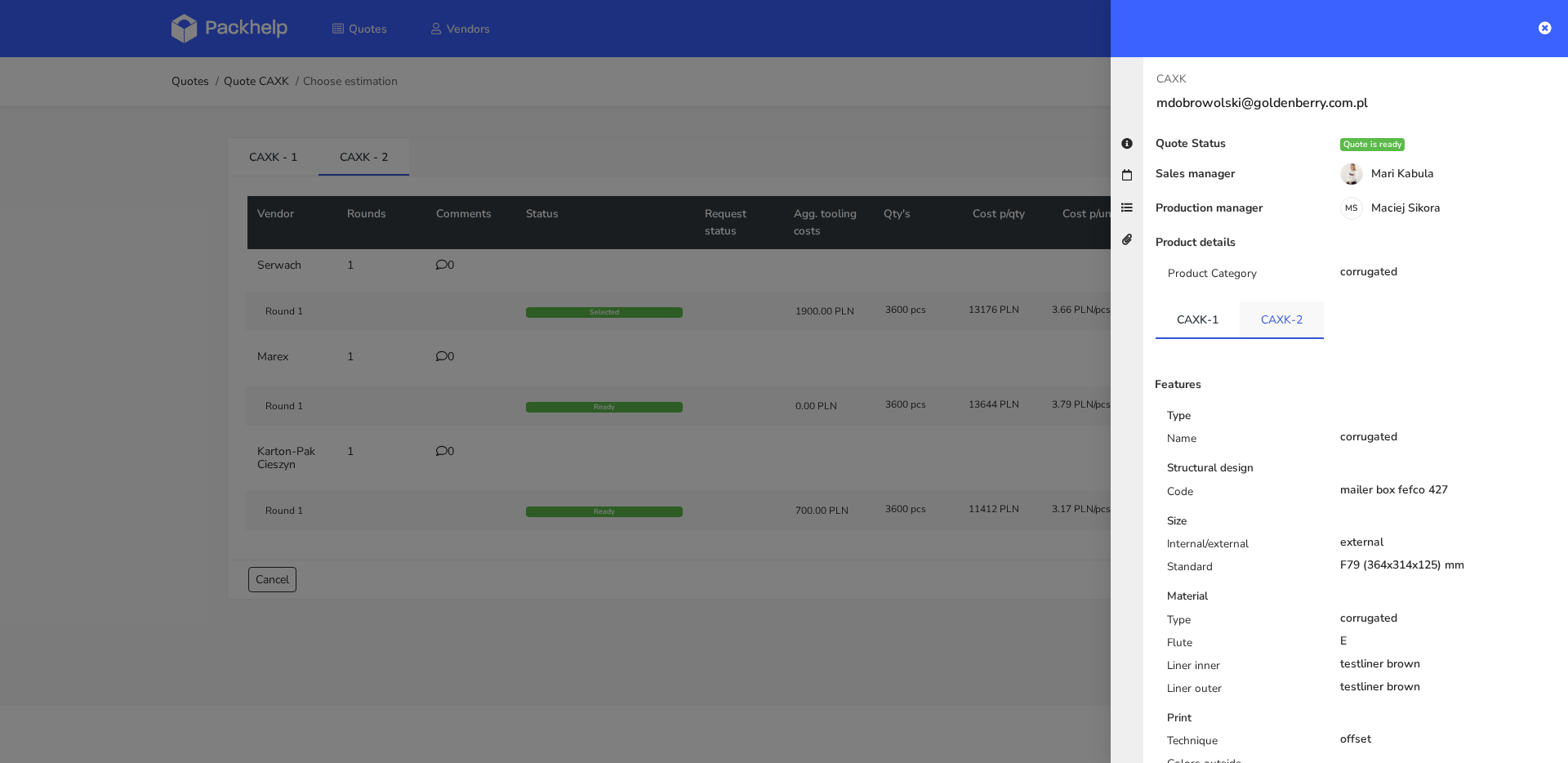 click on "CAXK-2" at bounding box center (1281, 319) 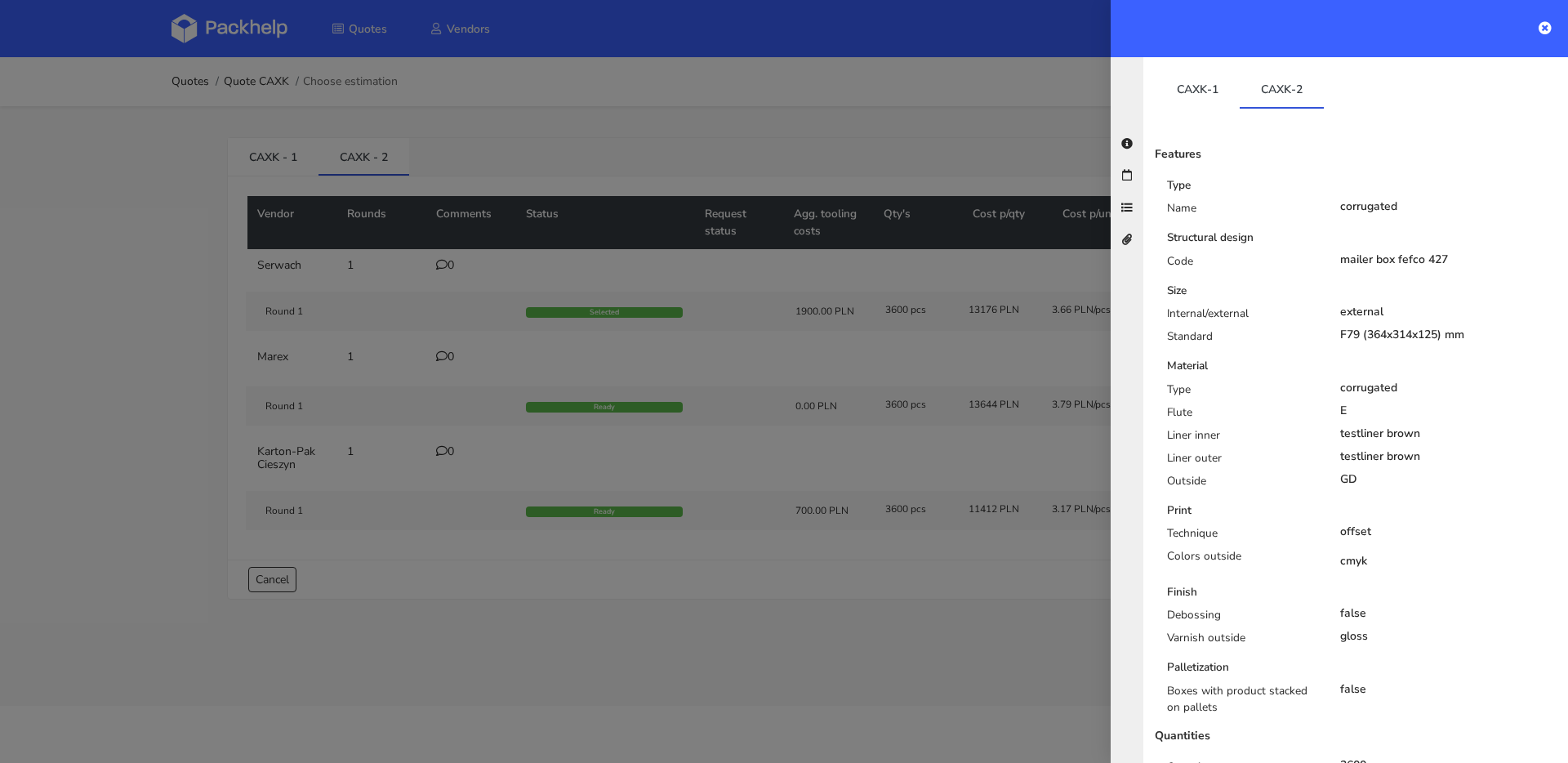 scroll, scrollTop: 316, scrollLeft: 0, axis: vertical 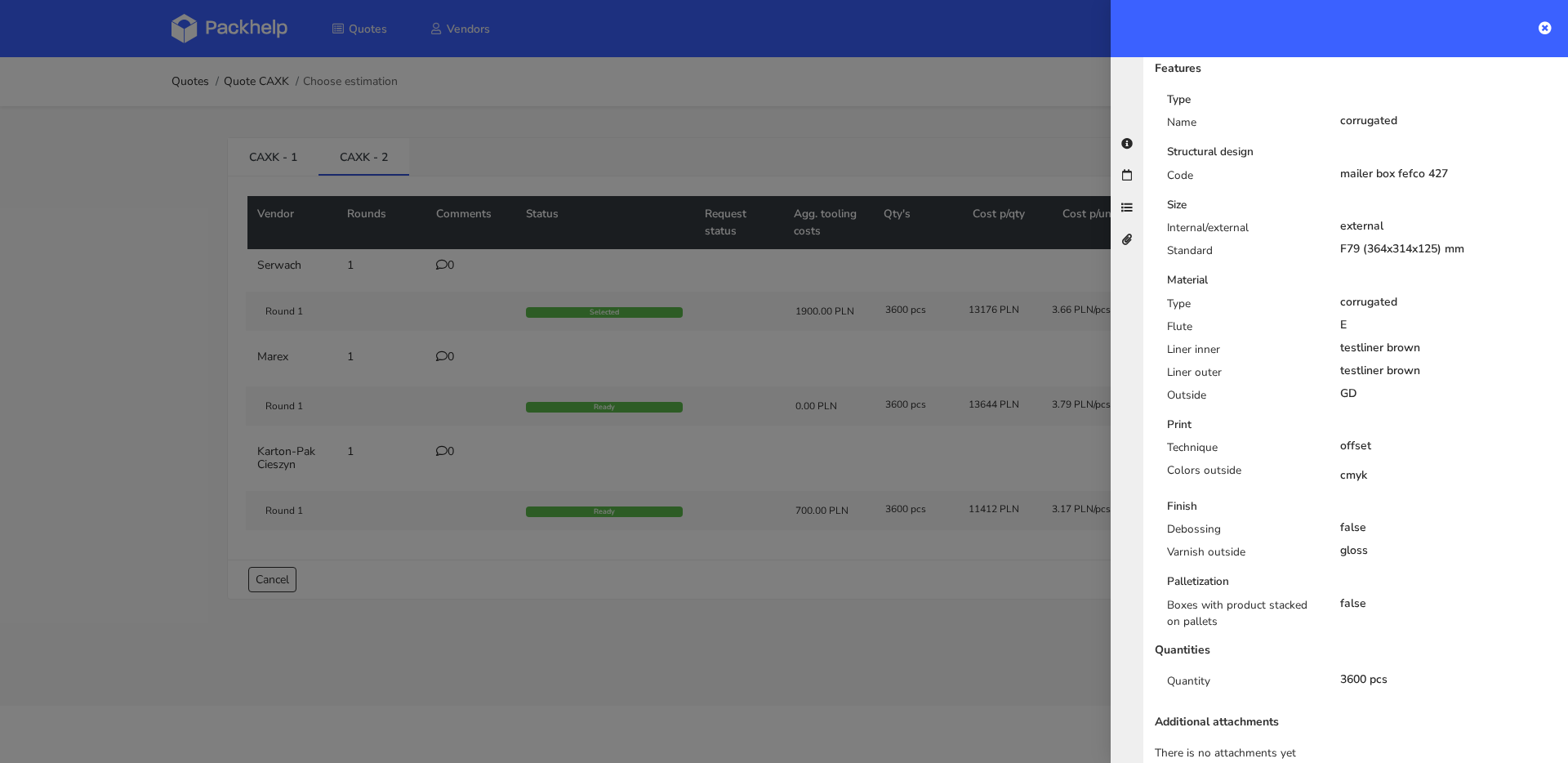 click at bounding box center (784, 382) 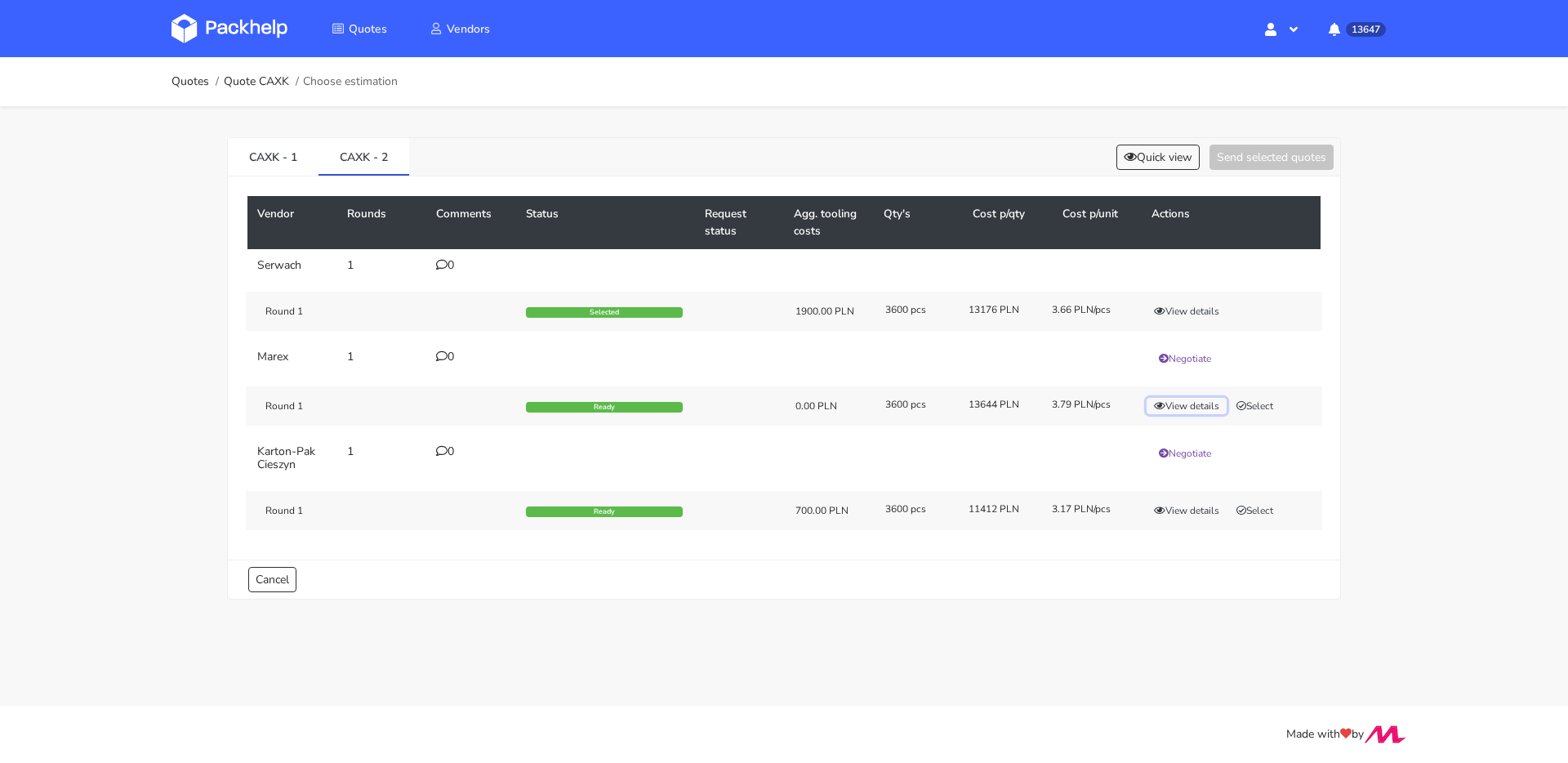 click on "View details" at bounding box center [1187, 406] 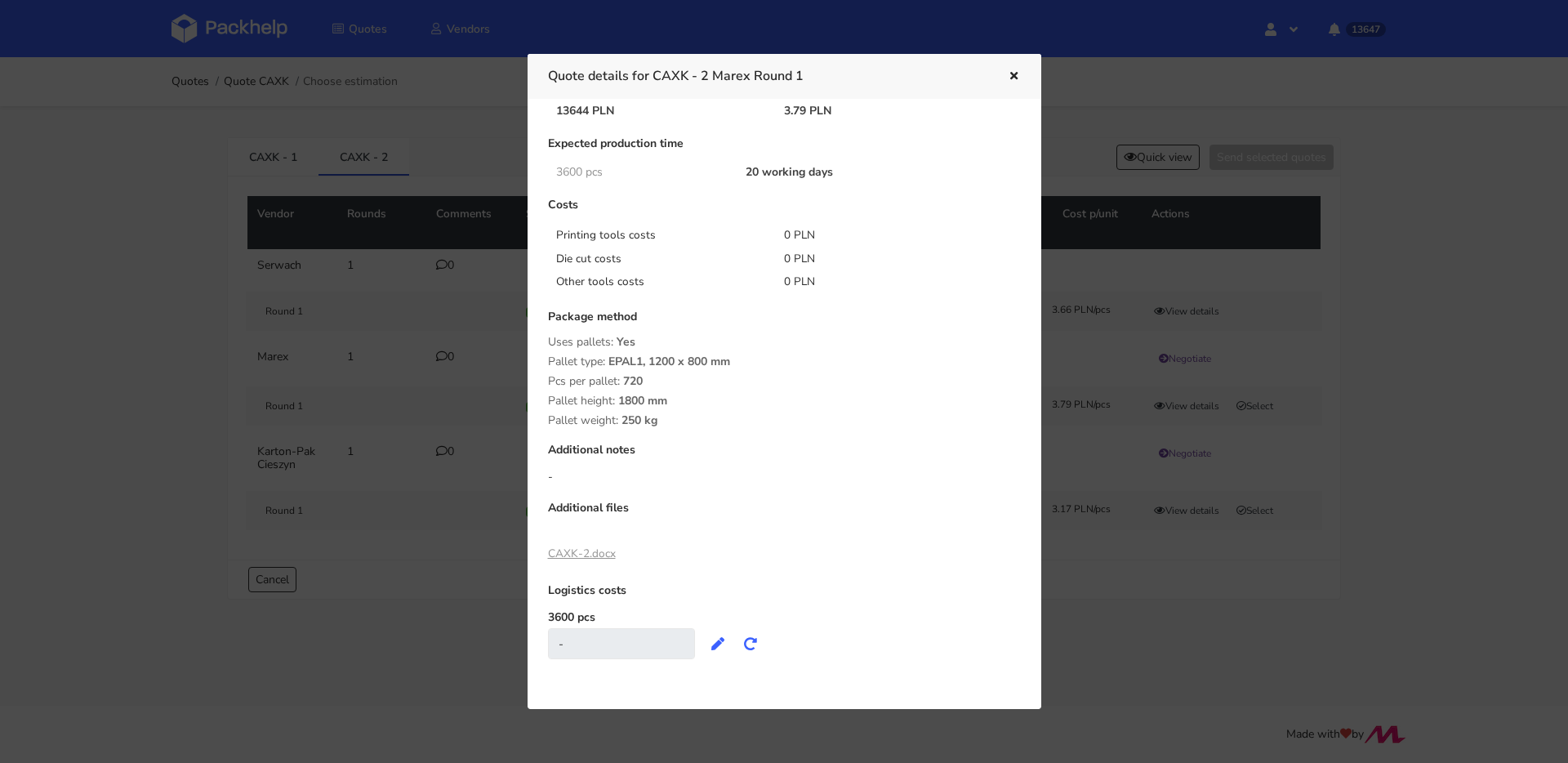 click on "CAXK-2.docx" at bounding box center (581, 553) 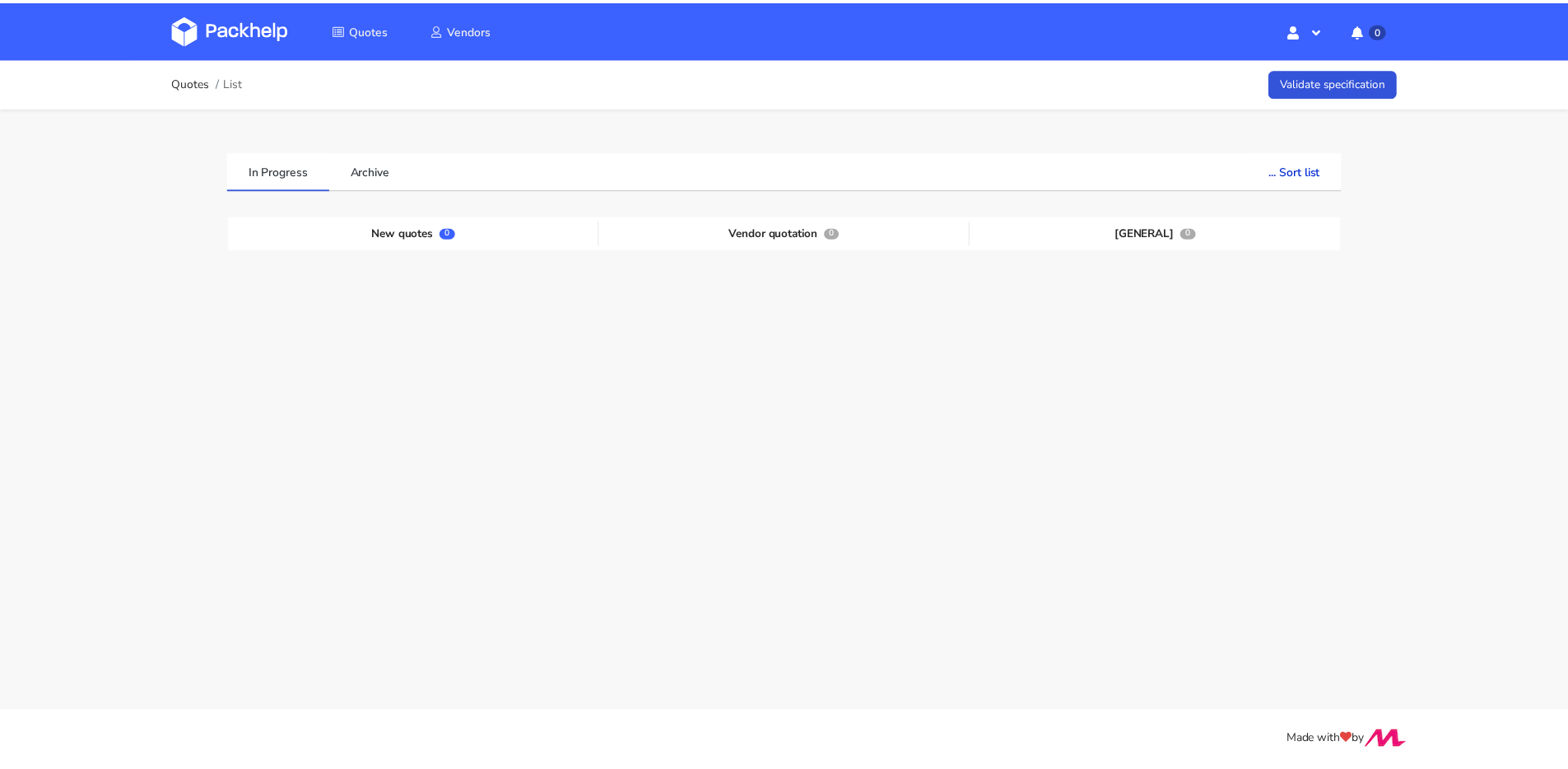 scroll, scrollTop: 0, scrollLeft: 0, axis: both 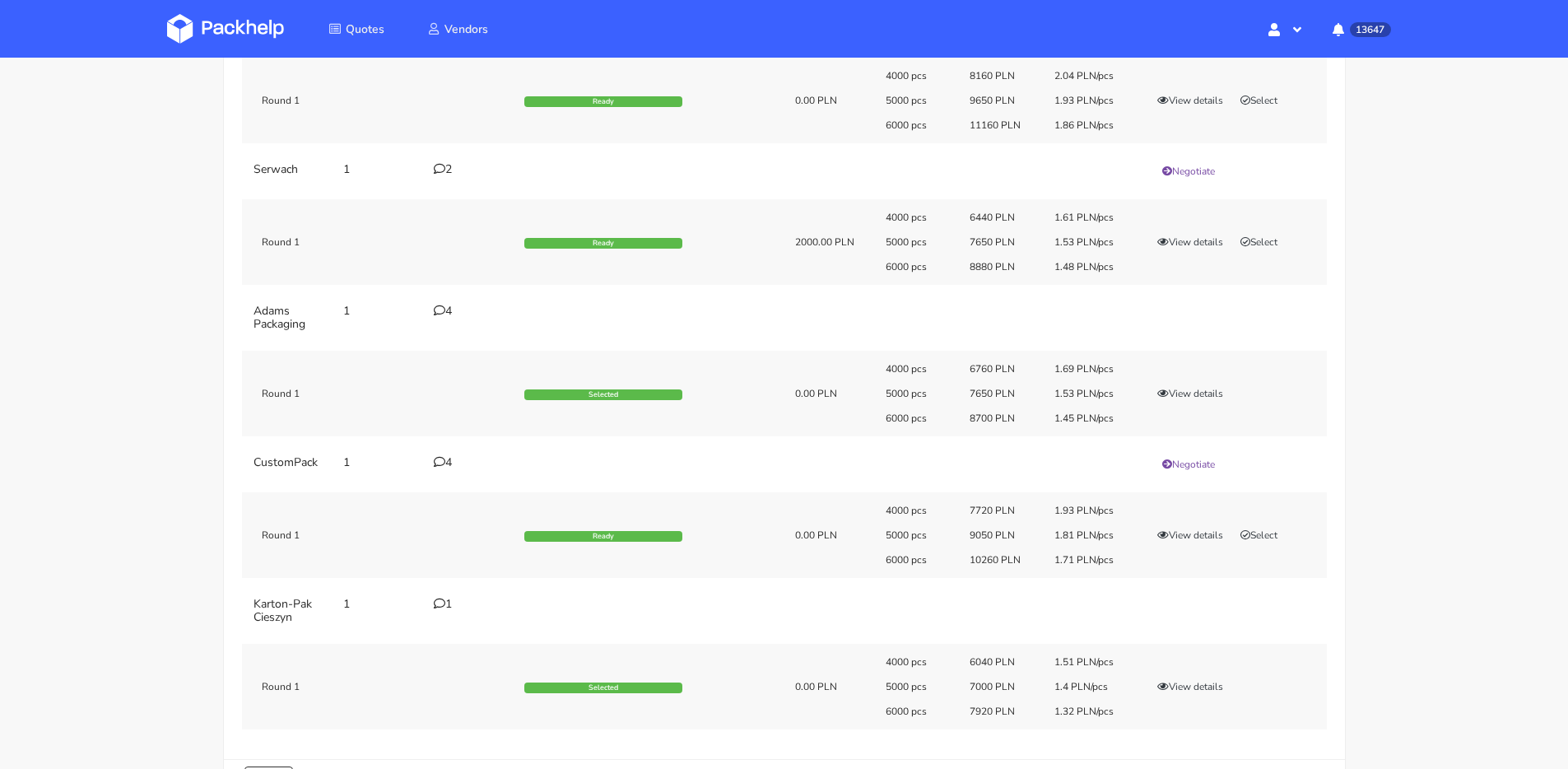 click at bounding box center (440, 604) 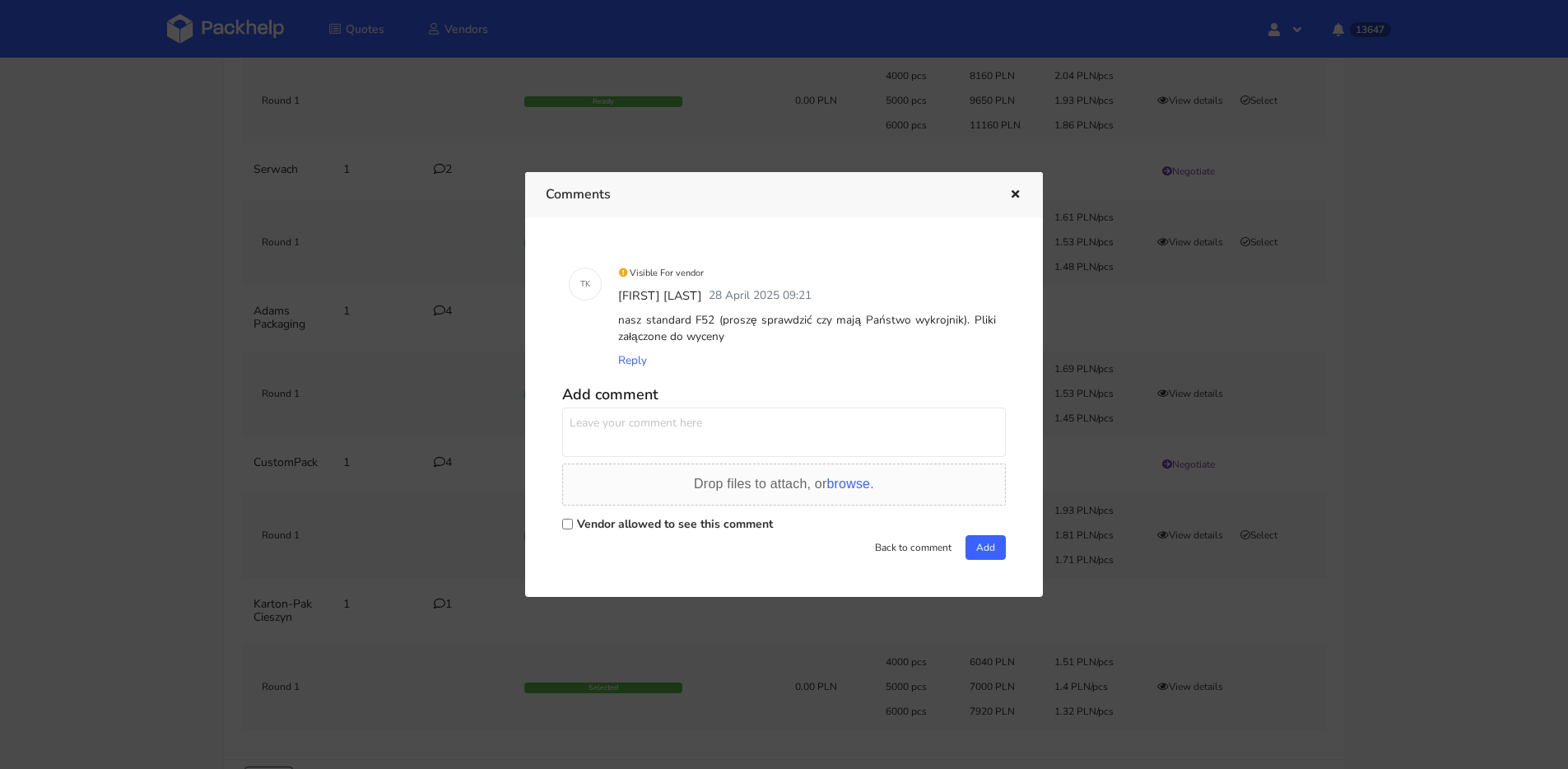 click at bounding box center (1013, 195) 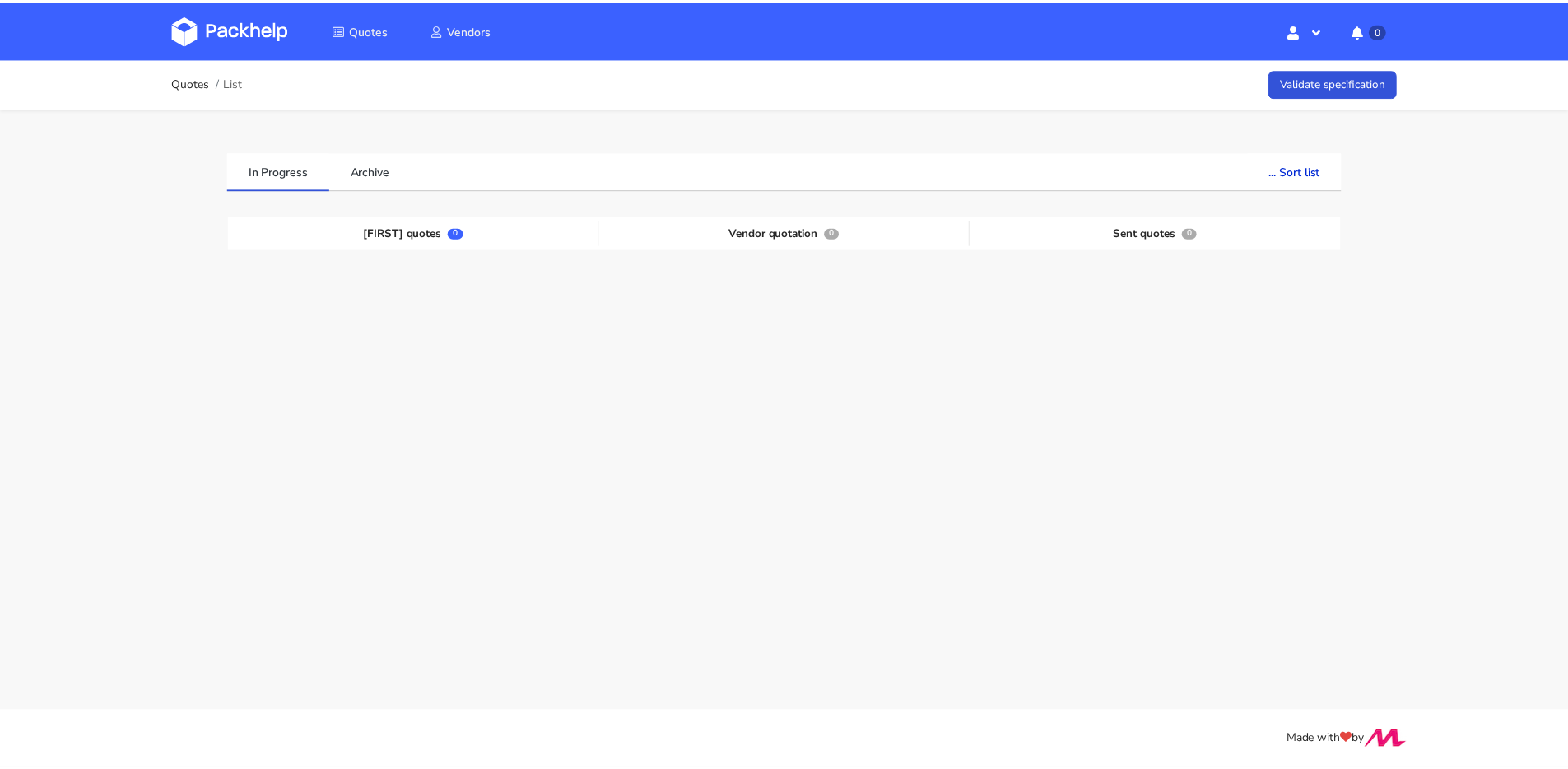 scroll, scrollTop: 0, scrollLeft: 0, axis: both 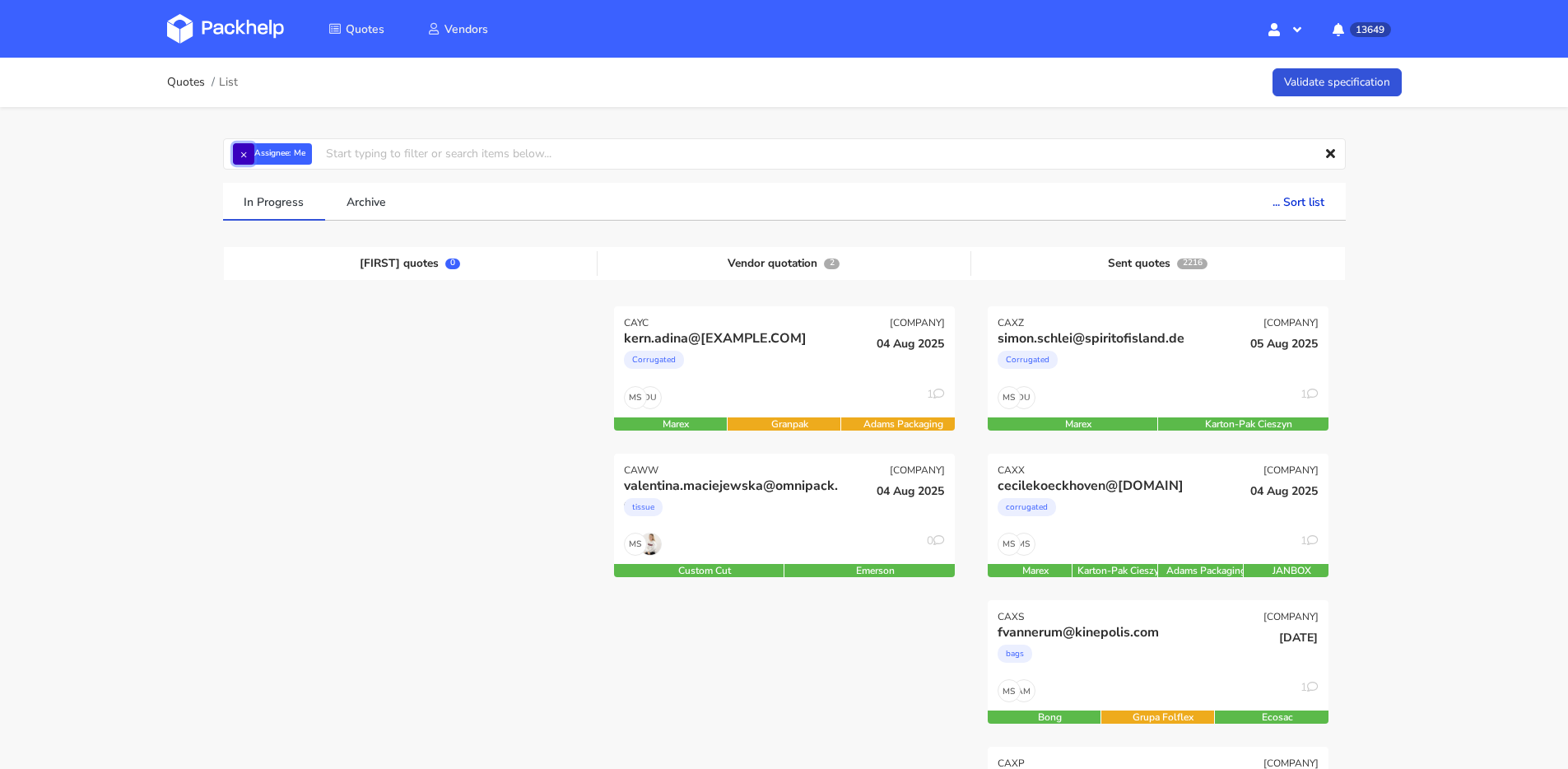 click on "×" at bounding box center [244, 154] 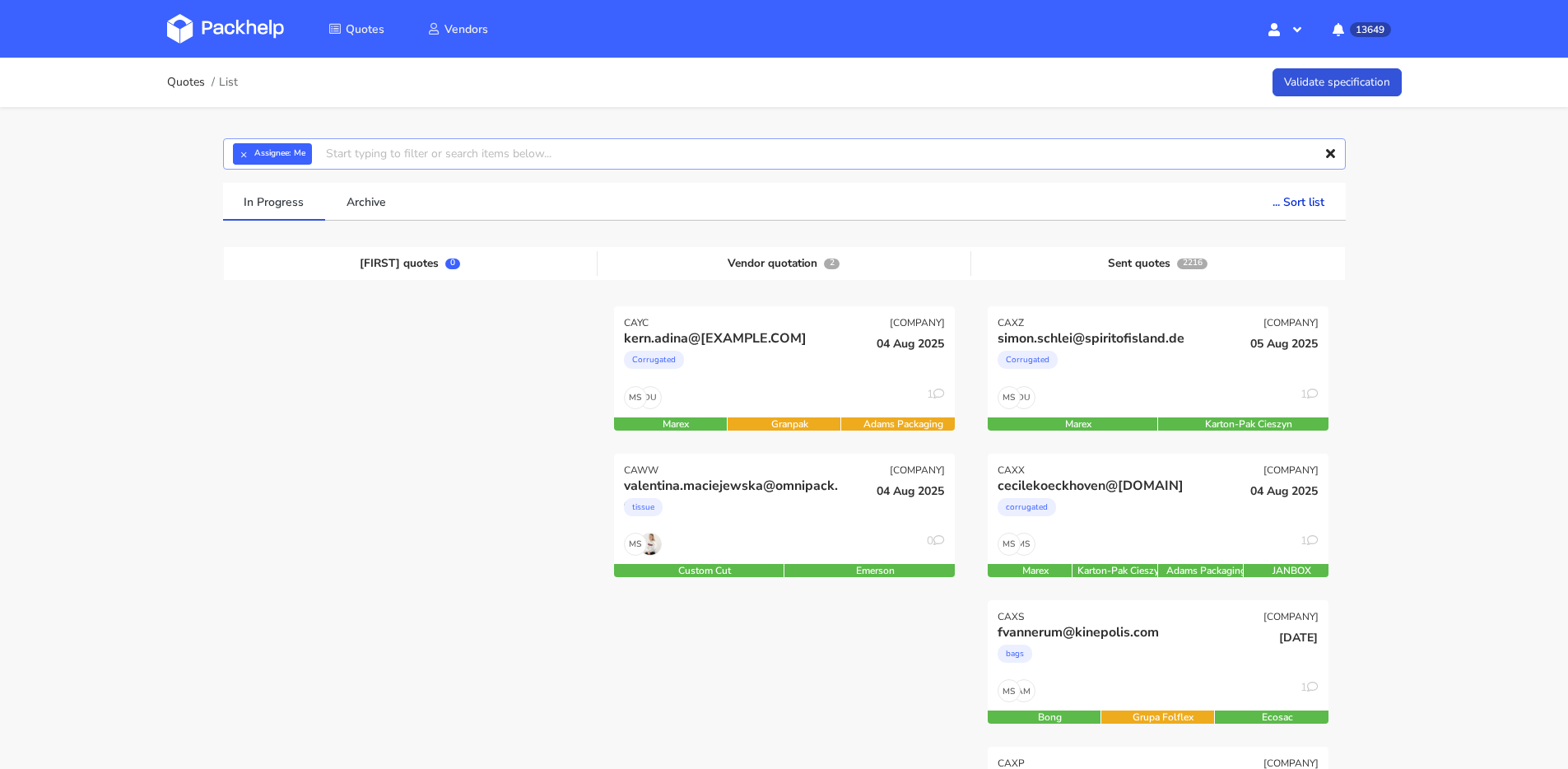 click at bounding box center (784, 154) 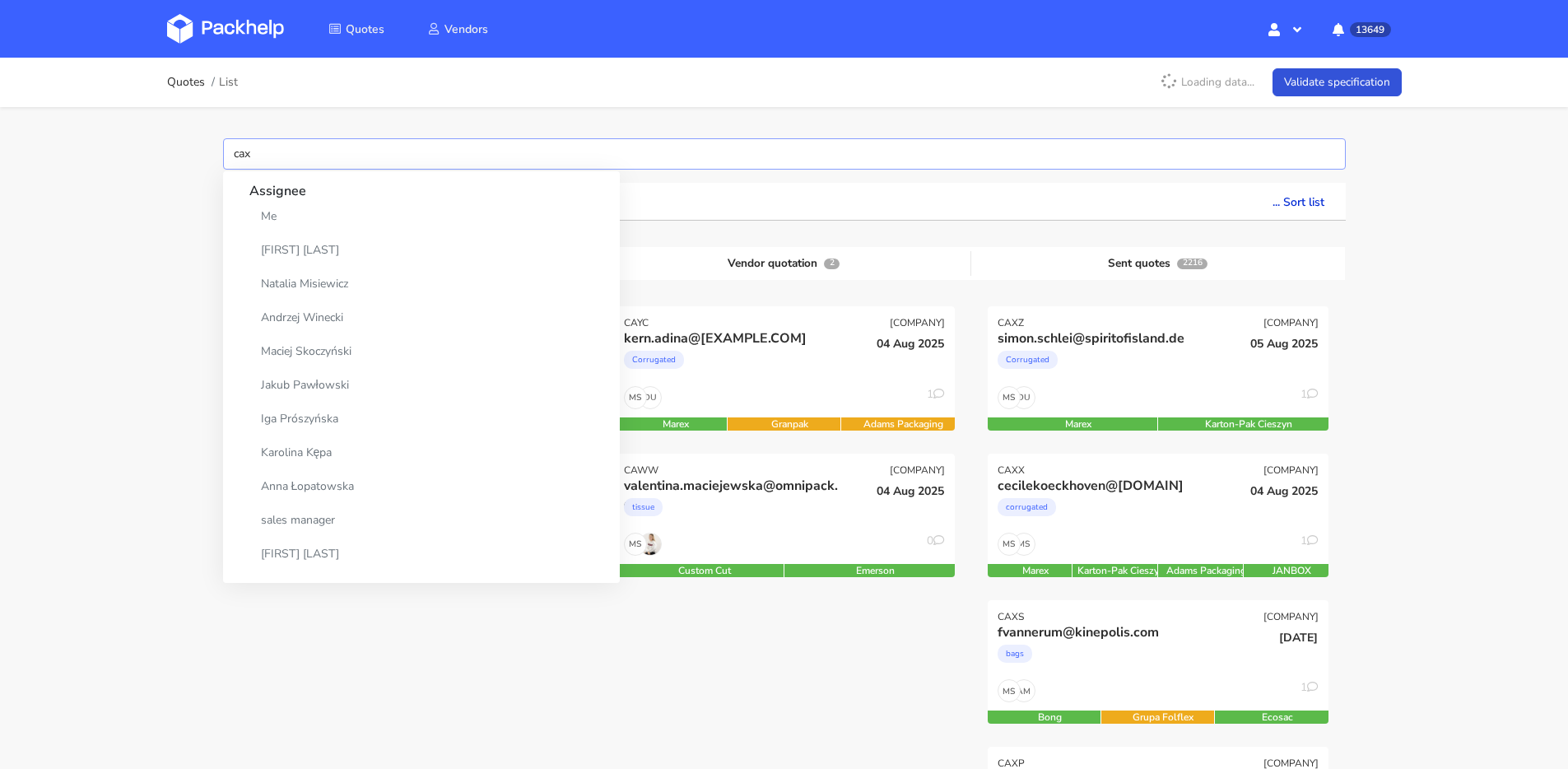 type on "caxd" 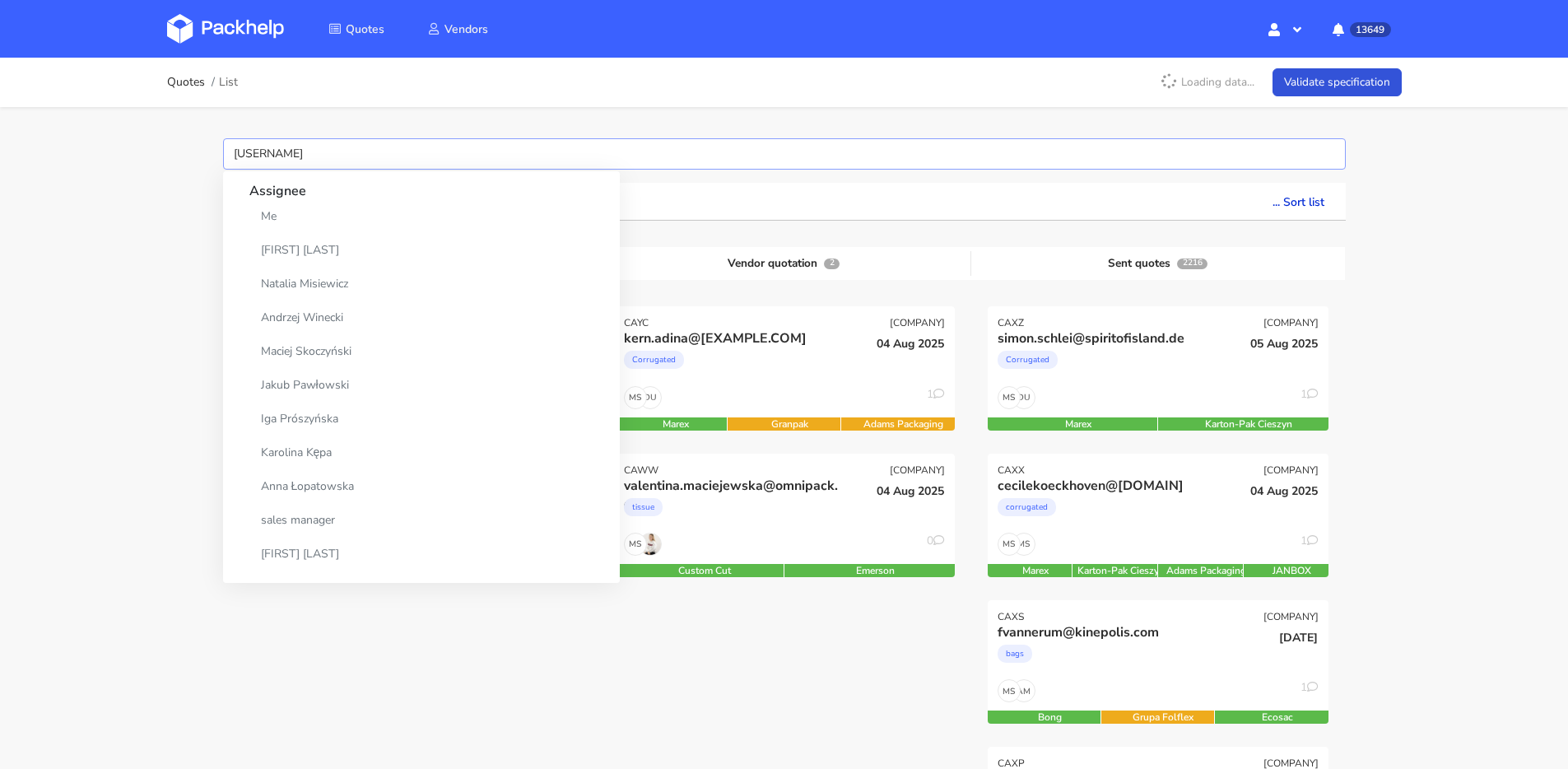 type 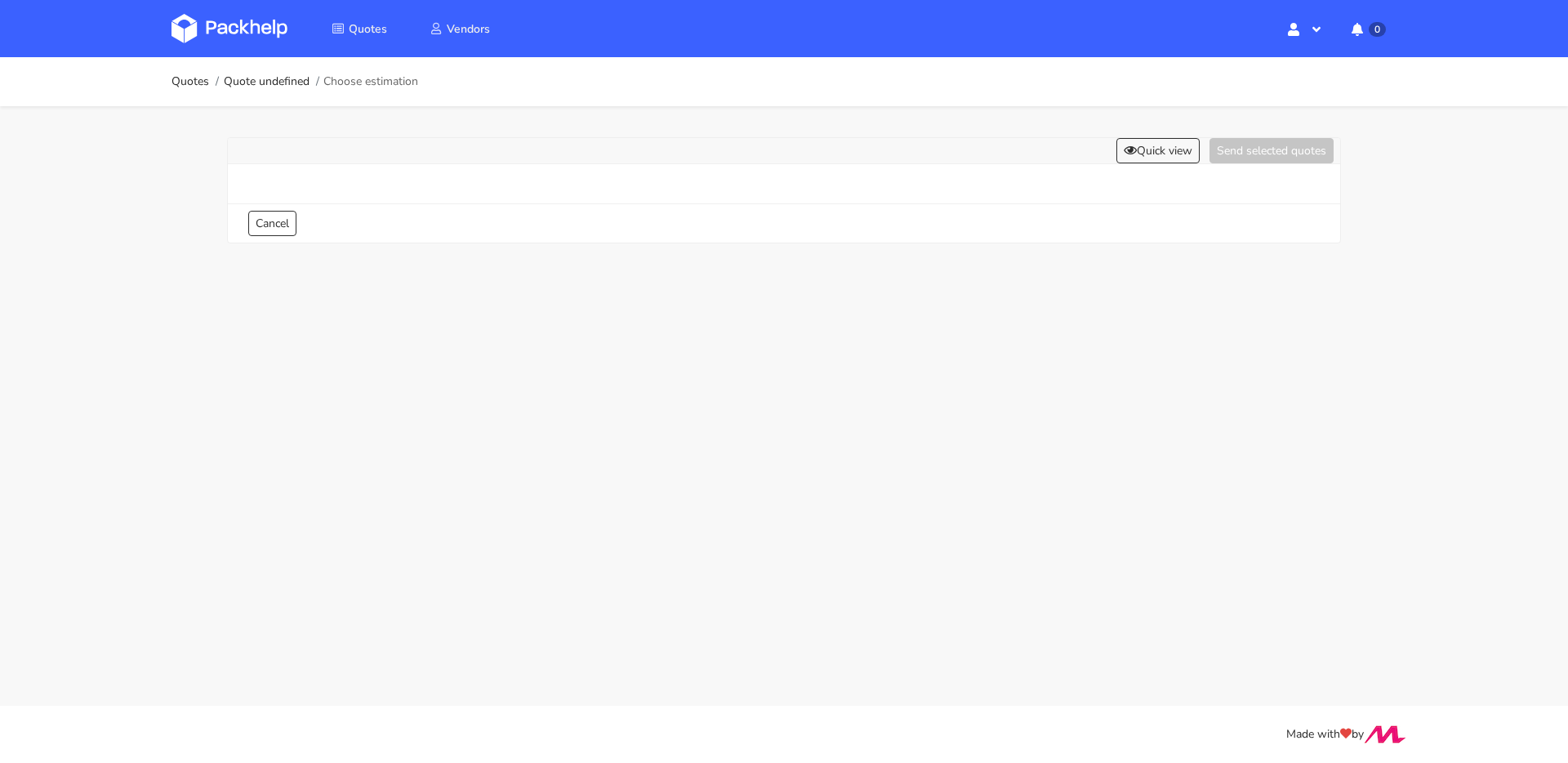 scroll, scrollTop: 0, scrollLeft: 0, axis: both 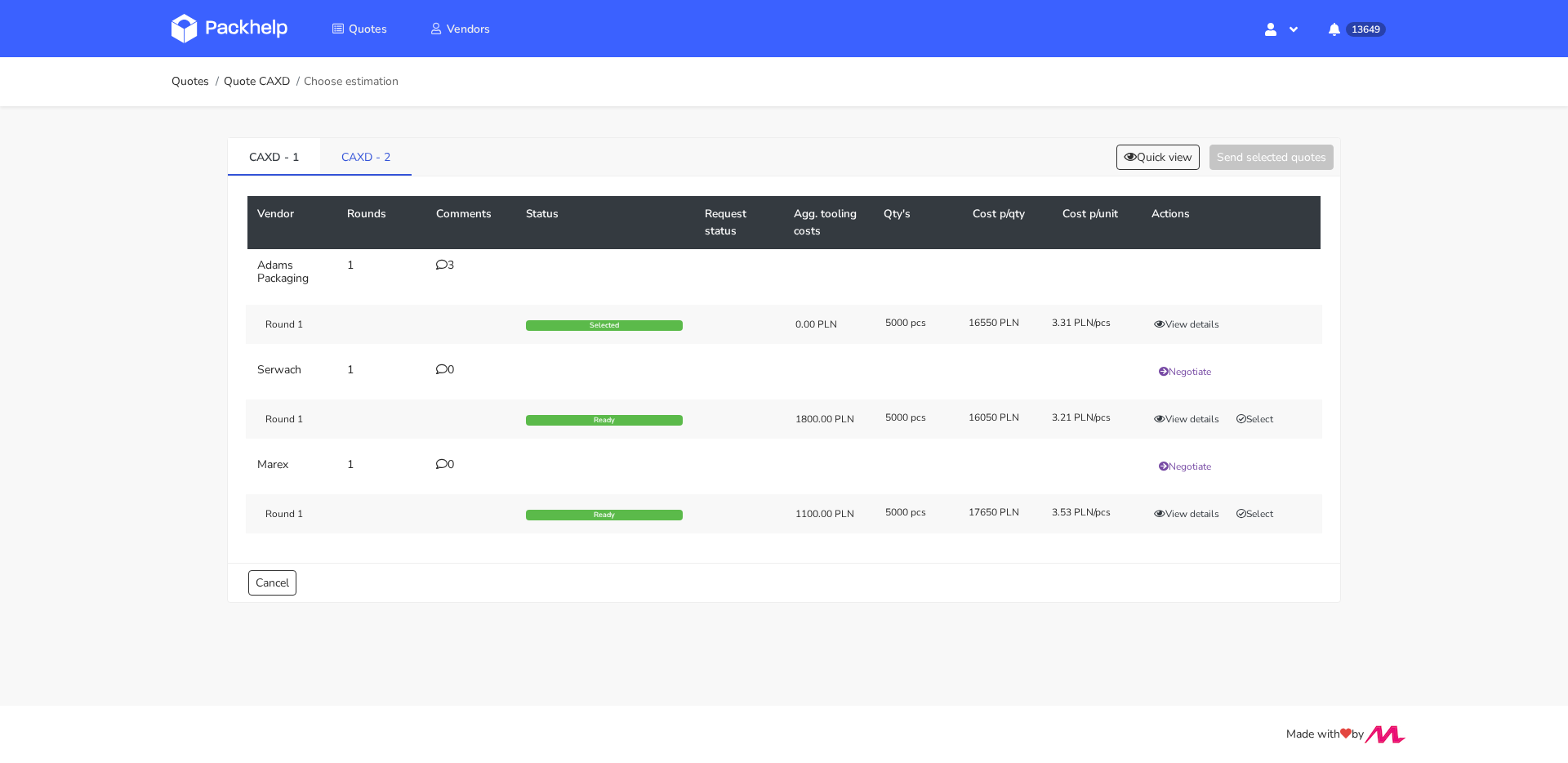 click on "CAXD - 2" at bounding box center (366, 156) 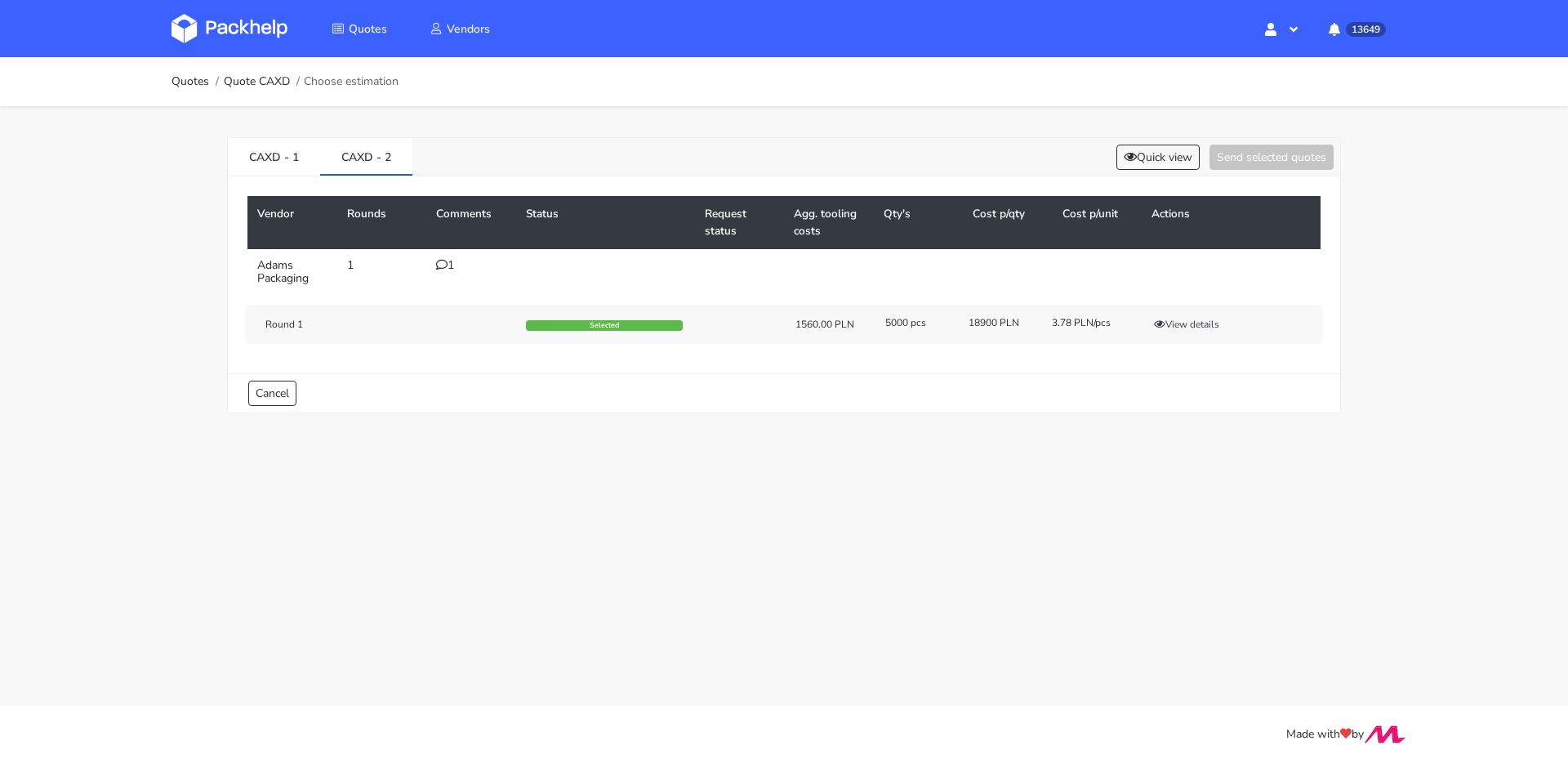 click on "1" at bounding box center [471, 265] 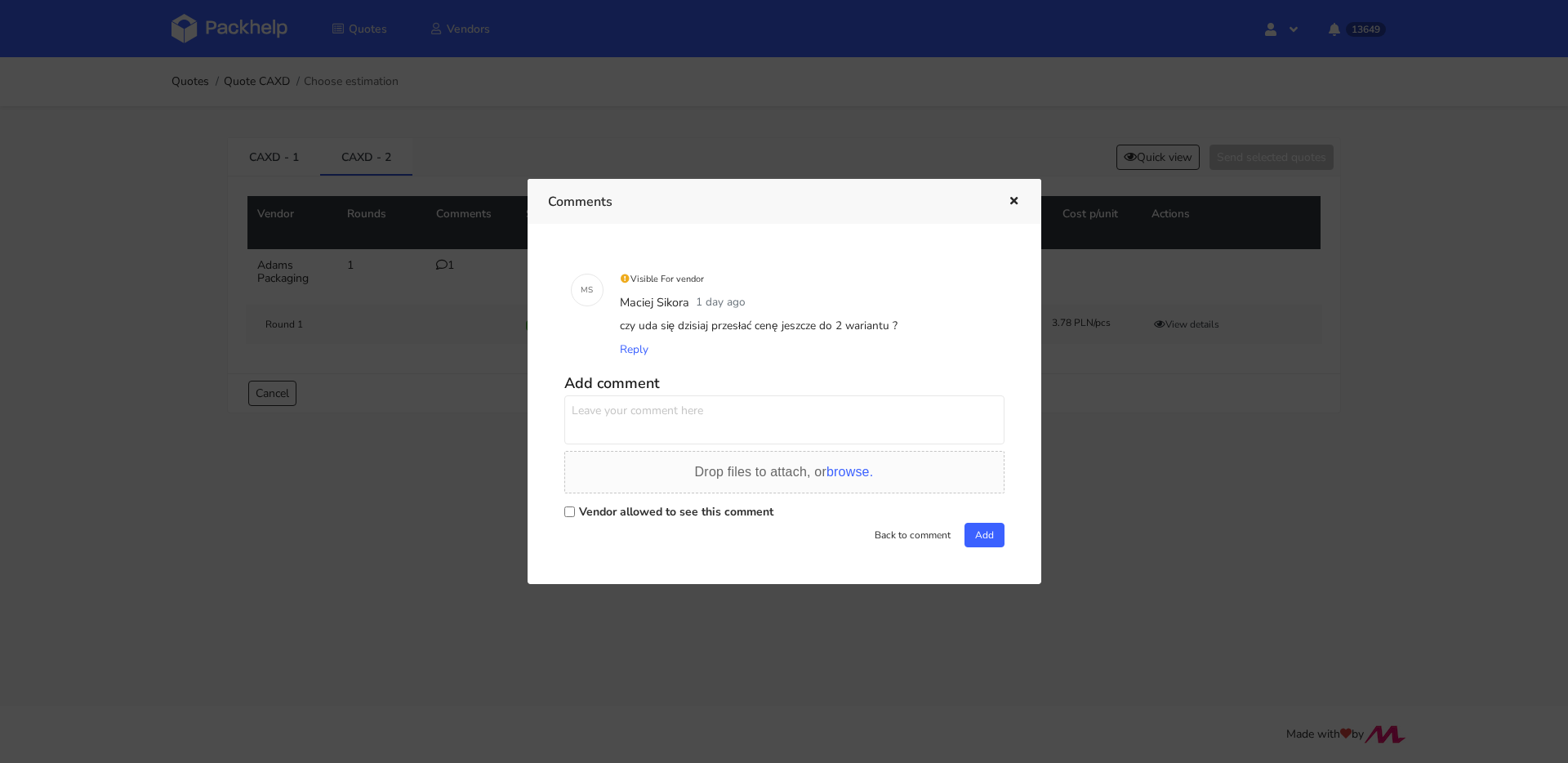click at bounding box center [1013, 202] 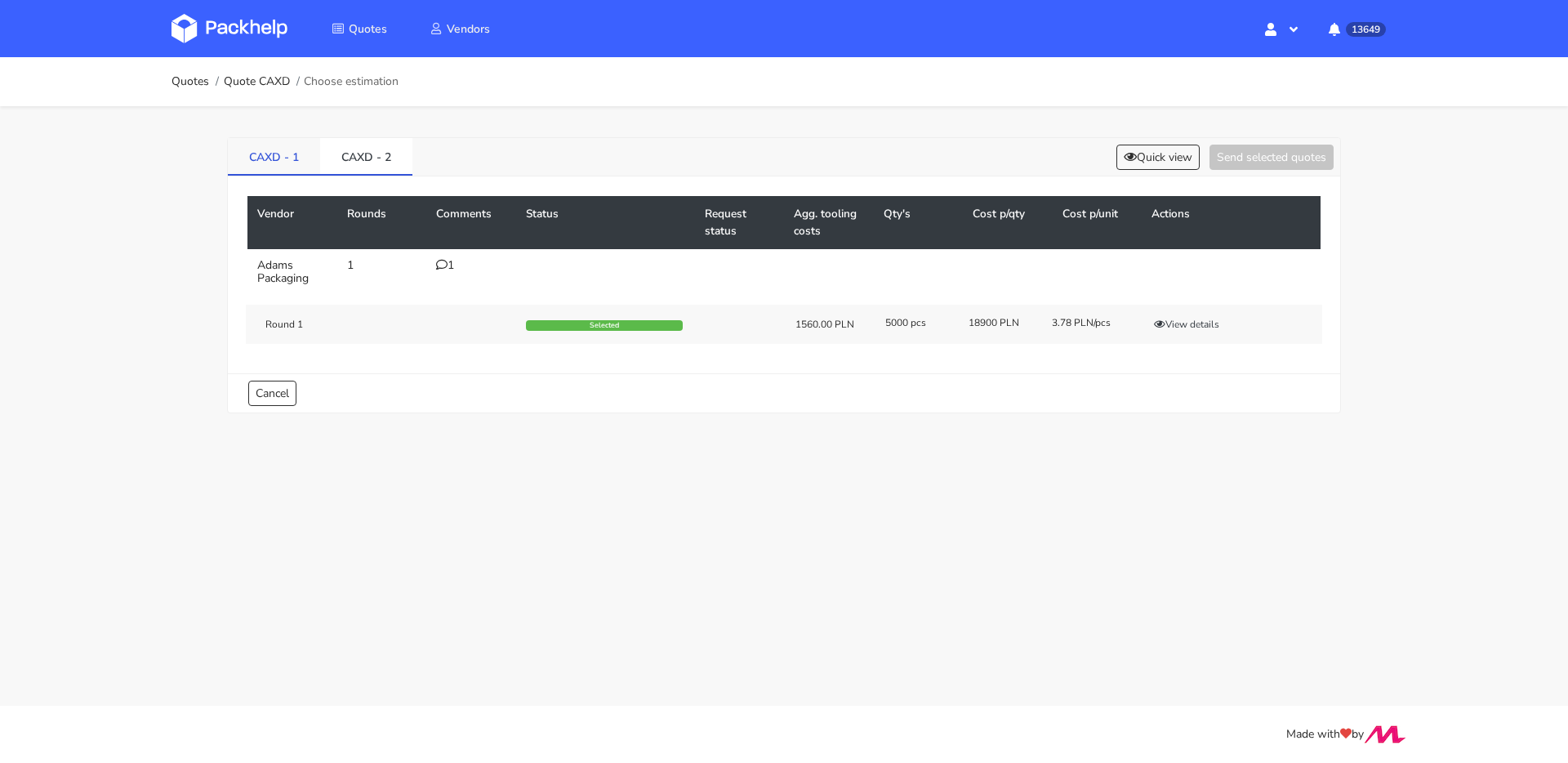 click on "CAXD - 1" at bounding box center [274, 156] 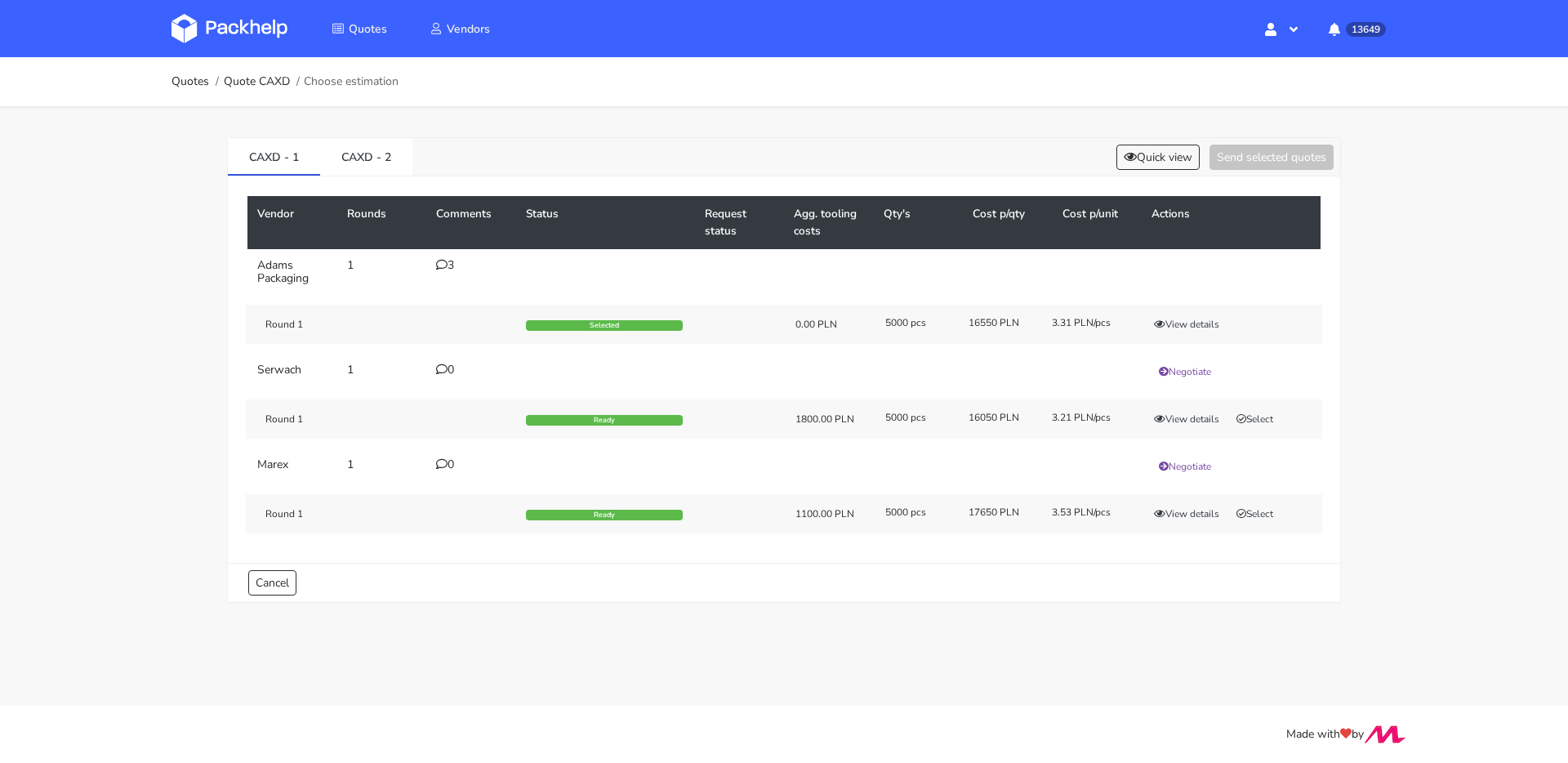 click at bounding box center [442, 265] 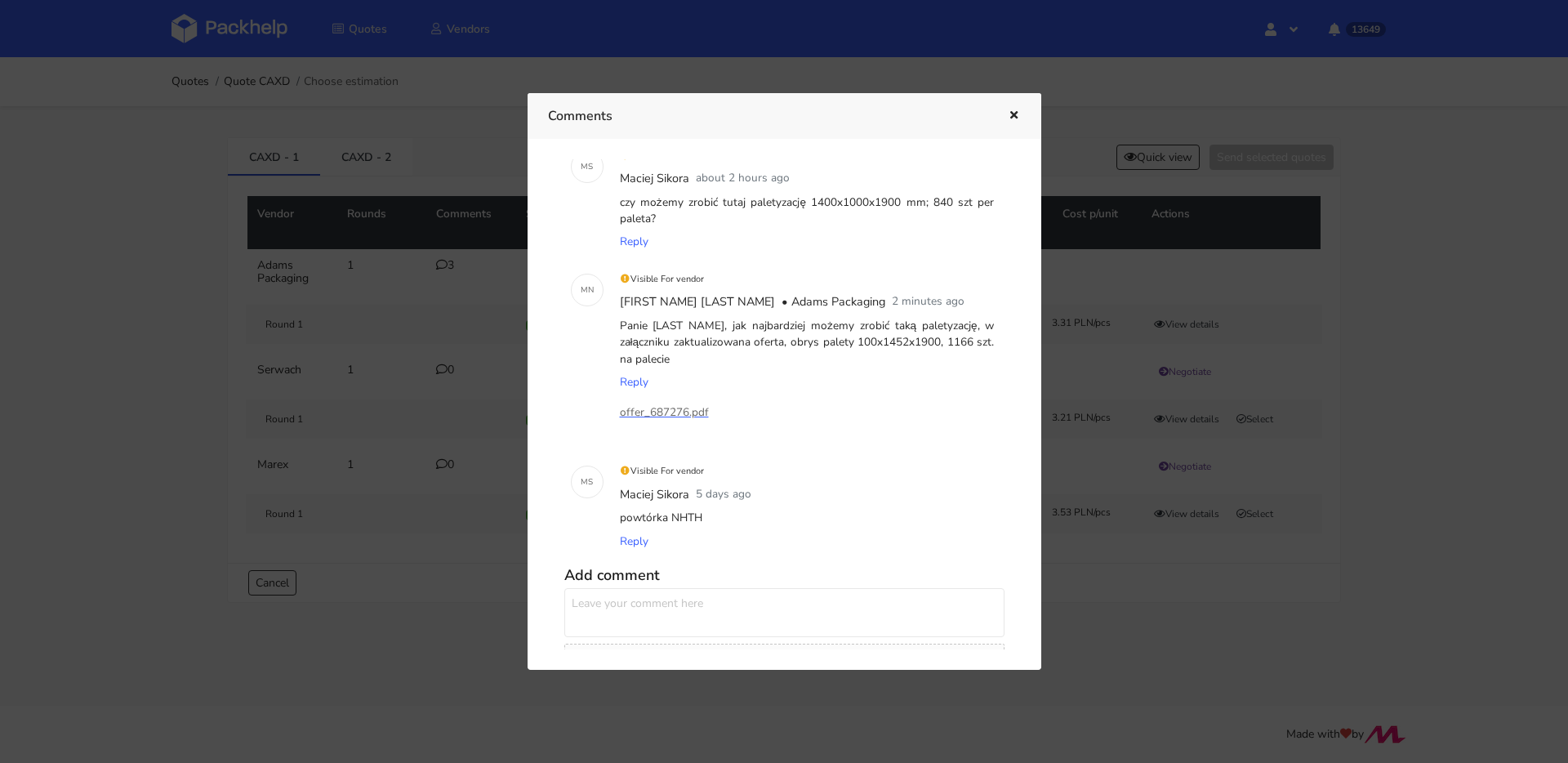 scroll, scrollTop: 116, scrollLeft: 0, axis: vertical 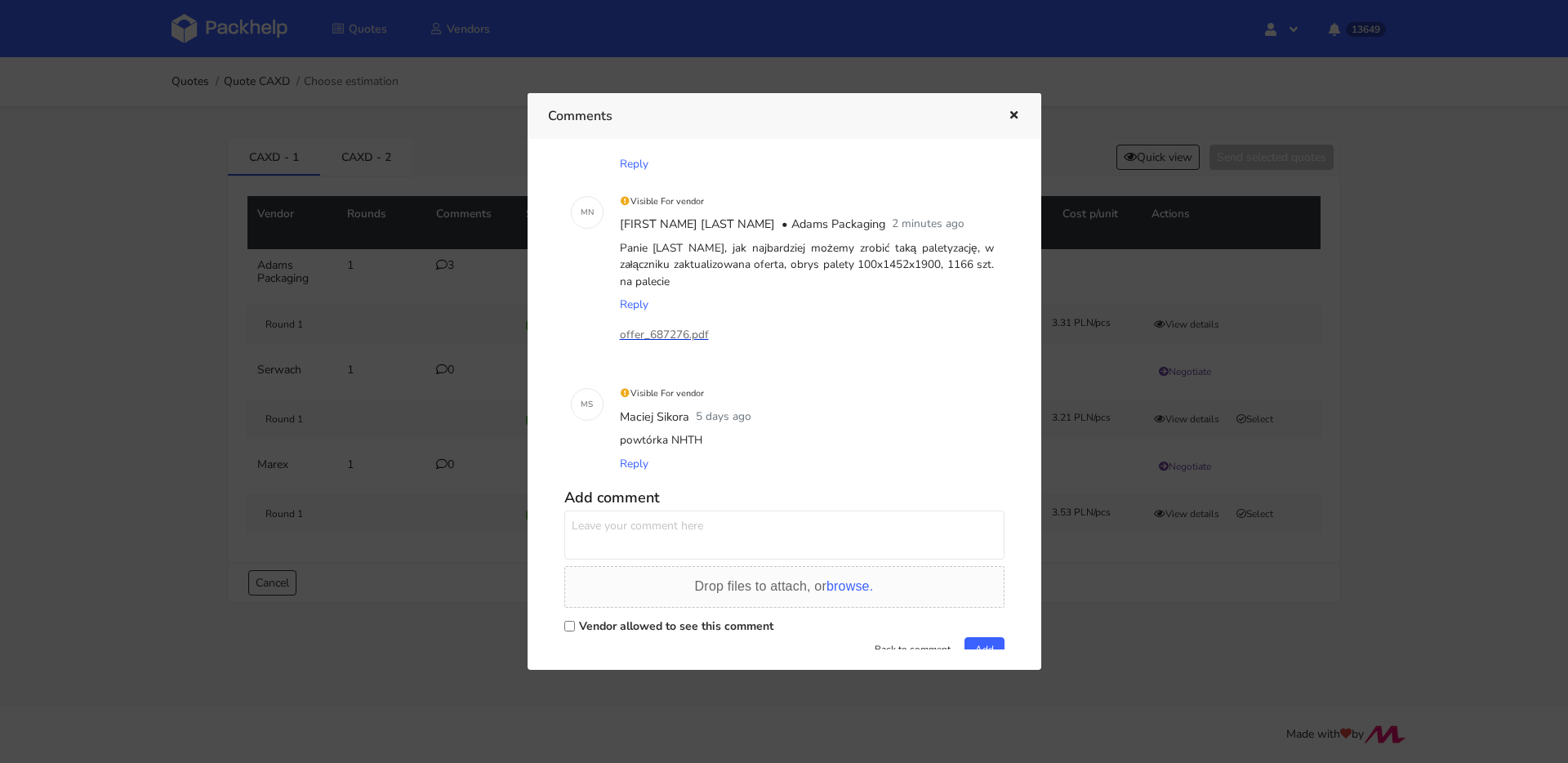click on "offer_687276.pdf" at bounding box center (702, 335) 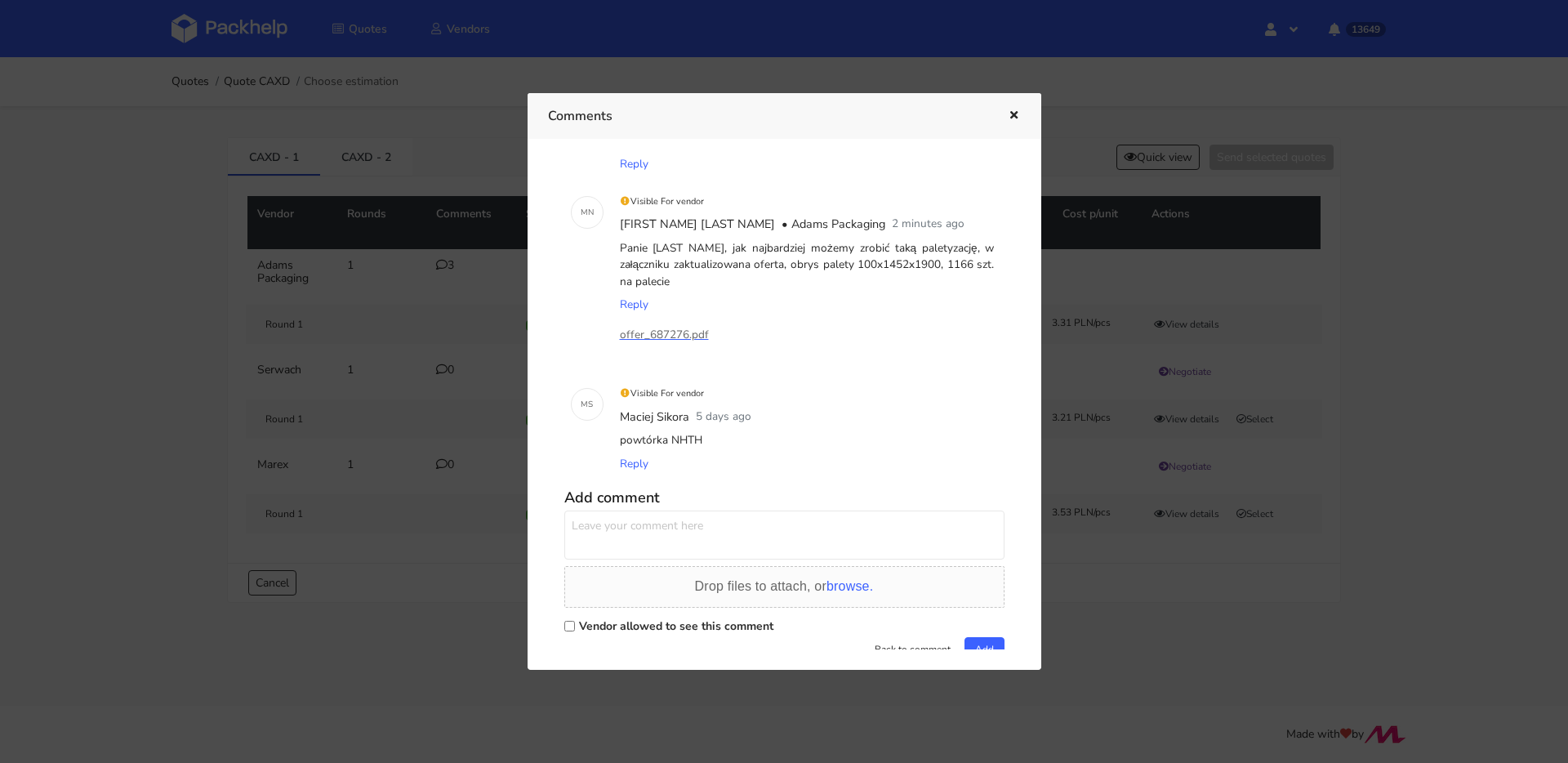 click at bounding box center (1002, 116) 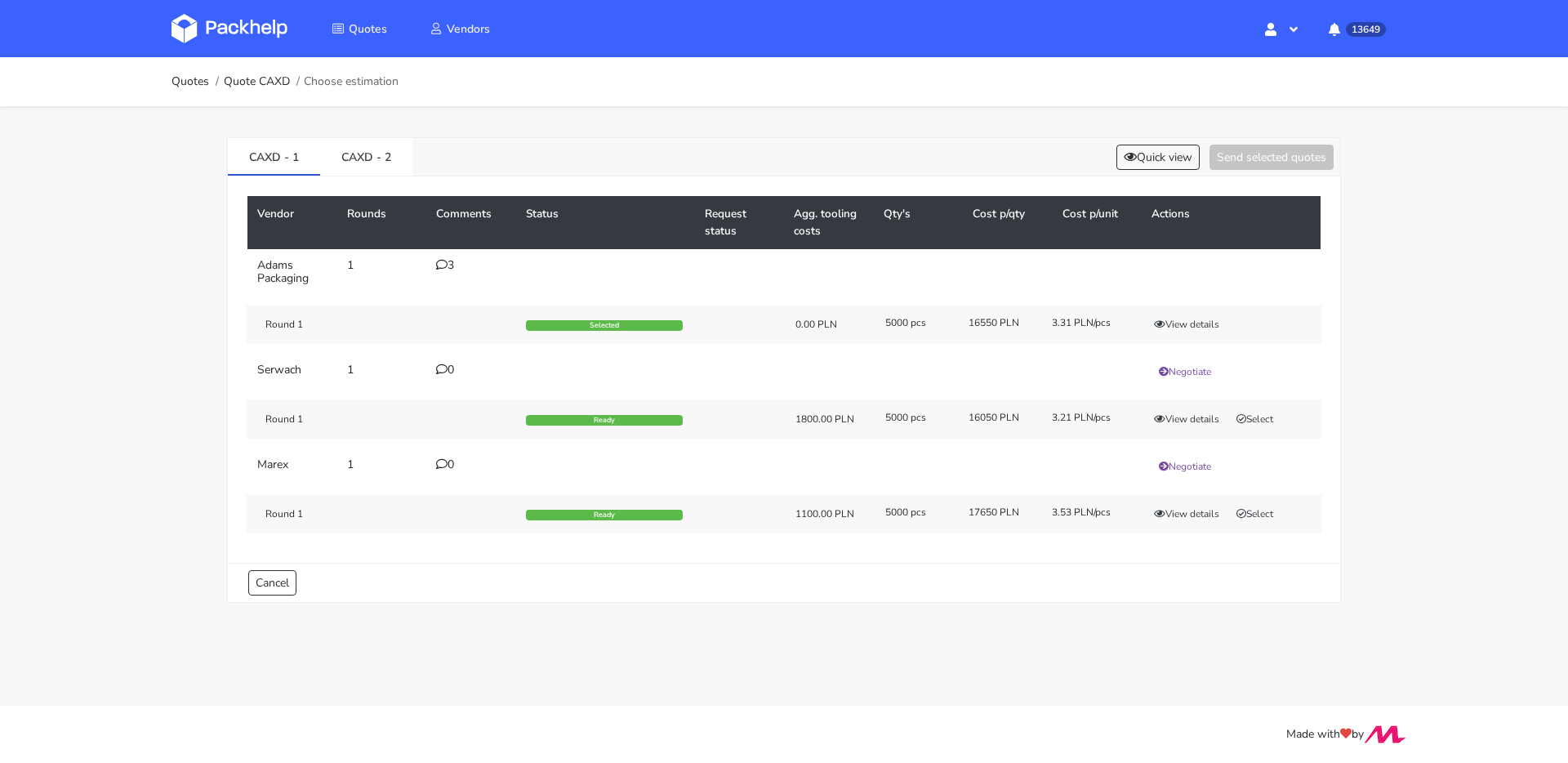 click on "3" at bounding box center [471, 265] 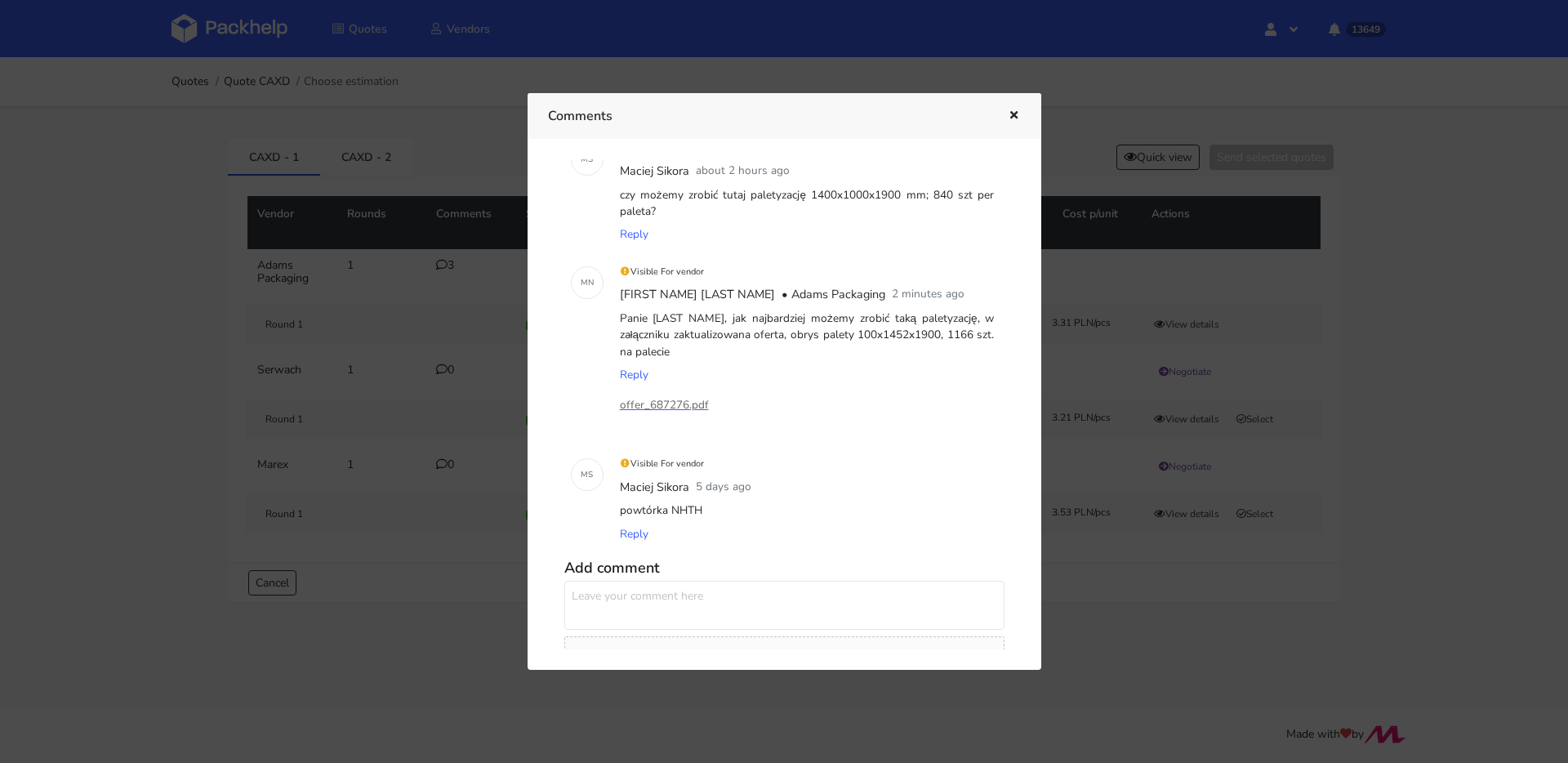scroll, scrollTop: 34, scrollLeft: 0, axis: vertical 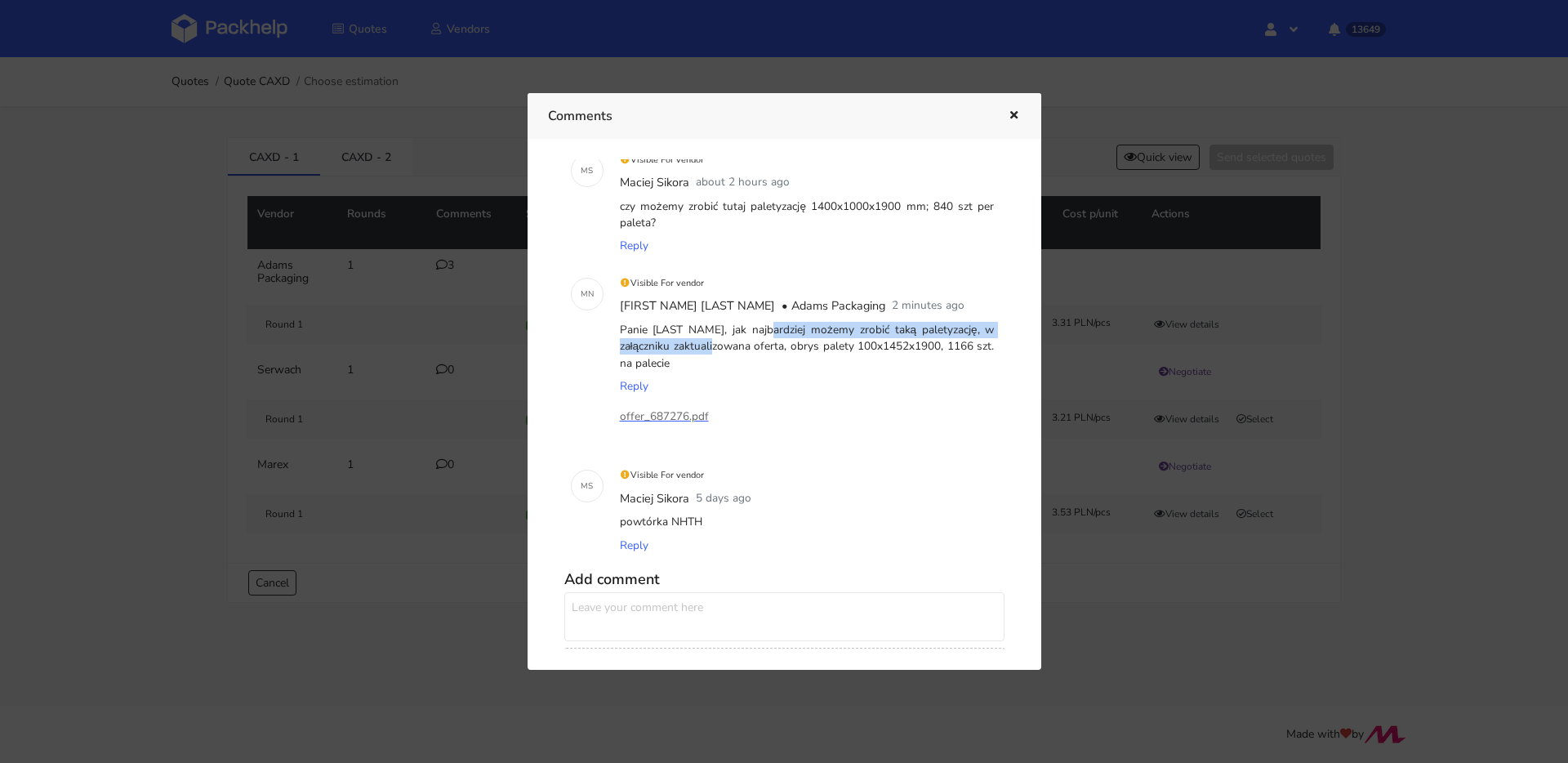 drag, startPoint x: 672, startPoint y: 364, endPoint x: 710, endPoint y: 334, distance: 48.414874 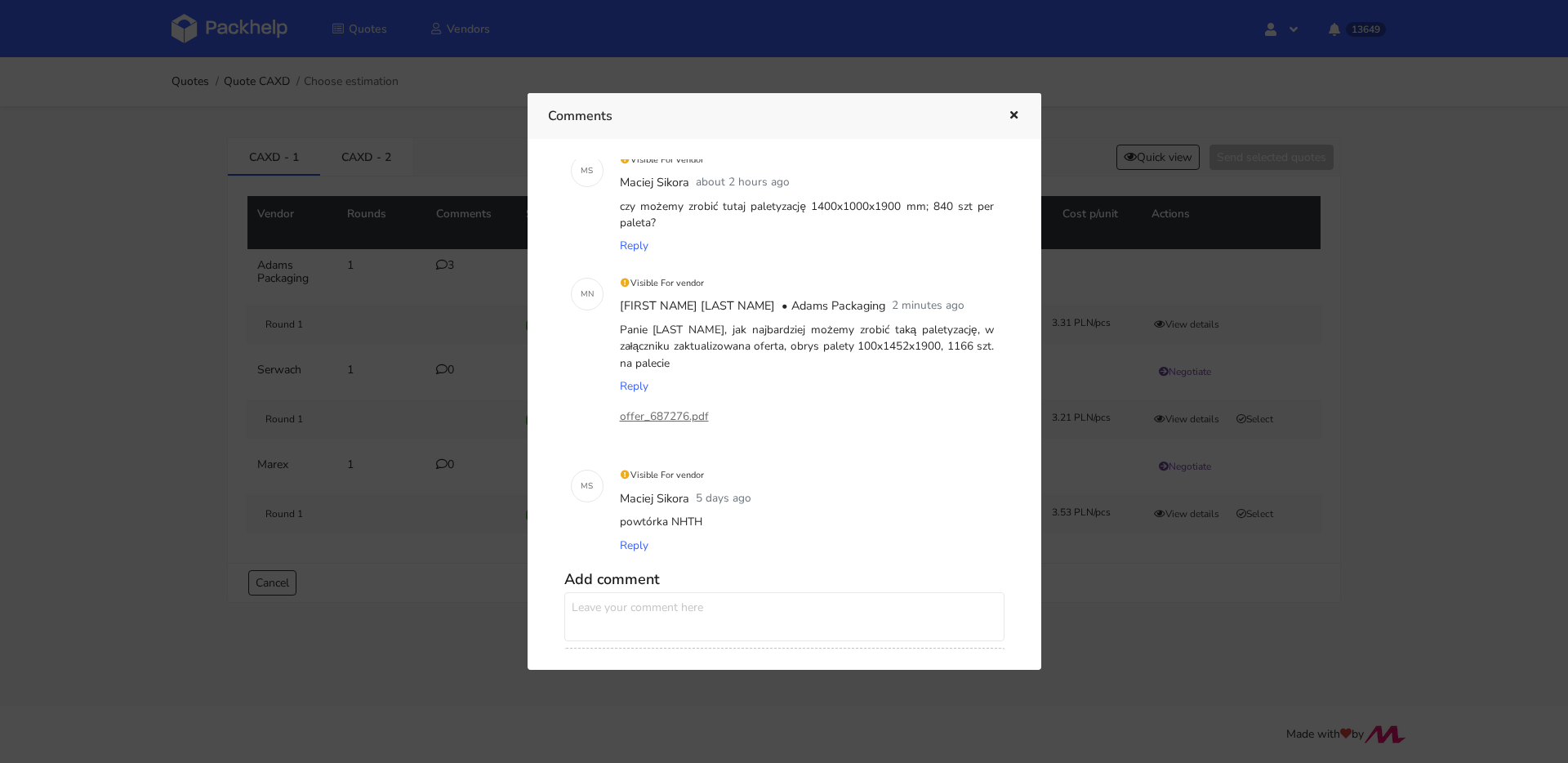 click at bounding box center [784, 382] 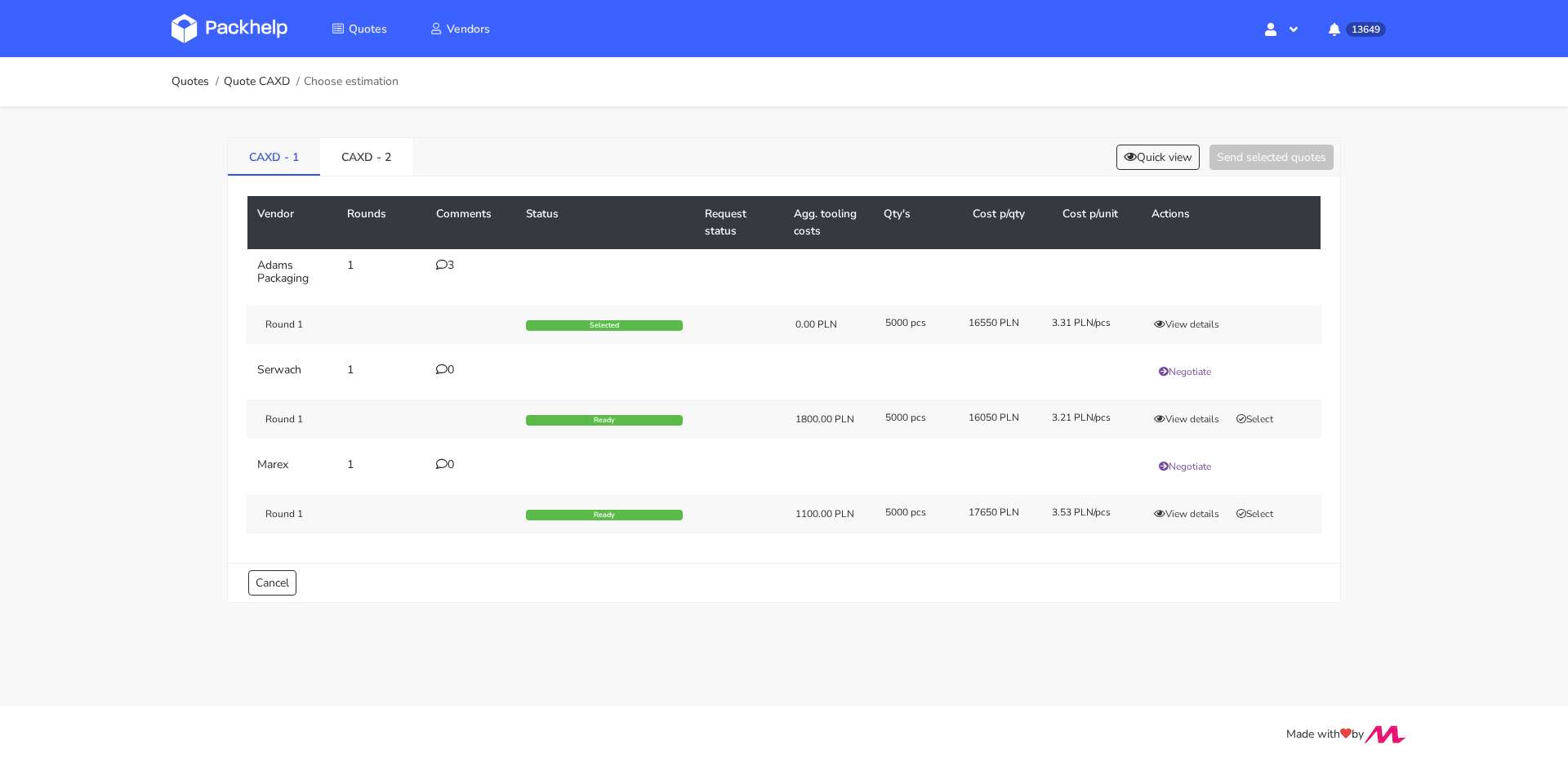 drag, startPoint x: 332, startPoint y: 178, endPoint x: 314, endPoint y: 161, distance: 24.758837 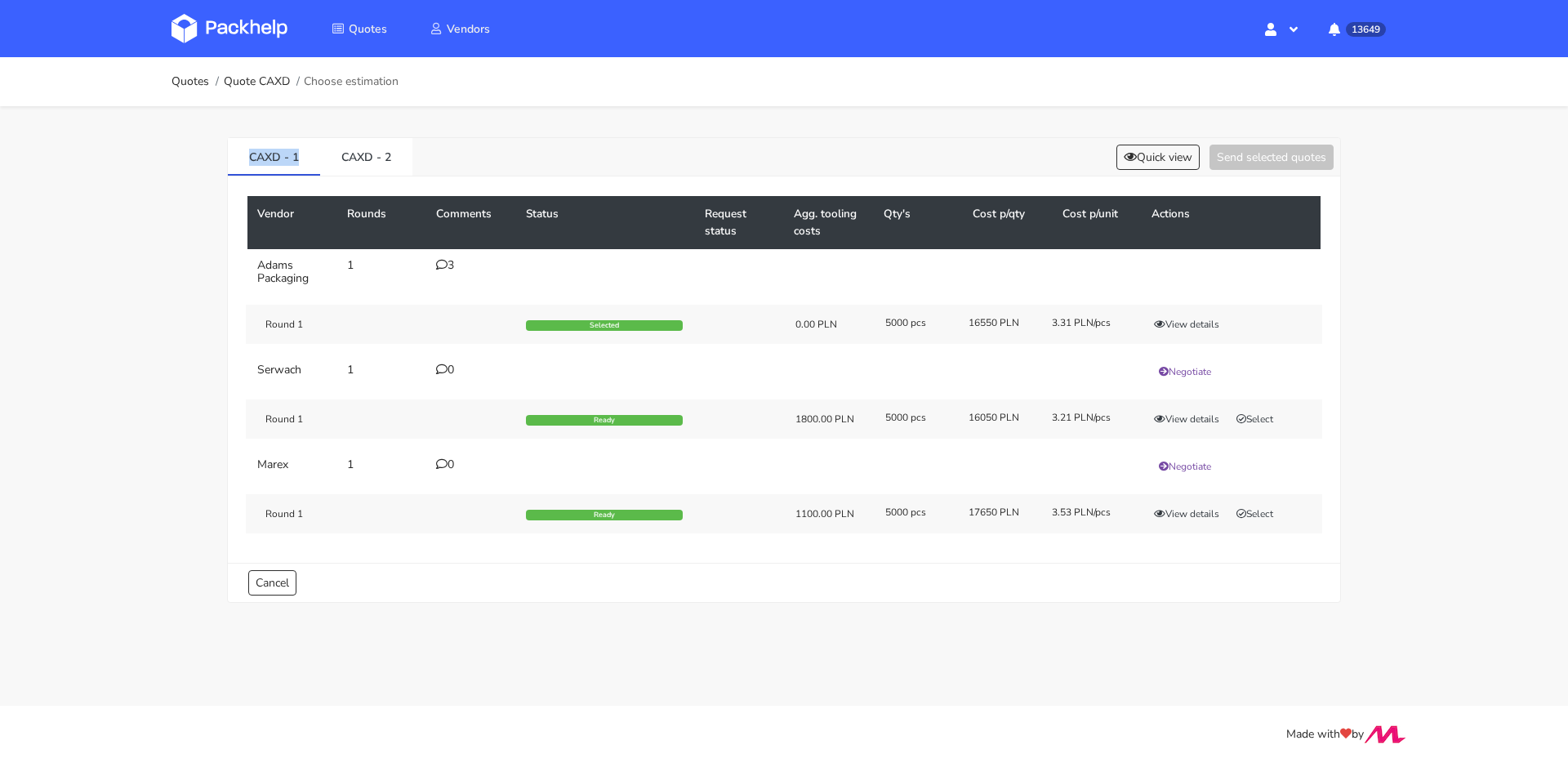 drag, startPoint x: 267, startPoint y: 155, endPoint x: 192, endPoint y: 172, distance: 76.90254 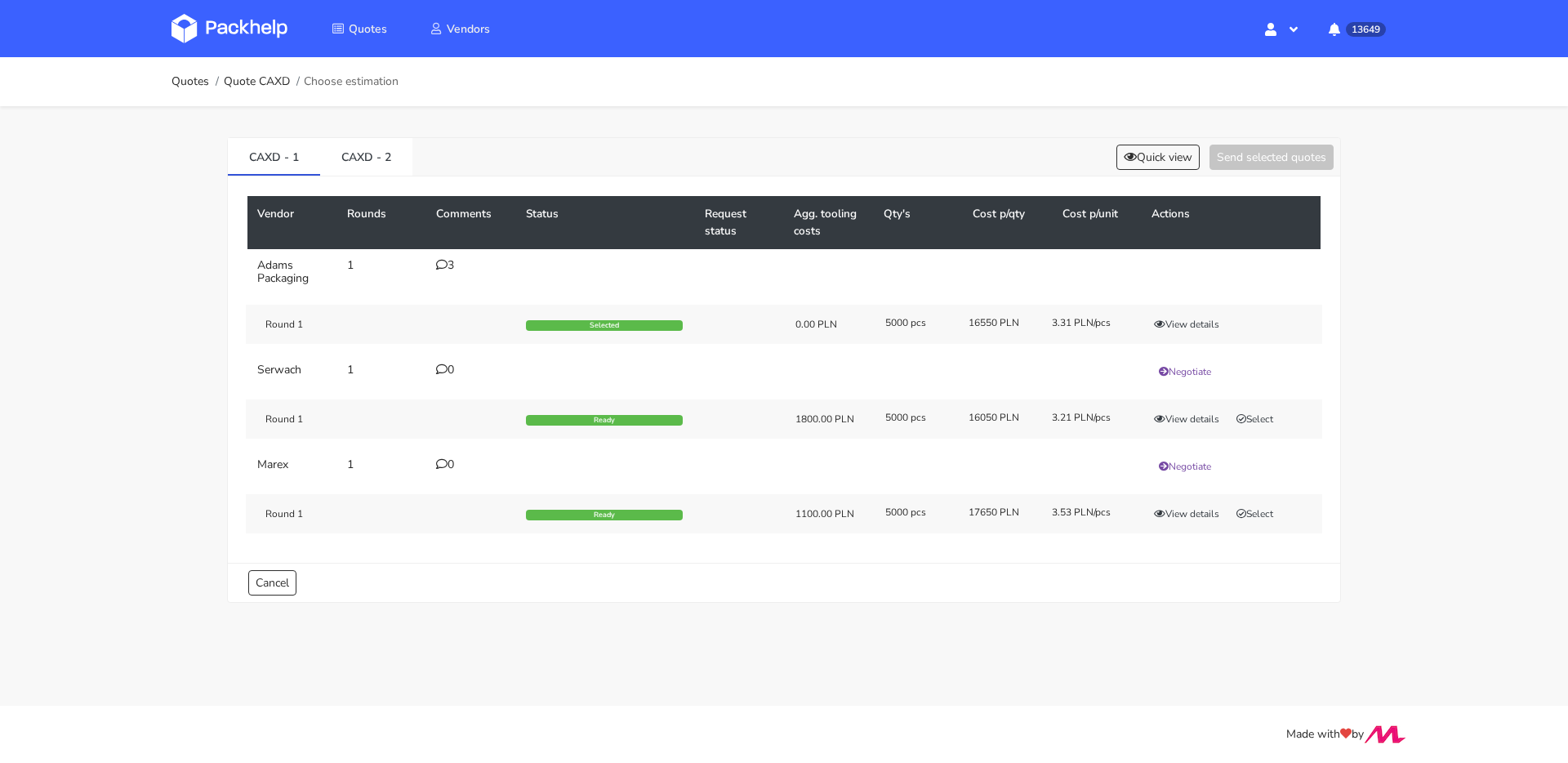 click on "3" at bounding box center [471, 265] 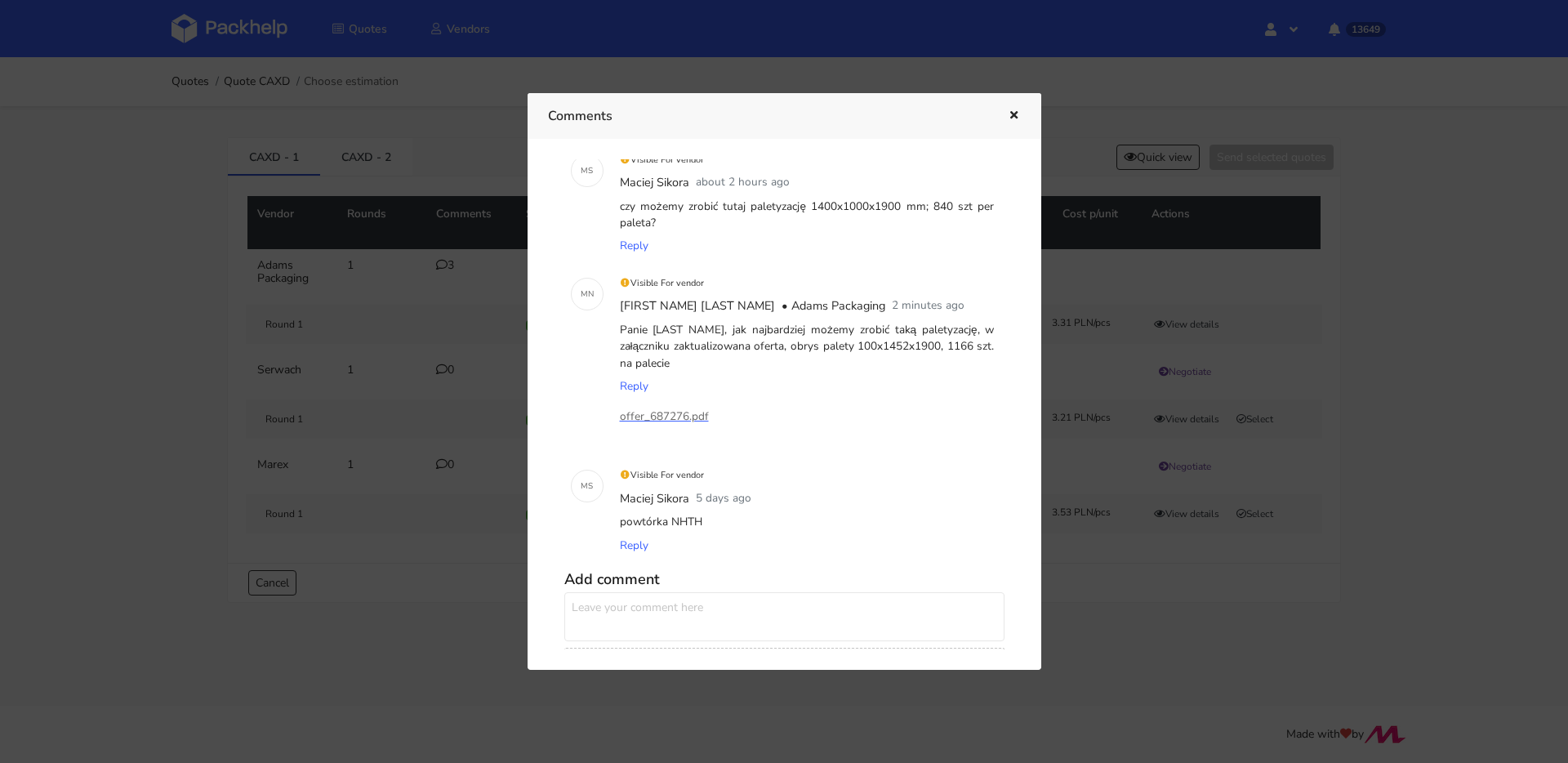 click on "Panie Macieju, jak najbardziej możemy zrobić taką paletyzację, w załączniku zaktualizowana oferta, obrys palety 100x1452x1900, 1166 szt. na palecie" at bounding box center (807, 346) 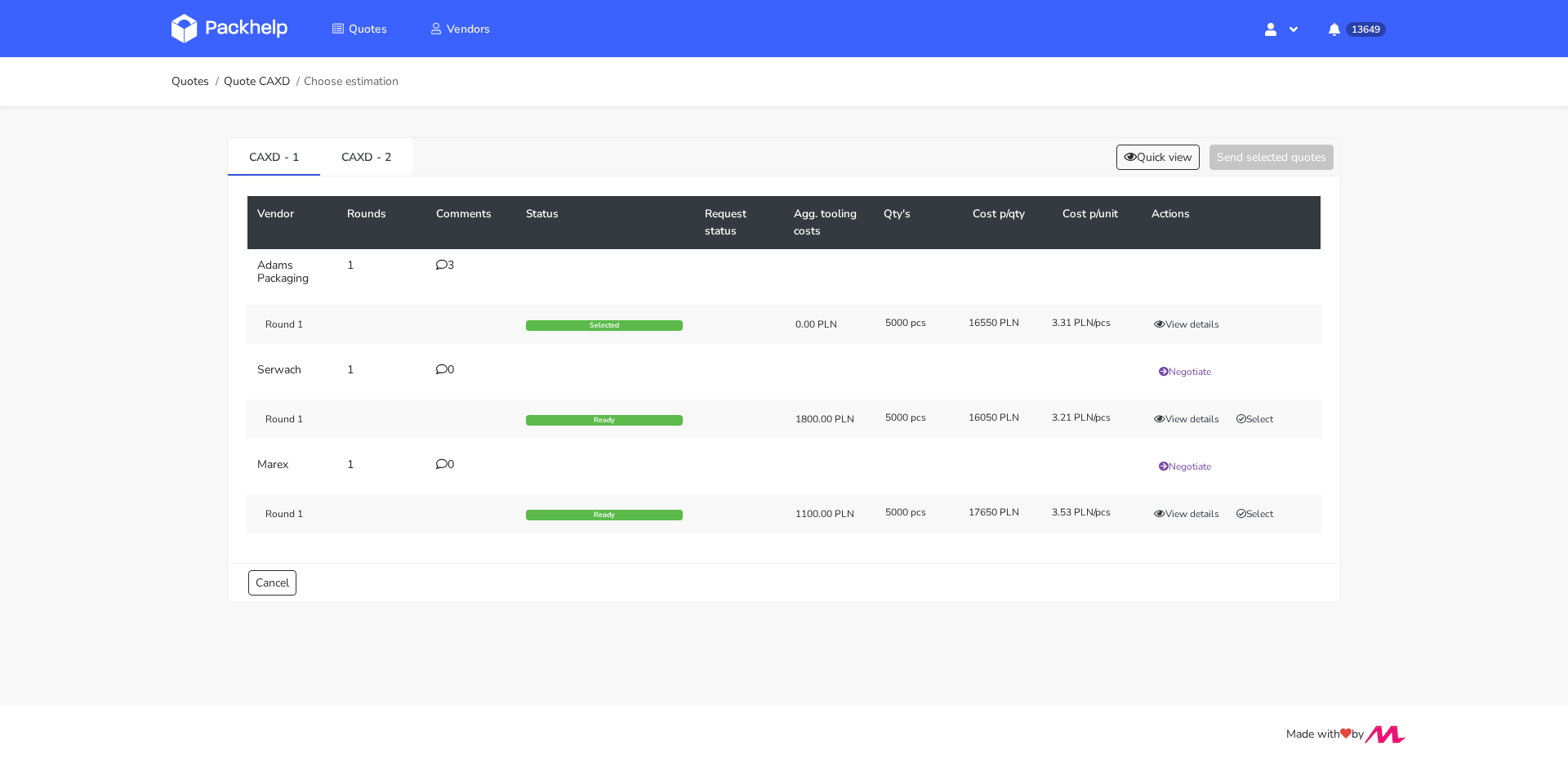 click on "Round 1
Selected
0.00
PLN
5000 pcs
16550 PLN
3.31 PLN/pcs
View details" at bounding box center (784, 324) 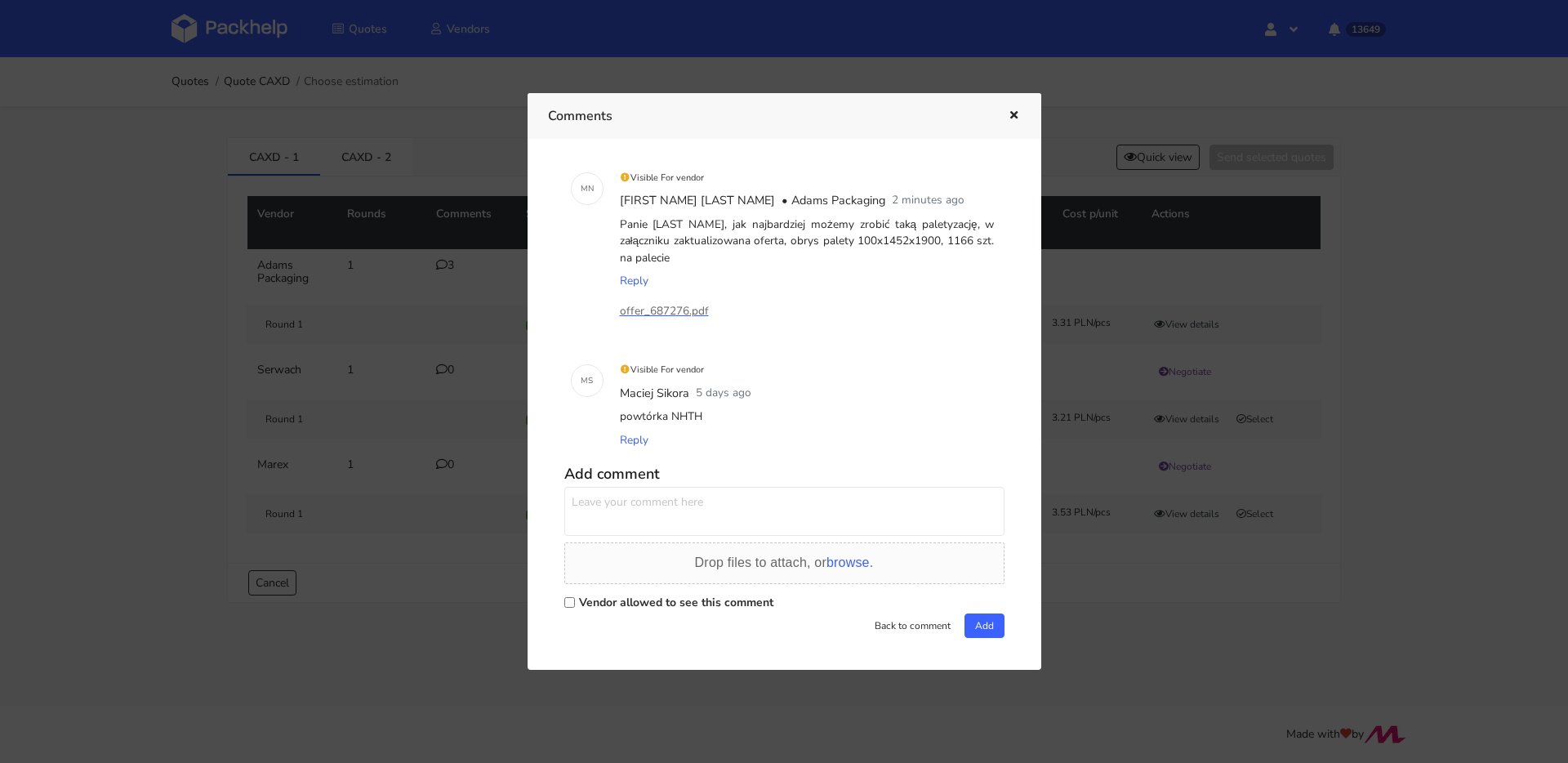 scroll, scrollTop: 145, scrollLeft: 0, axis: vertical 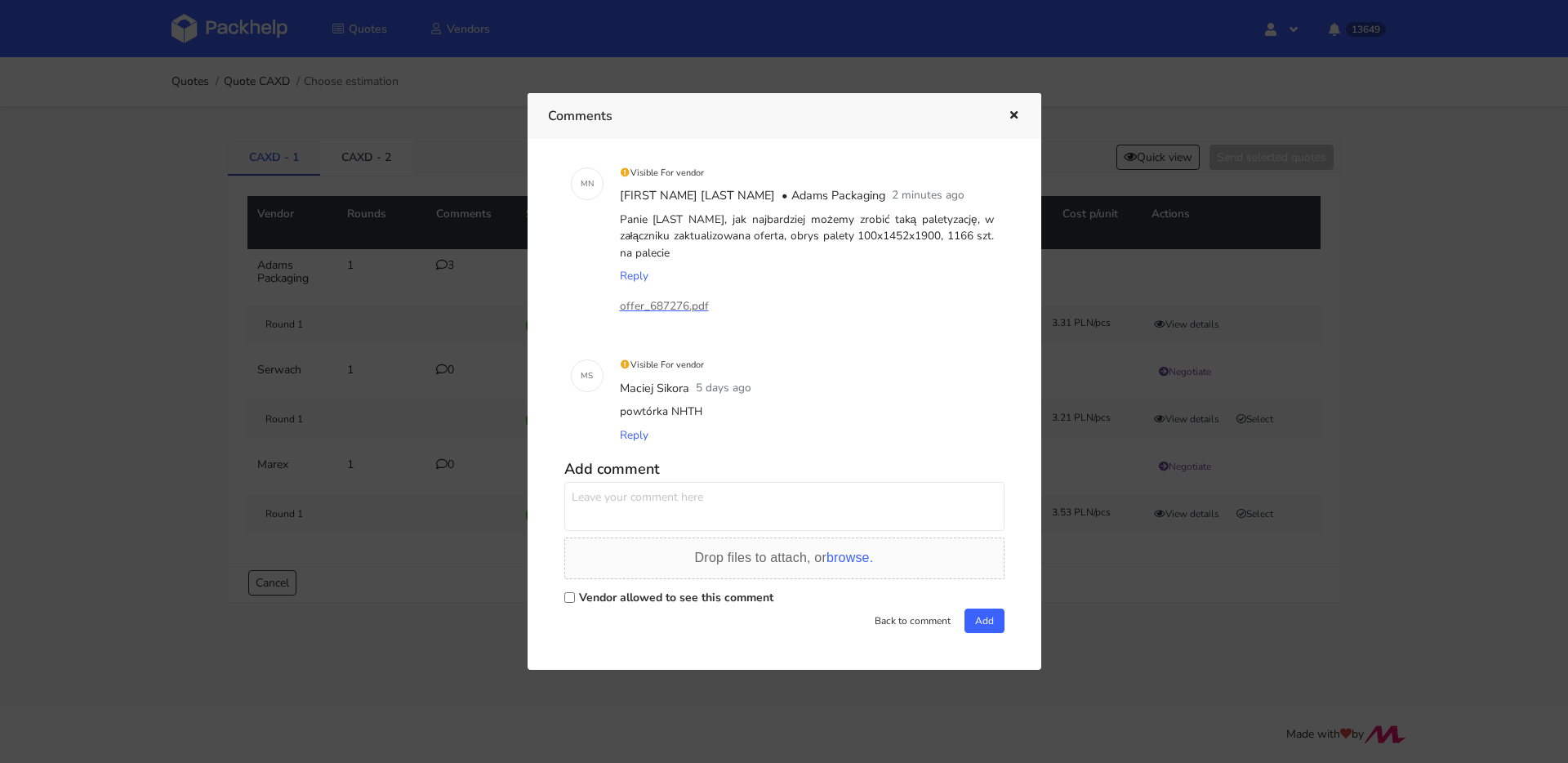 click at bounding box center (784, 382) 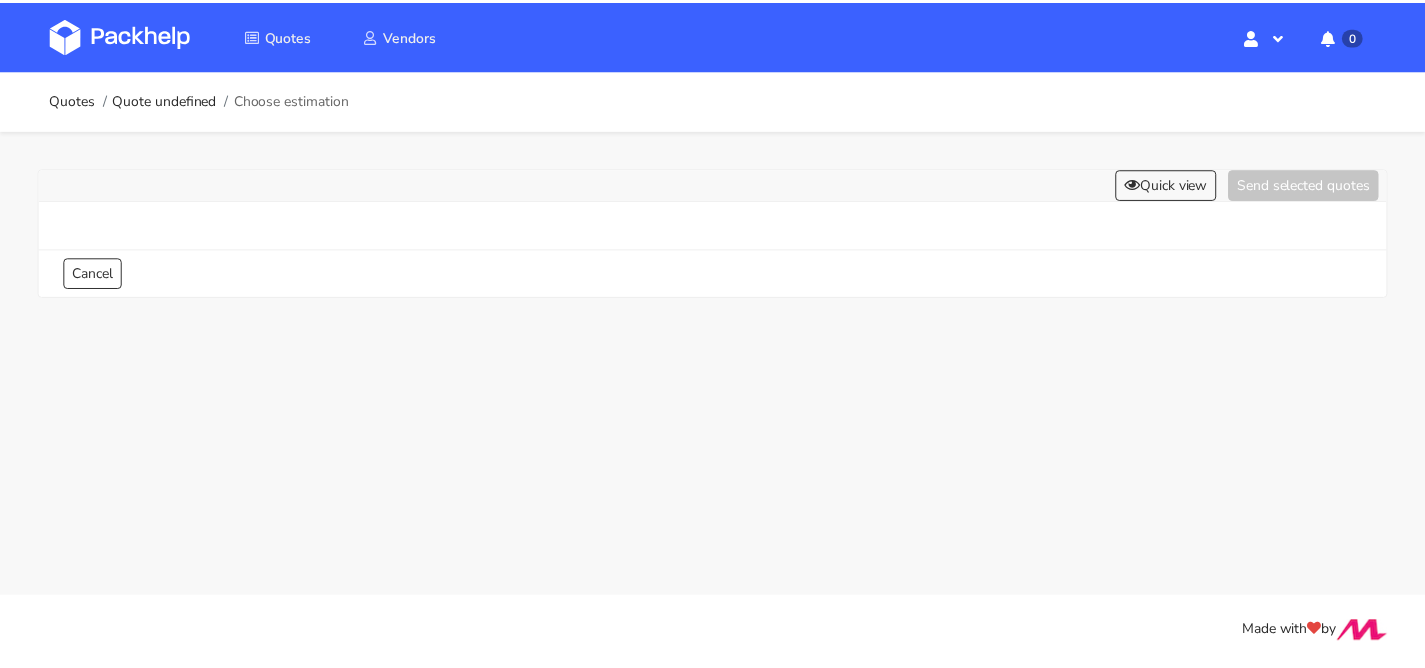 scroll, scrollTop: 0, scrollLeft: 0, axis: both 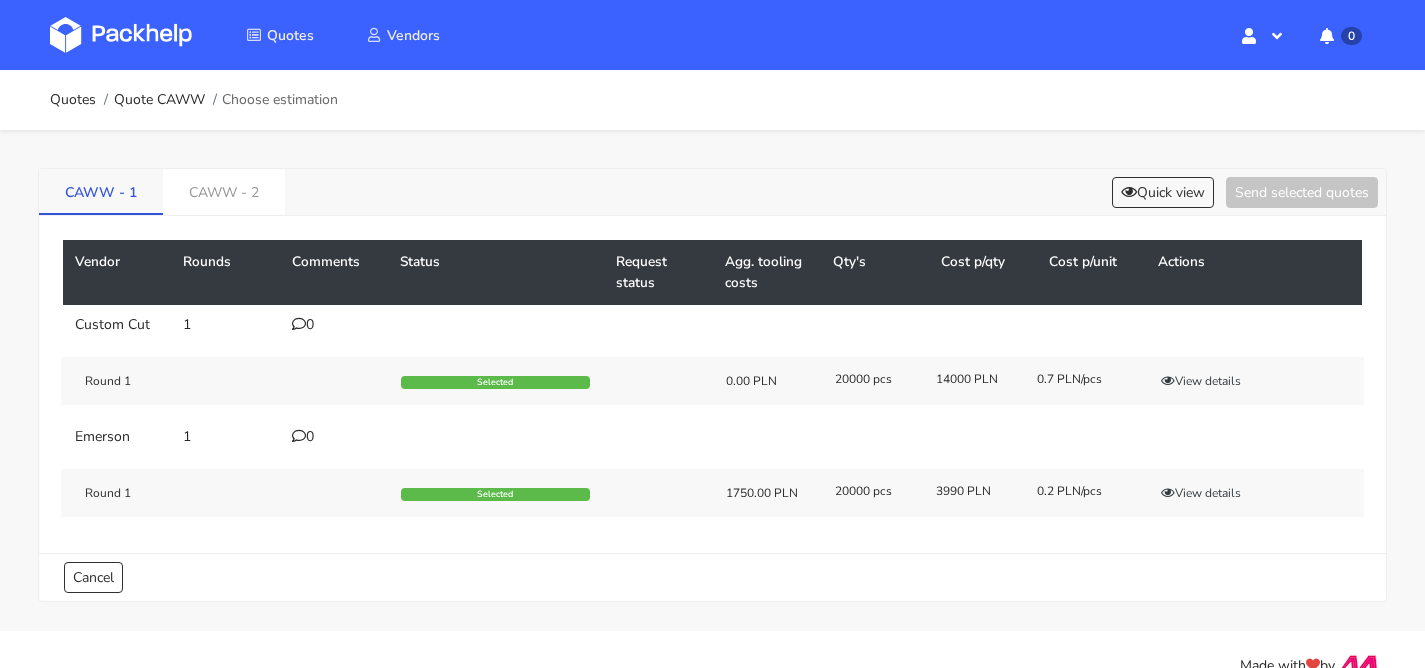 click on "CAWW - 1" at bounding box center (101, 191) 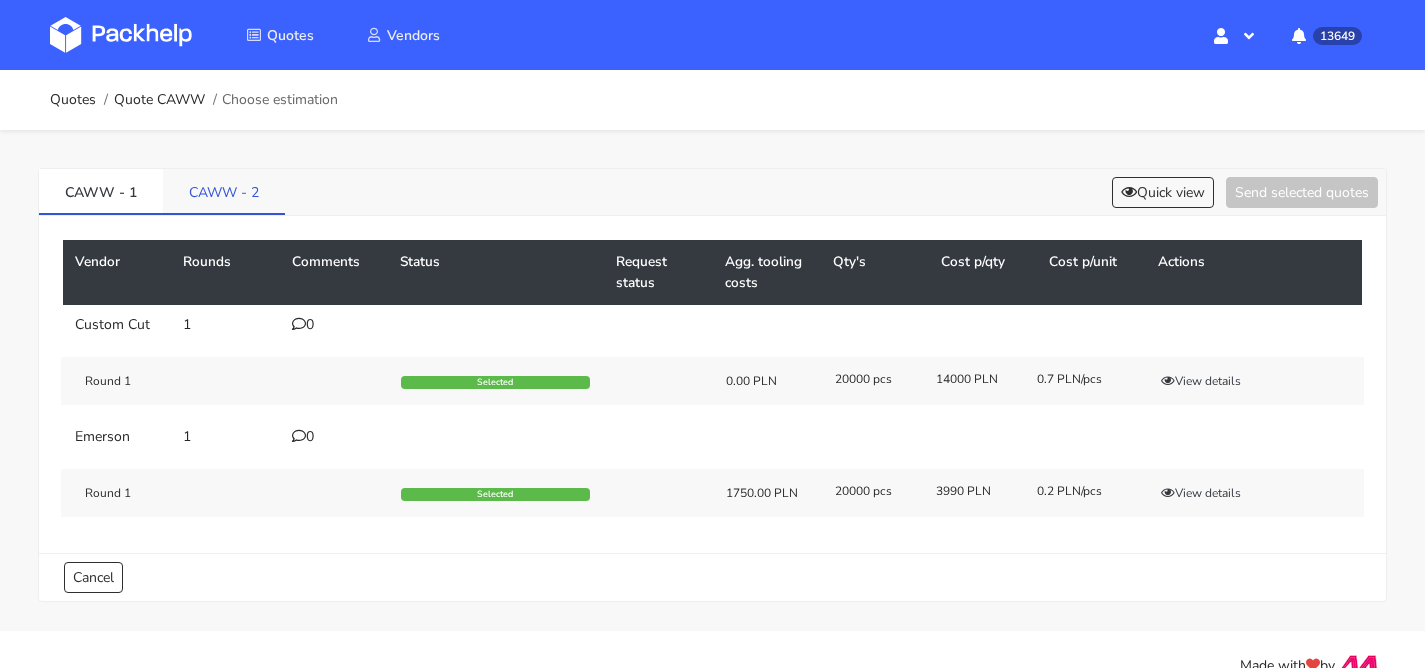 click on "CAWW - 2" at bounding box center [224, 191] 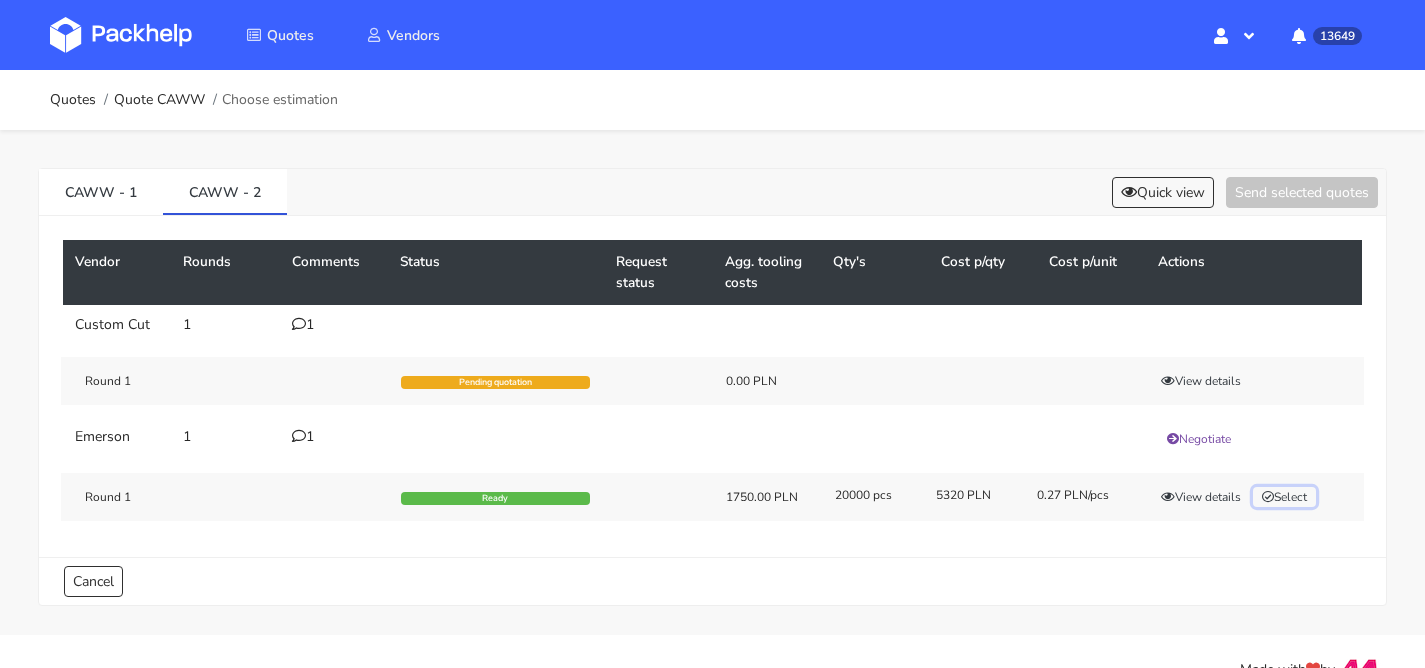 click on "Select" at bounding box center (1284, 497) 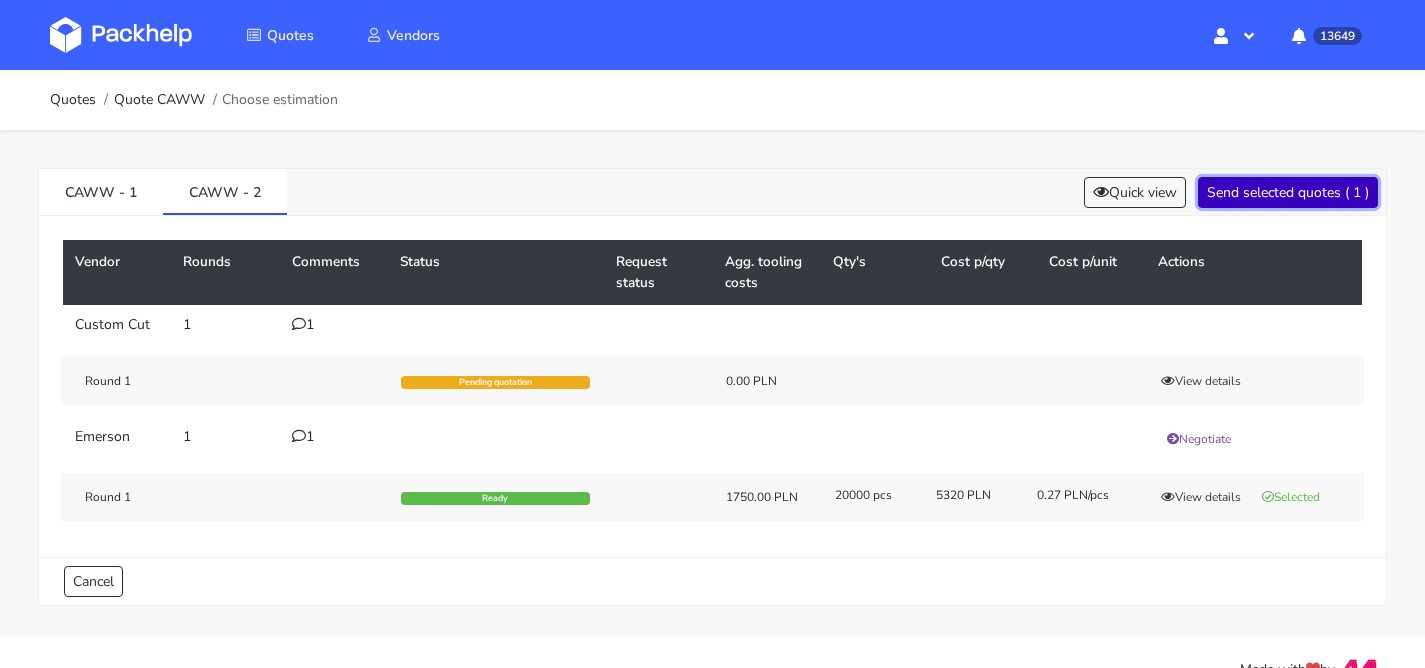 click on "Send selected quotes
( 1 )" at bounding box center (1288, 192) 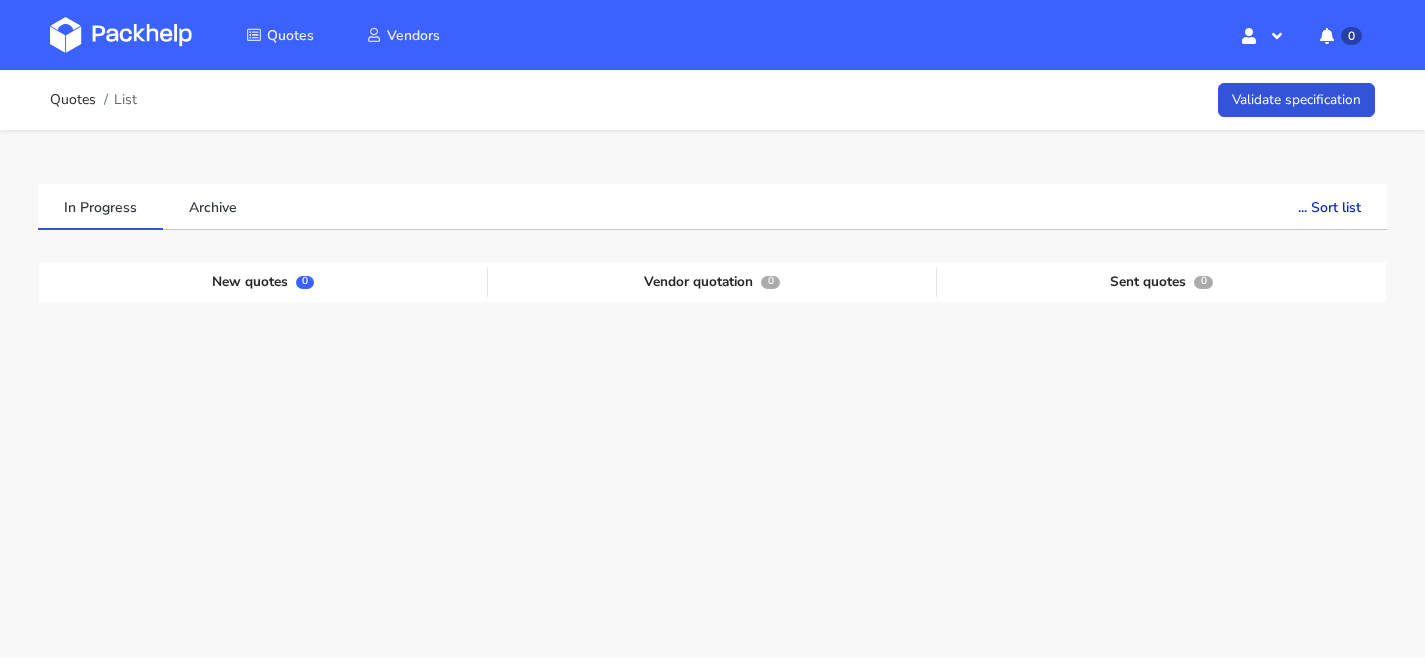 scroll, scrollTop: 0, scrollLeft: 0, axis: both 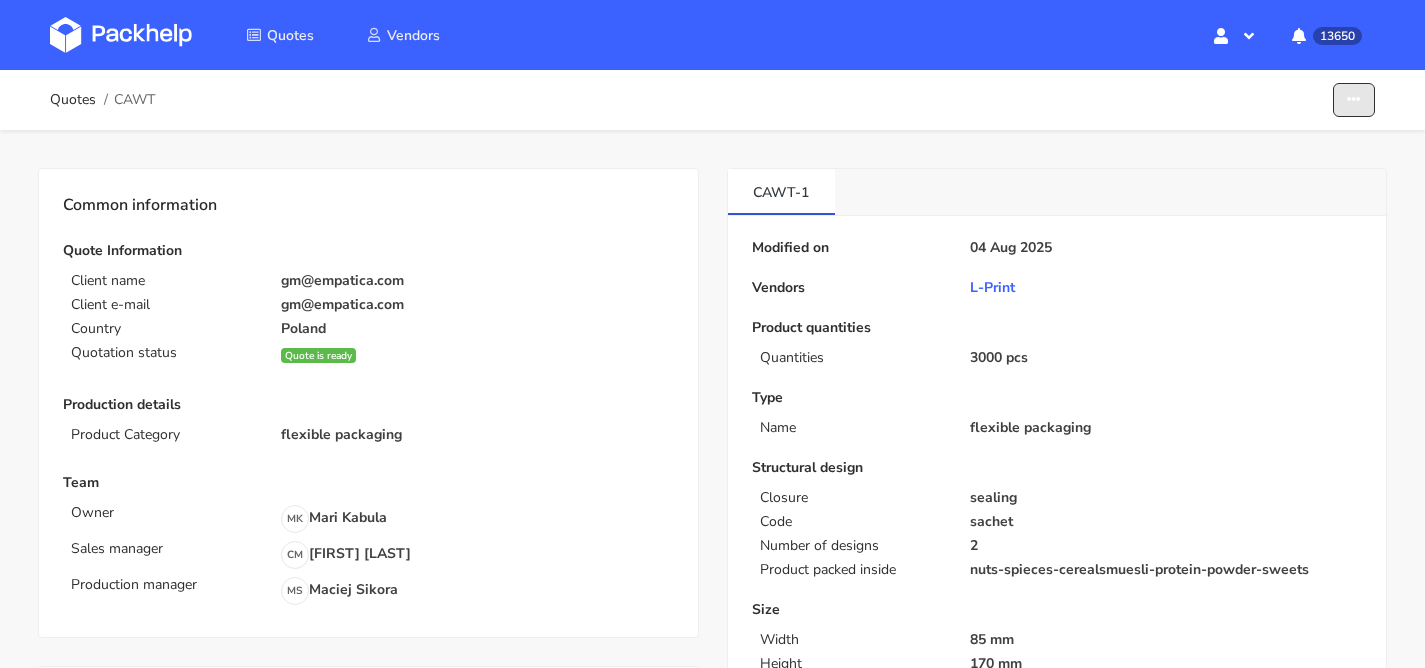 click at bounding box center [1354, 100] 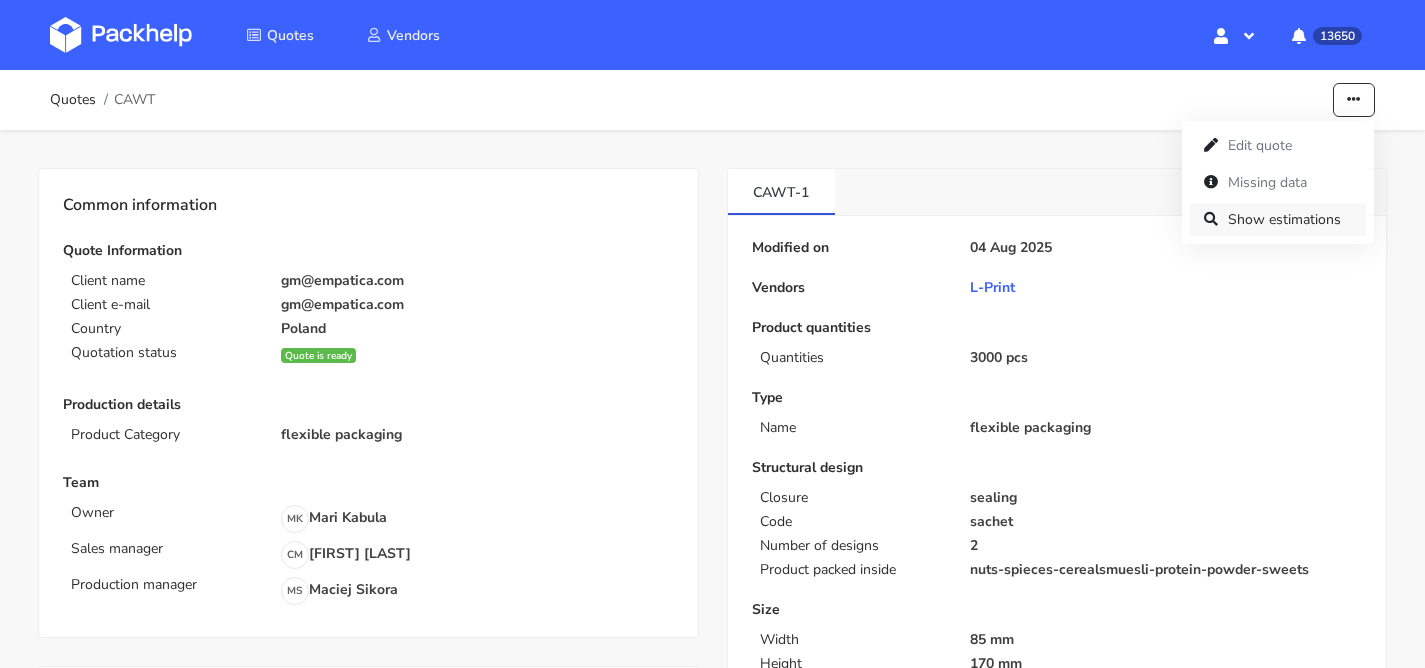 click on "Show estimations" at bounding box center (1278, 219) 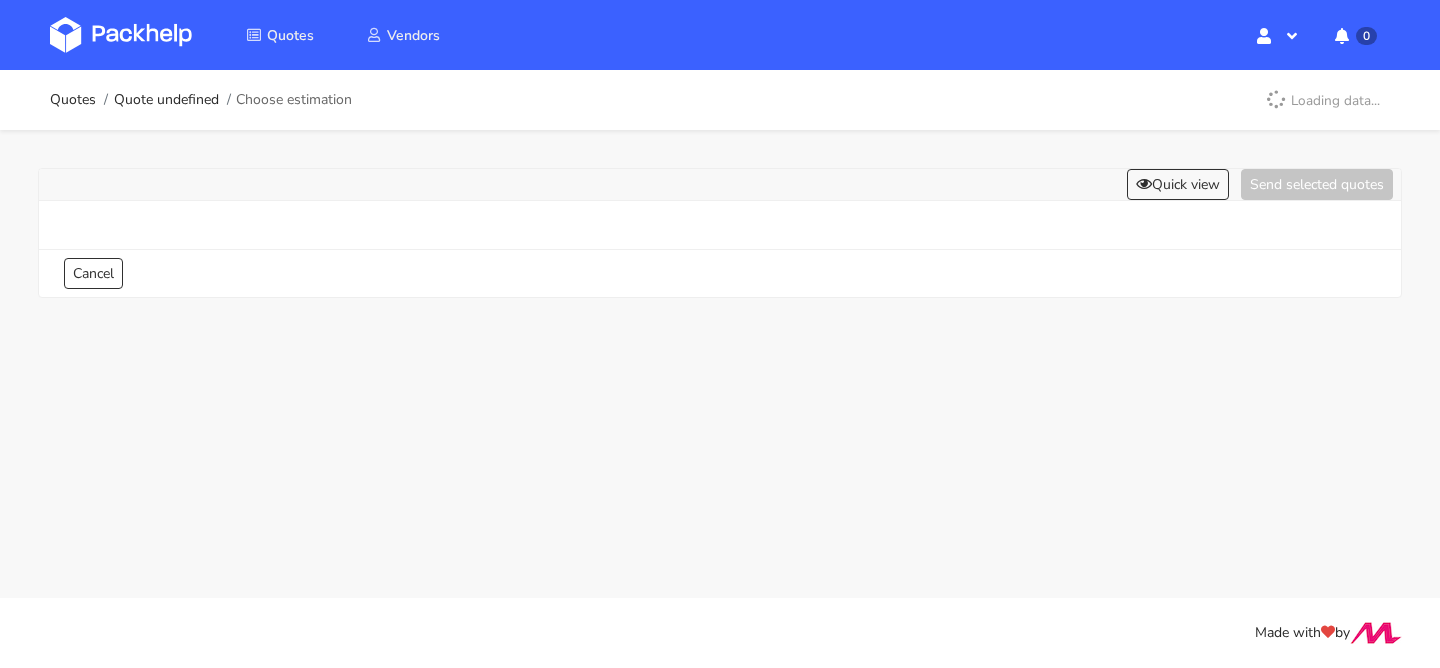 scroll, scrollTop: 0, scrollLeft: 0, axis: both 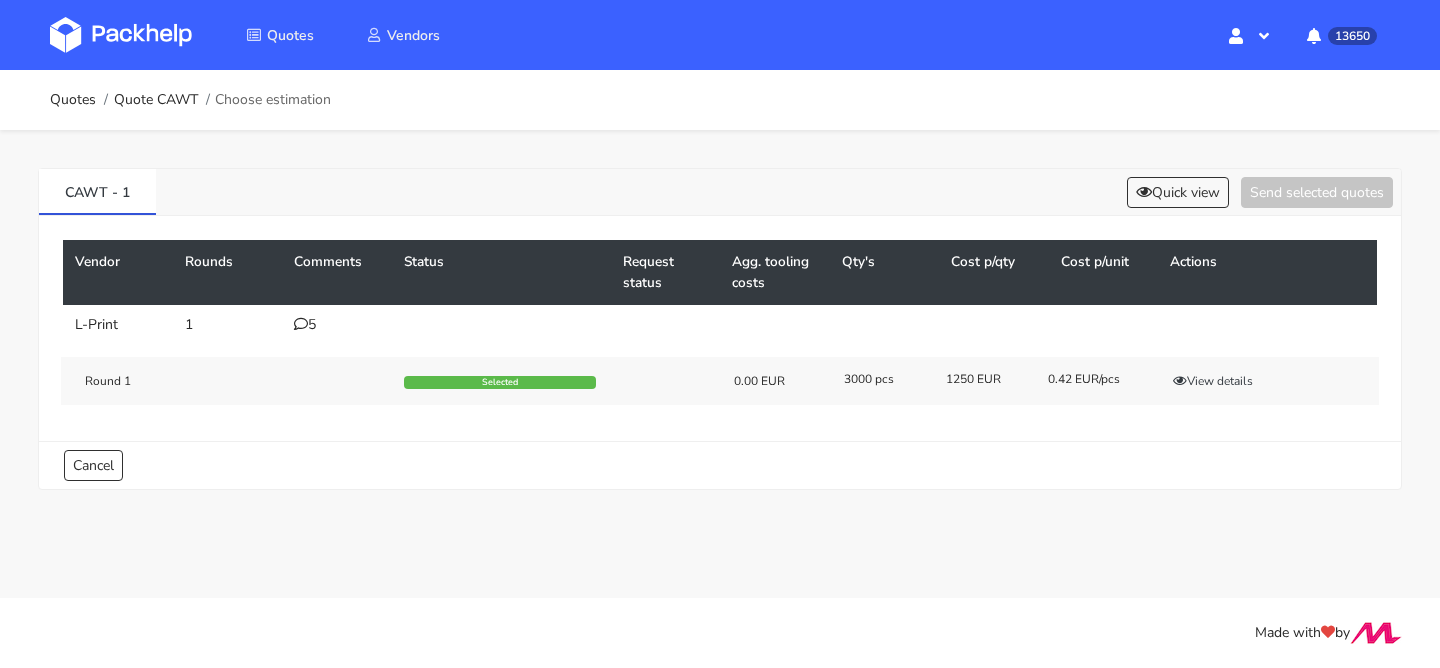 click on "5" at bounding box center [337, 325] 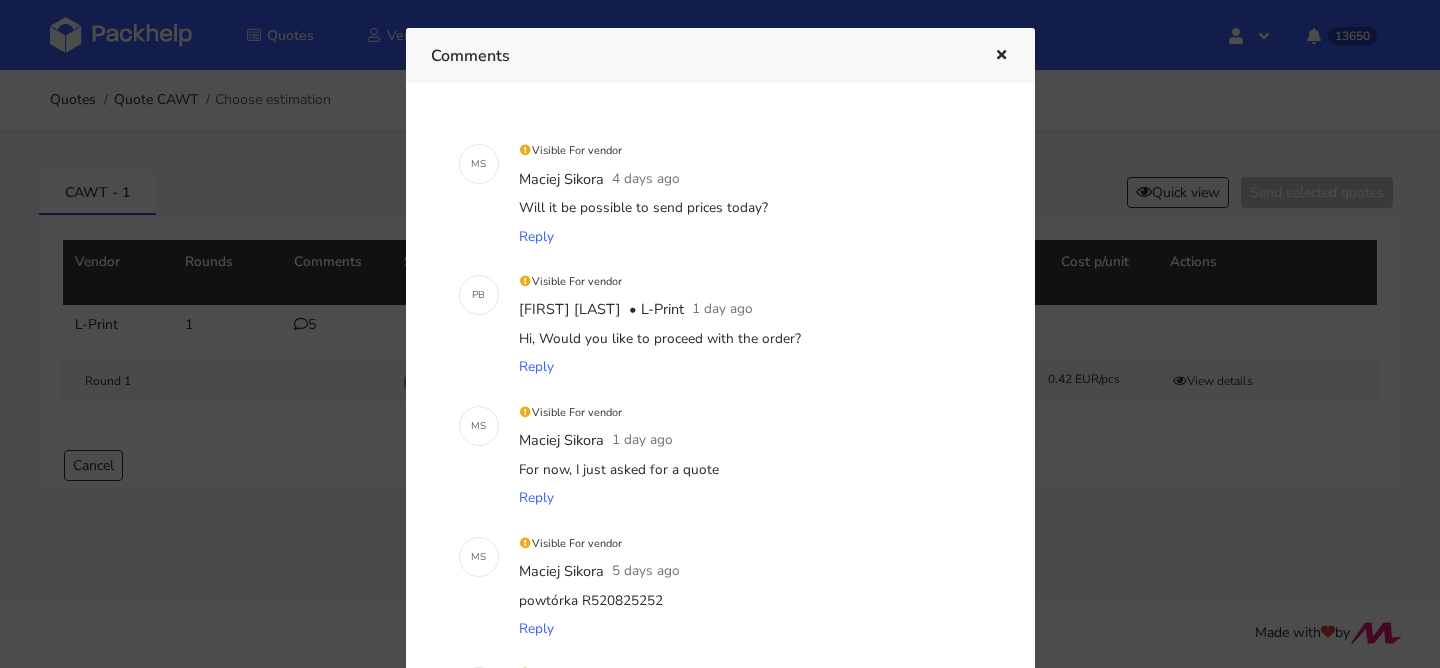 scroll, scrollTop: 145, scrollLeft: 0, axis: vertical 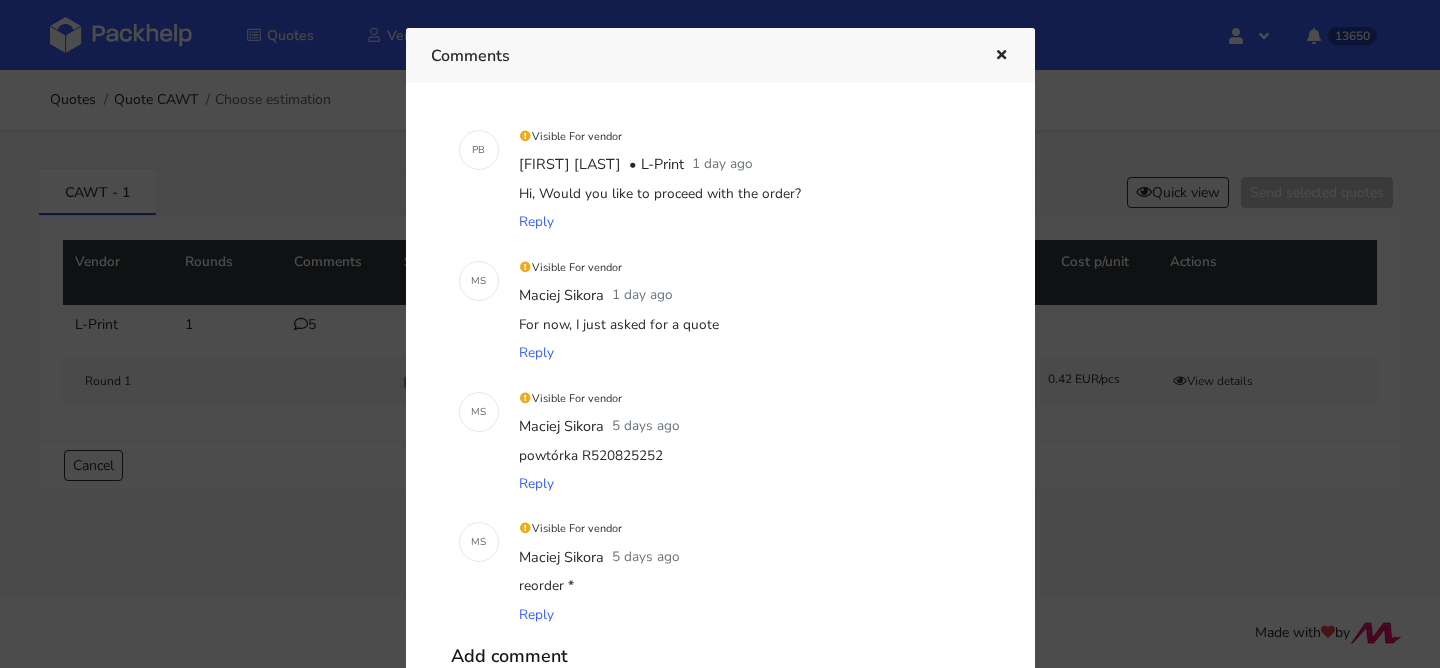 click at bounding box center [999, 56] 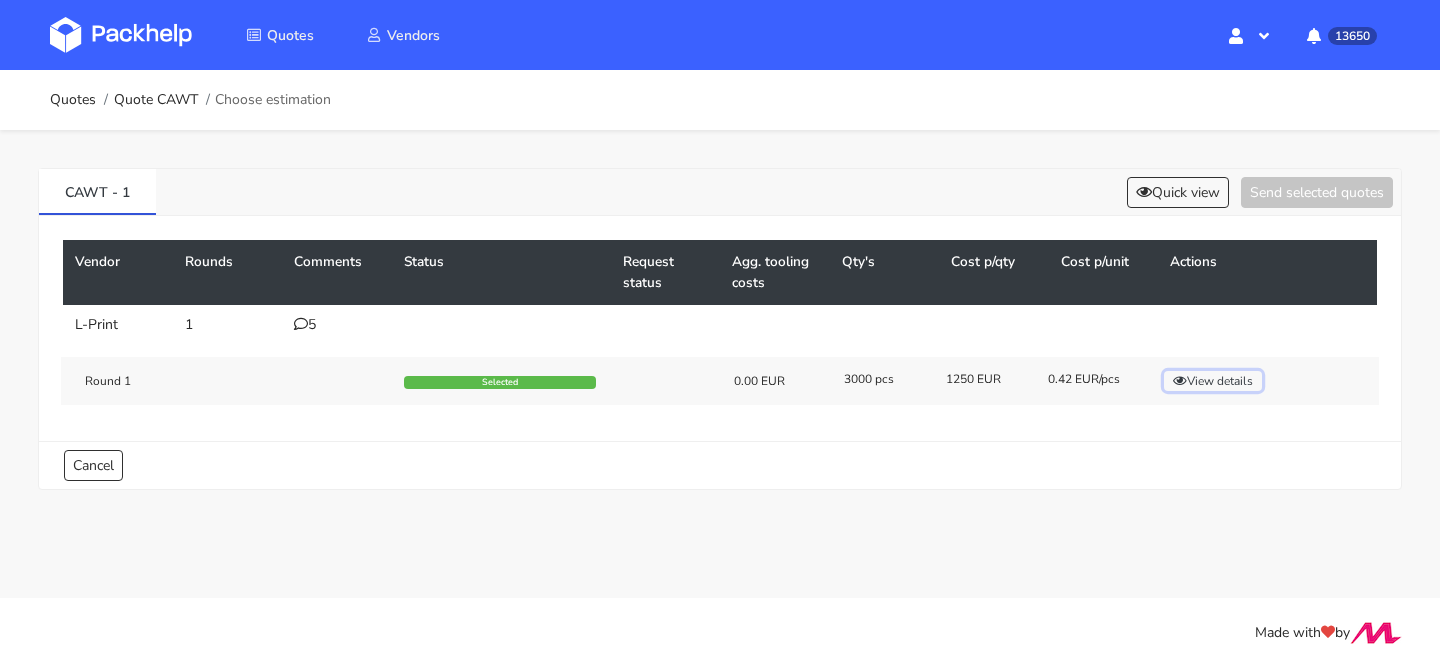 click on "View details" at bounding box center [1213, 381] 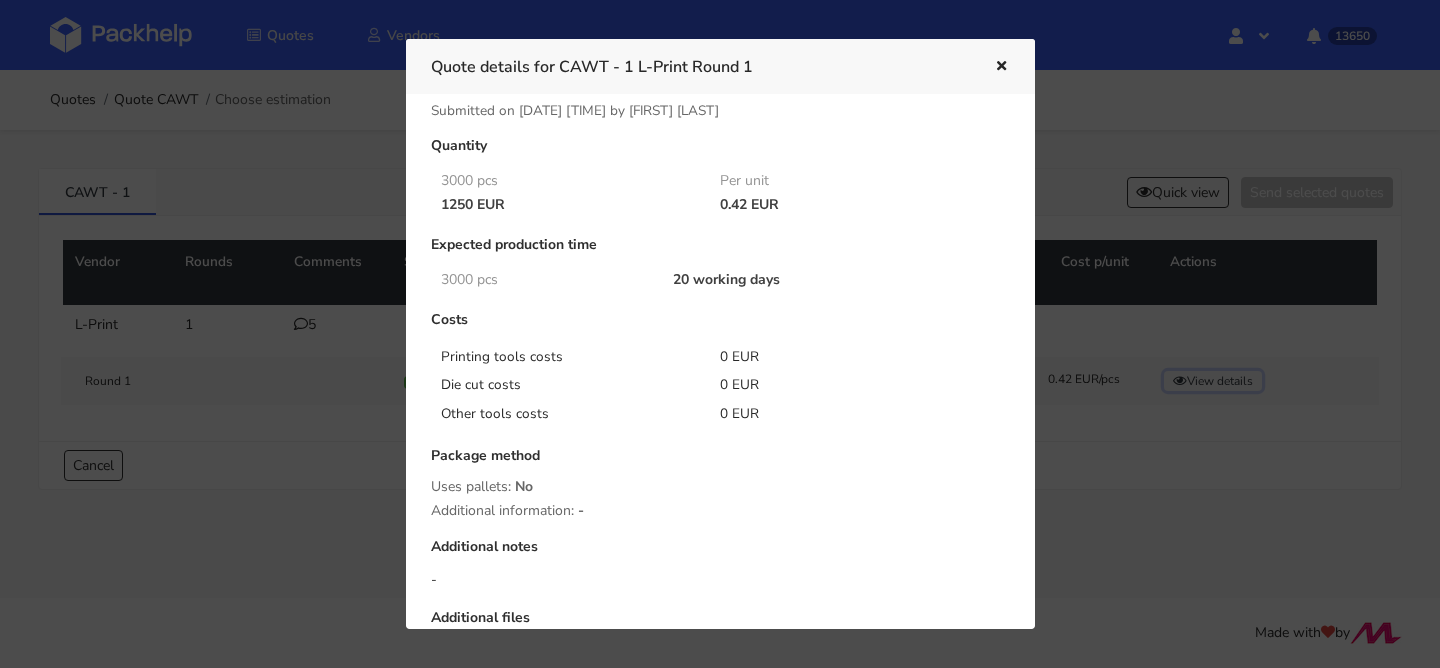 scroll, scrollTop: 0, scrollLeft: 0, axis: both 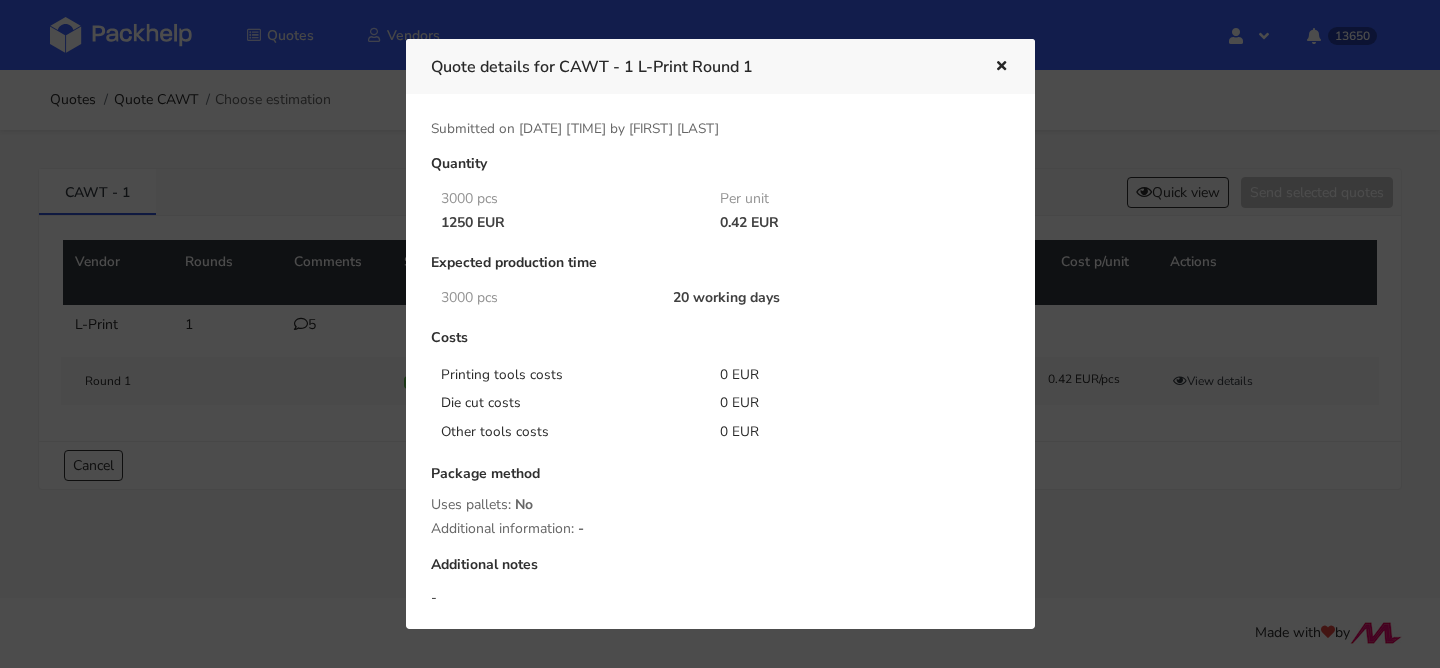 click at bounding box center (1001, 67) 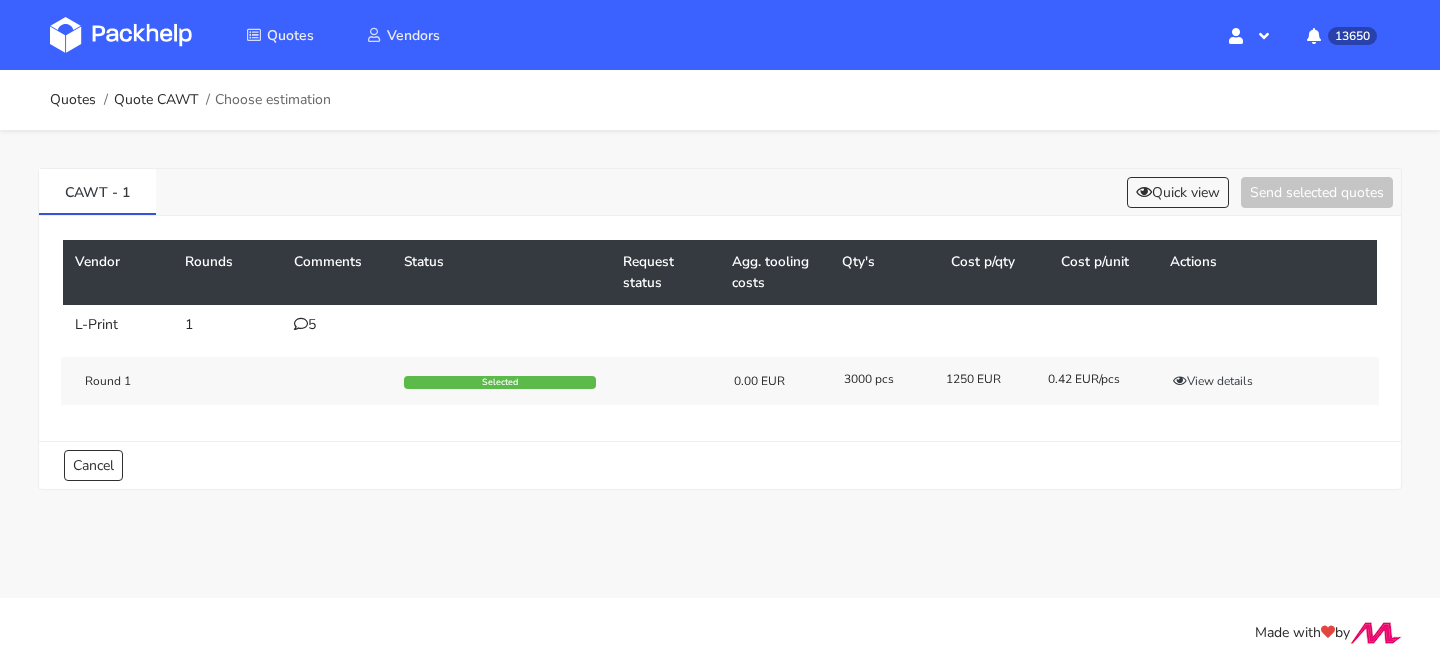 click on "5" at bounding box center (337, 325) 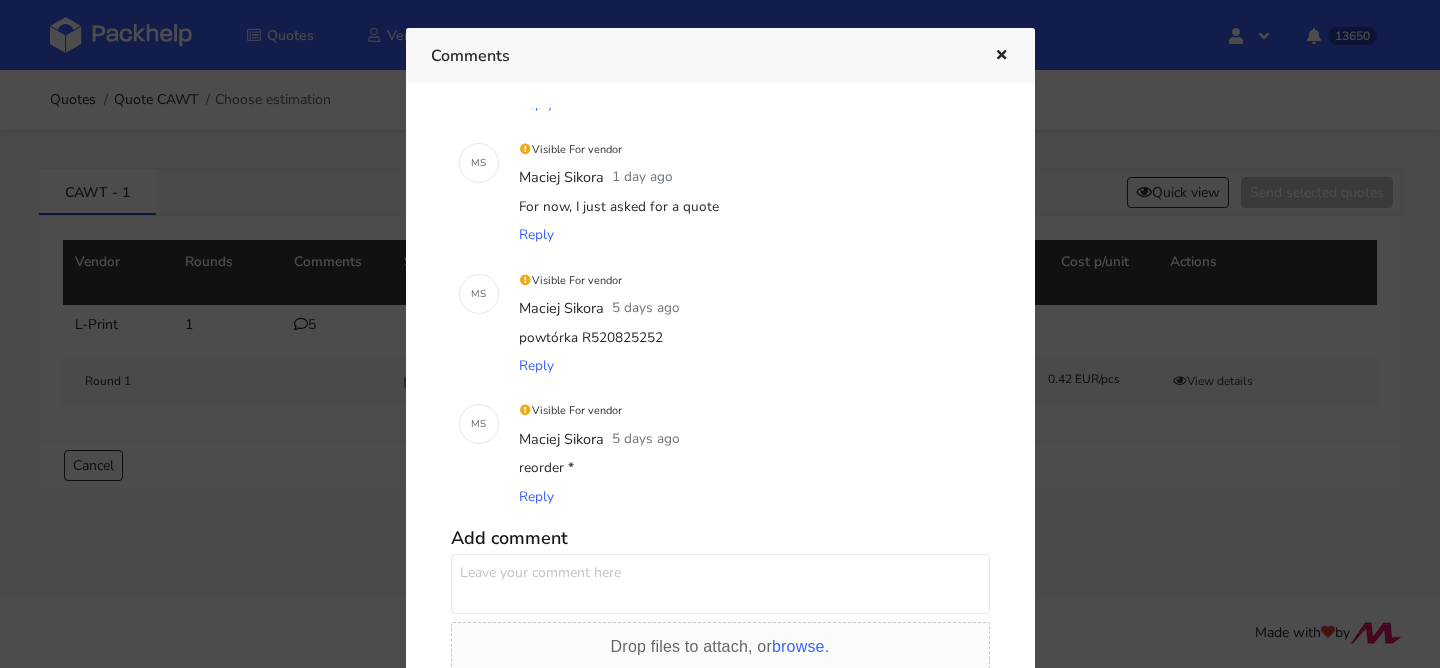 scroll, scrollTop: 314, scrollLeft: 0, axis: vertical 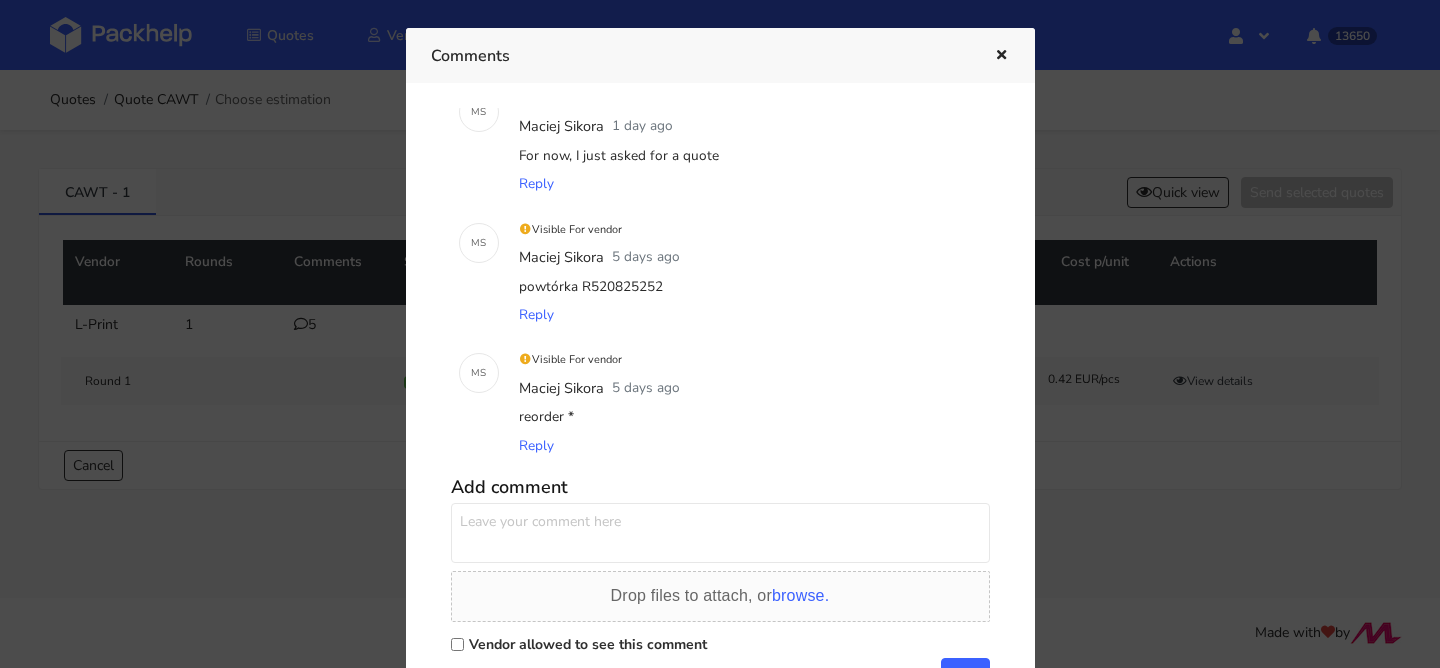 drag, startPoint x: 581, startPoint y: 286, endPoint x: 688, endPoint y: 294, distance: 107.298645 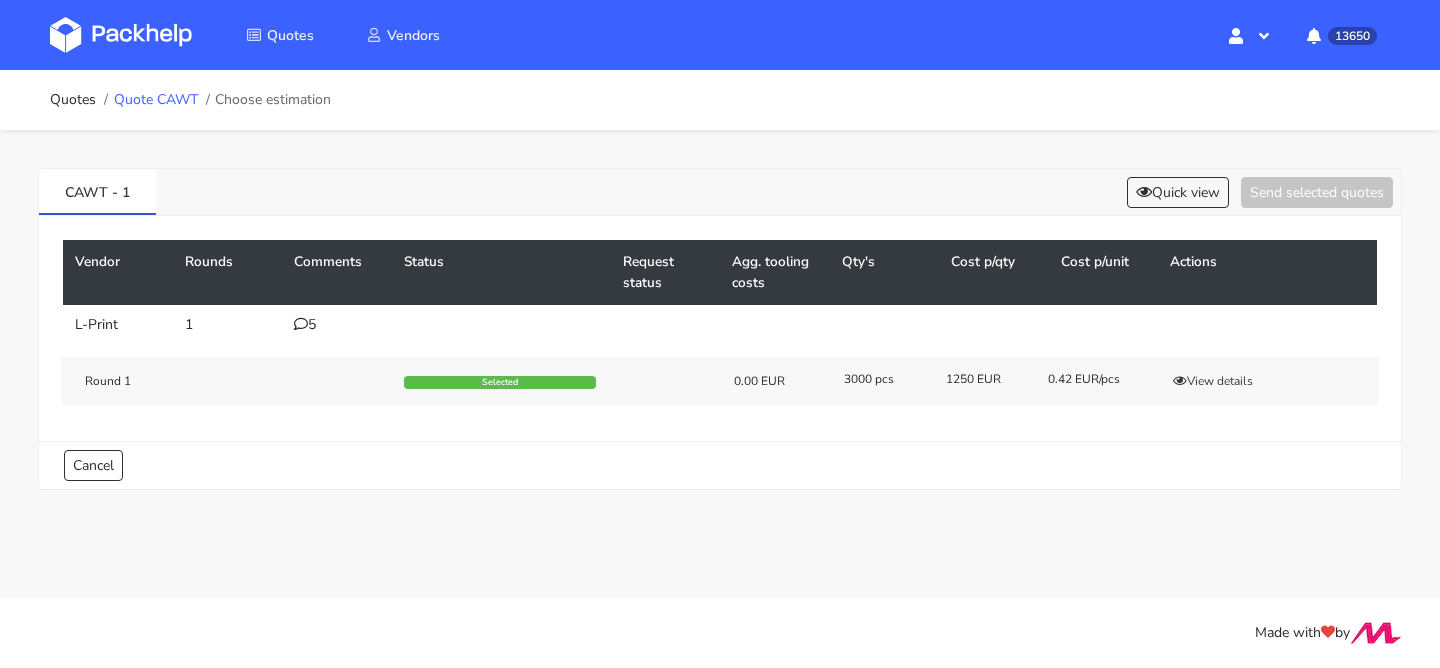 click on "Quote CAWT" at bounding box center [156, 100] 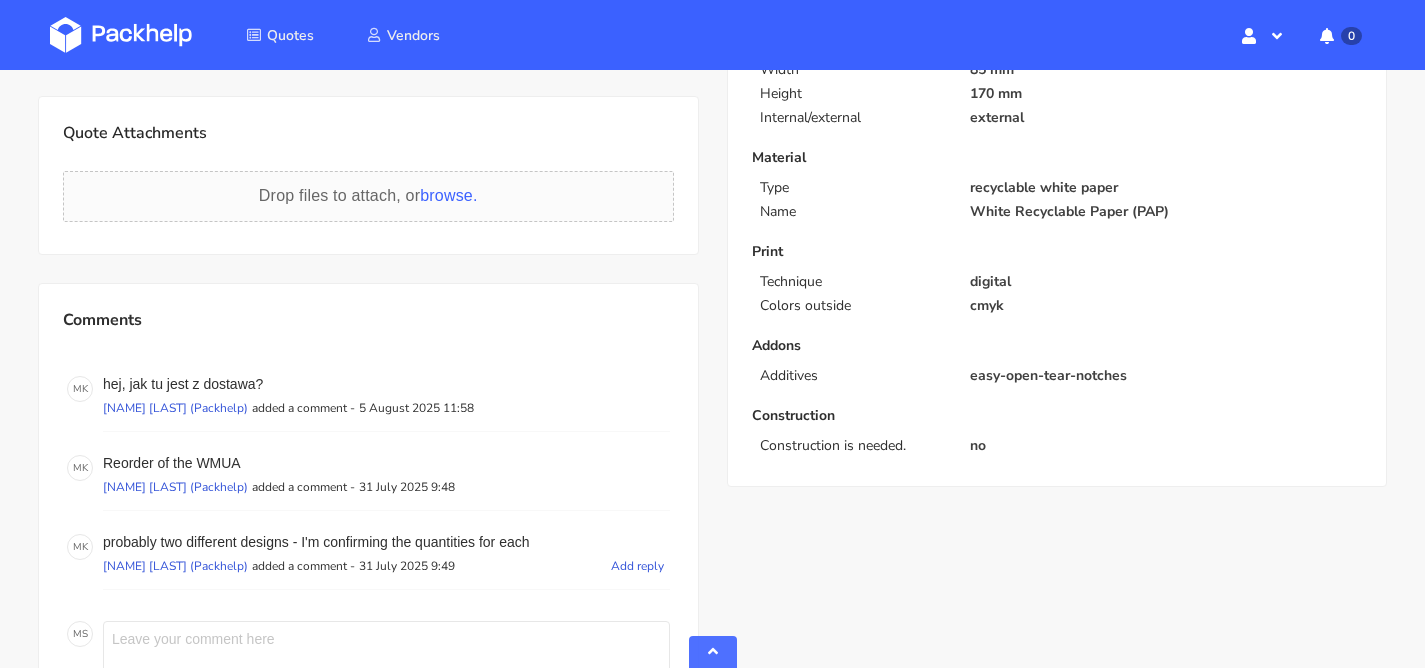 scroll, scrollTop: 749, scrollLeft: 0, axis: vertical 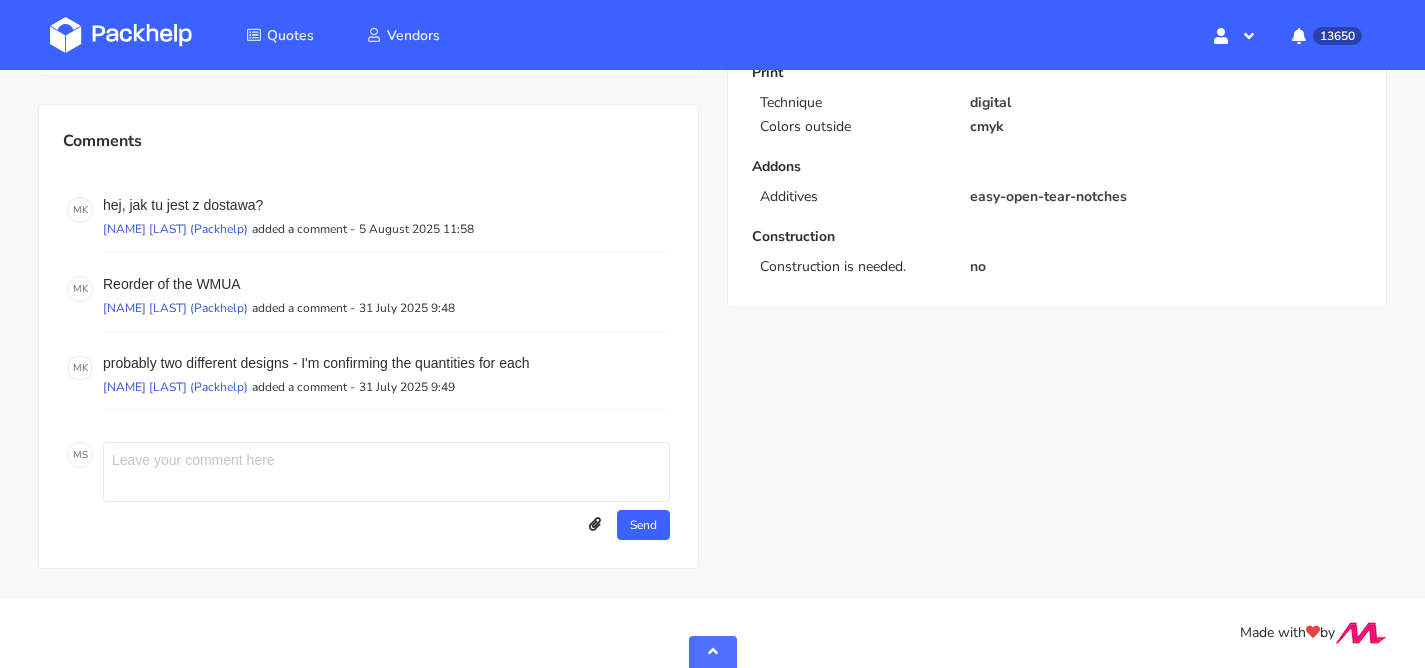 click at bounding box center [386, 472] 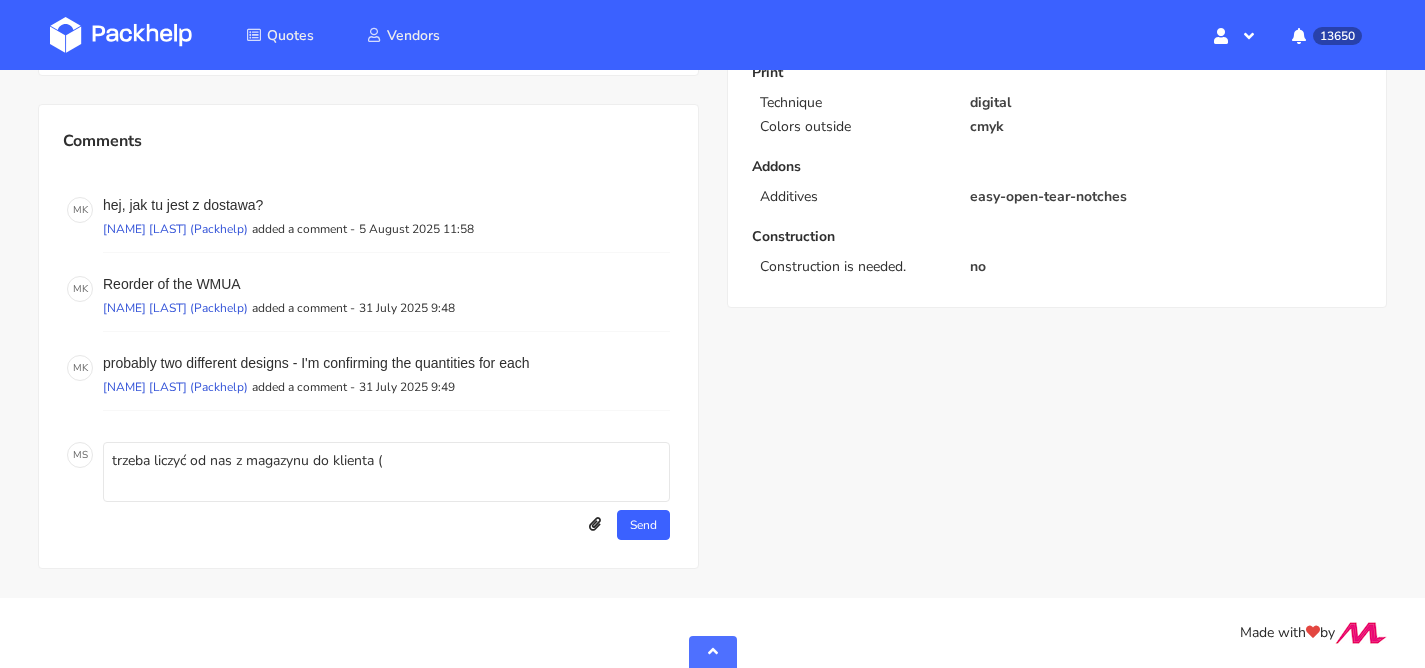 paste on "2 boxes, 30x26x15cm, 7kg each" 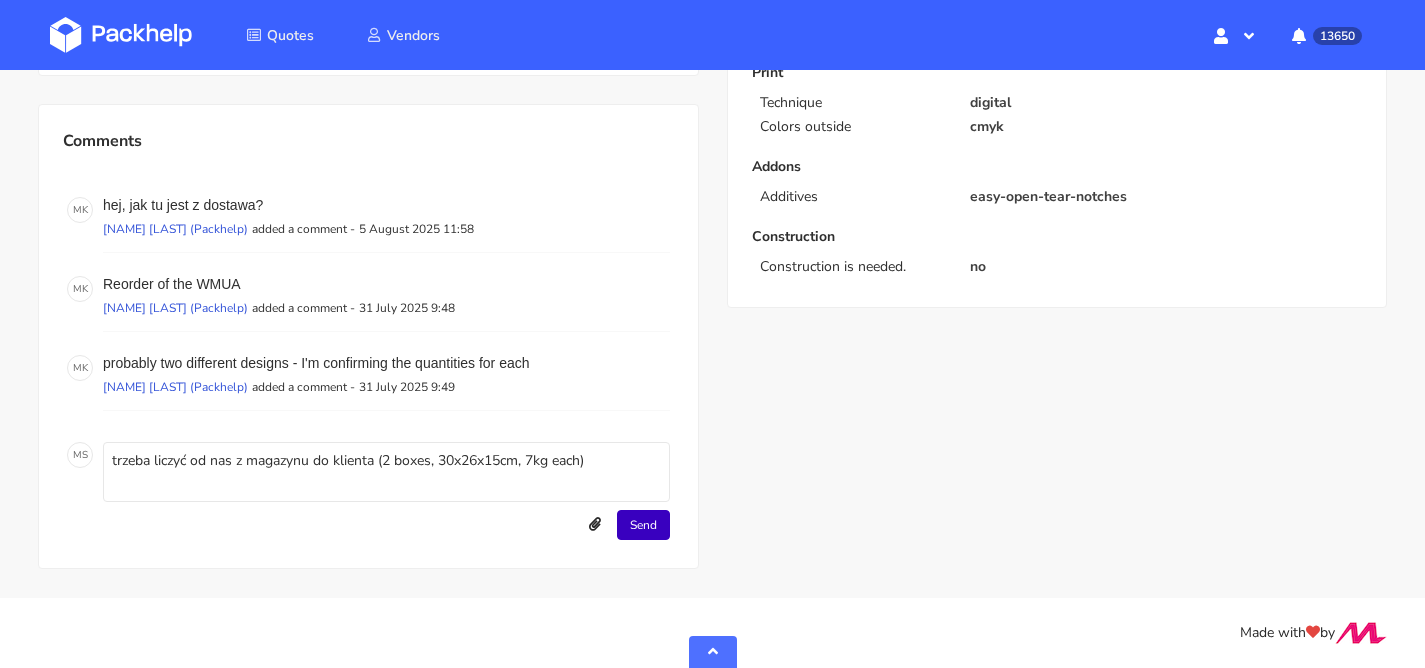 type on "trzeba liczyć od nas z magazynu do klienta (2 boxes, 30x26x15cm, 7kg each)" 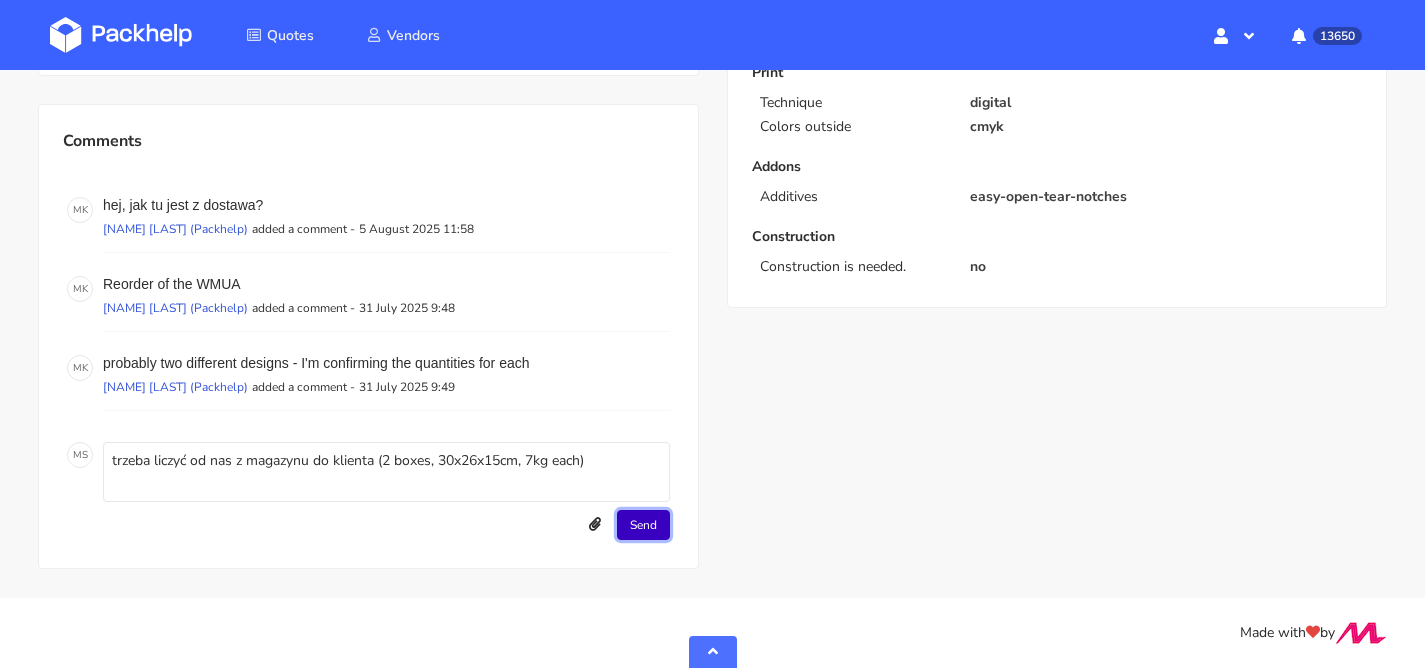 click on "Send" at bounding box center [643, 525] 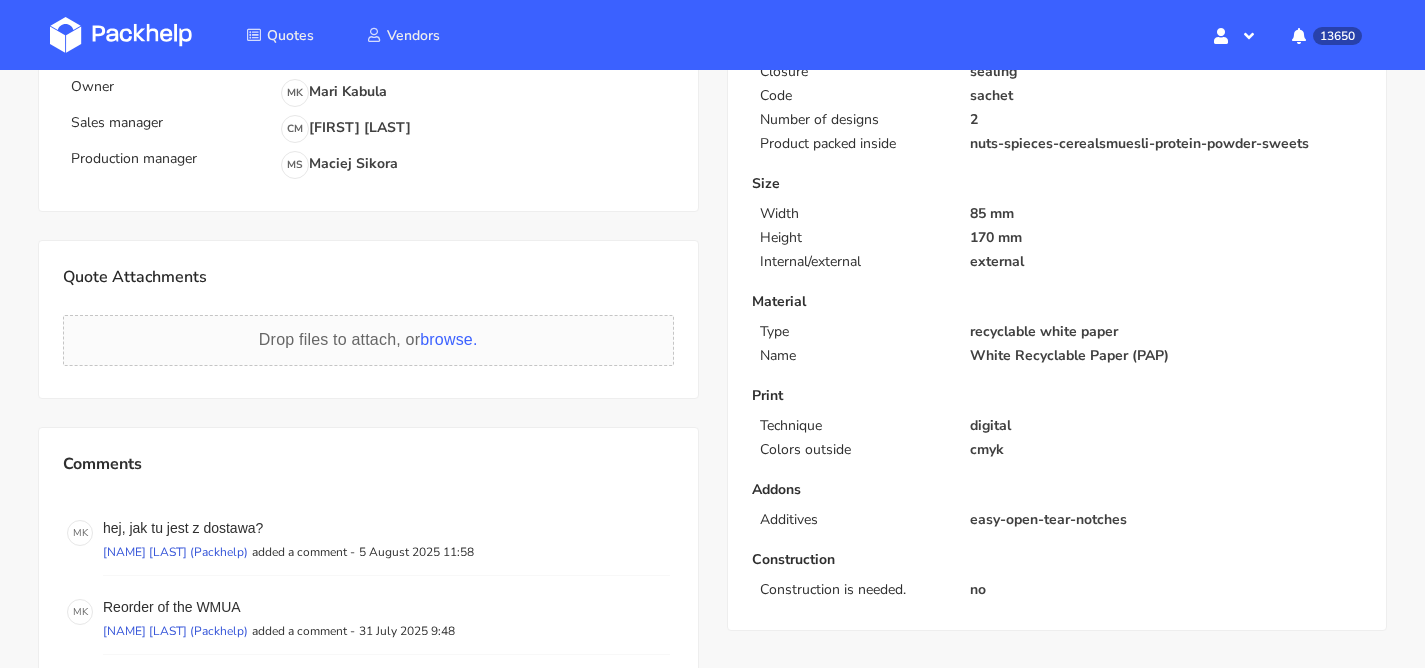 scroll, scrollTop: 82, scrollLeft: 0, axis: vertical 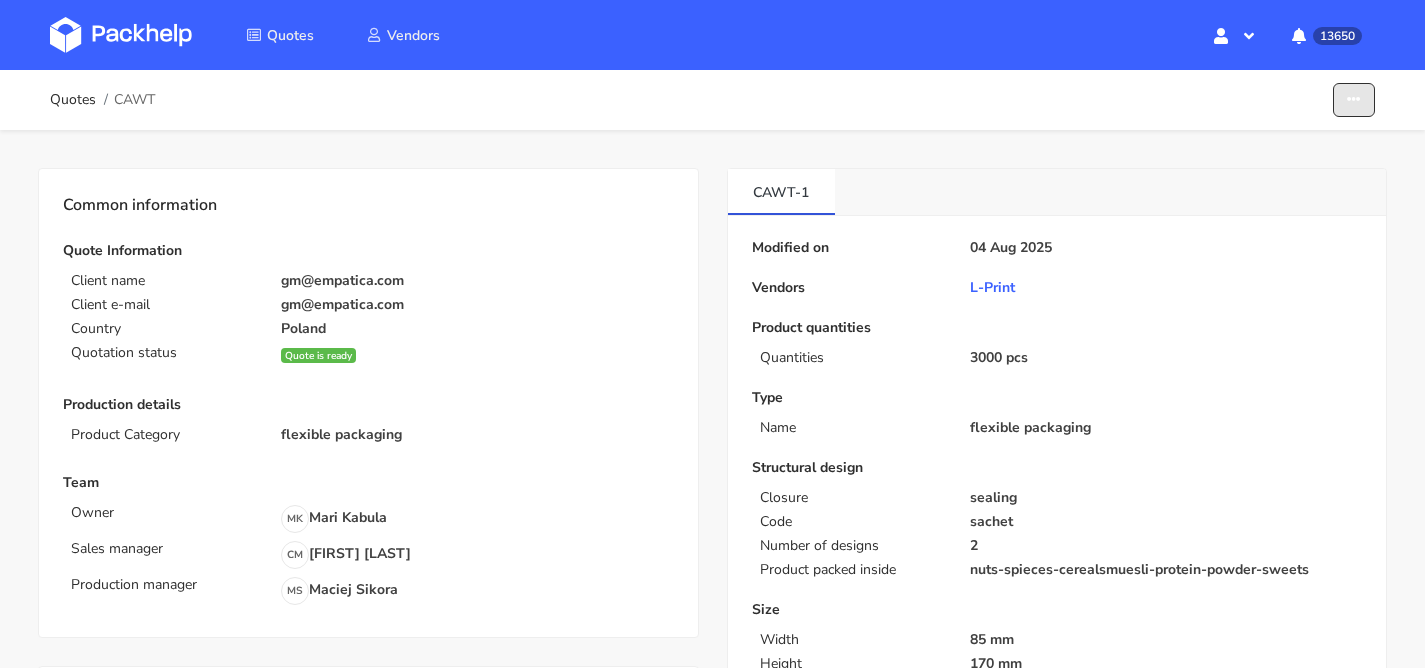 click at bounding box center [1354, 100] 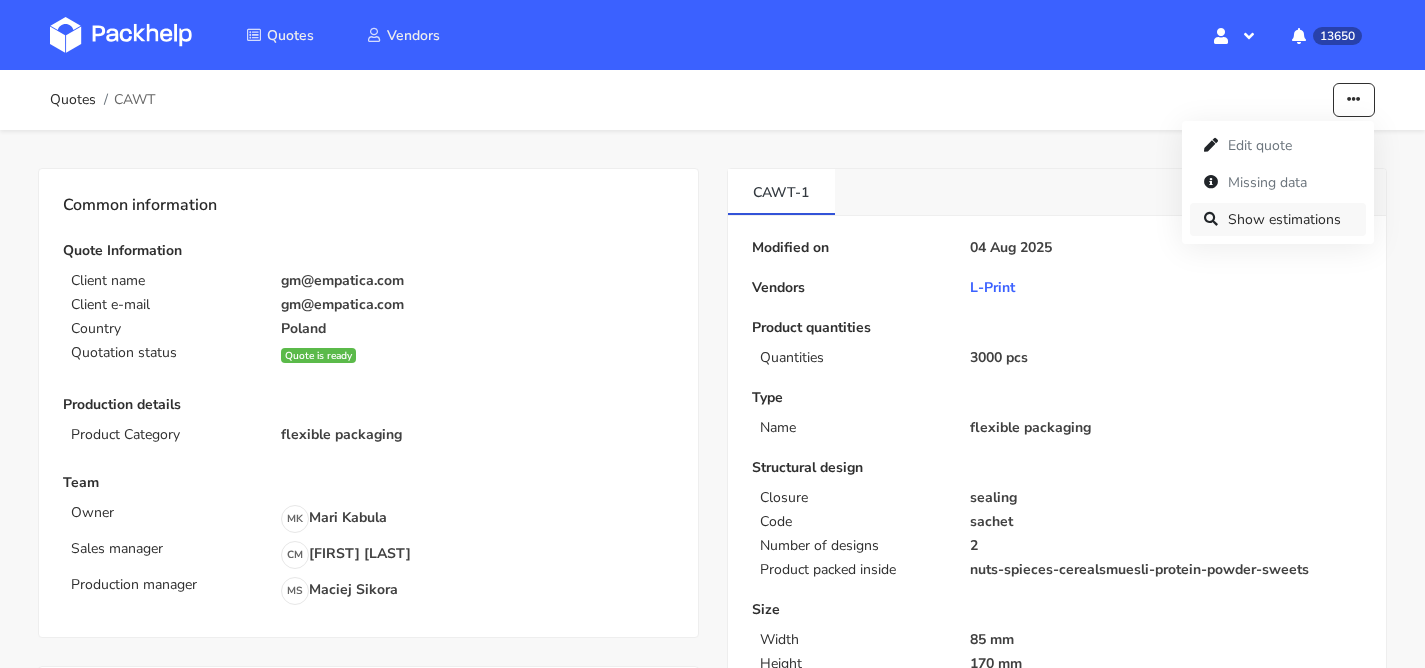 click on "Show estimations" at bounding box center [1278, 219] 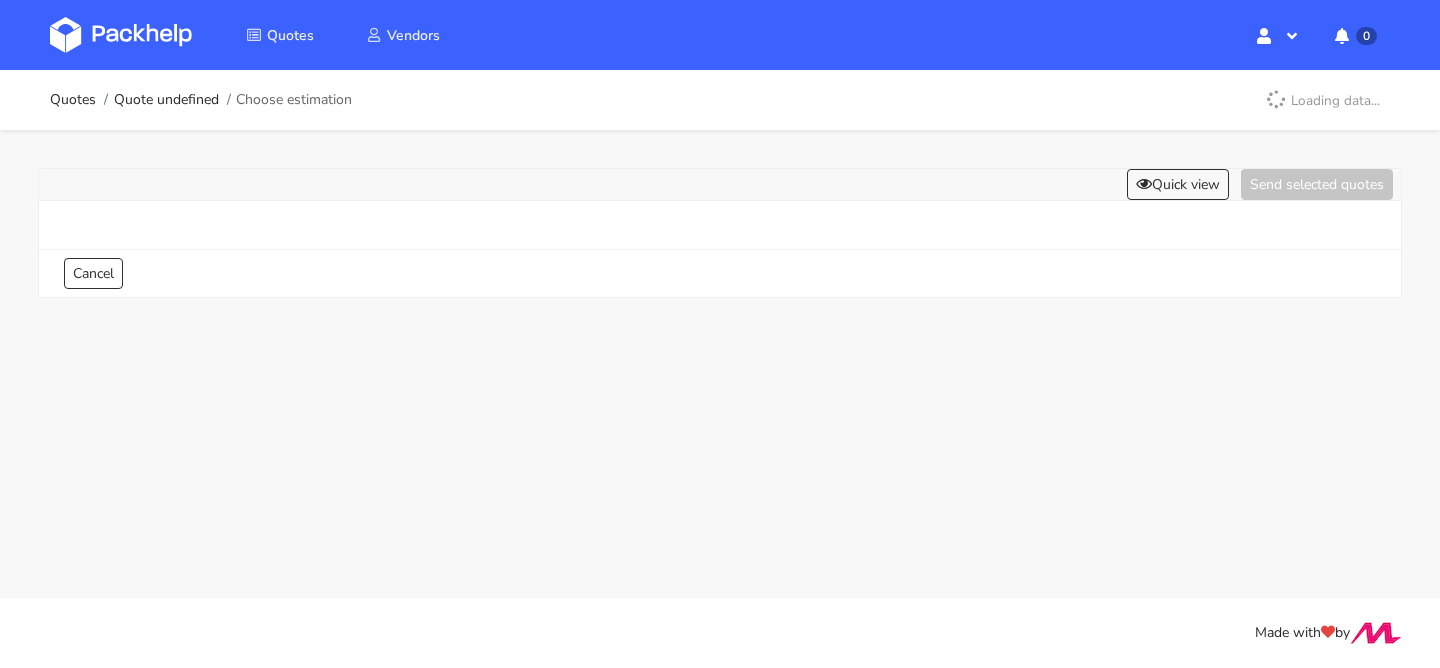 scroll, scrollTop: 0, scrollLeft: 0, axis: both 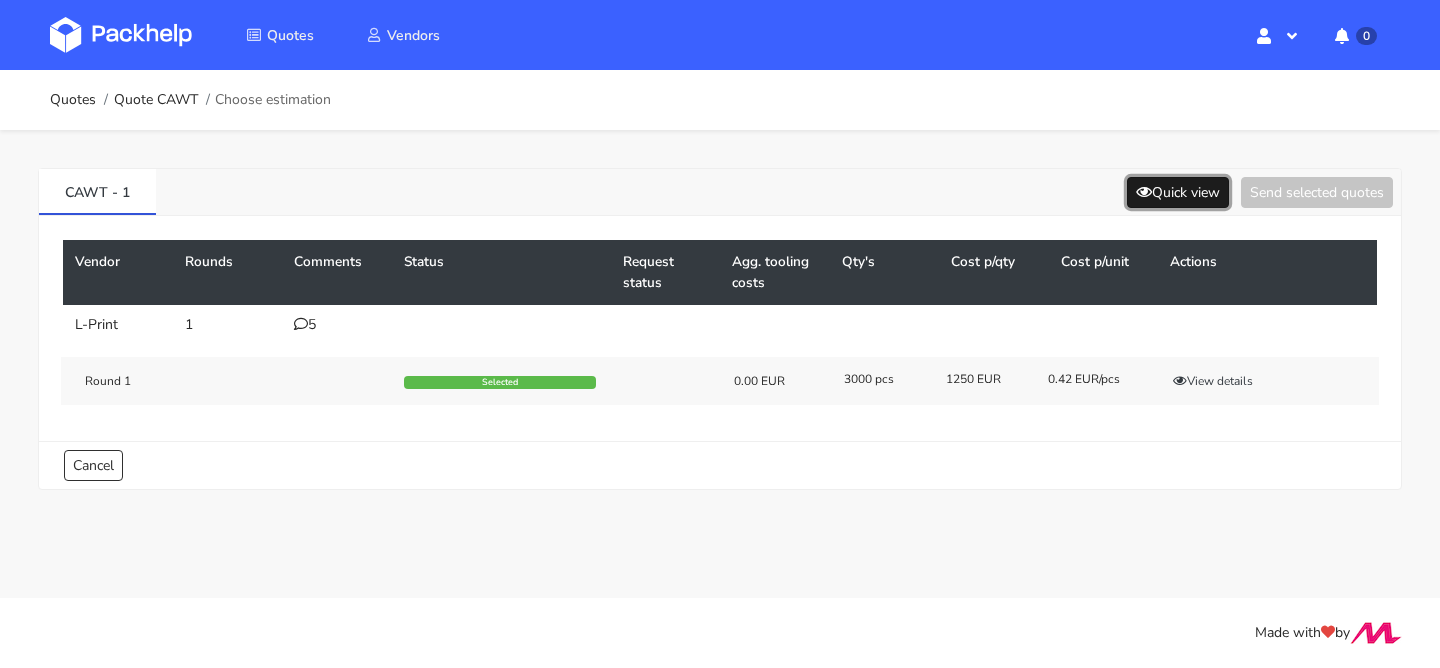 click on "Quick view" at bounding box center [1178, 192] 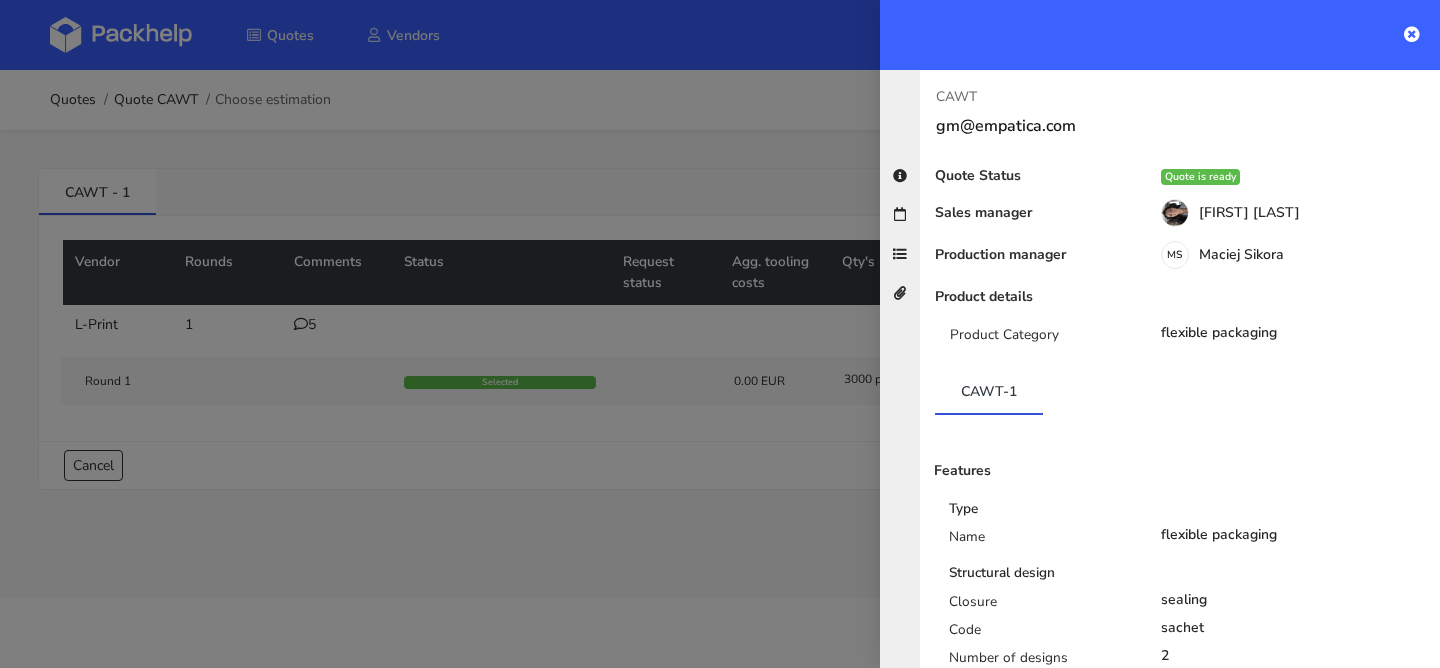 click at bounding box center (720, 334) 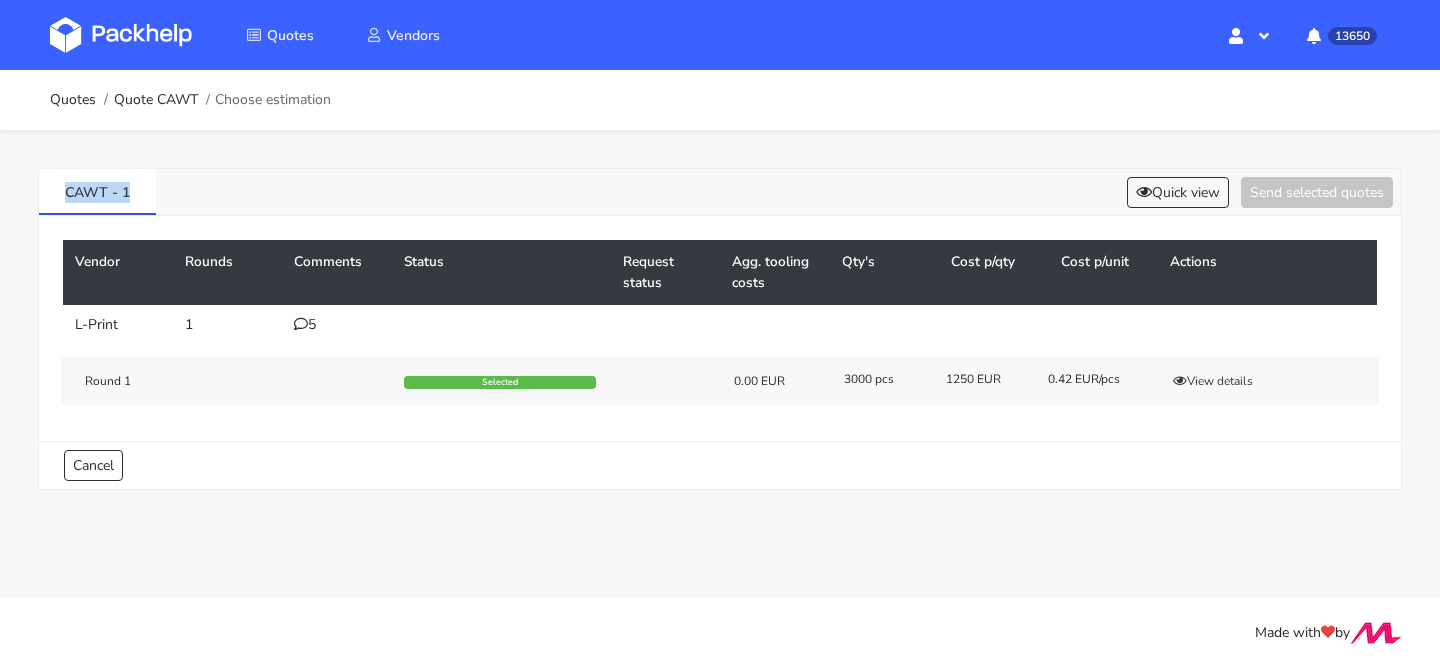 drag, startPoint x: 146, startPoint y: 194, endPoint x: 0, endPoint y: 197, distance: 146.03082 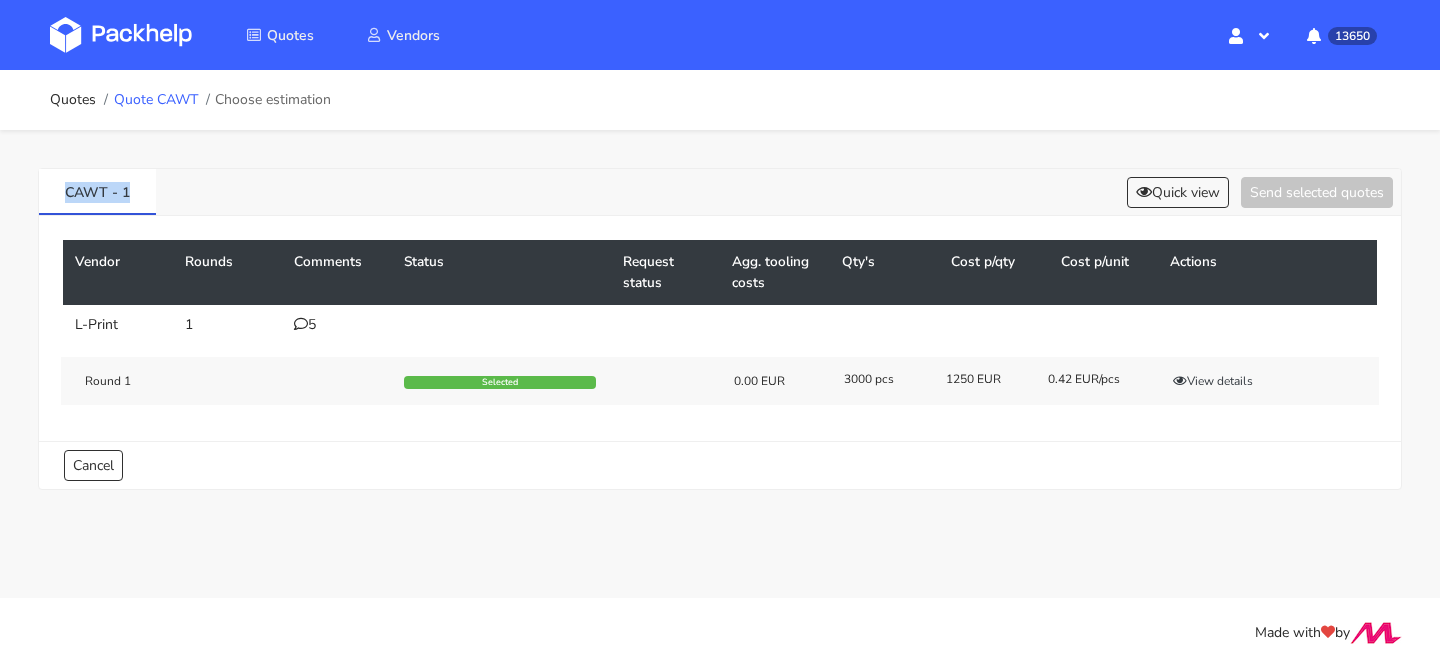 click on "Quote CAWT" at bounding box center (156, 100) 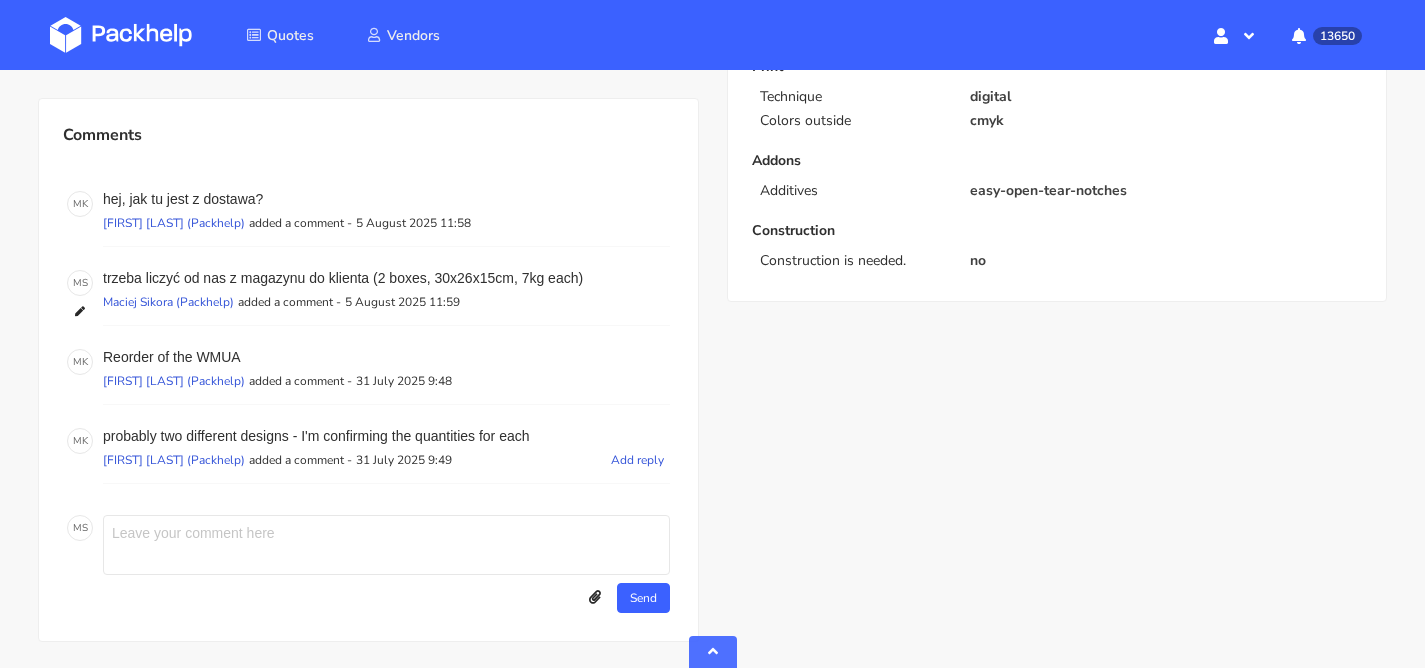 scroll, scrollTop: 828, scrollLeft: 0, axis: vertical 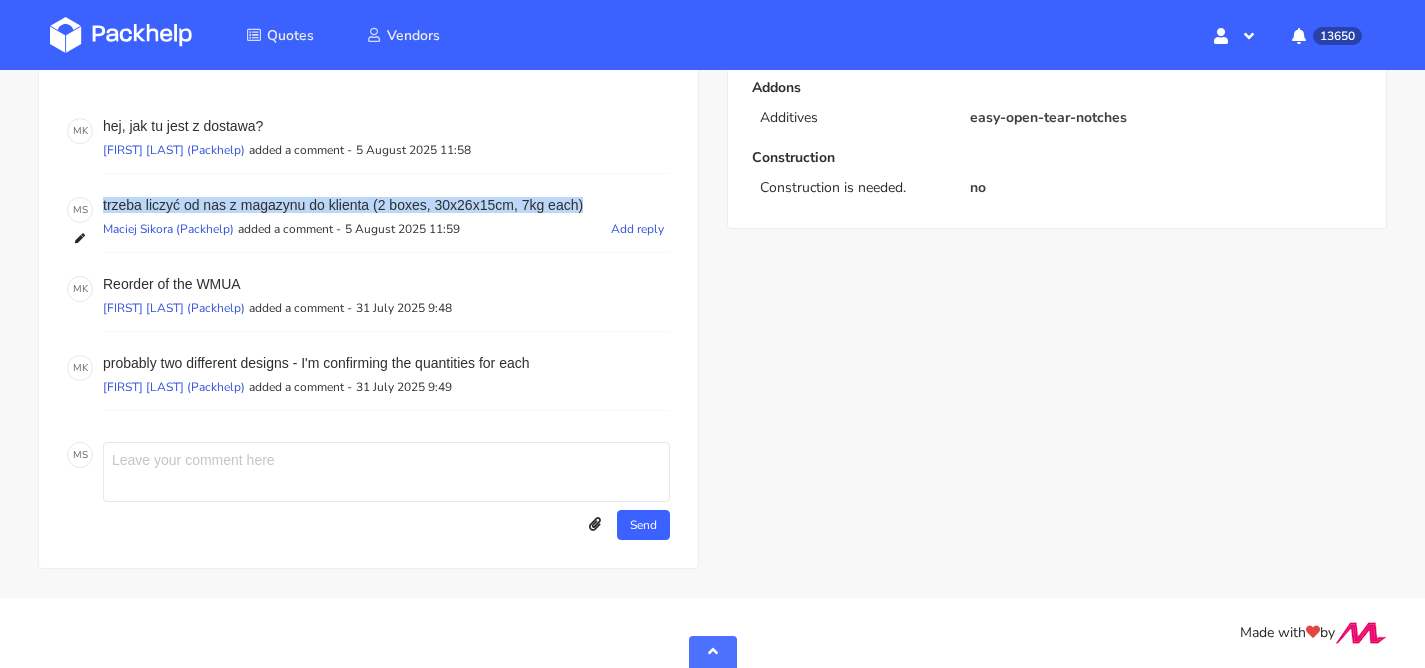 drag, startPoint x: 578, startPoint y: 204, endPoint x: 104, endPoint y: 201, distance: 474.0095 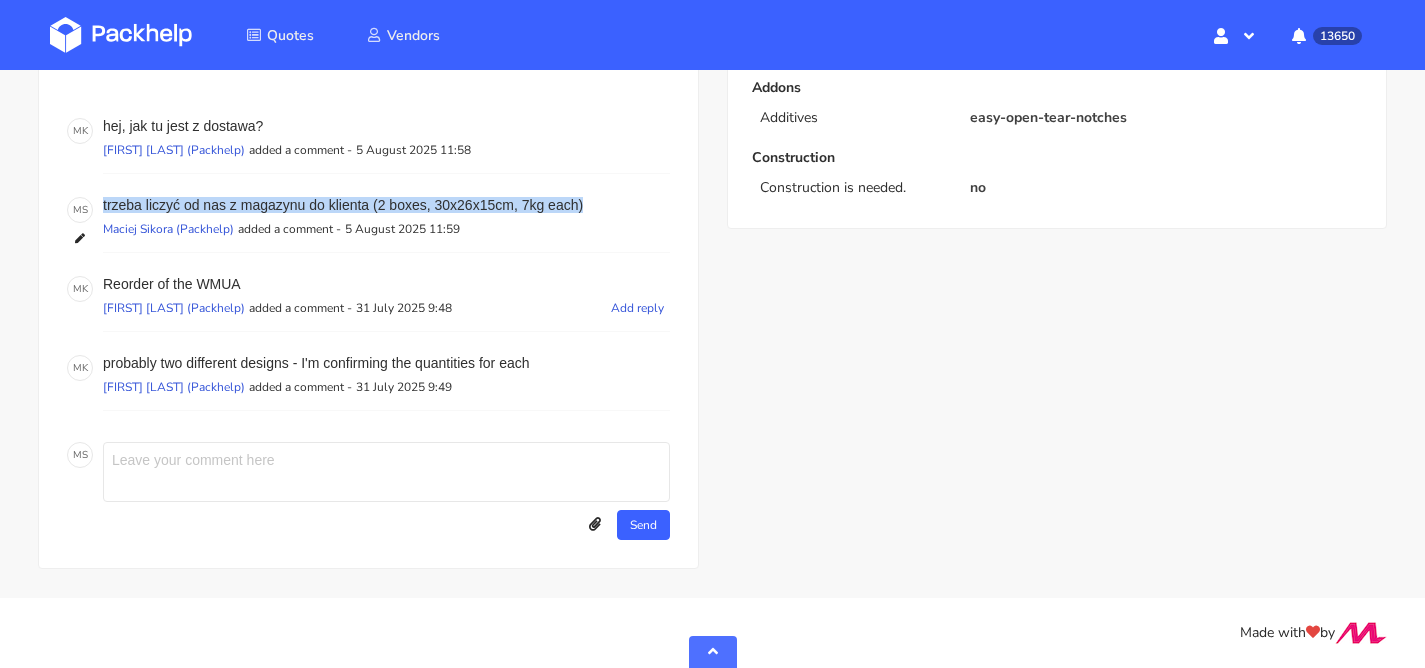 copy on "trzeba liczyć od nas z magazynu do klienta (2 boxes, 30x26x15cm, 7kg each)" 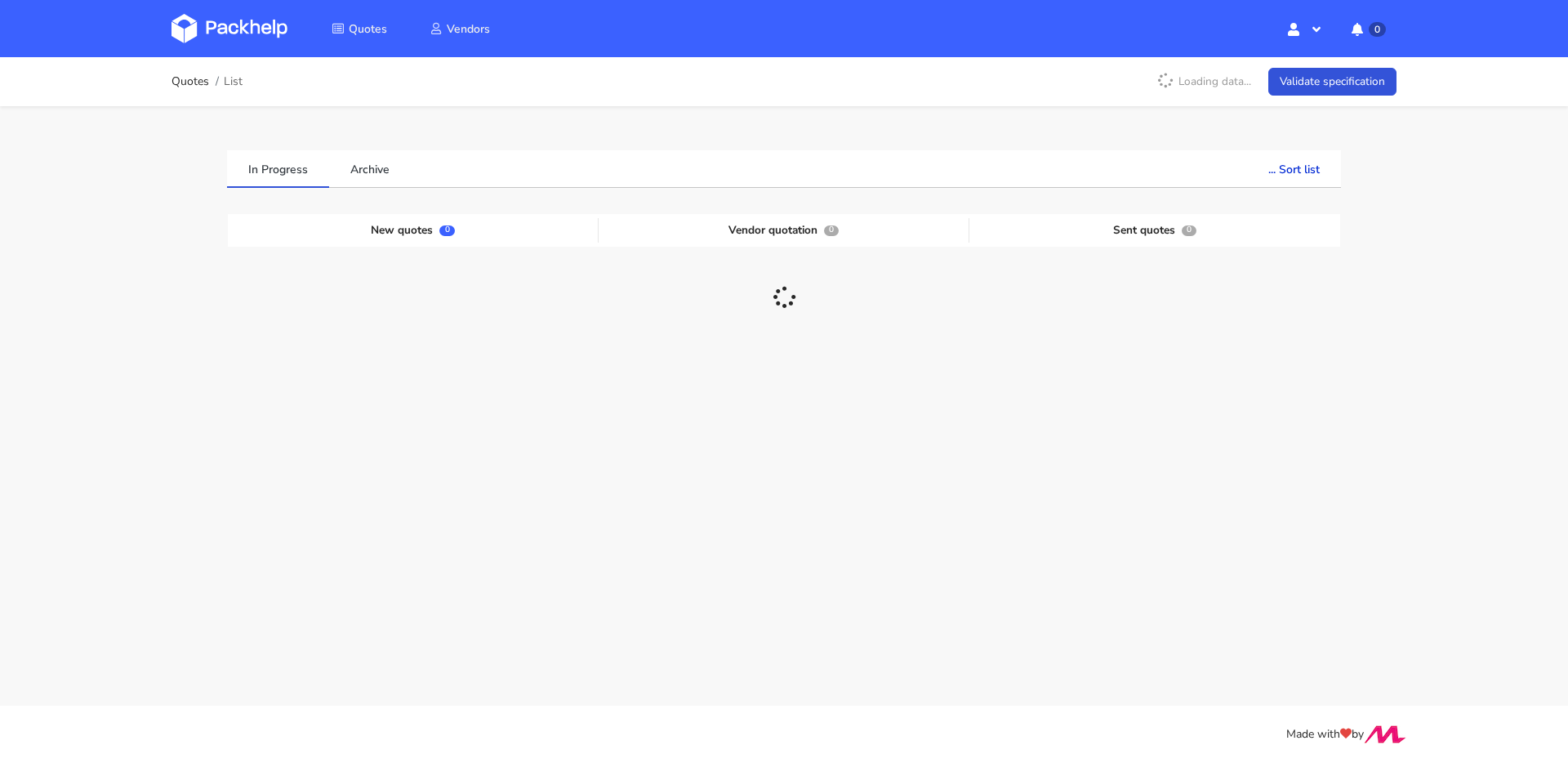 scroll, scrollTop: 0, scrollLeft: 0, axis: both 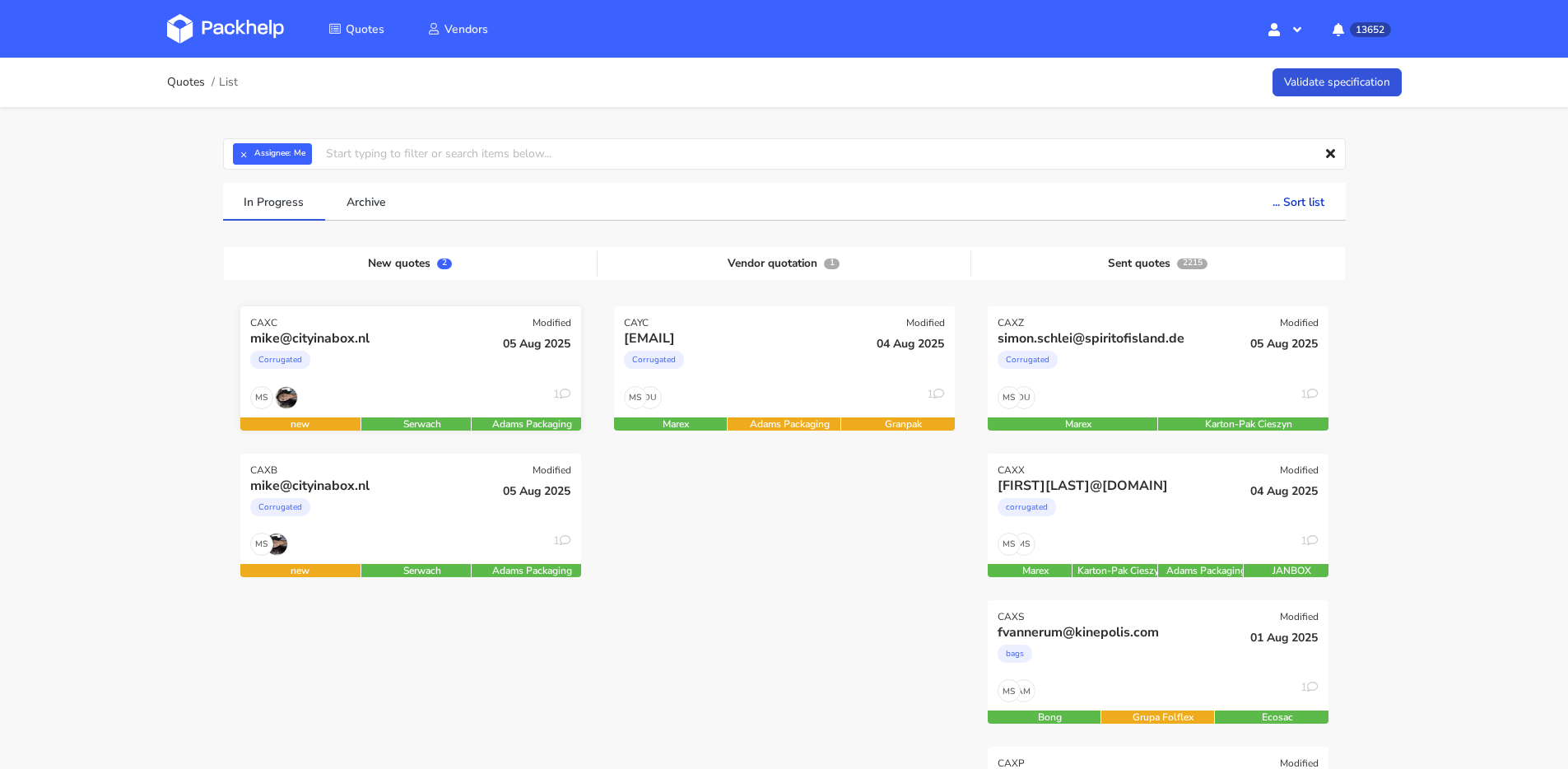 click on "Corrugated" at bounding box center [359, 364] 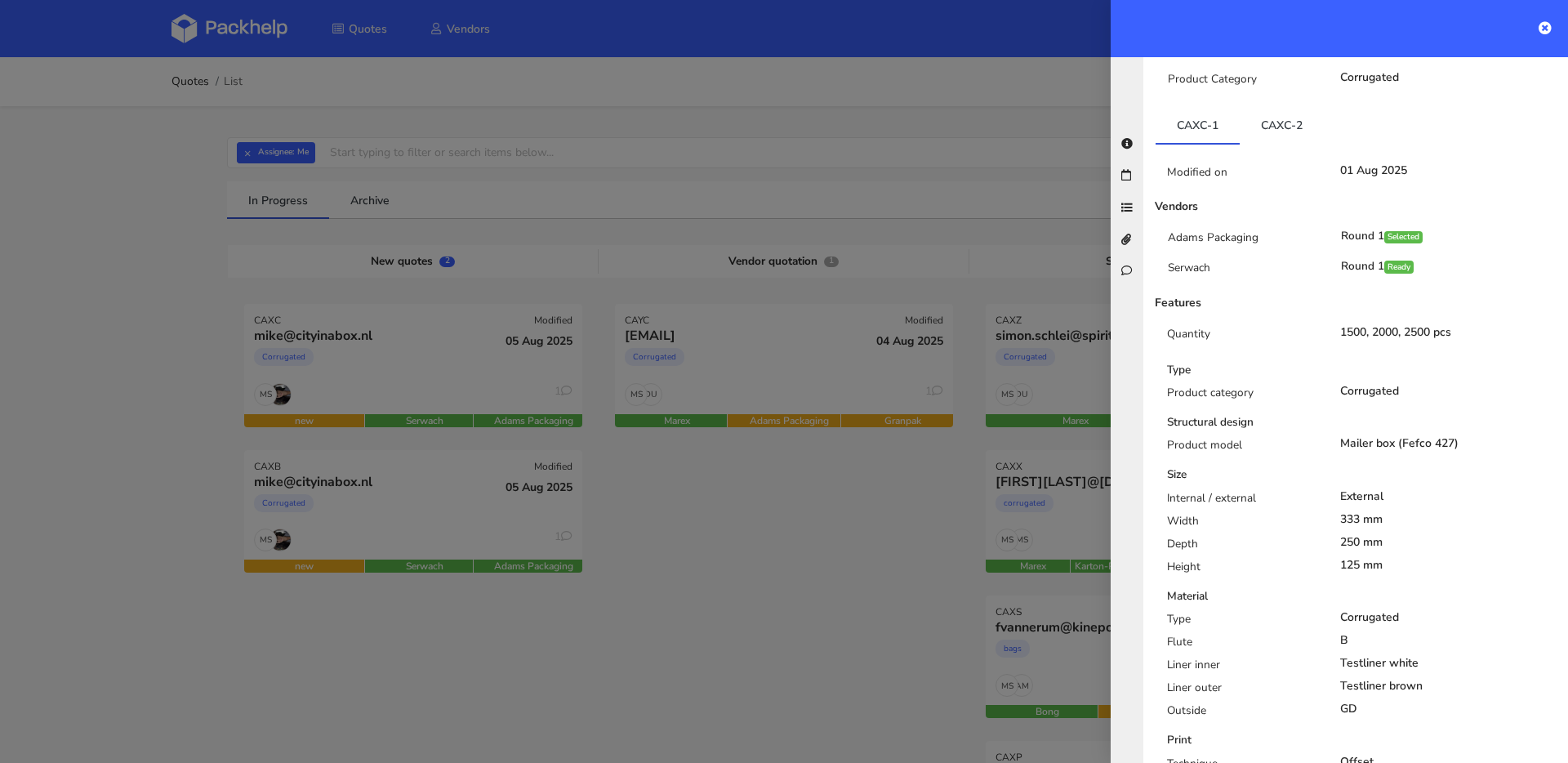 scroll, scrollTop: 157, scrollLeft: 0, axis: vertical 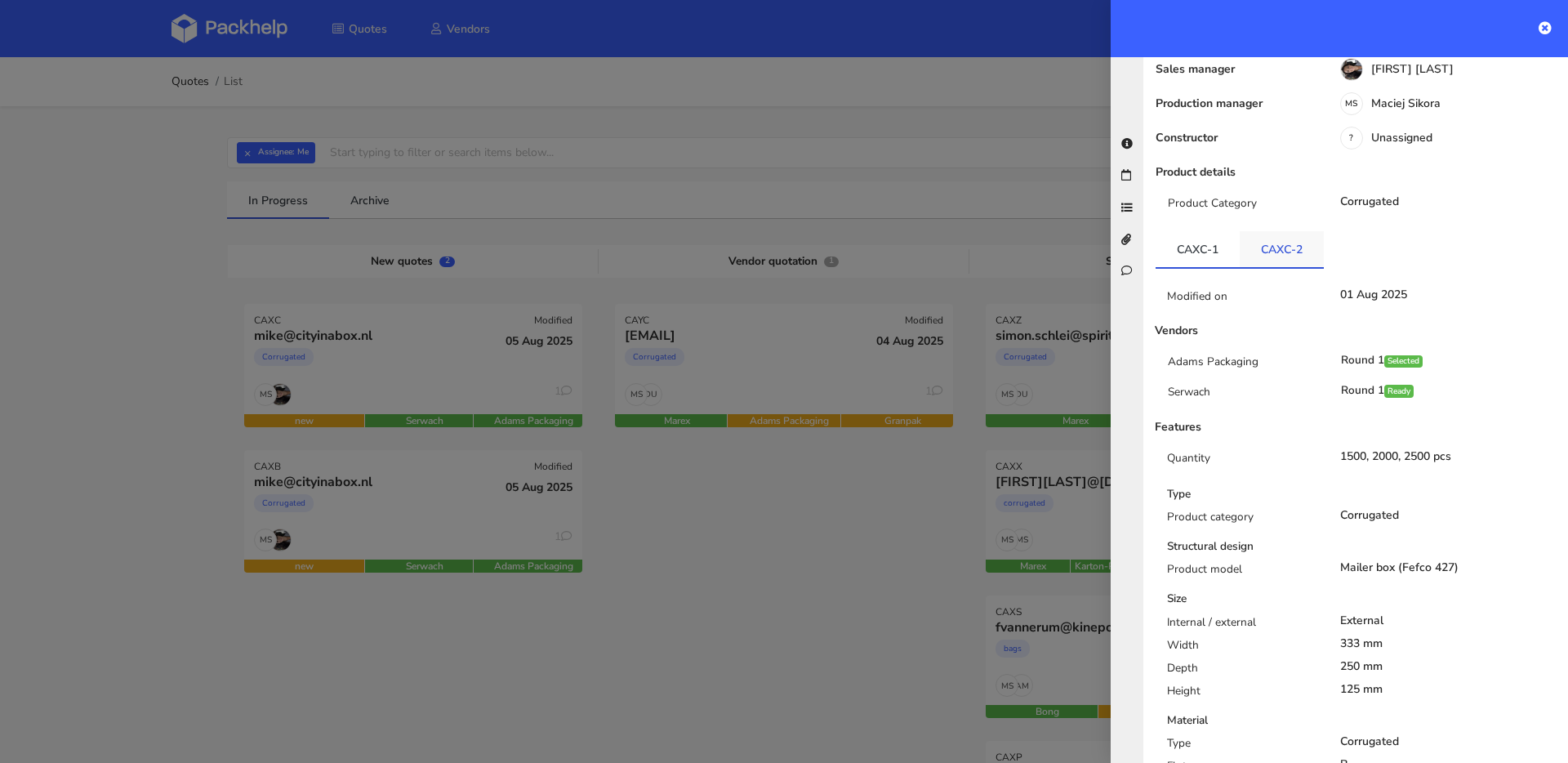 click on "CAXC-2" at bounding box center (1281, 249) 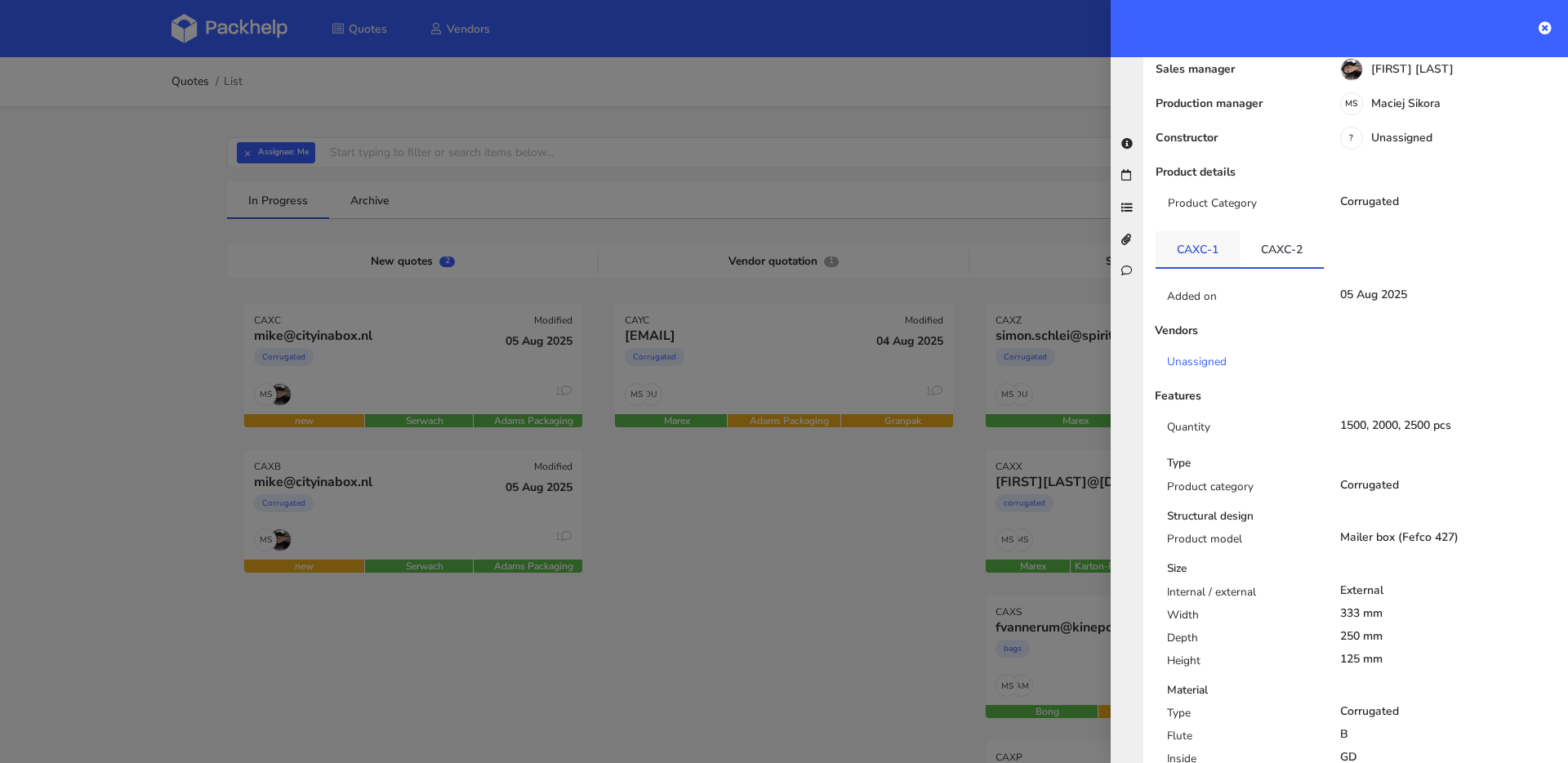 click on "CAXC-1" at bounding box center [1197, 249] 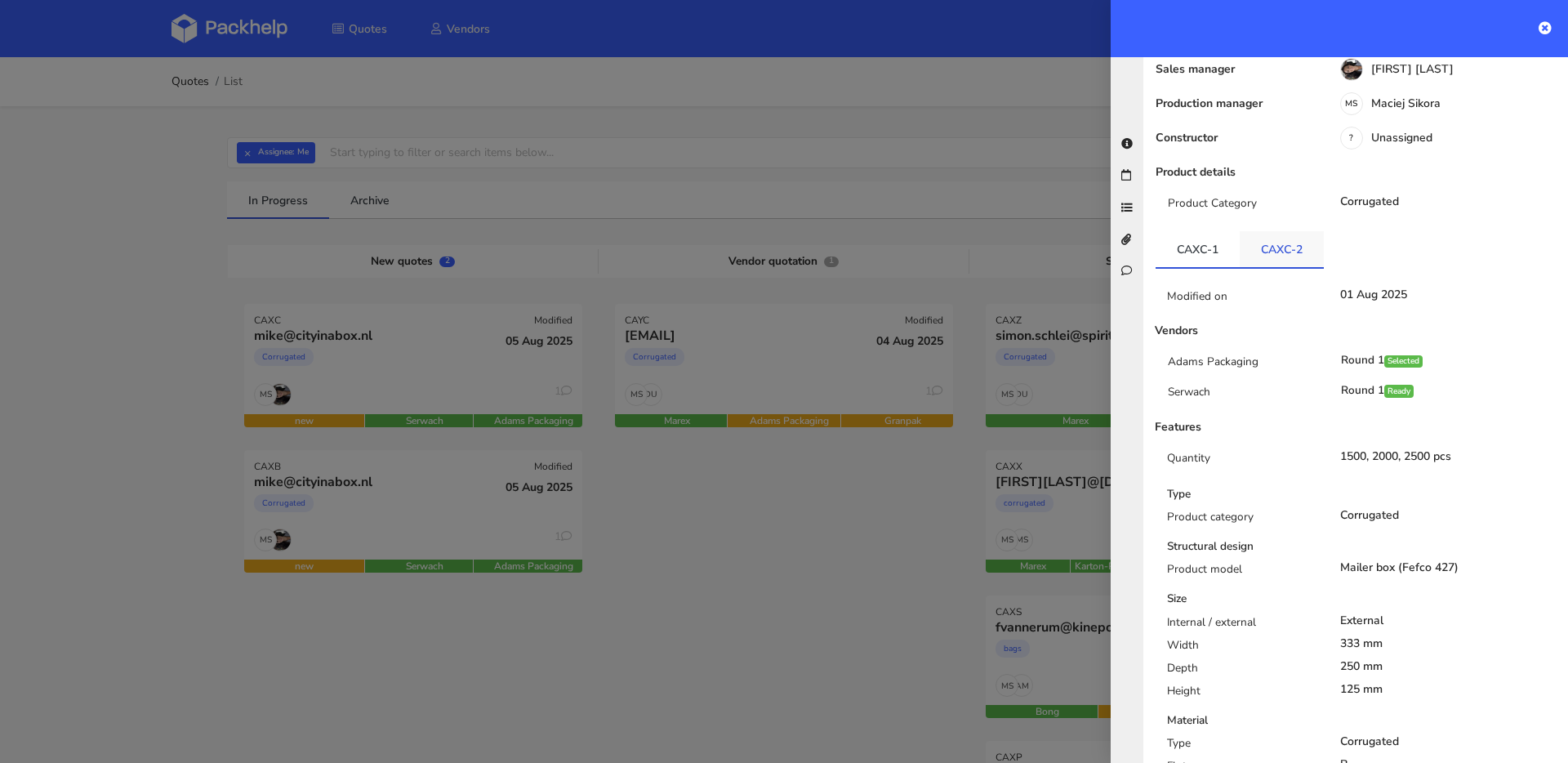 click on "CAXC-2" at bounding box center (1281, 249) 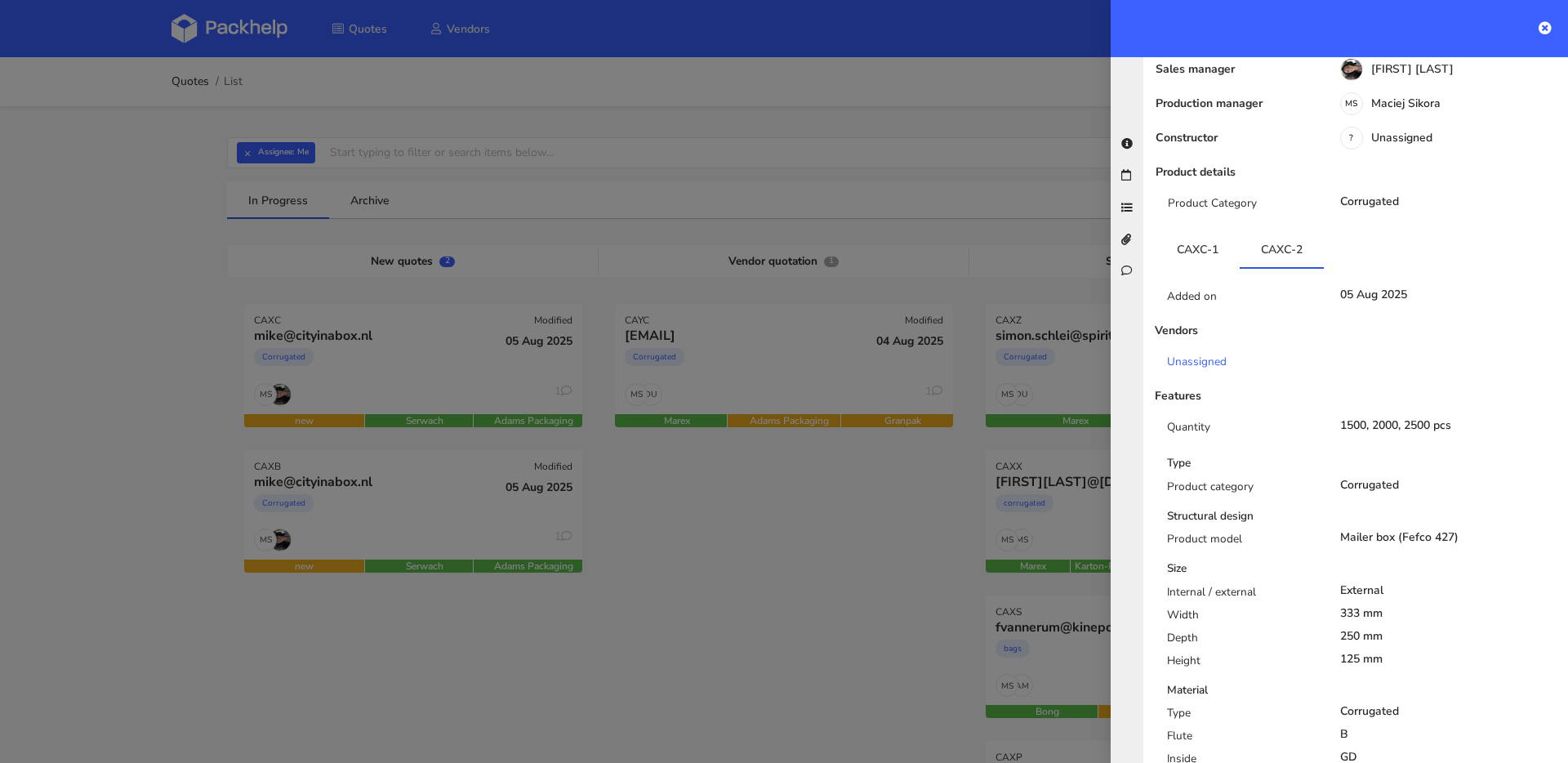 scroll, scrollTop: 185, scrollLeft: 0, axis: vertical 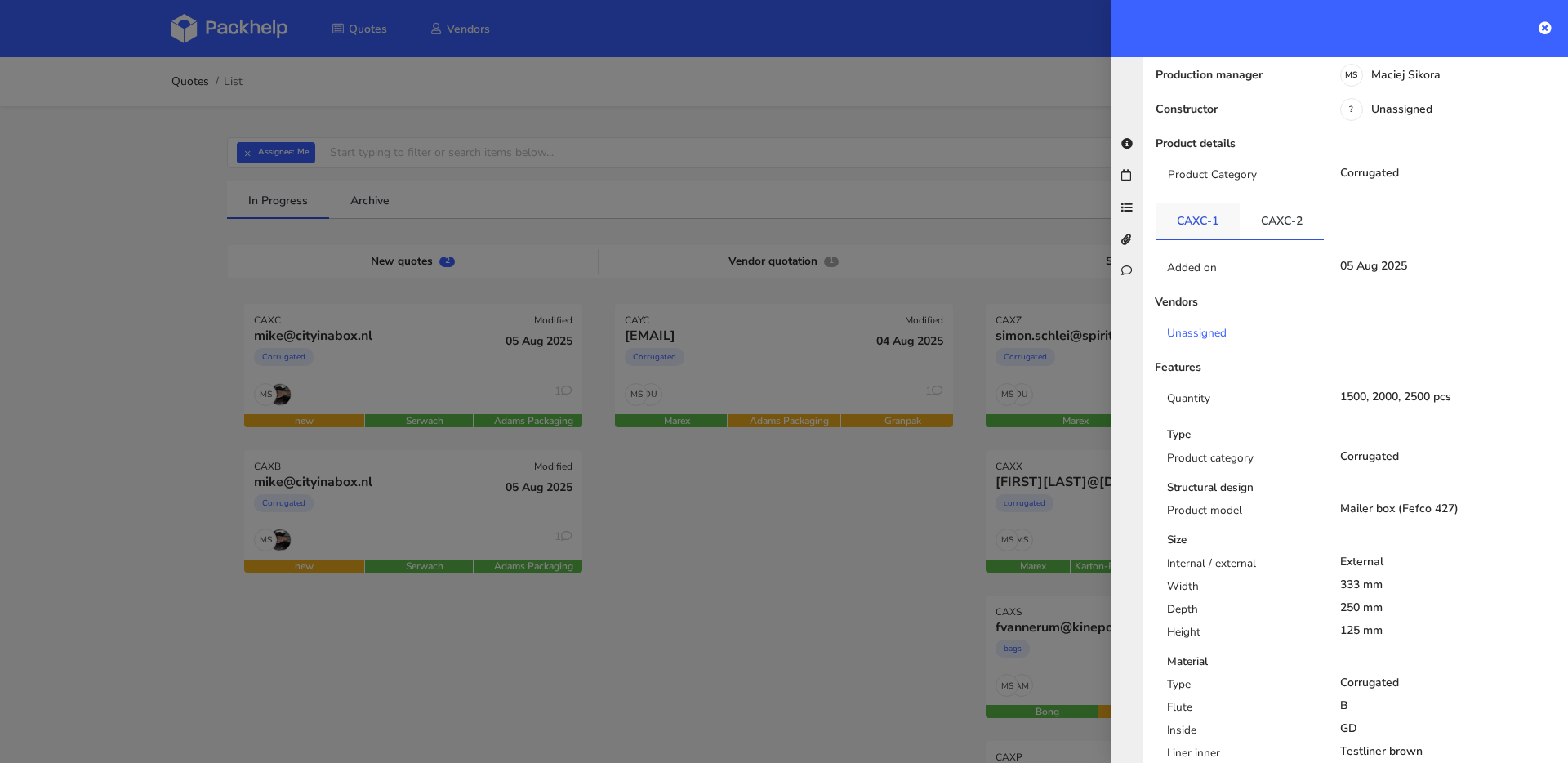 click on "CAXC-1" at bounding box center [1197, 221] 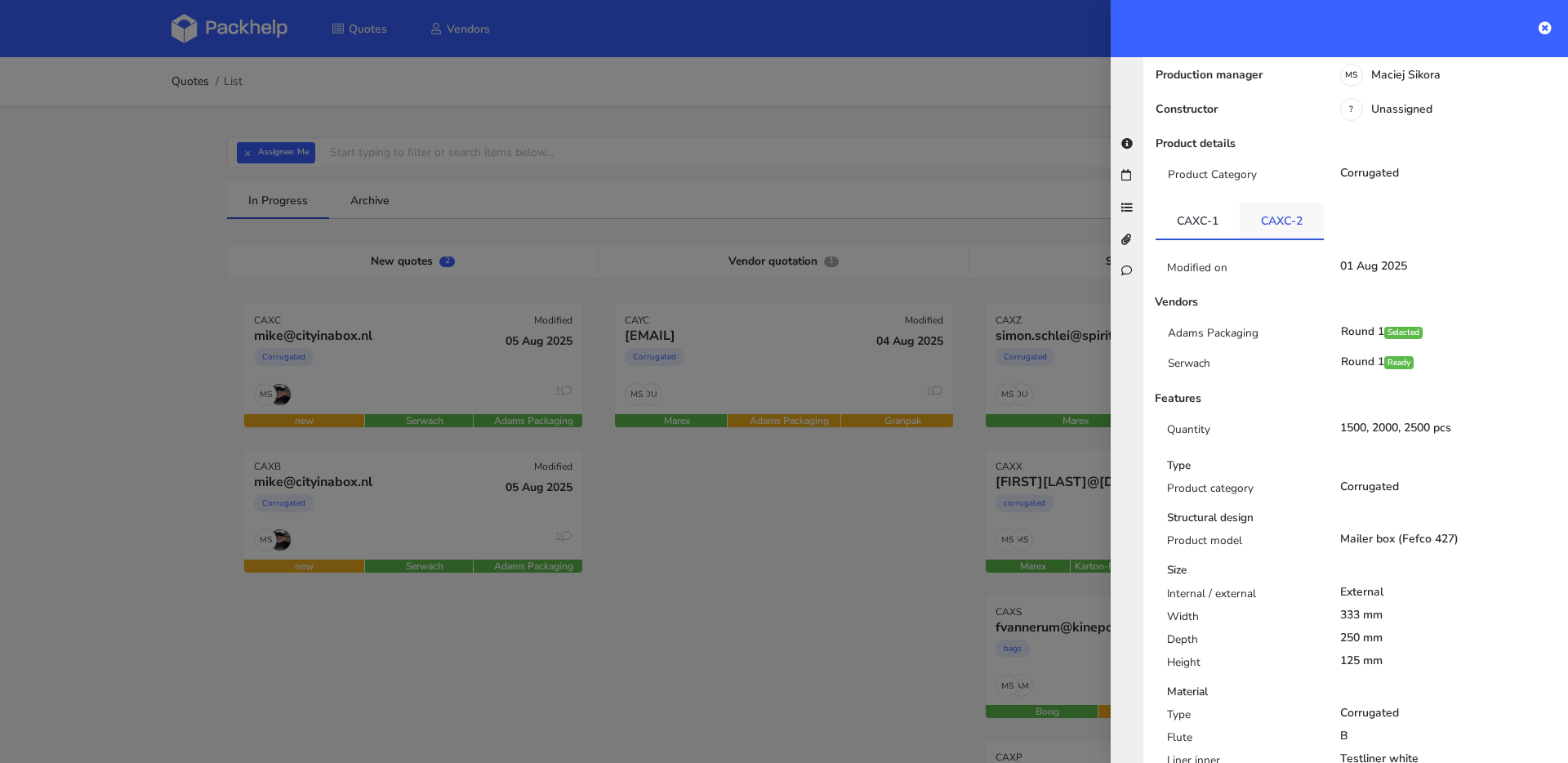 click on "CAXC-2" at bounding box center (1281, 221) 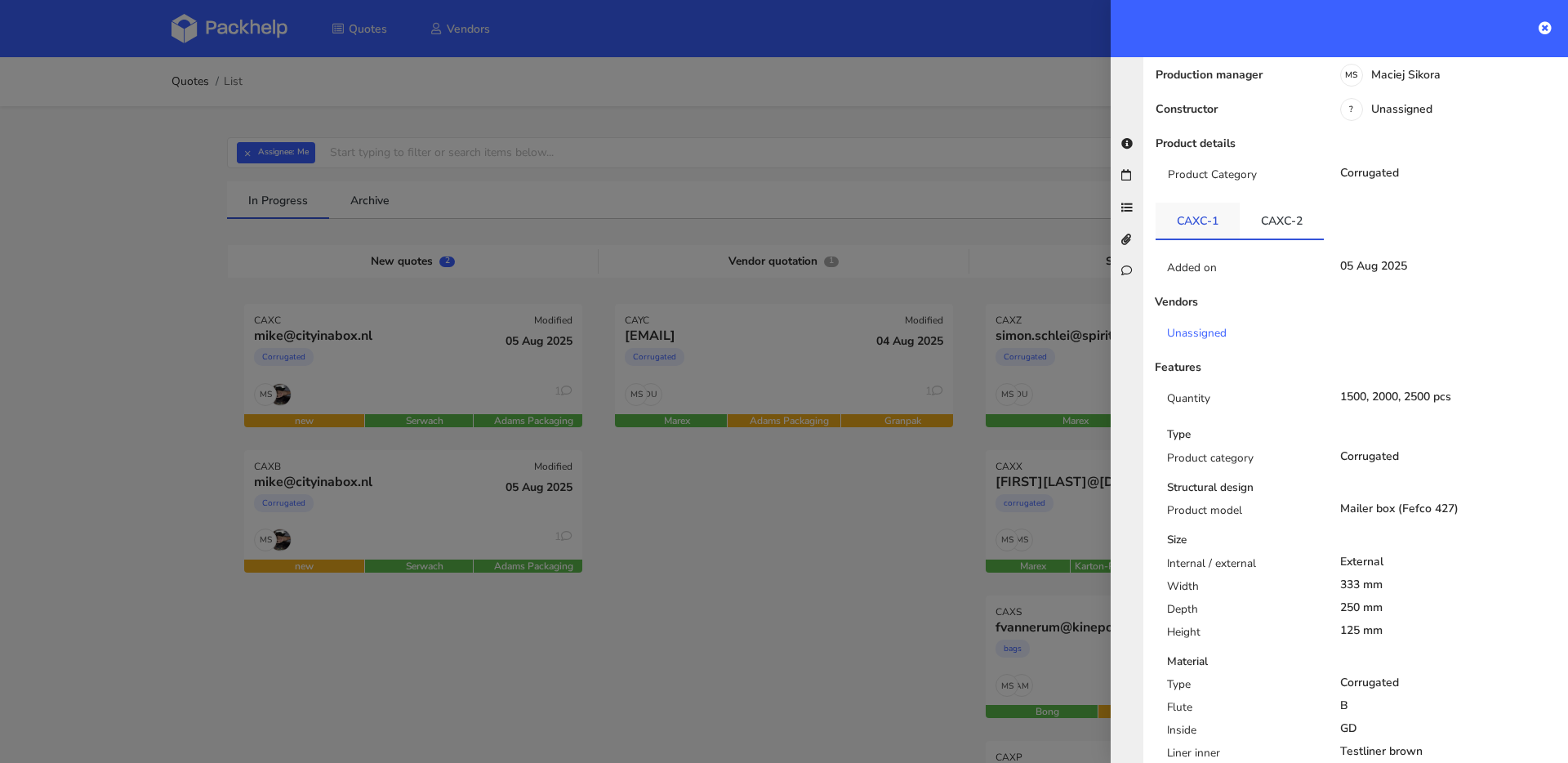 click on "CAXC-1" at bounding box center (1197, 221) 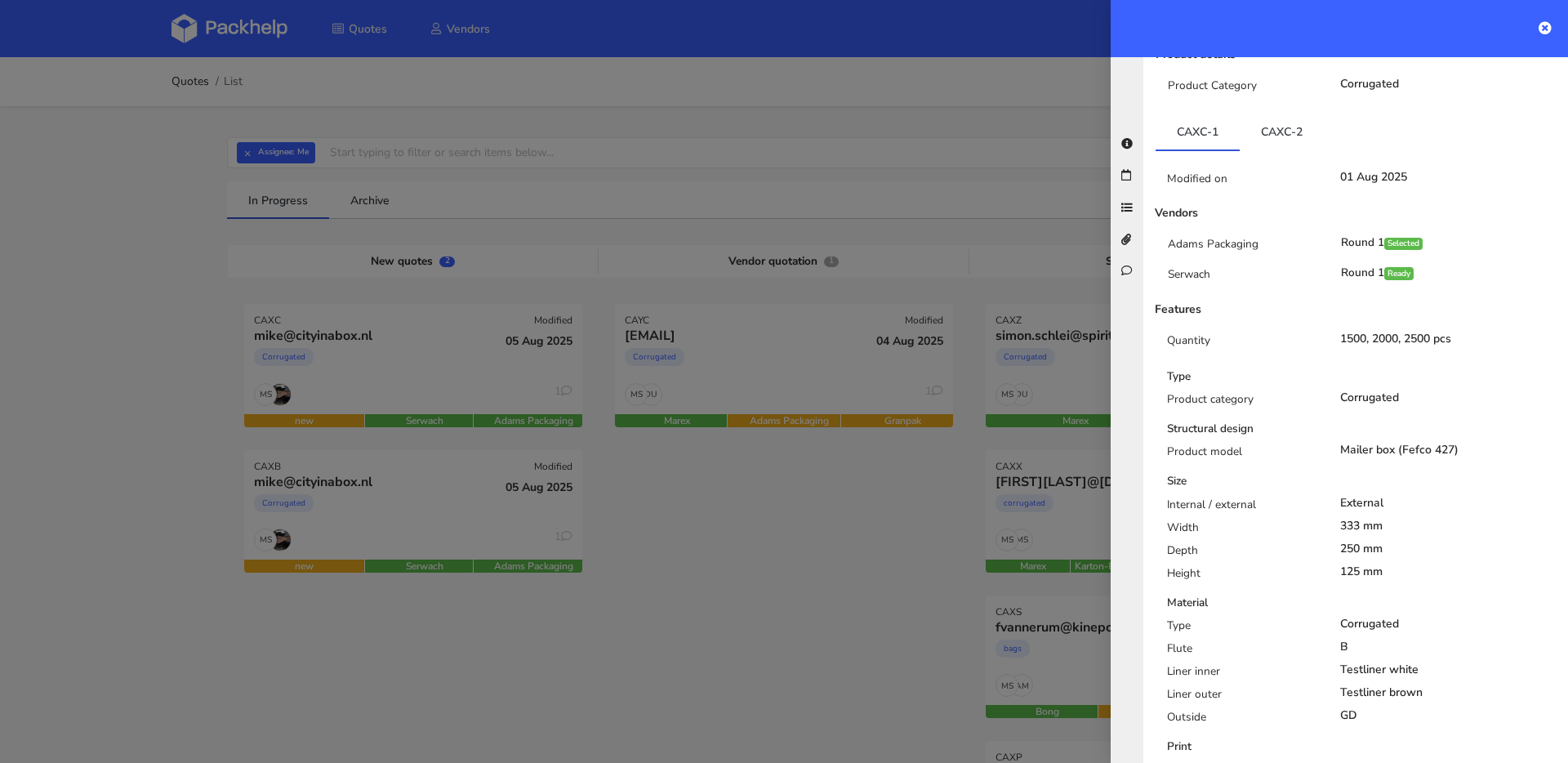 scroll, scrollTop: 255, scrollLeft: 0, axis: vertical 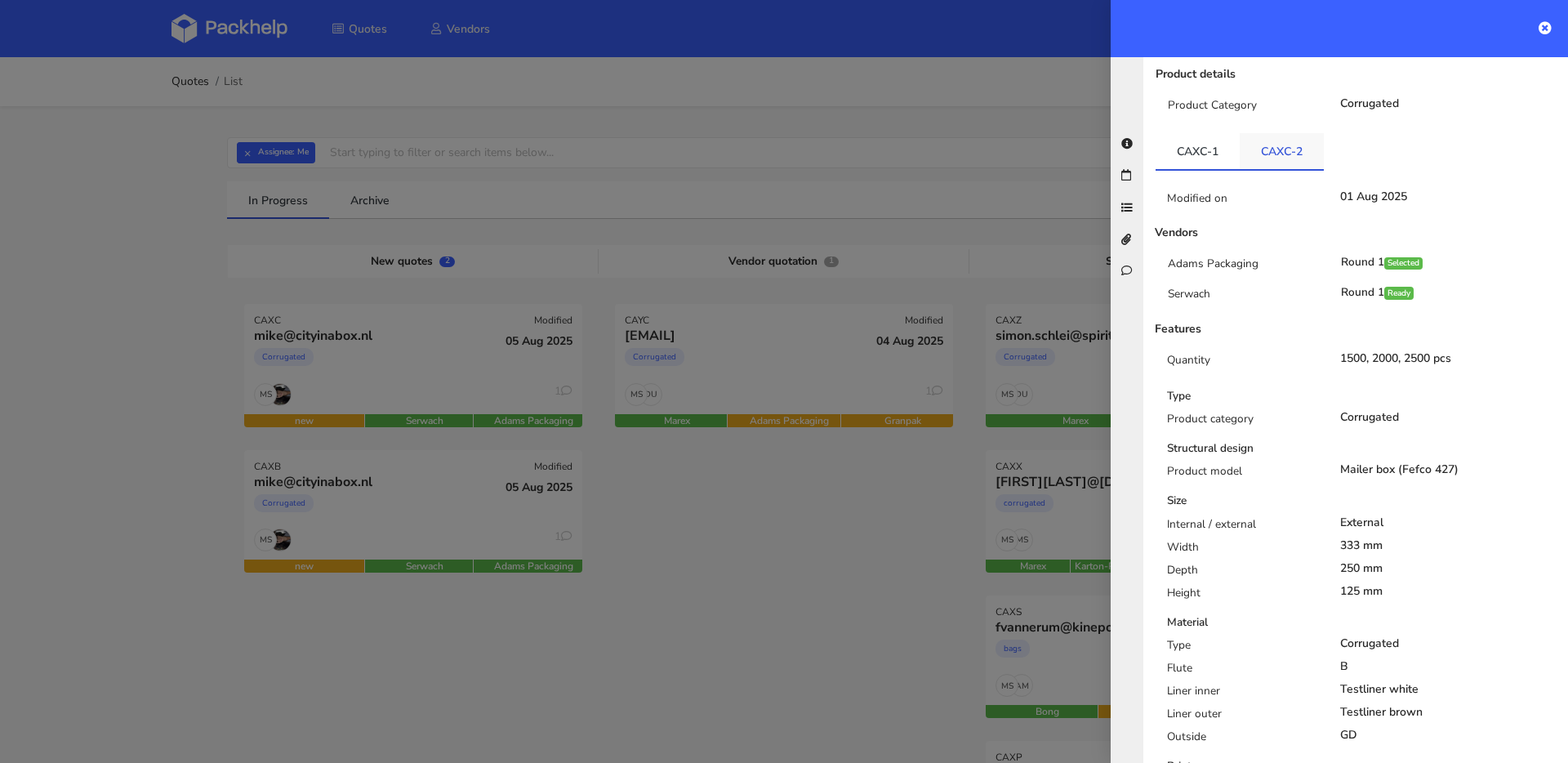 click on "CAXC-2" at bounding box center (1281, 151) 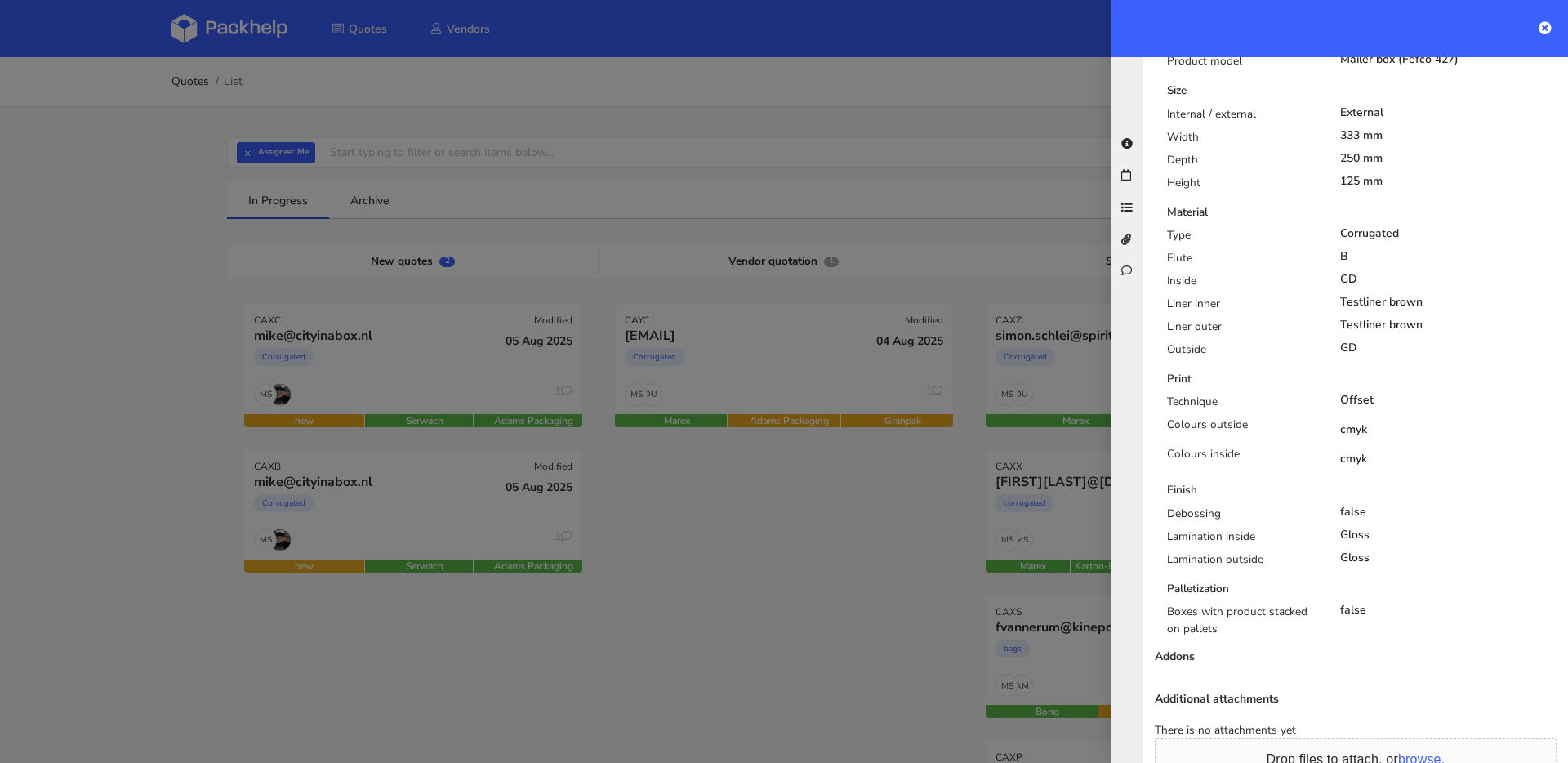 scroll, scrollTop: 331, scrollLeft: 0, axis: vertical 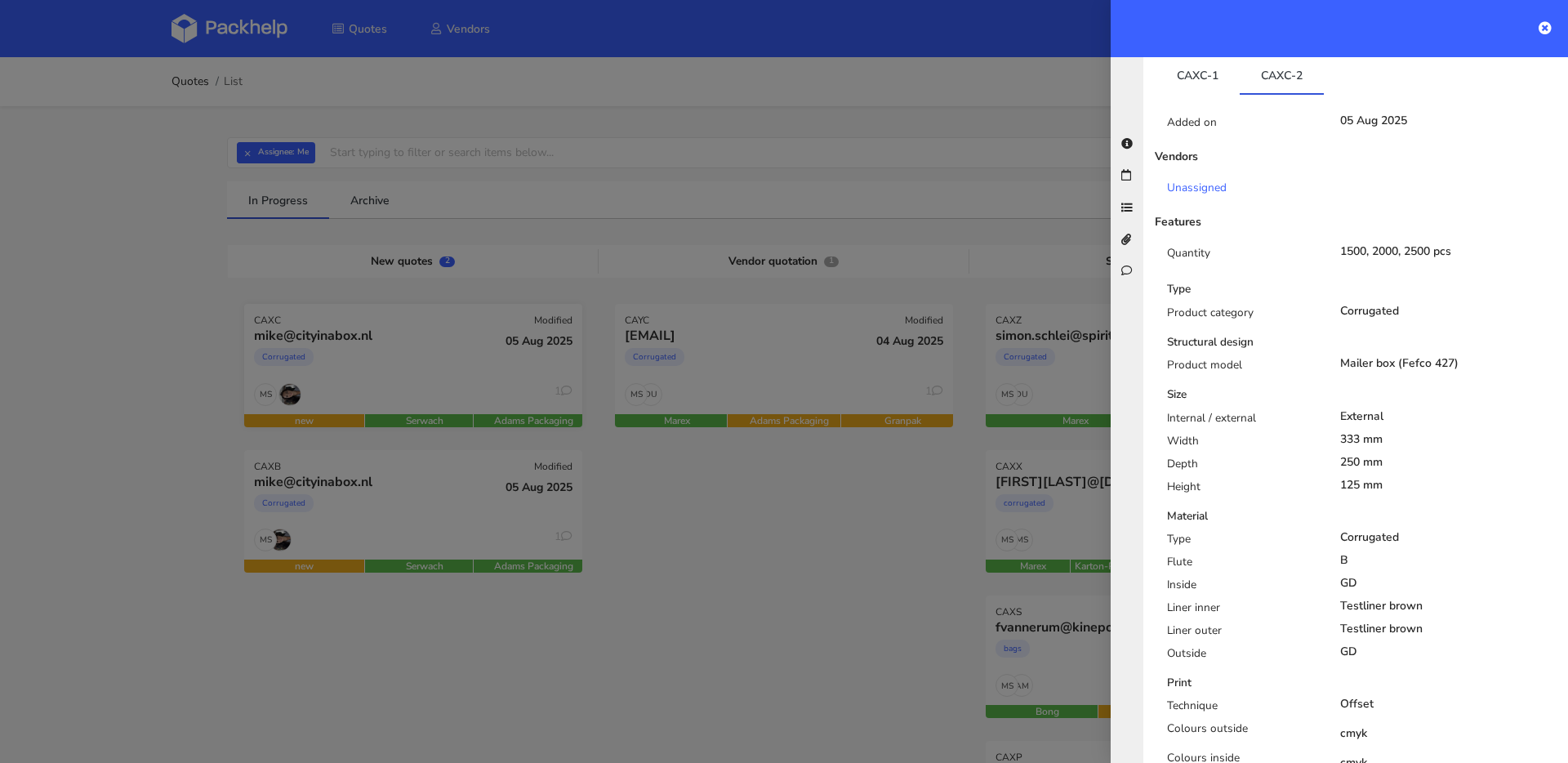 click at bounding box center [784, 382] 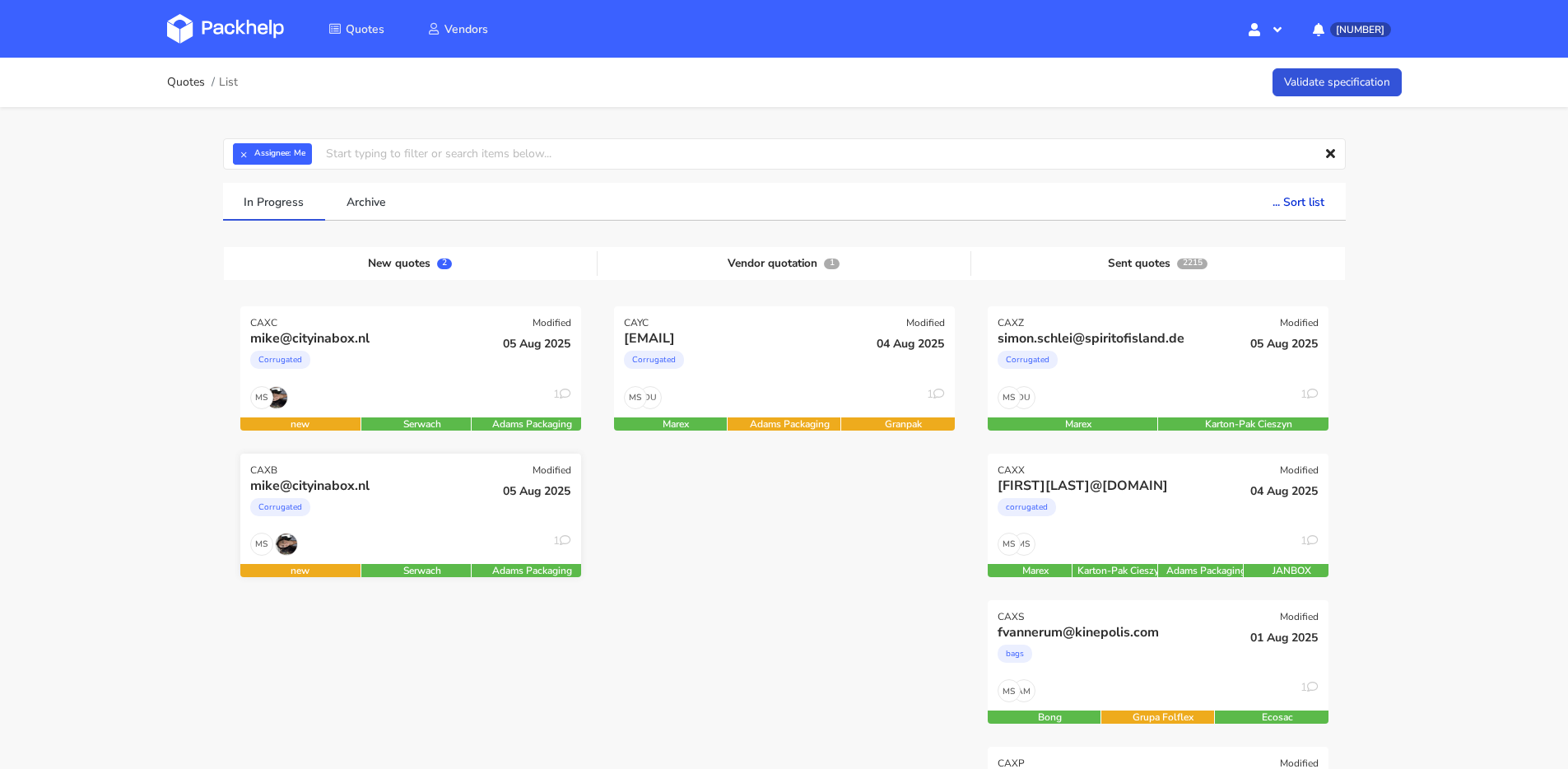 click on "Corrugated" at bounding box center (359, 511) 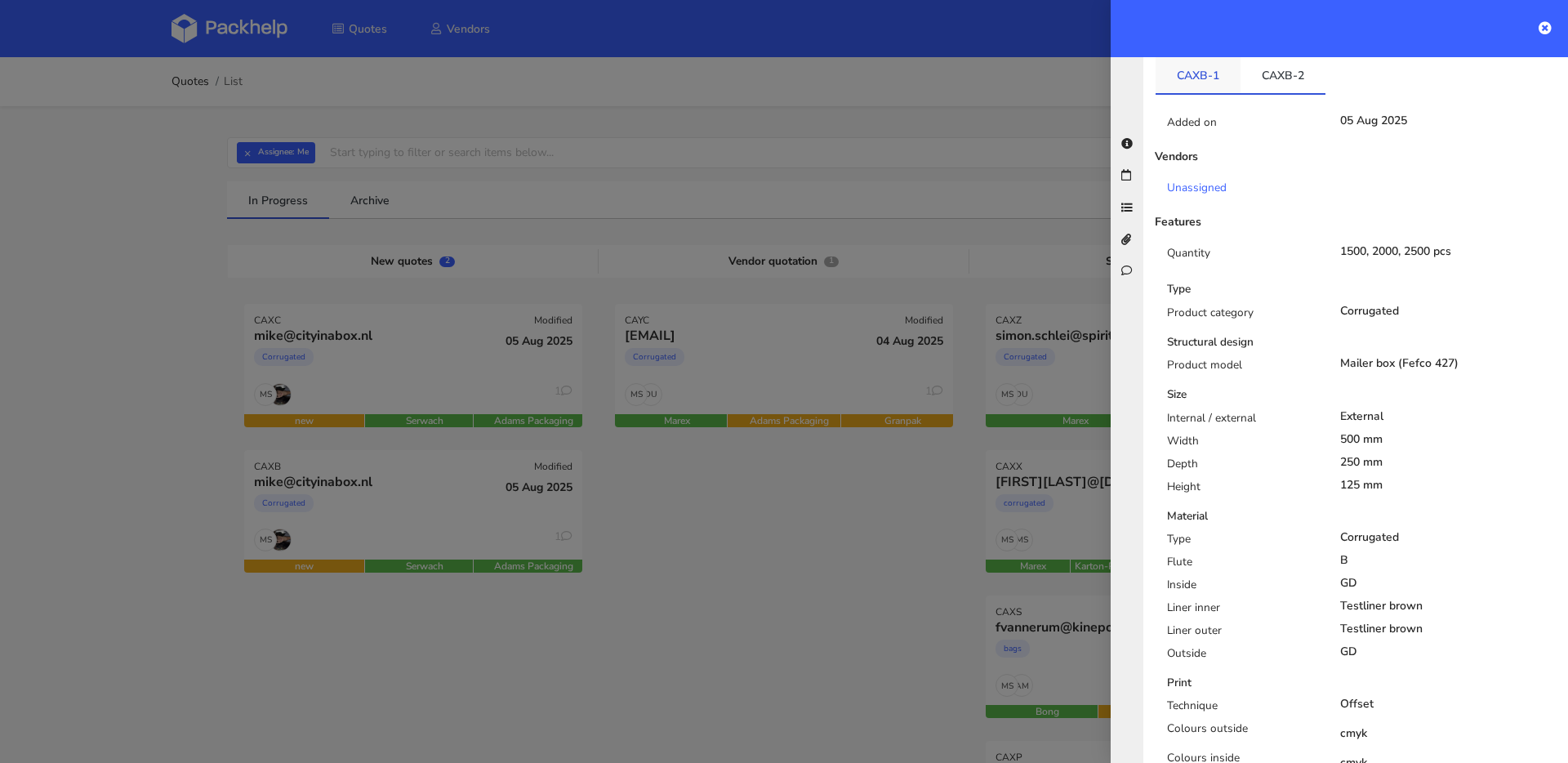 click on "CAXB-1" at bounding box center (1198, 75) 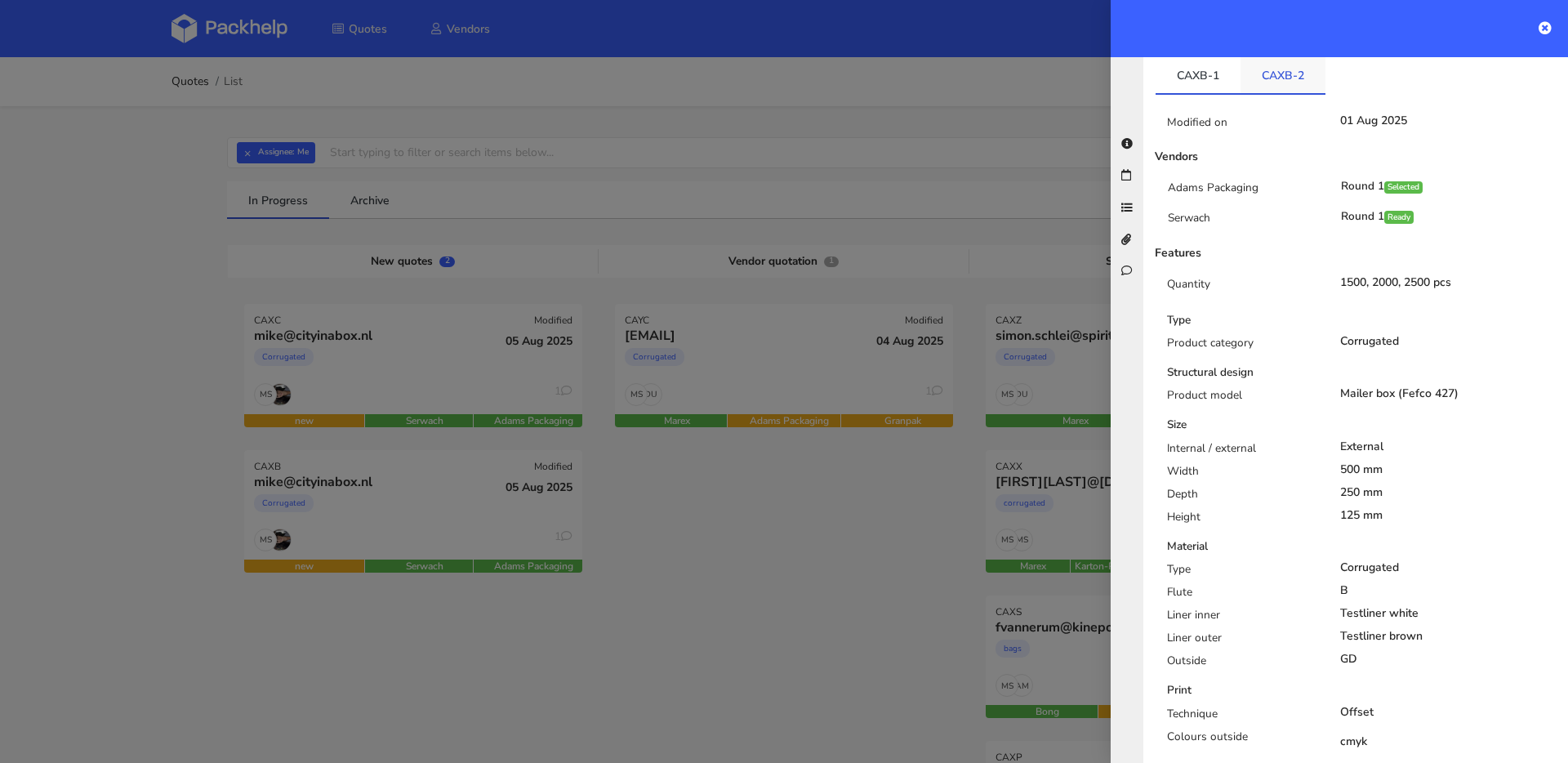 click on "CAXB-2" at bounding box center (1283, 75) 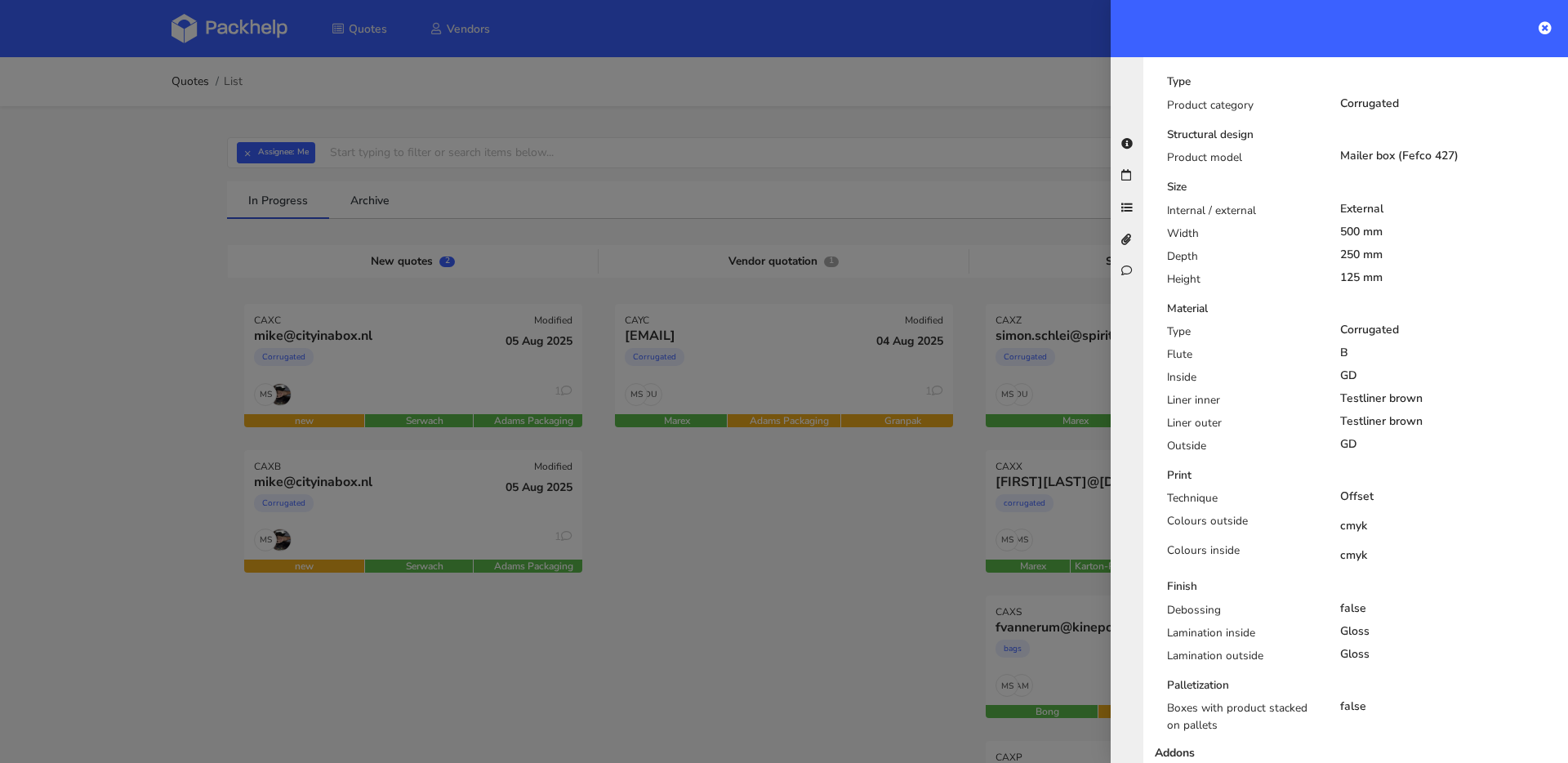 scroll, scrollTop: 349, scrollLeft: 0, axis: vertical 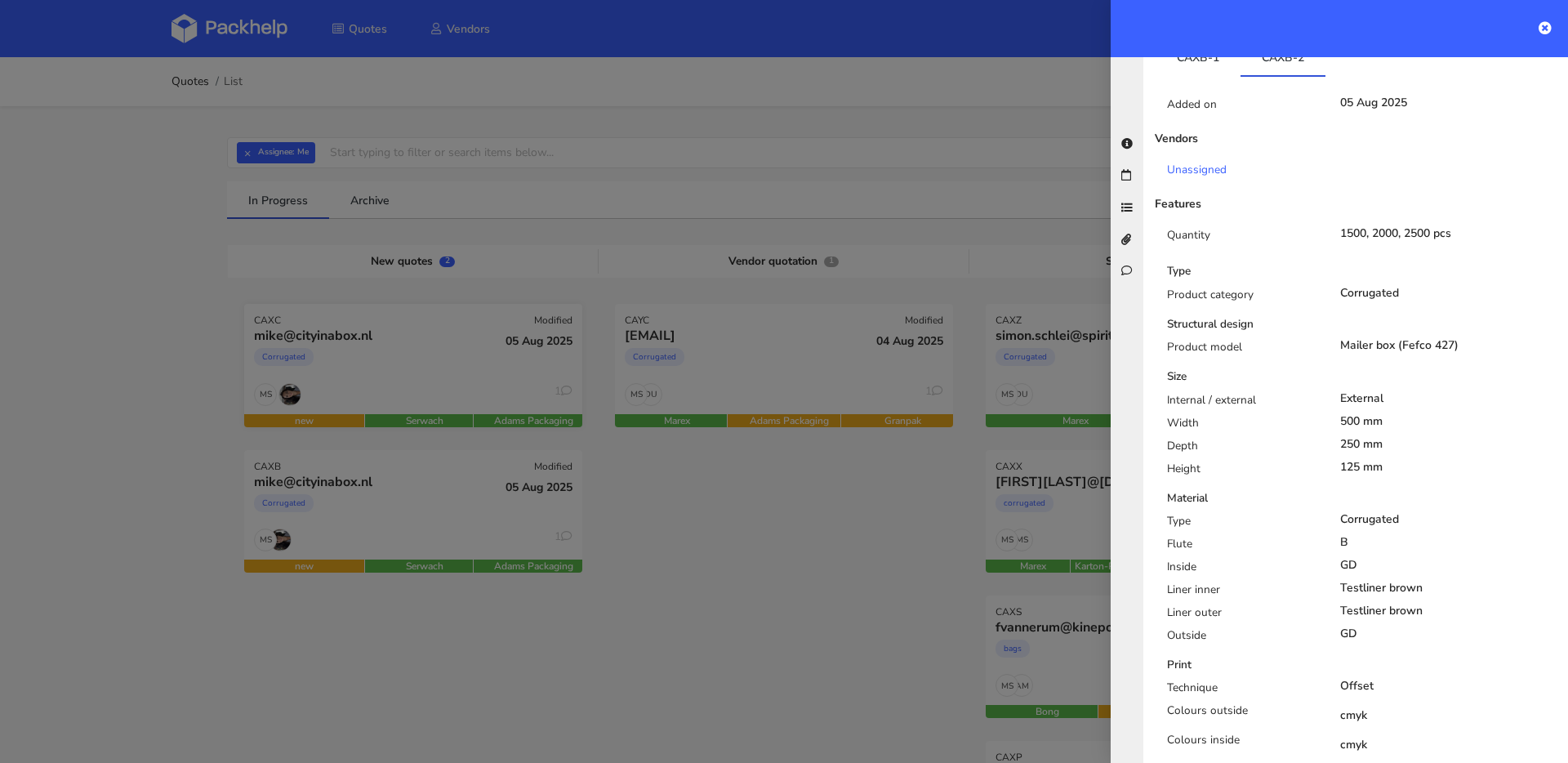 click at bounding box center (784, 382) 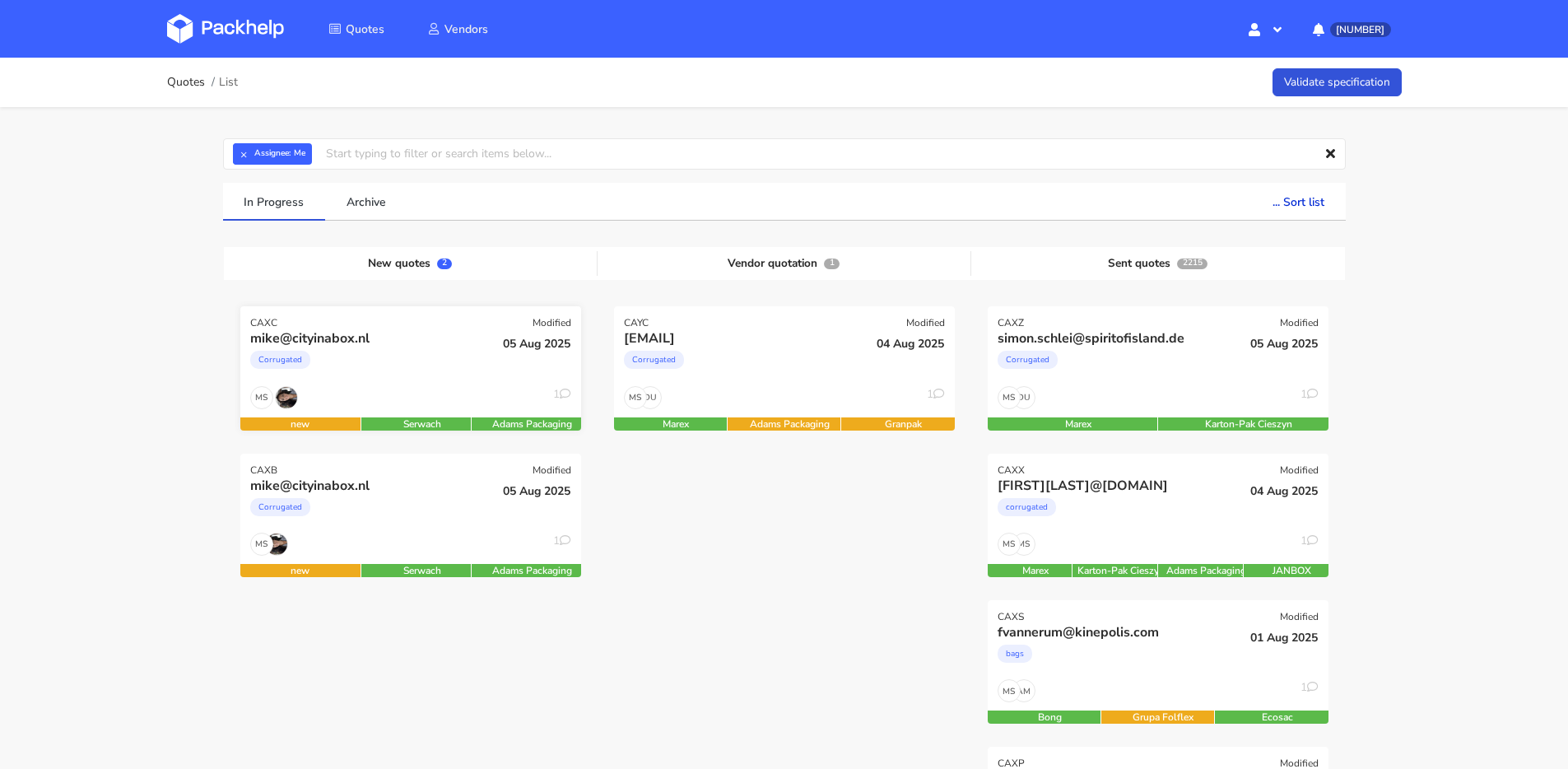click on "Corrugated" at bounding box center [359, 364] 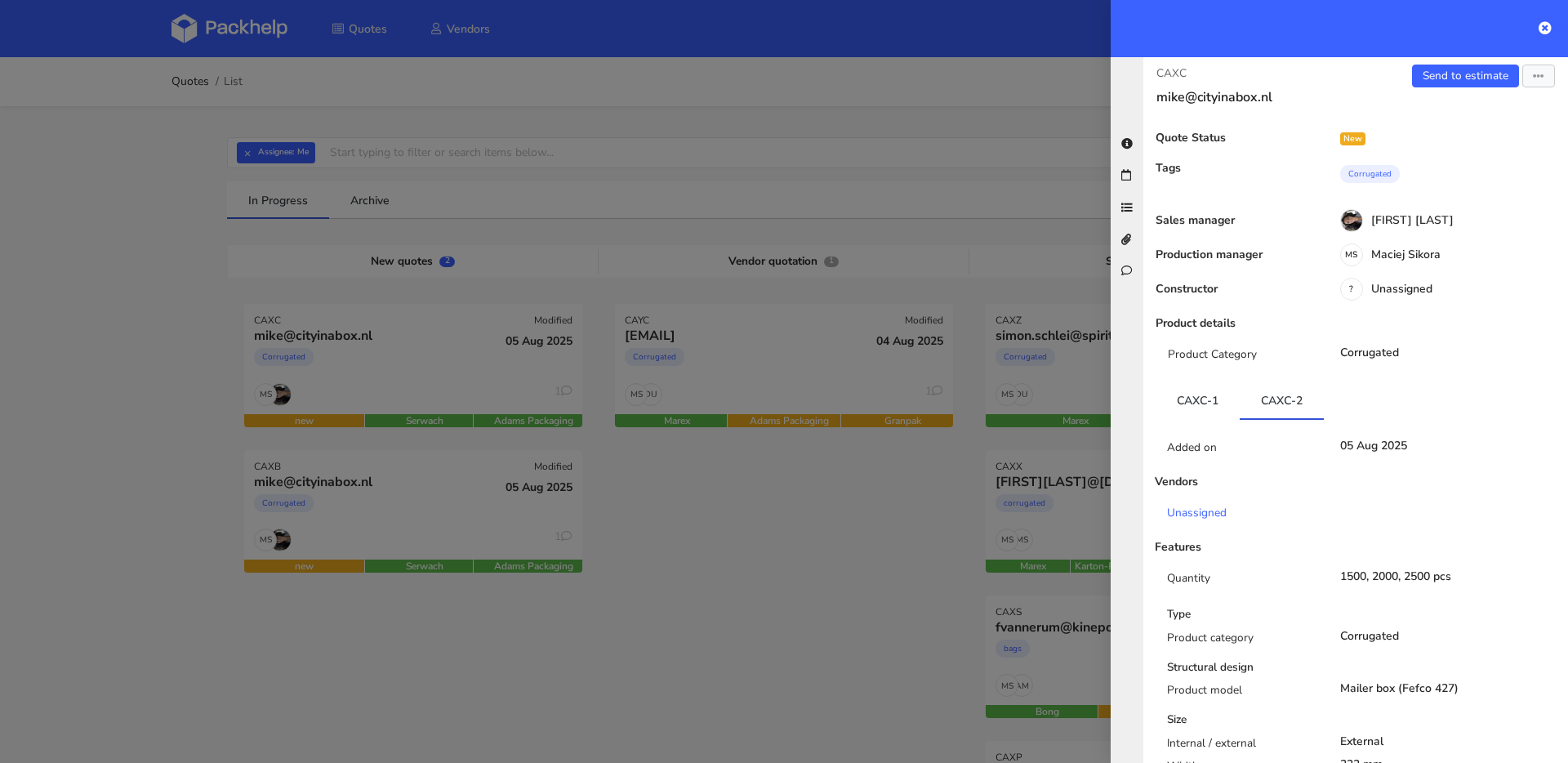 scroll, scrollTop: 0, scrollLeft: 0, axis: both 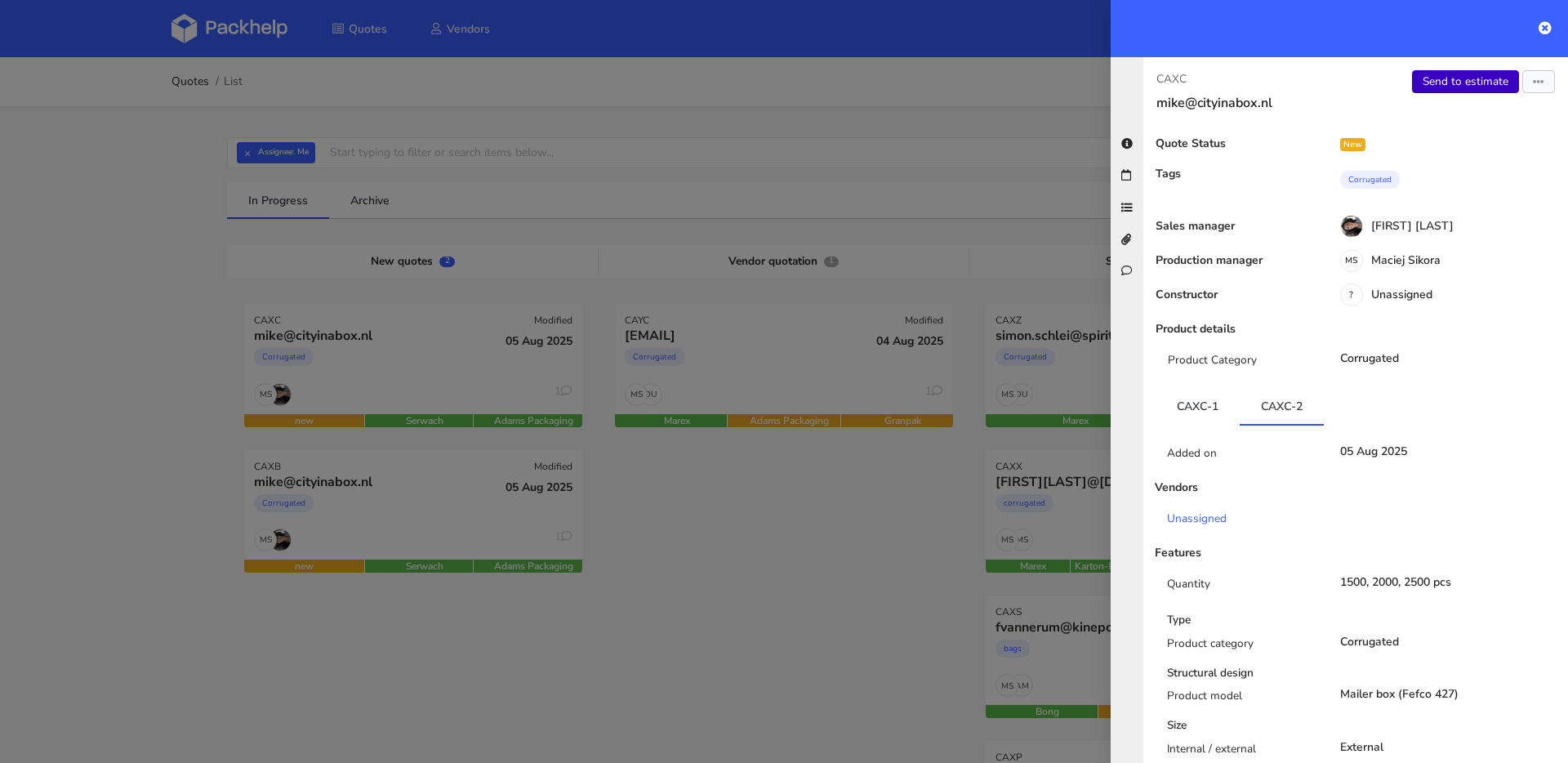 click on "Send to estimate" at bounding box center (1465, 82) 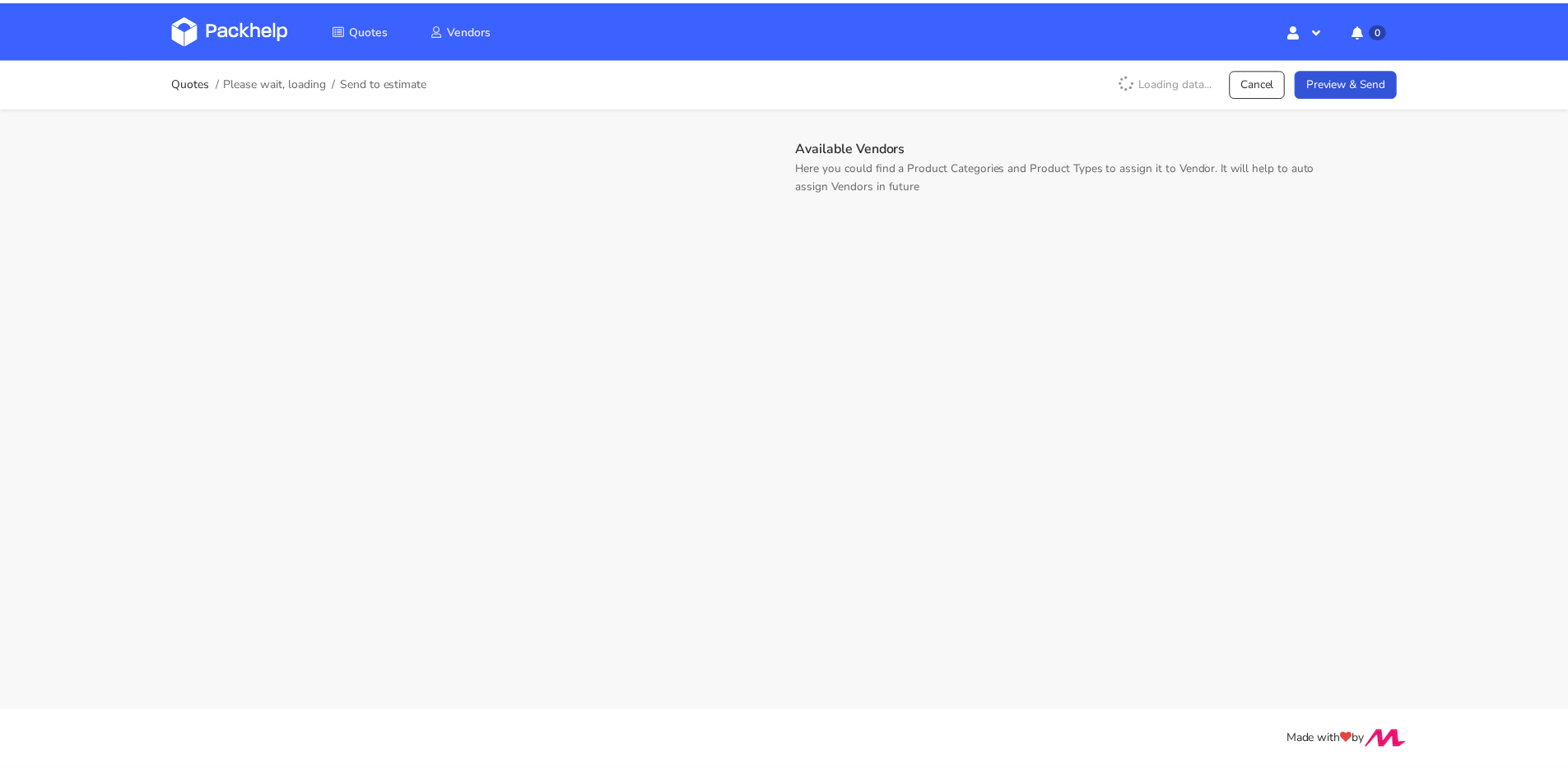 scroll, scrollTop: 0, scrollLeft: 0, axis: both 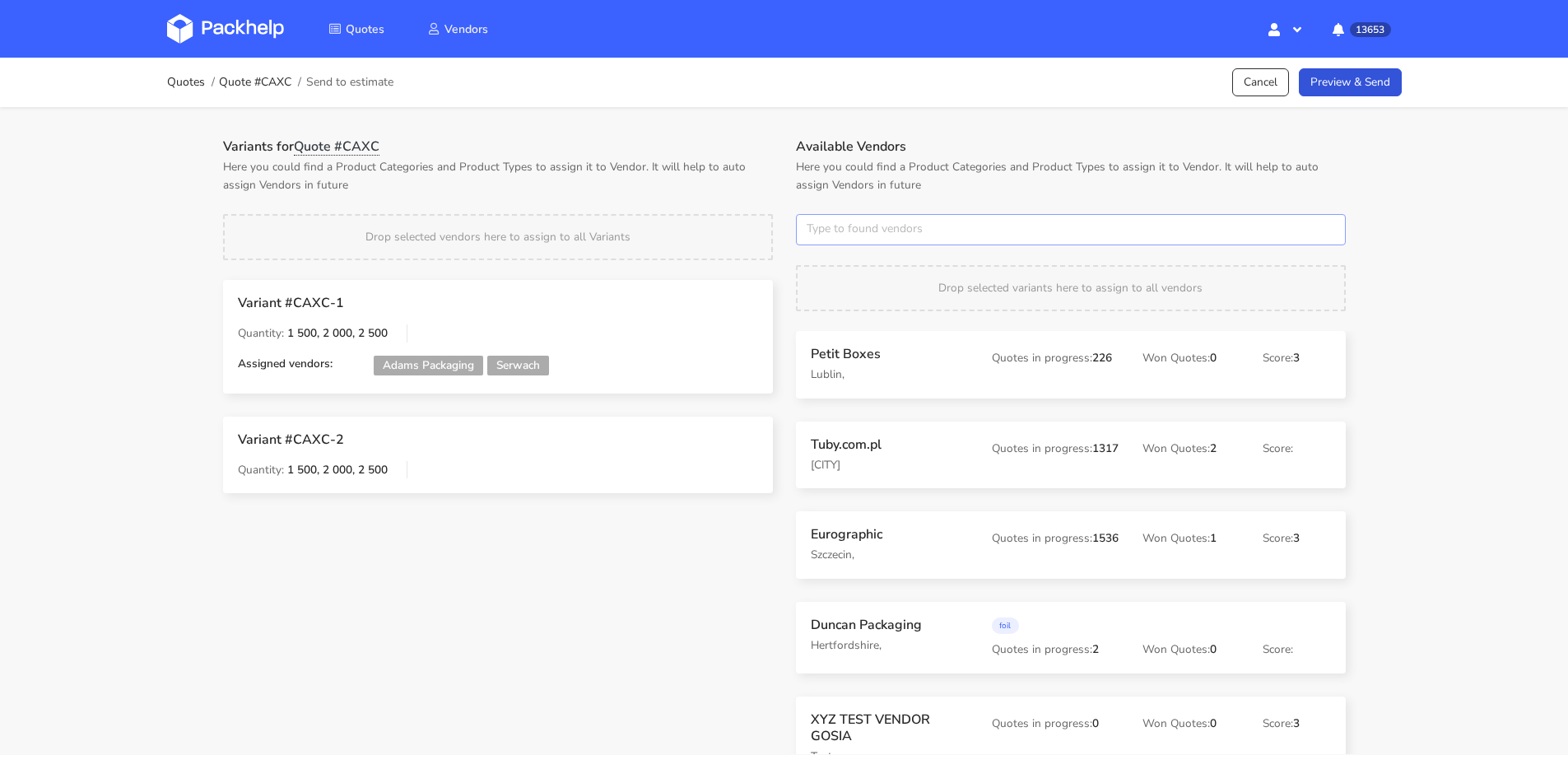 click at bounding box center (1071, 230) 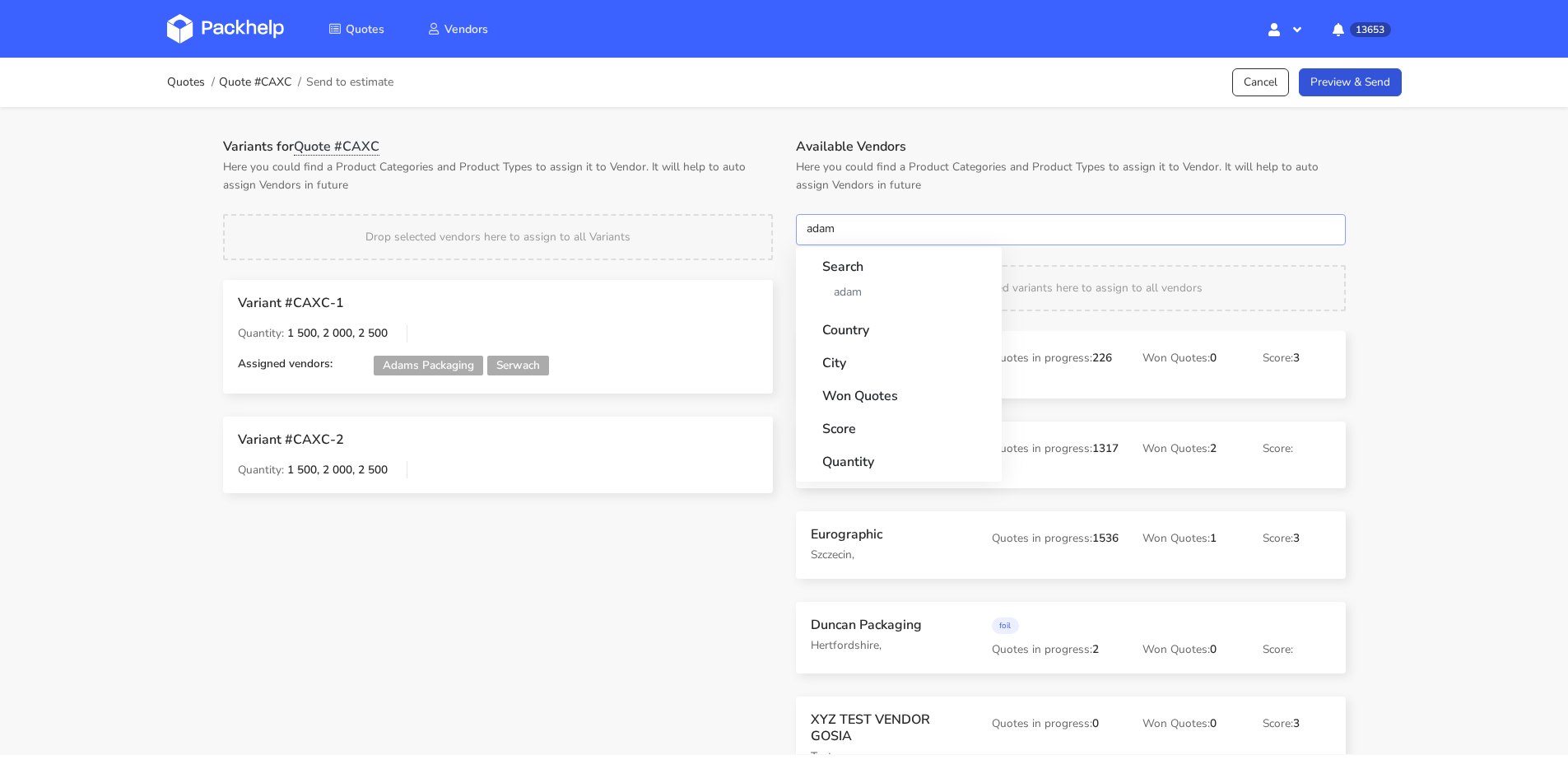 type on "adams" 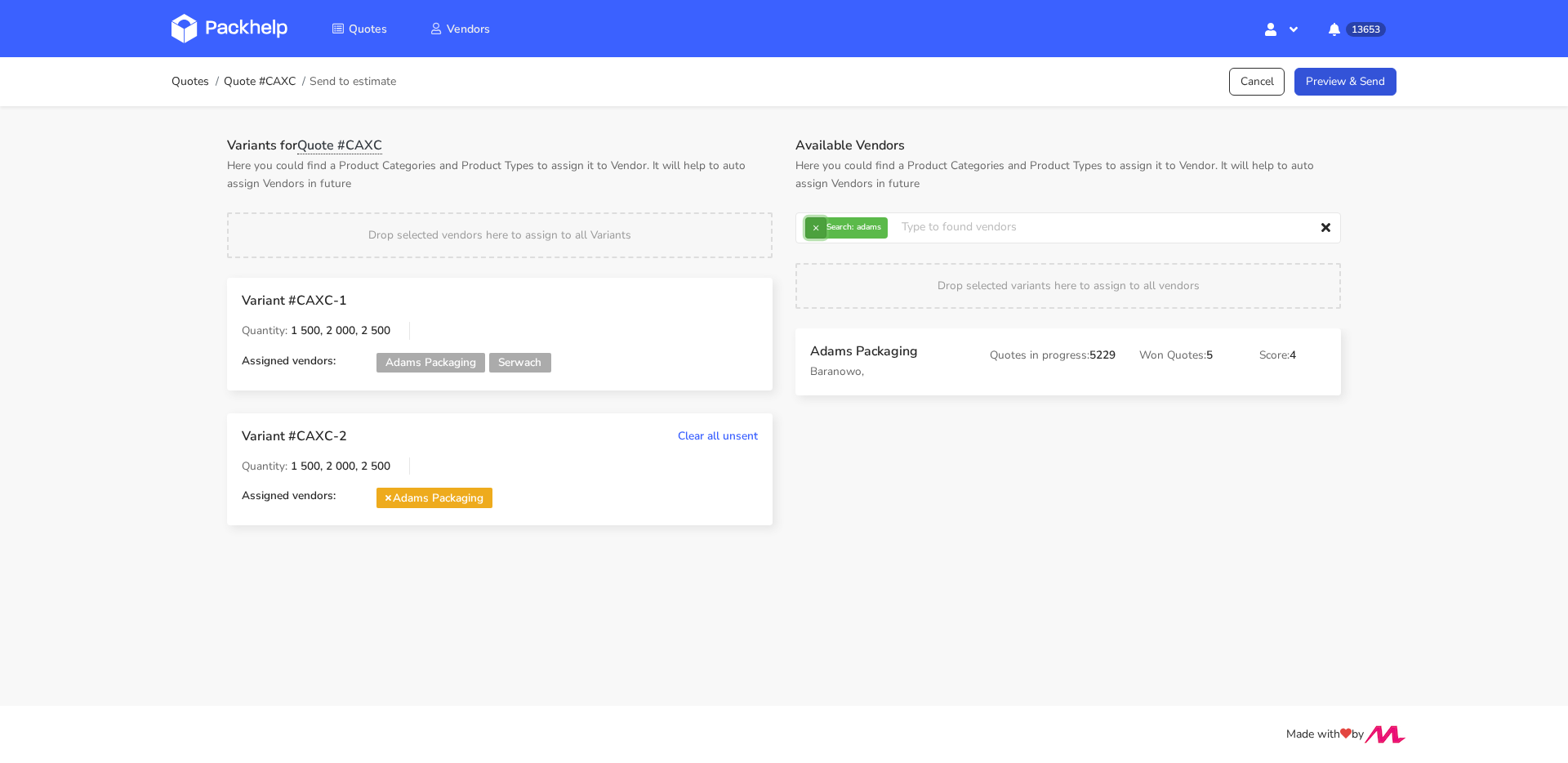 drag, startPoint x: 822, startPoint y: 233, endPoint x: 816, endPoint y: 227, distance: 8.485281 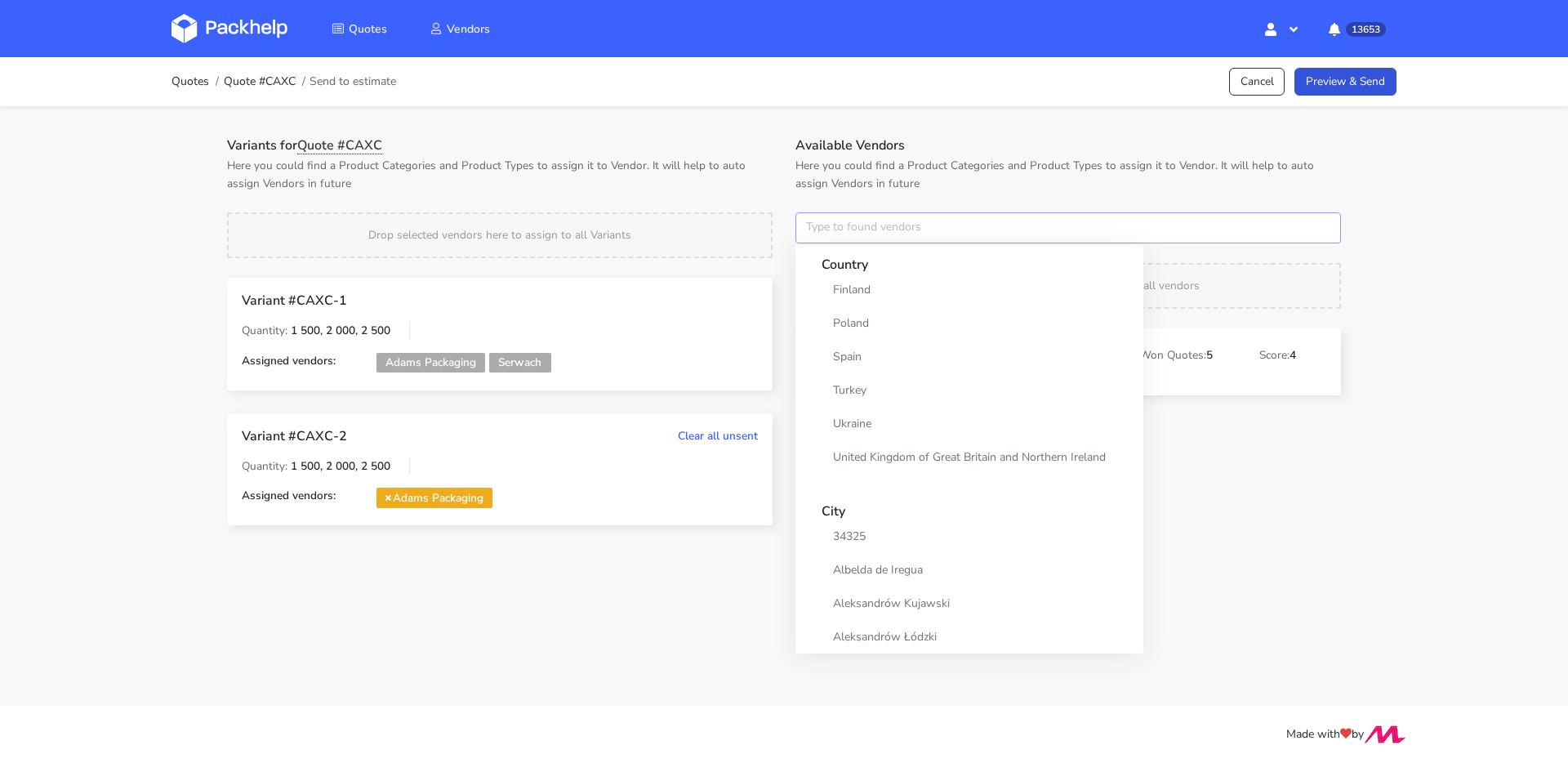 click at bounding box center (1068, 228) 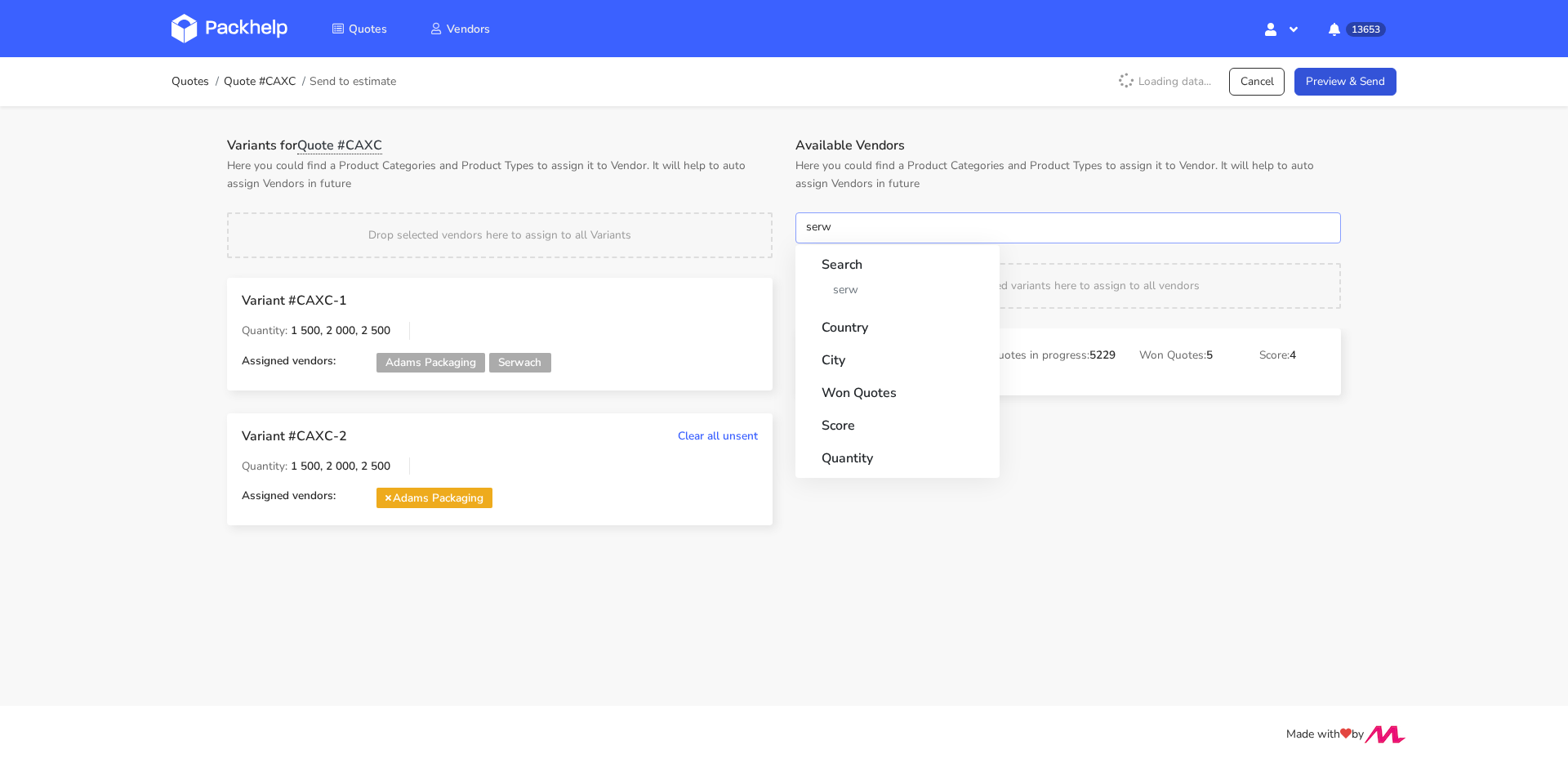 type on "serwa" 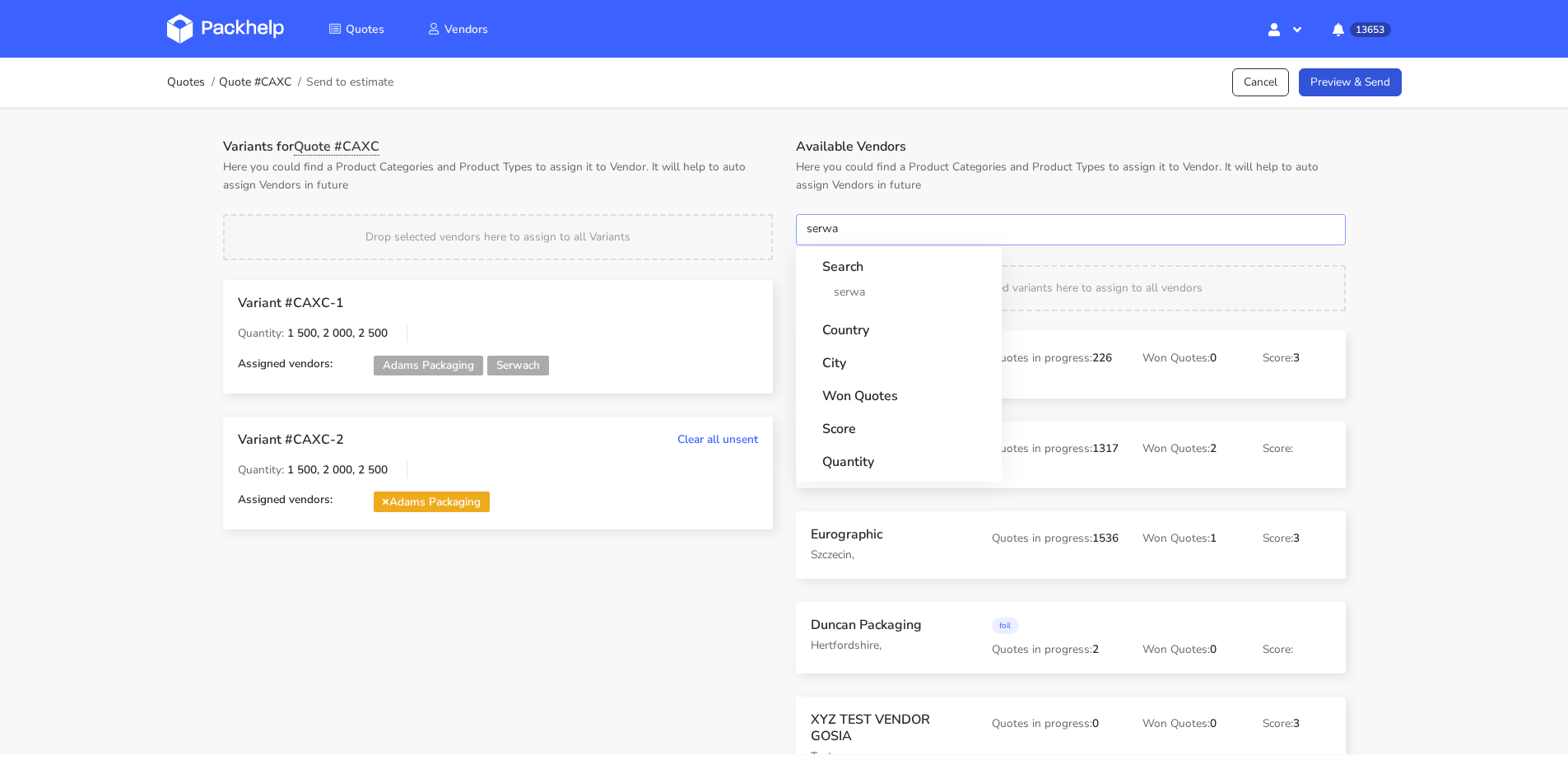 type 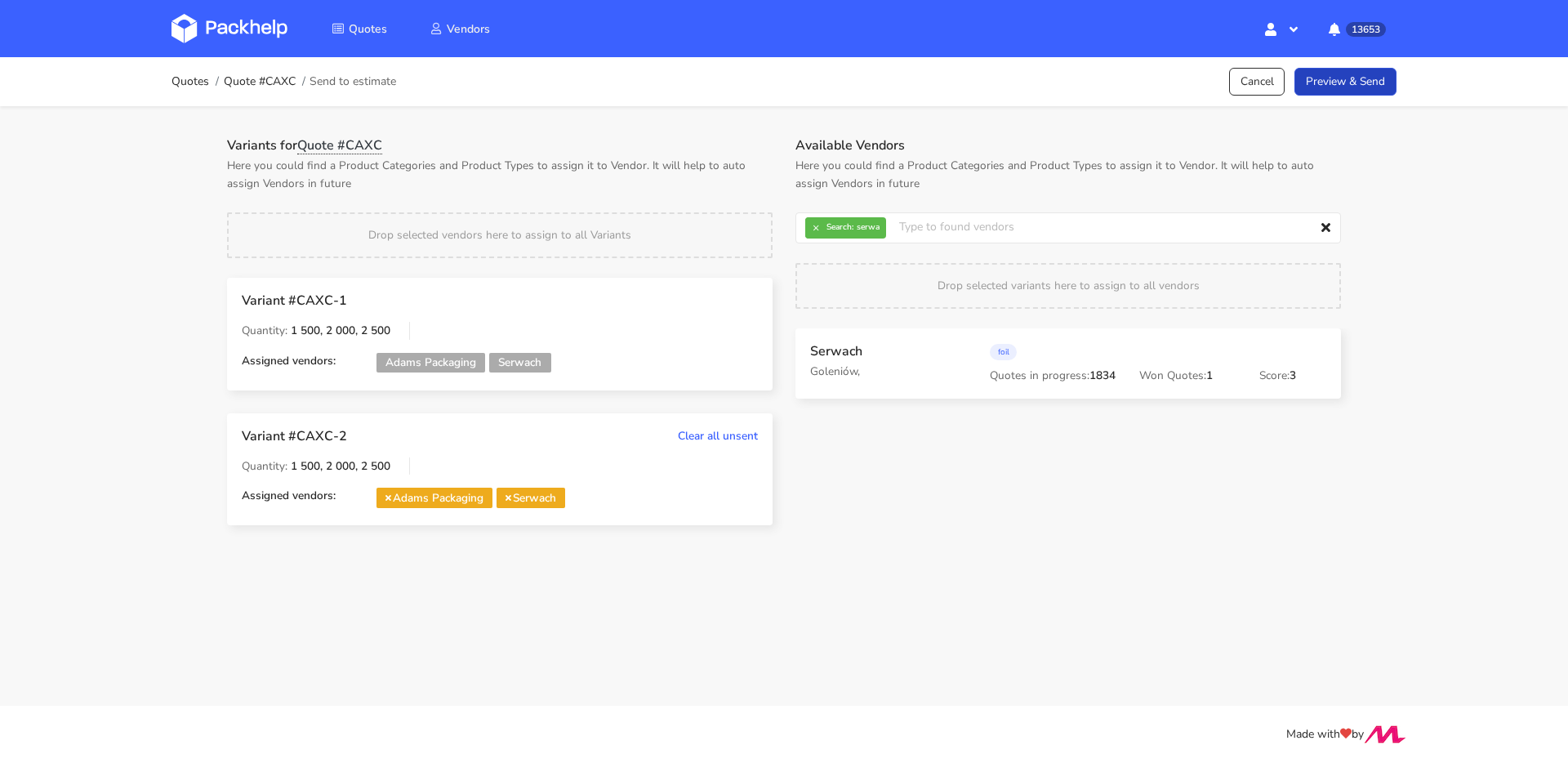 click on "Preview & Send" at bounding box center (1345, 82) 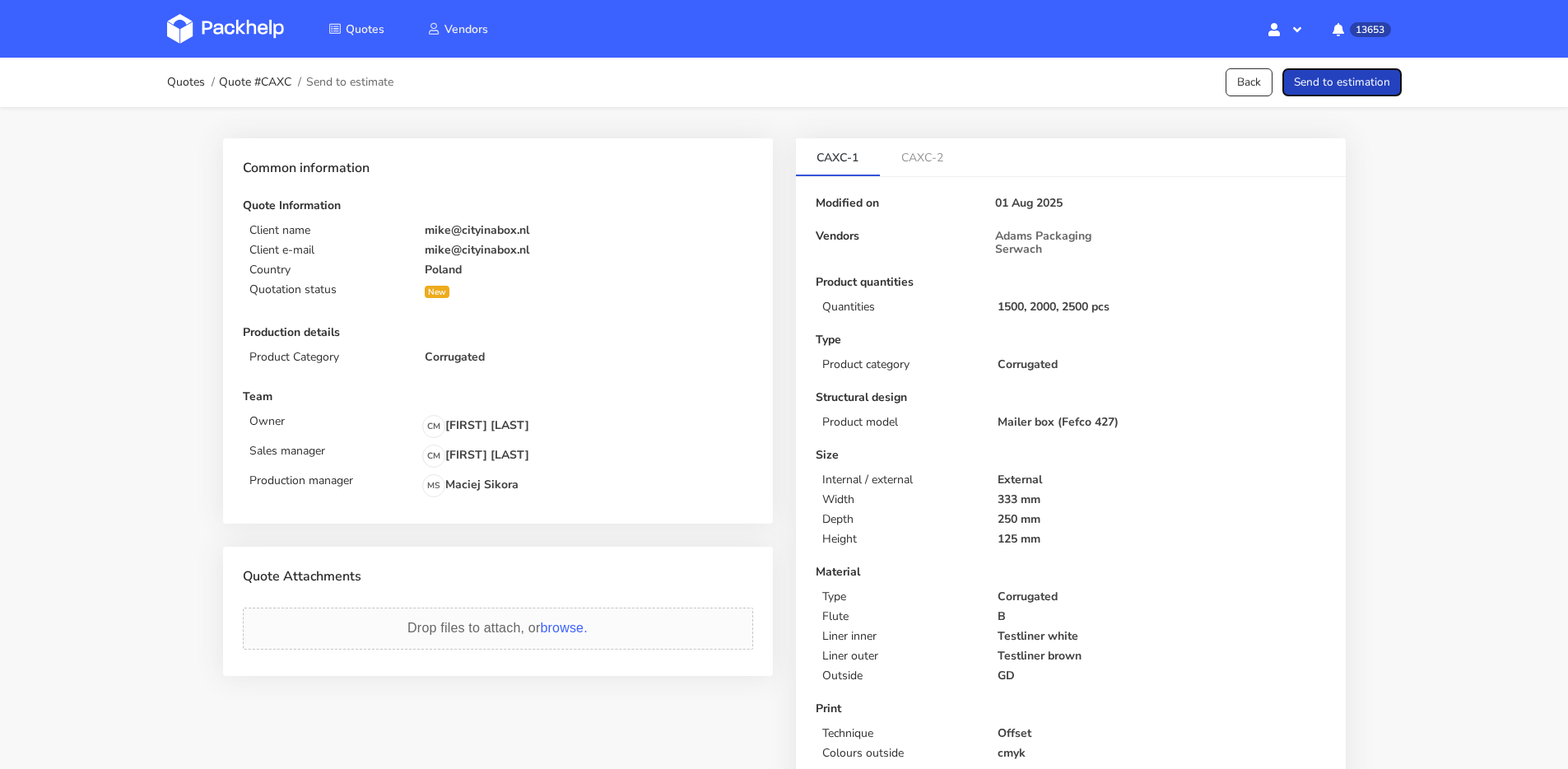 click on "Send to estimation" at bounding box center [1342, 82] 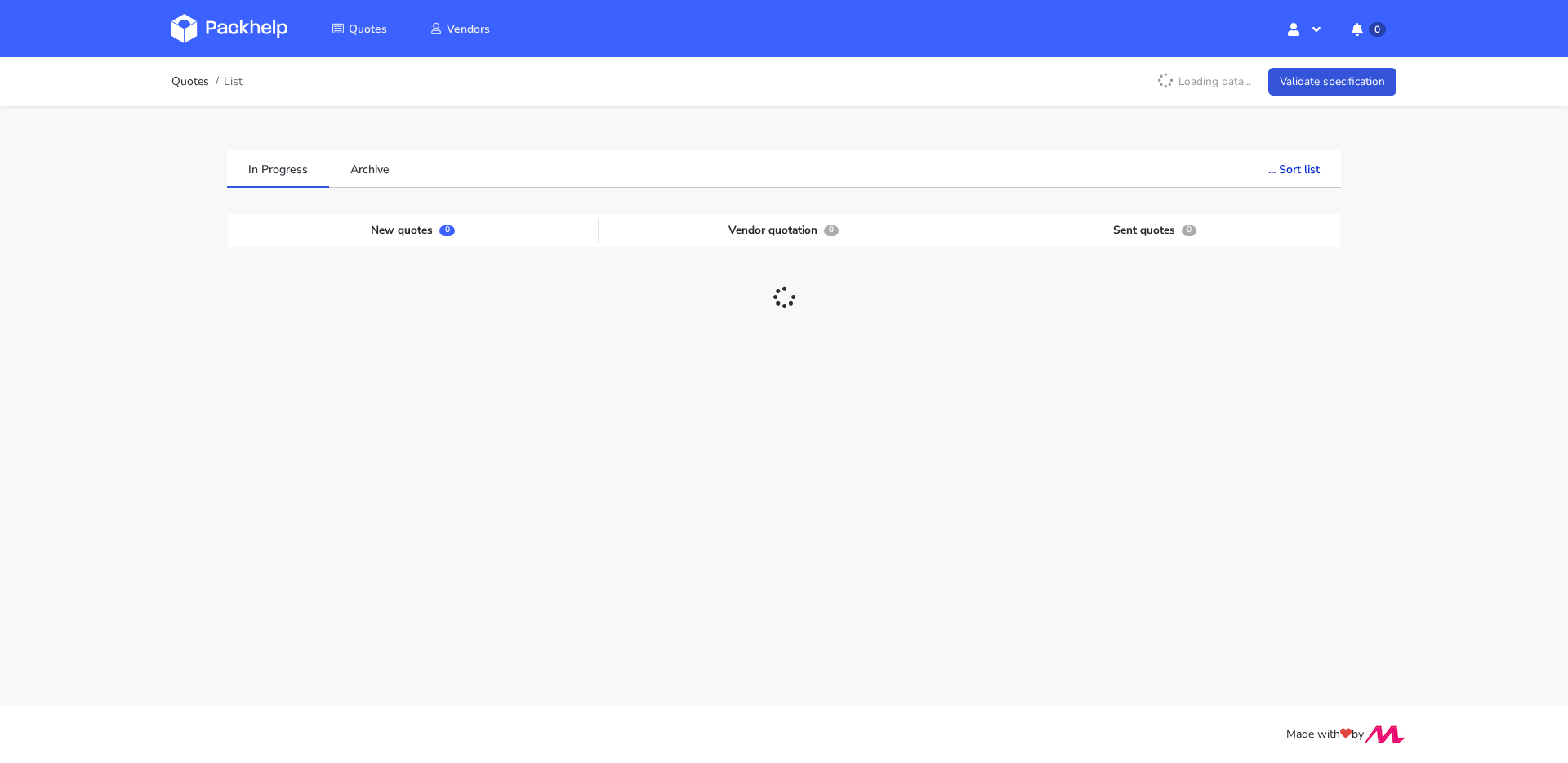 scroll, scrollTop: 0, scrollLeft: 0, axis: both 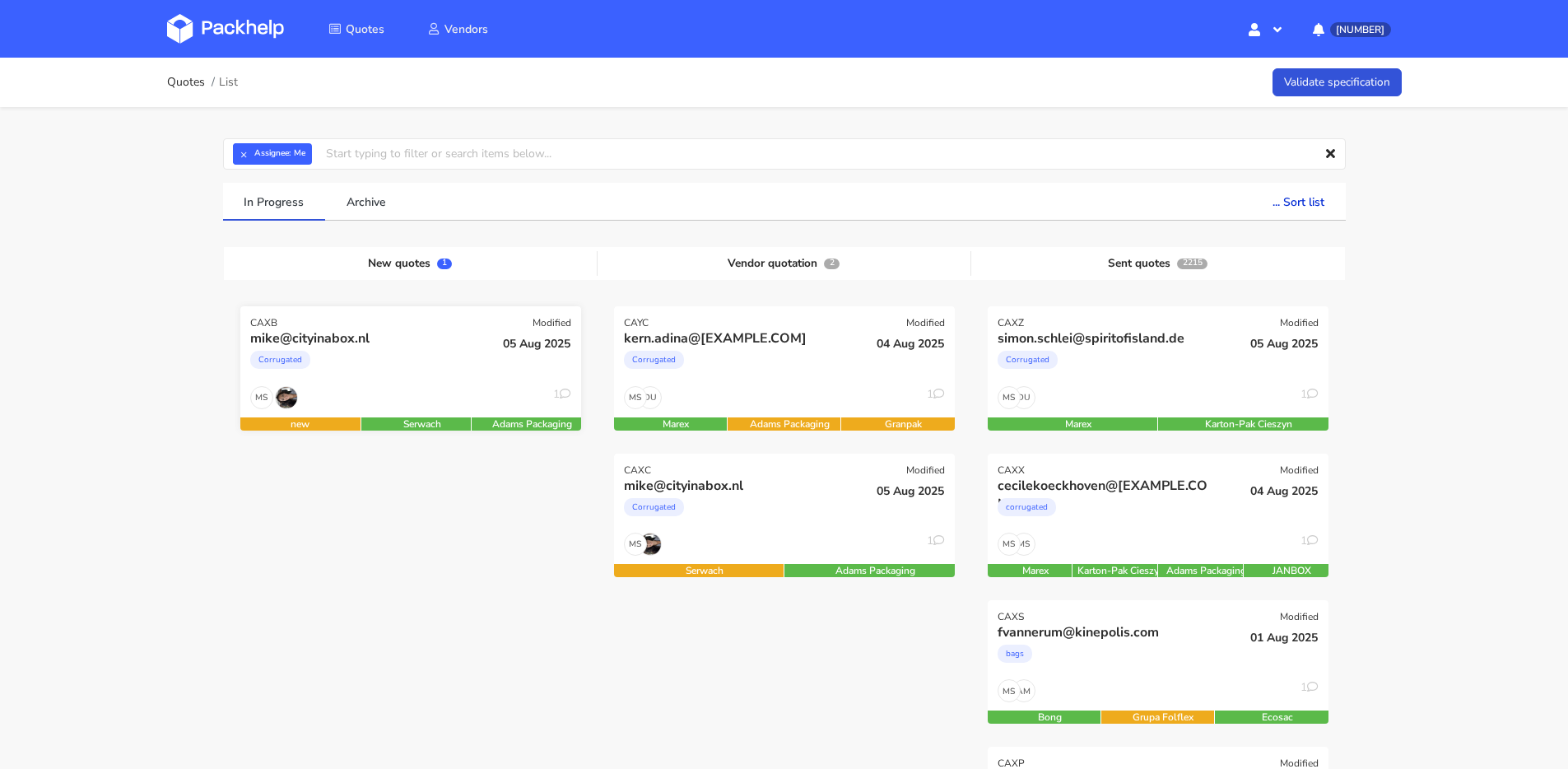 click on "Corrugated" at bounding box center (359, 364) 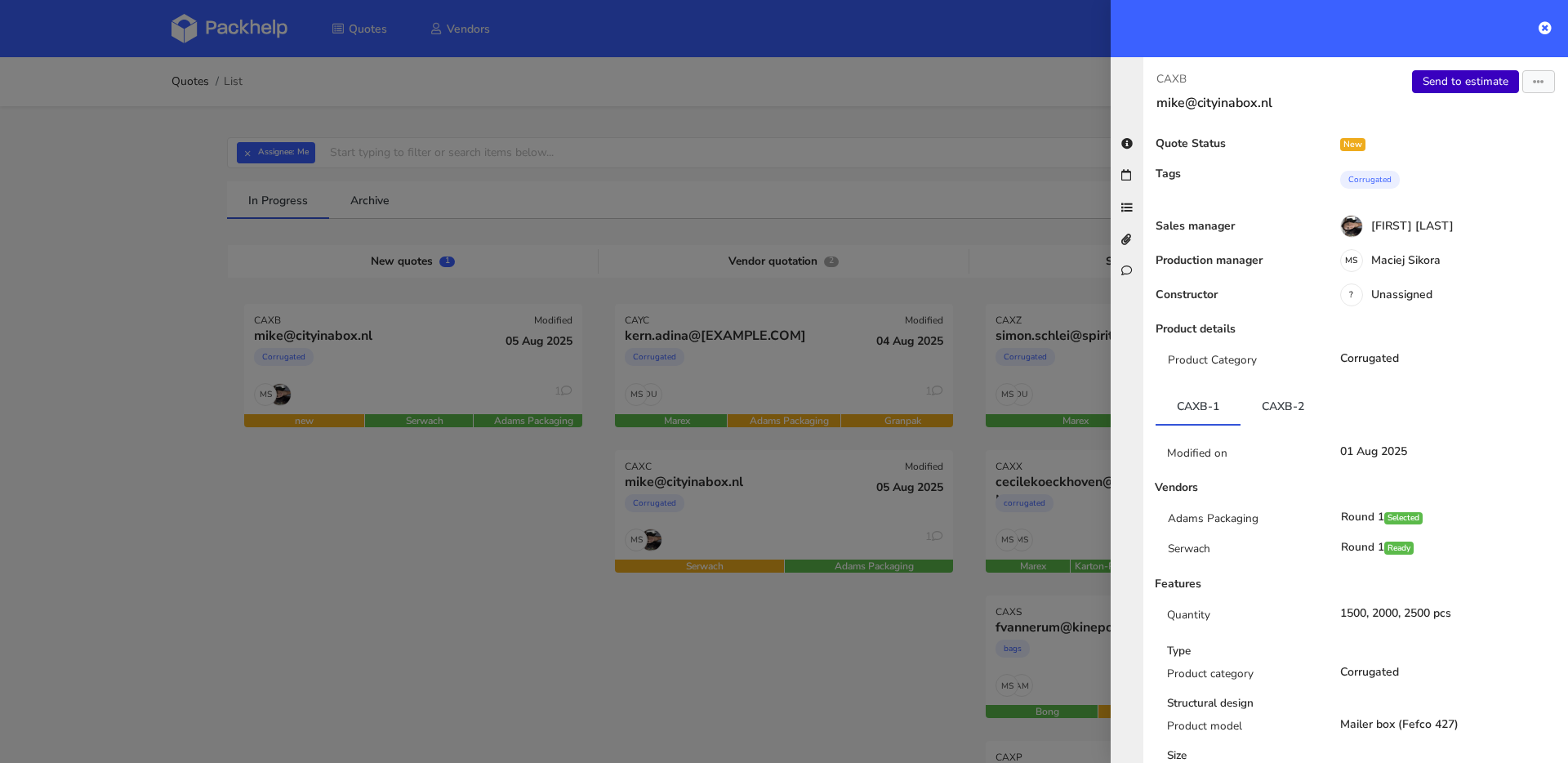 click on "Send to estimate" at bounding box center [1465, 82] 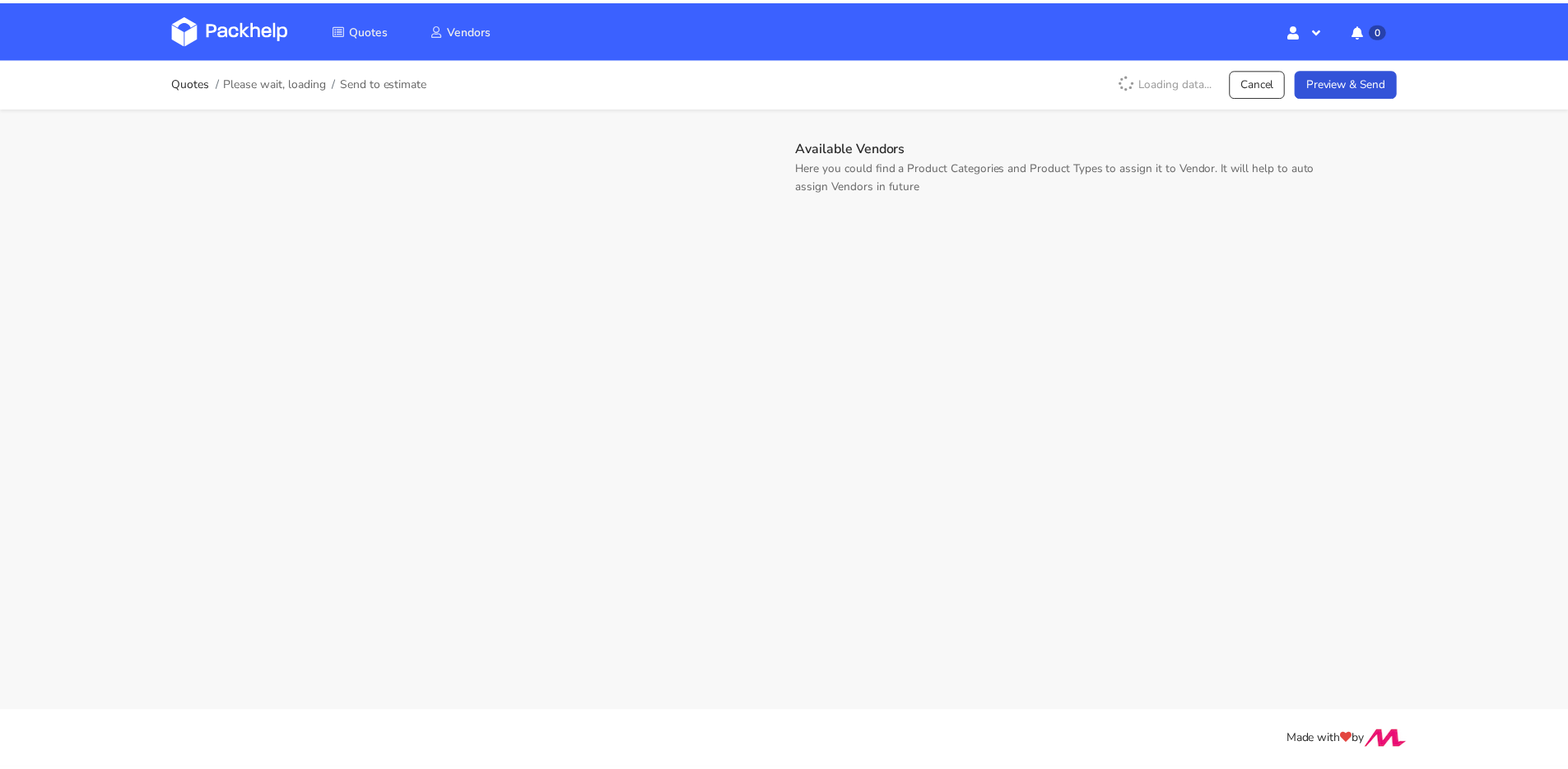 scroll, scrollTop: 0, scrollLeft: 0, axis: both 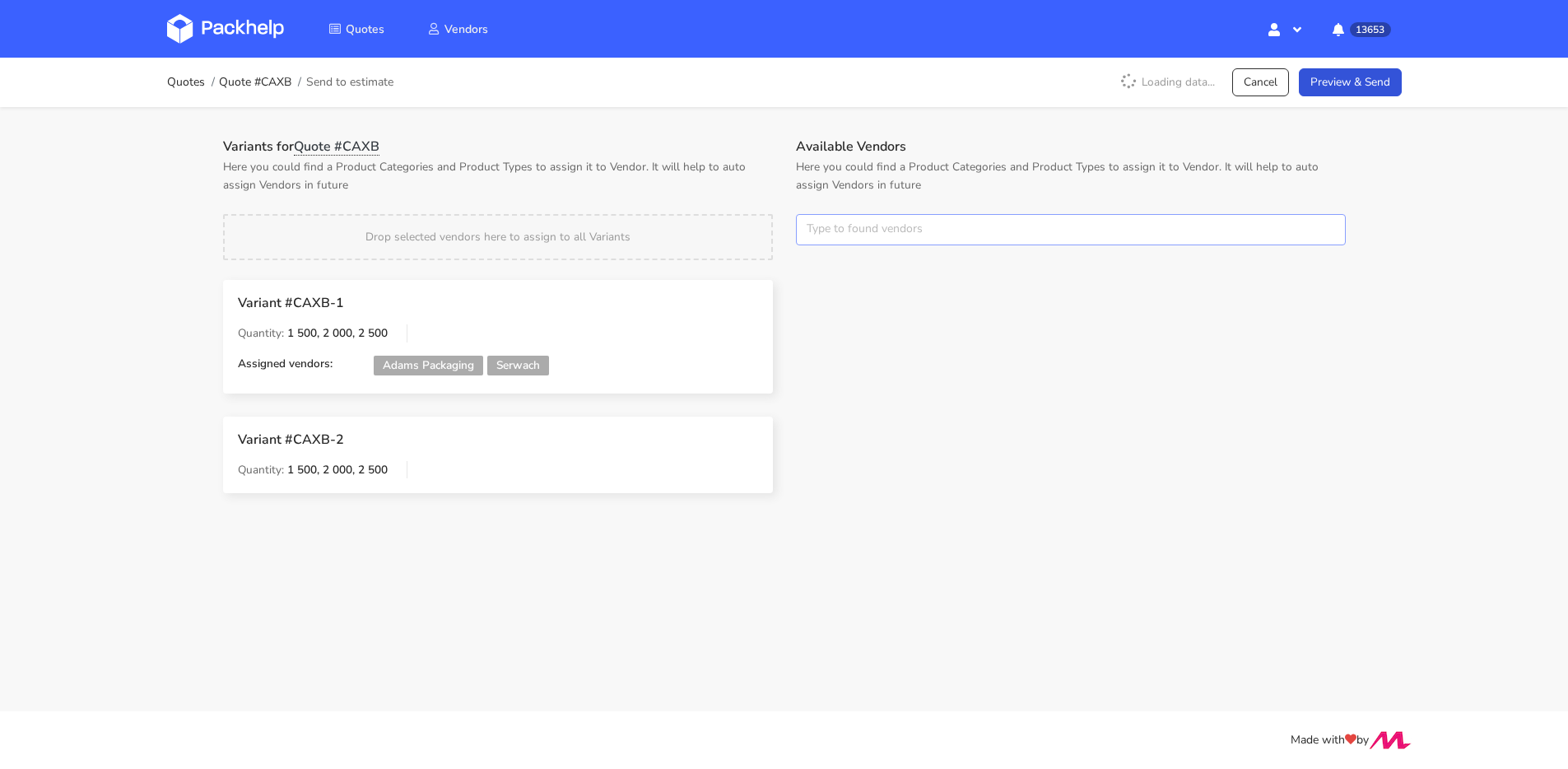 click at bounding box center (1071, 230) 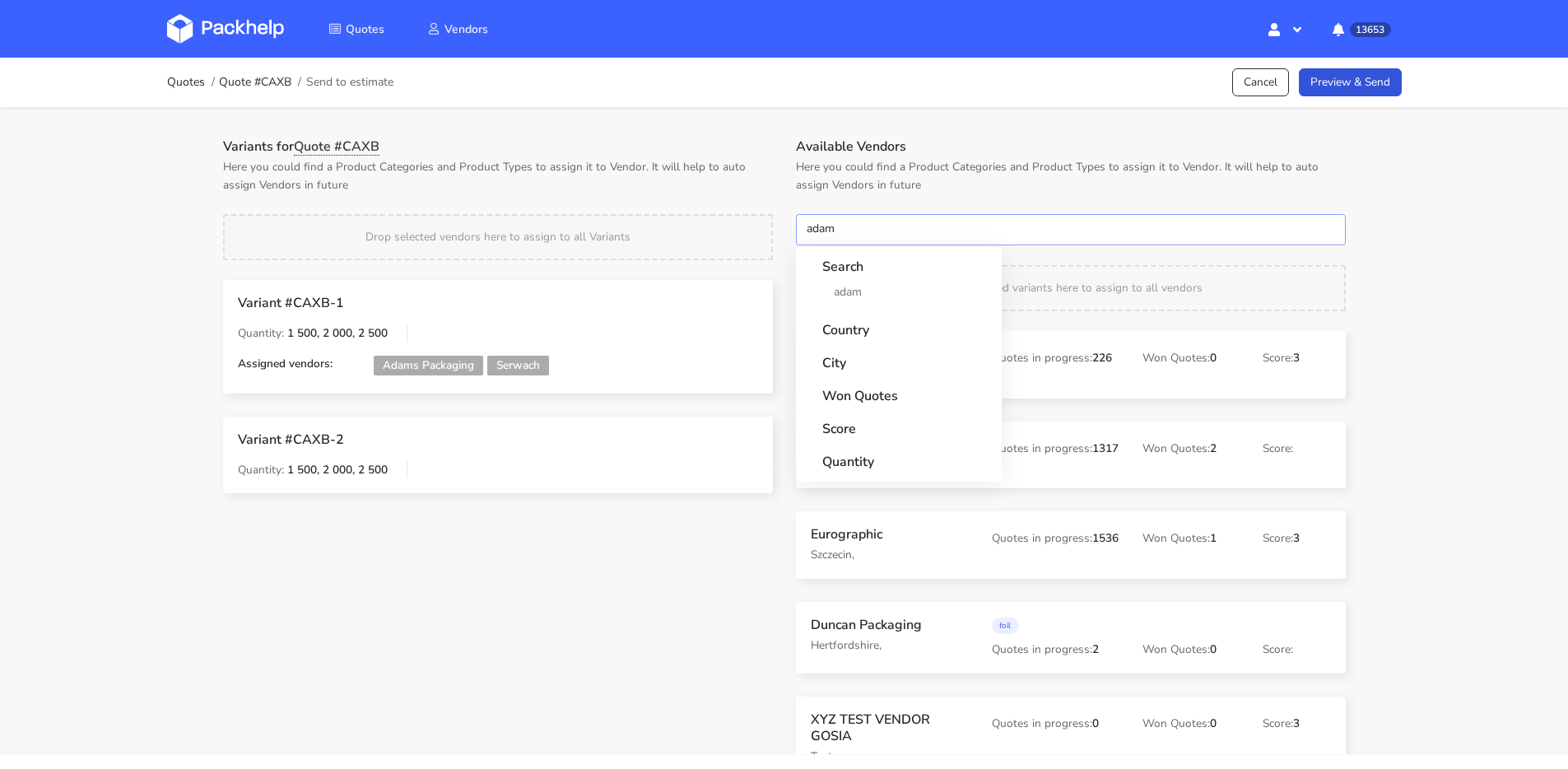 type on "adams" 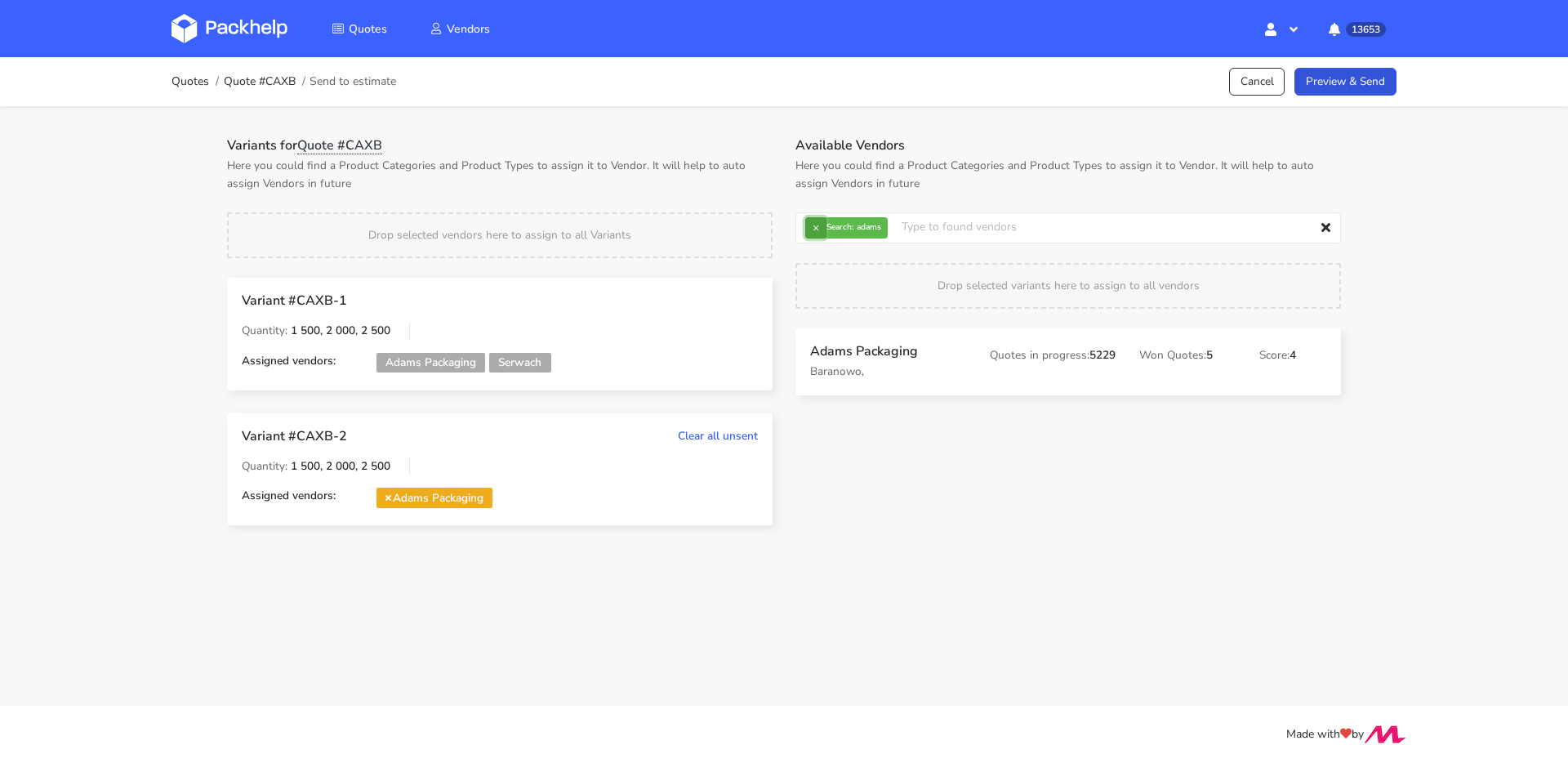click on "×" at bounding box center [816, 228] 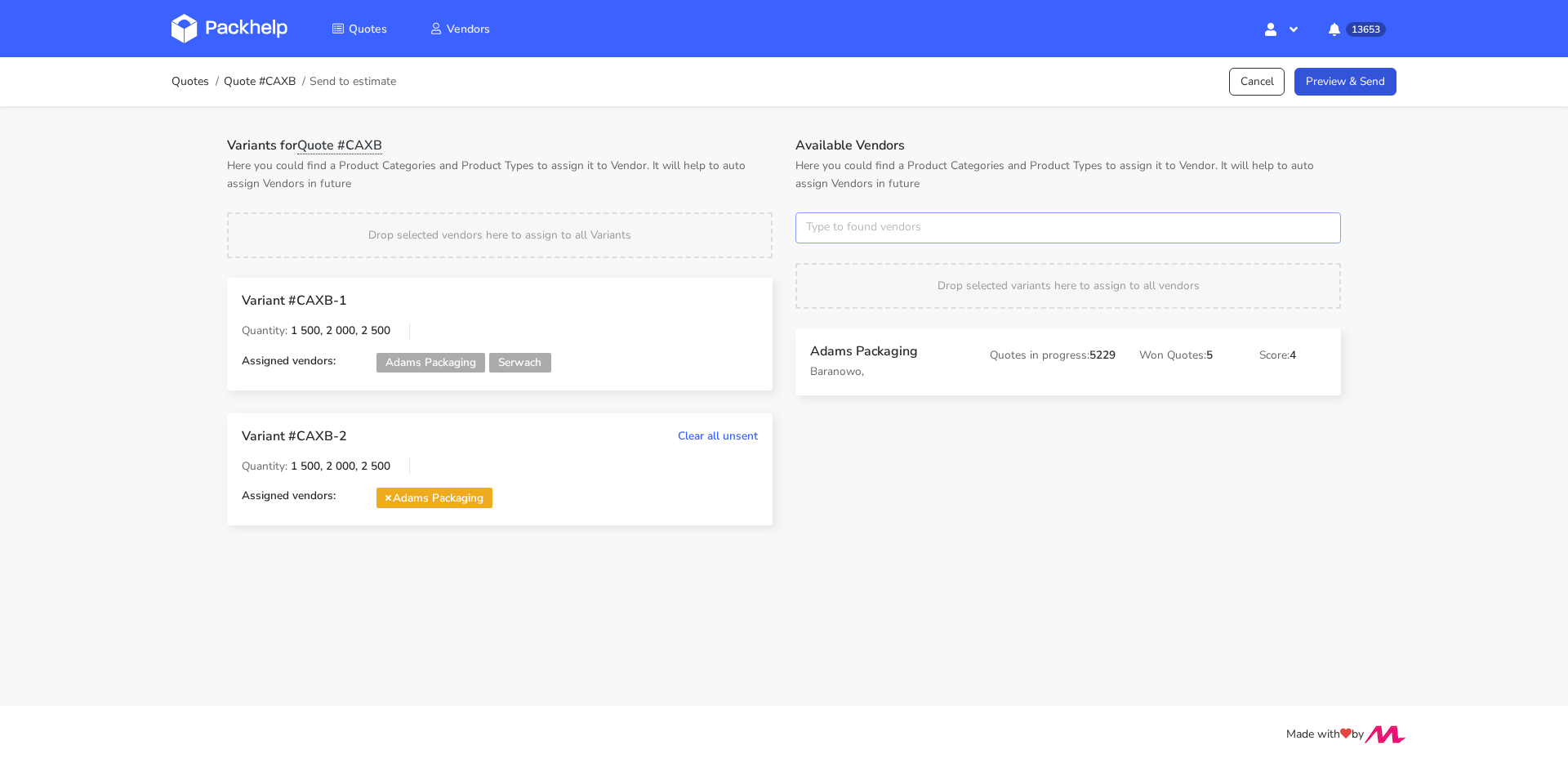 click at bounding box center (1068, 228) 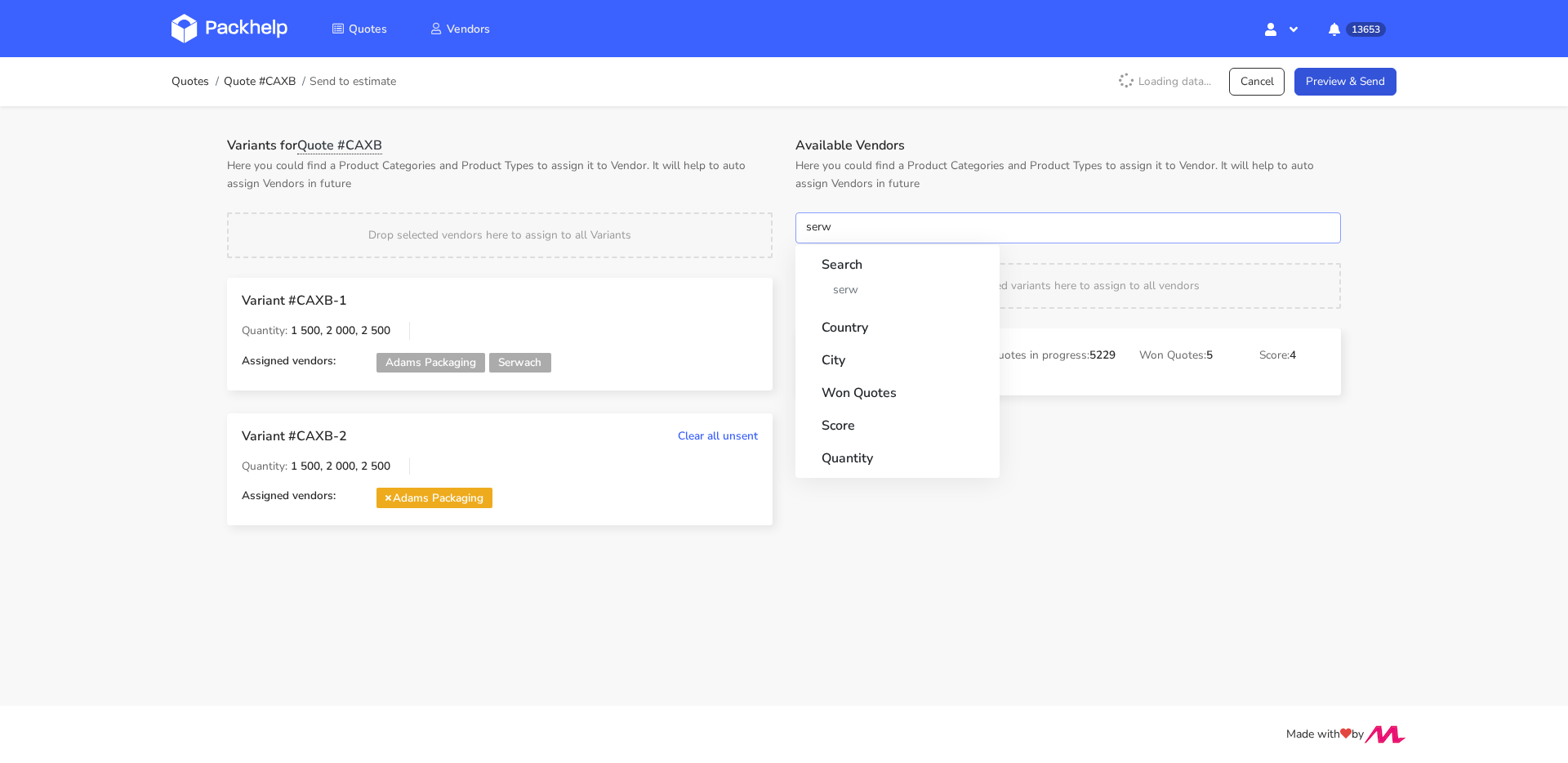 type on "serwa" 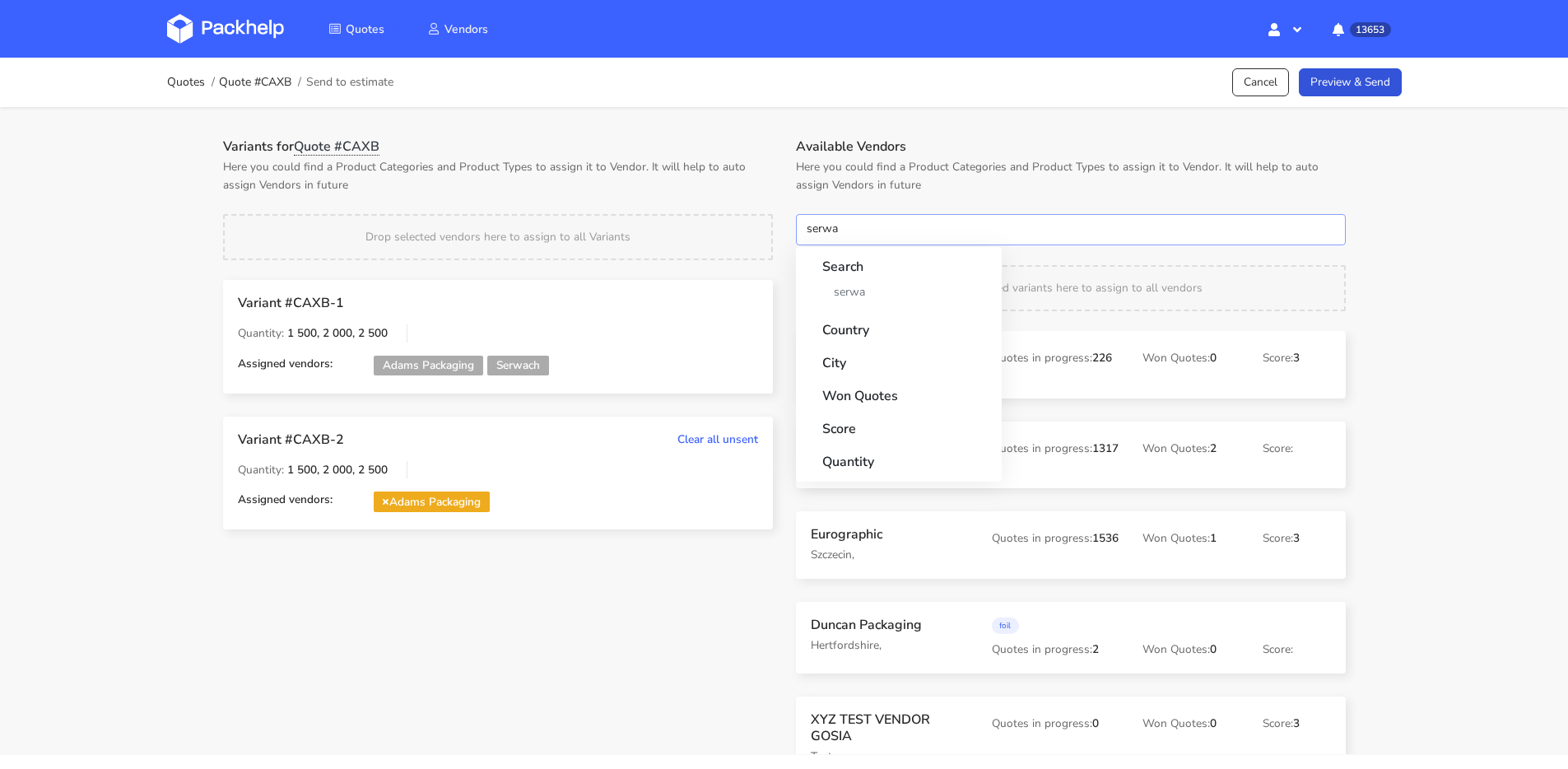 type 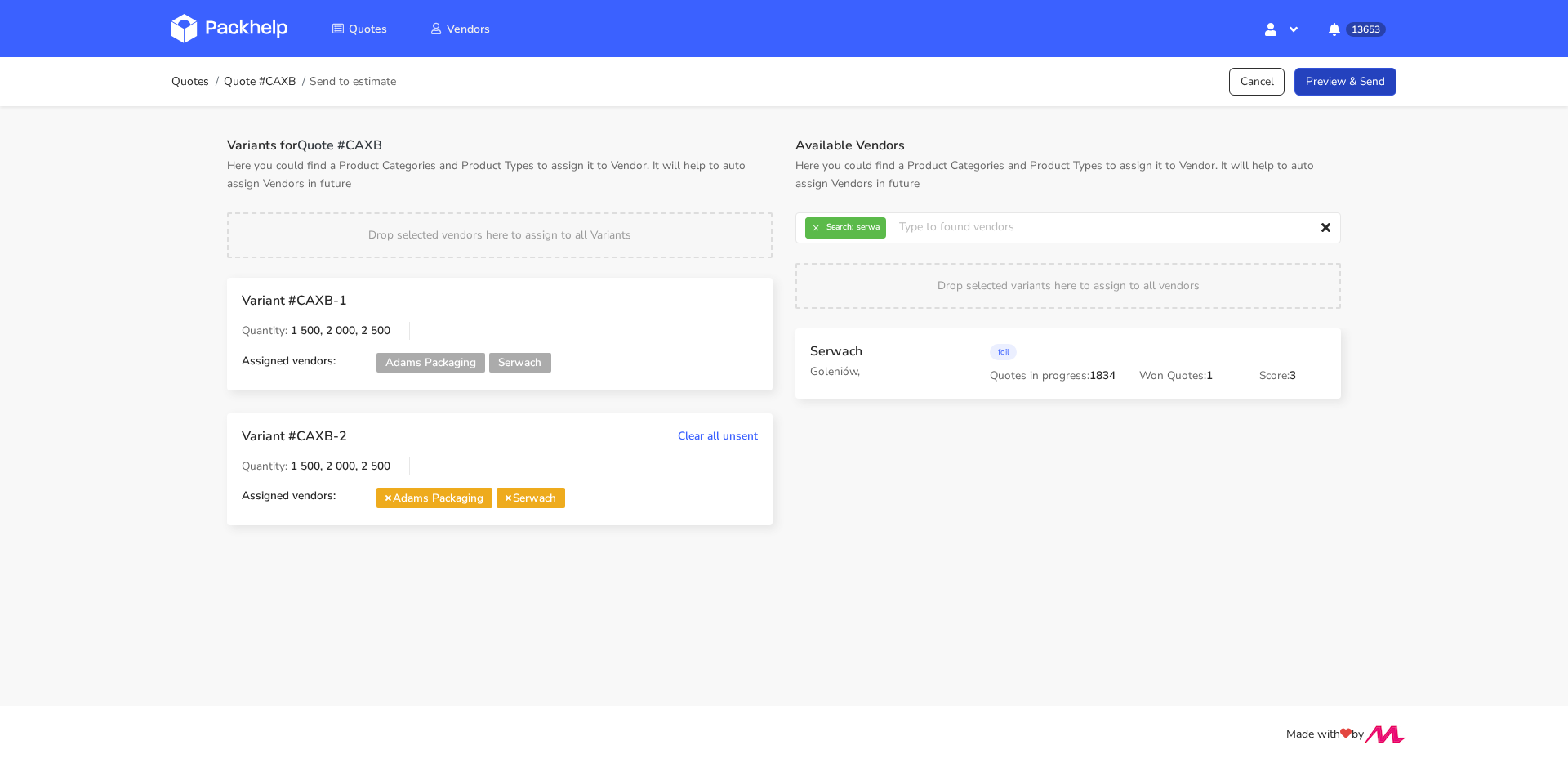 click on "Preview & Send" at bounding box center (1345, 82) 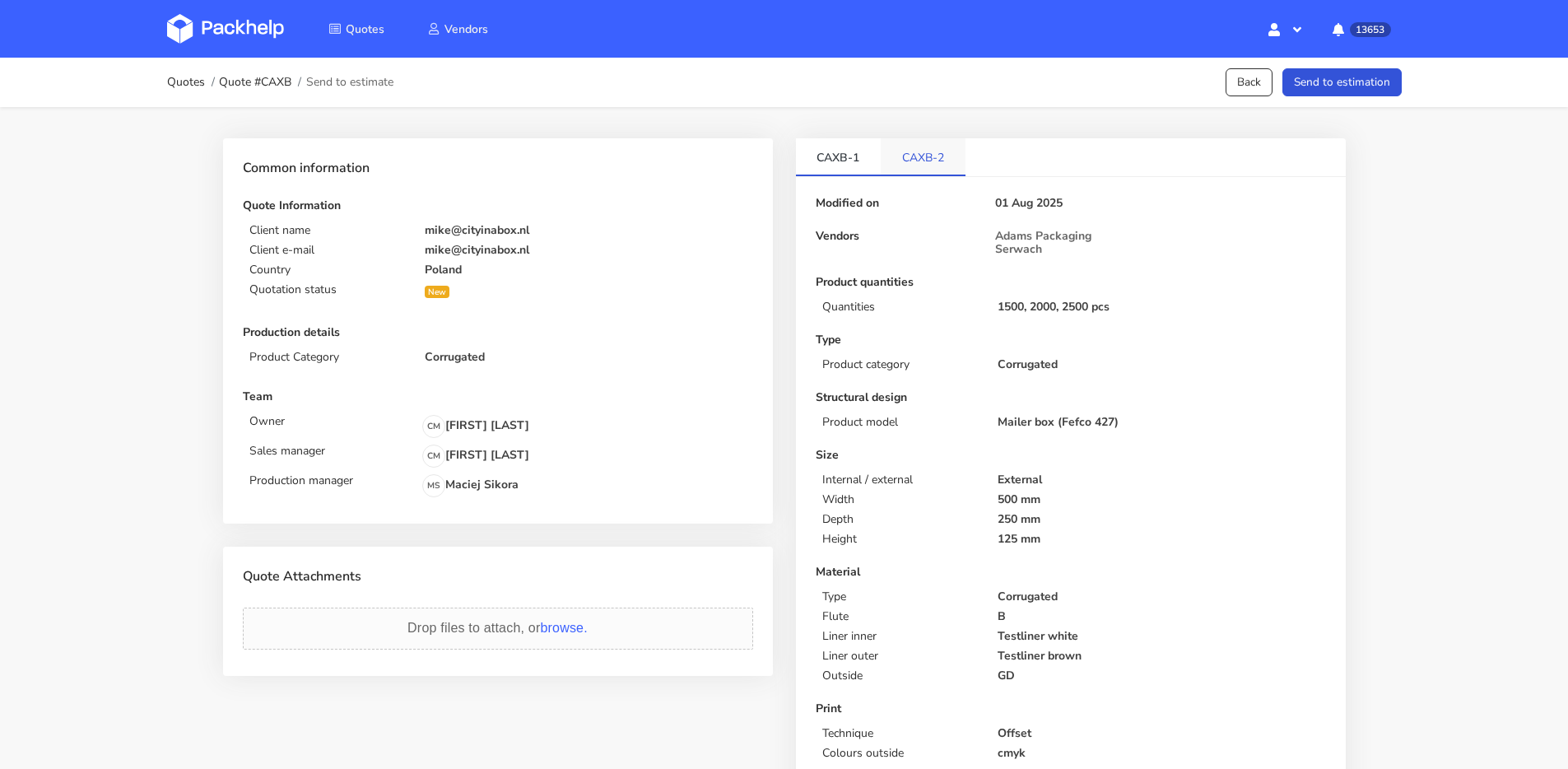 click on "CAXB-2" at bounding box center (923, 156) 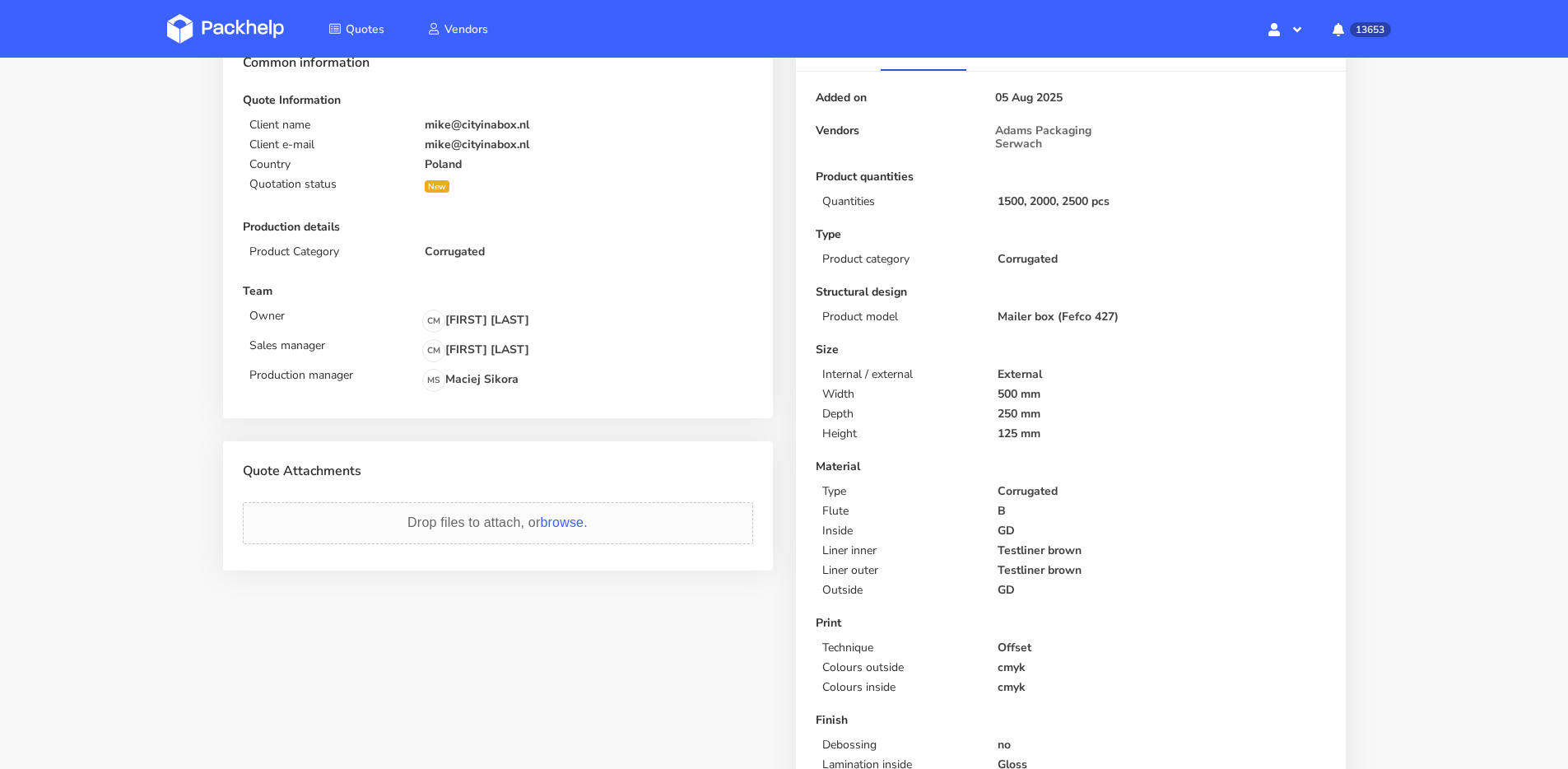 scroll, scrollTop: 0, scrollLeft: 0, axis: both 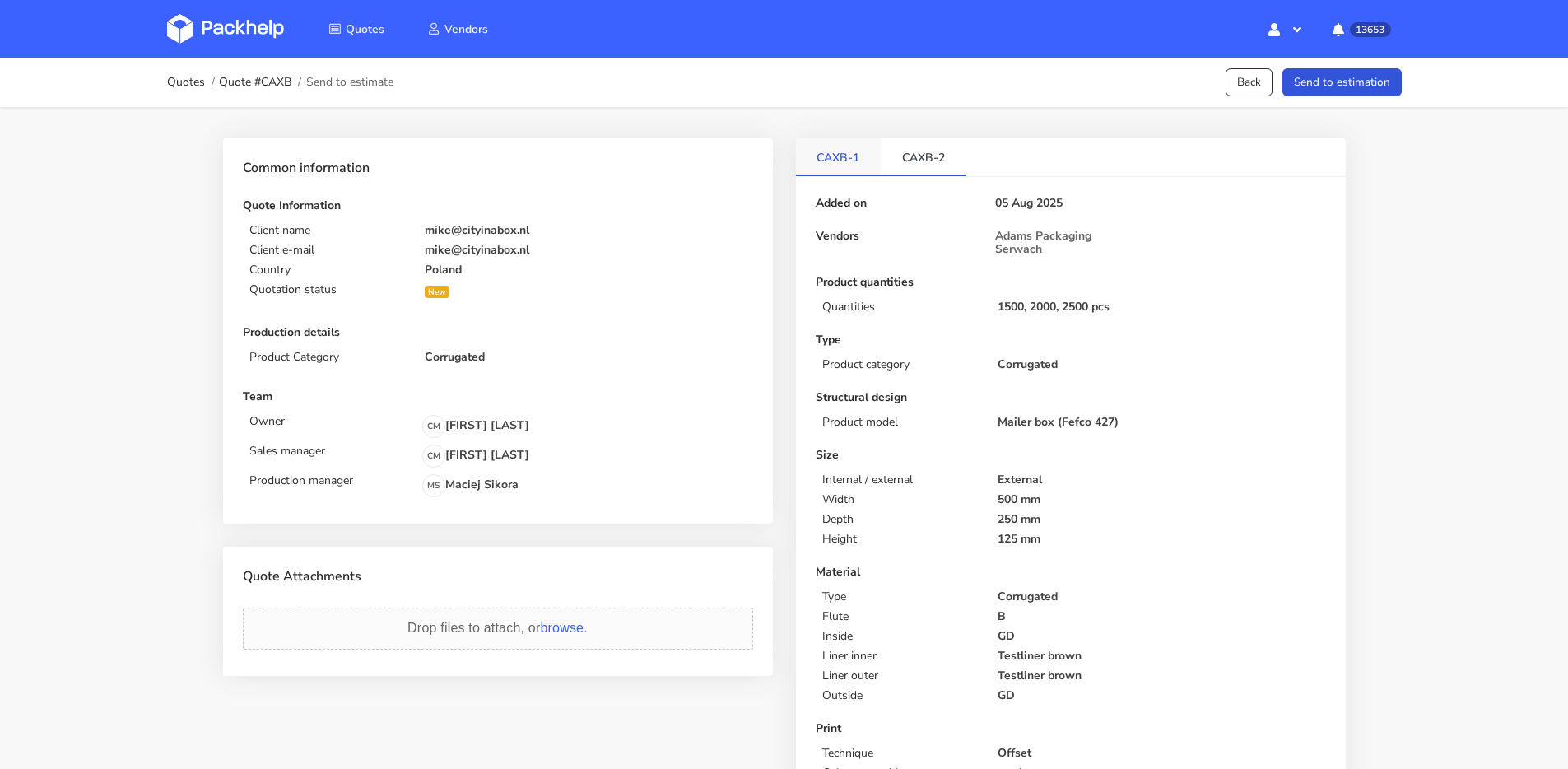 click on "CAXB-1" at bounding box center [839, 156] 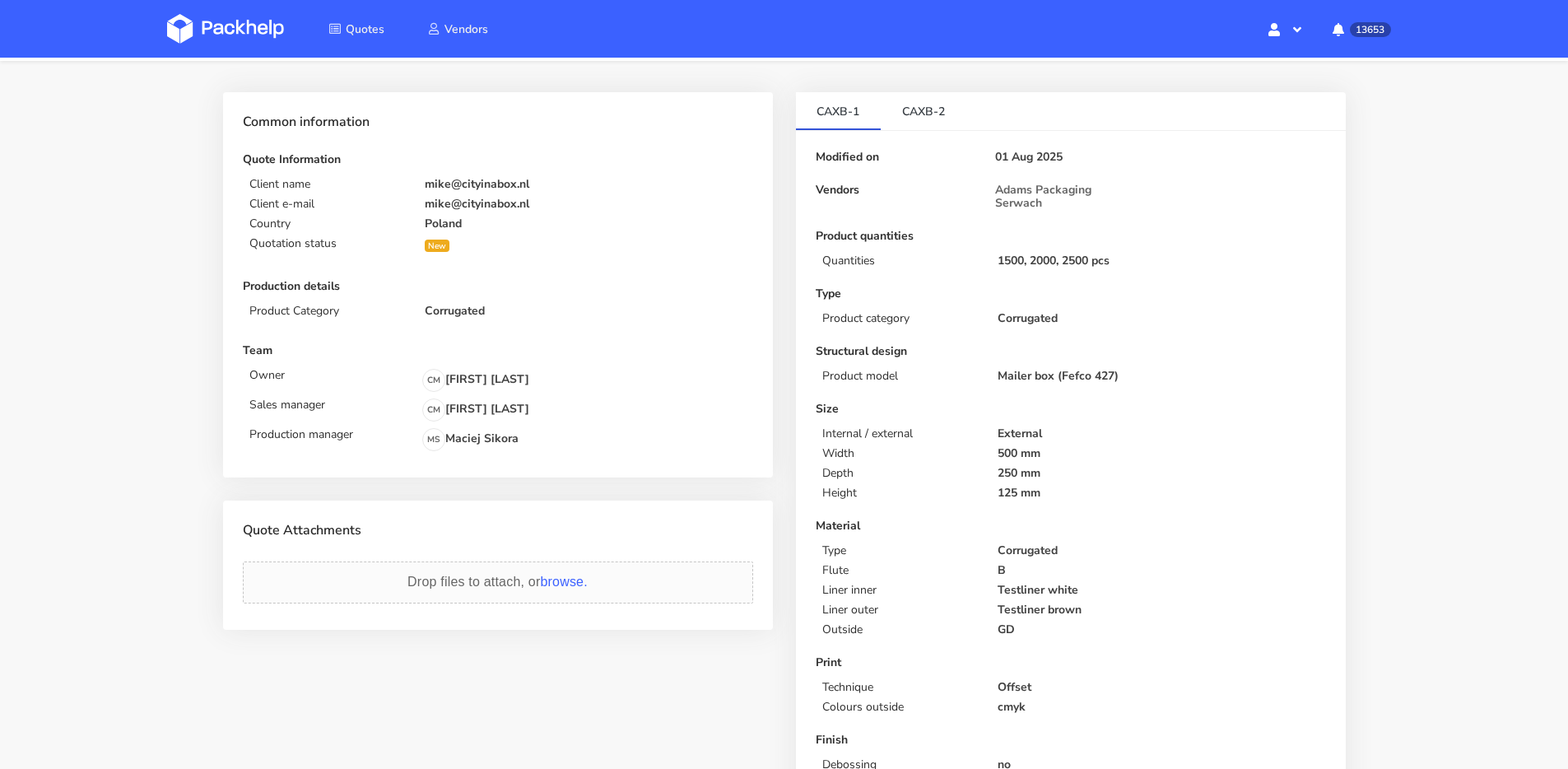 scroll, scrollTop: 0, scrollLeft: 0, axis: both 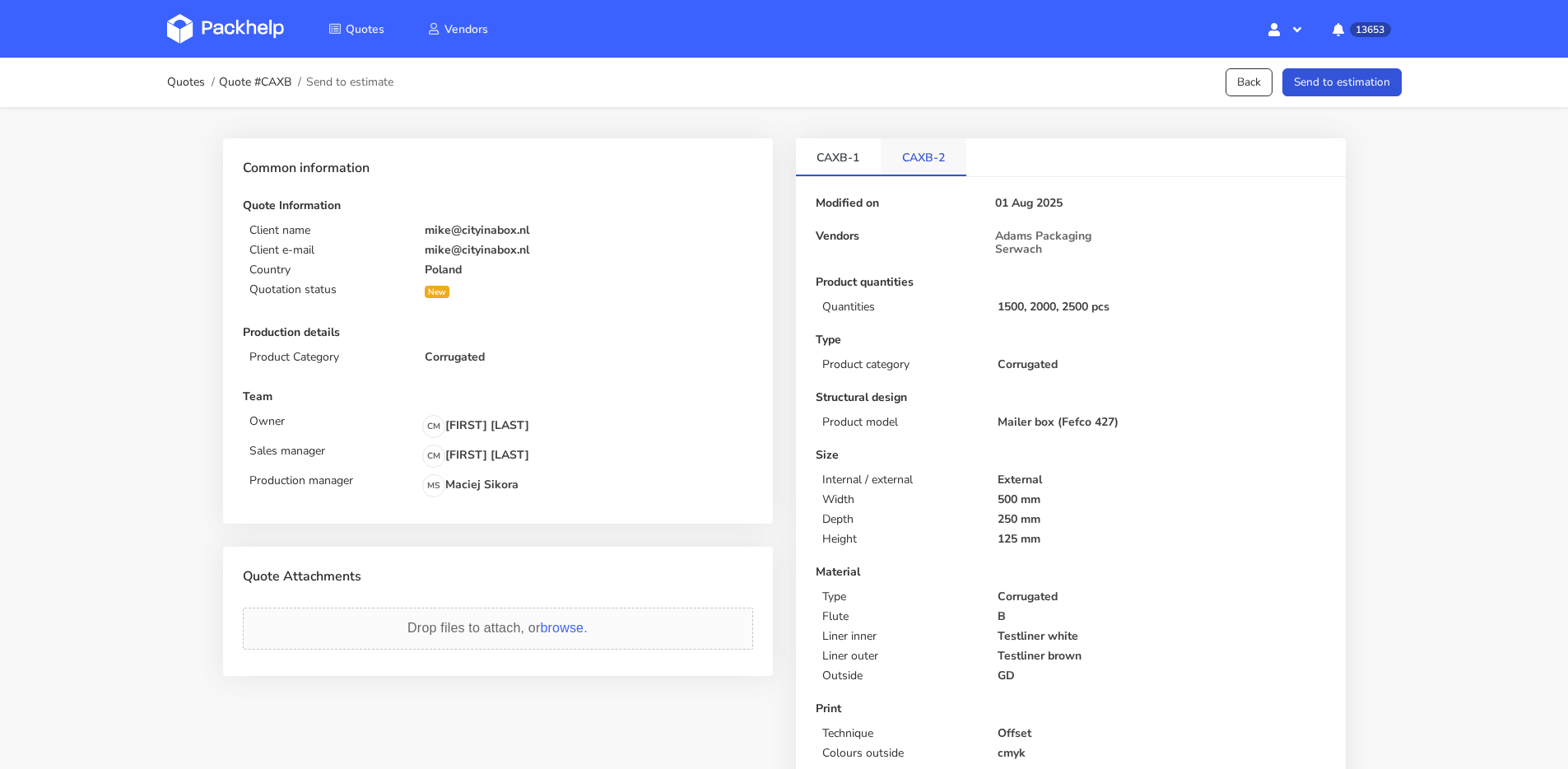 click on "CAXB-2" at bounding box center [924, 156] 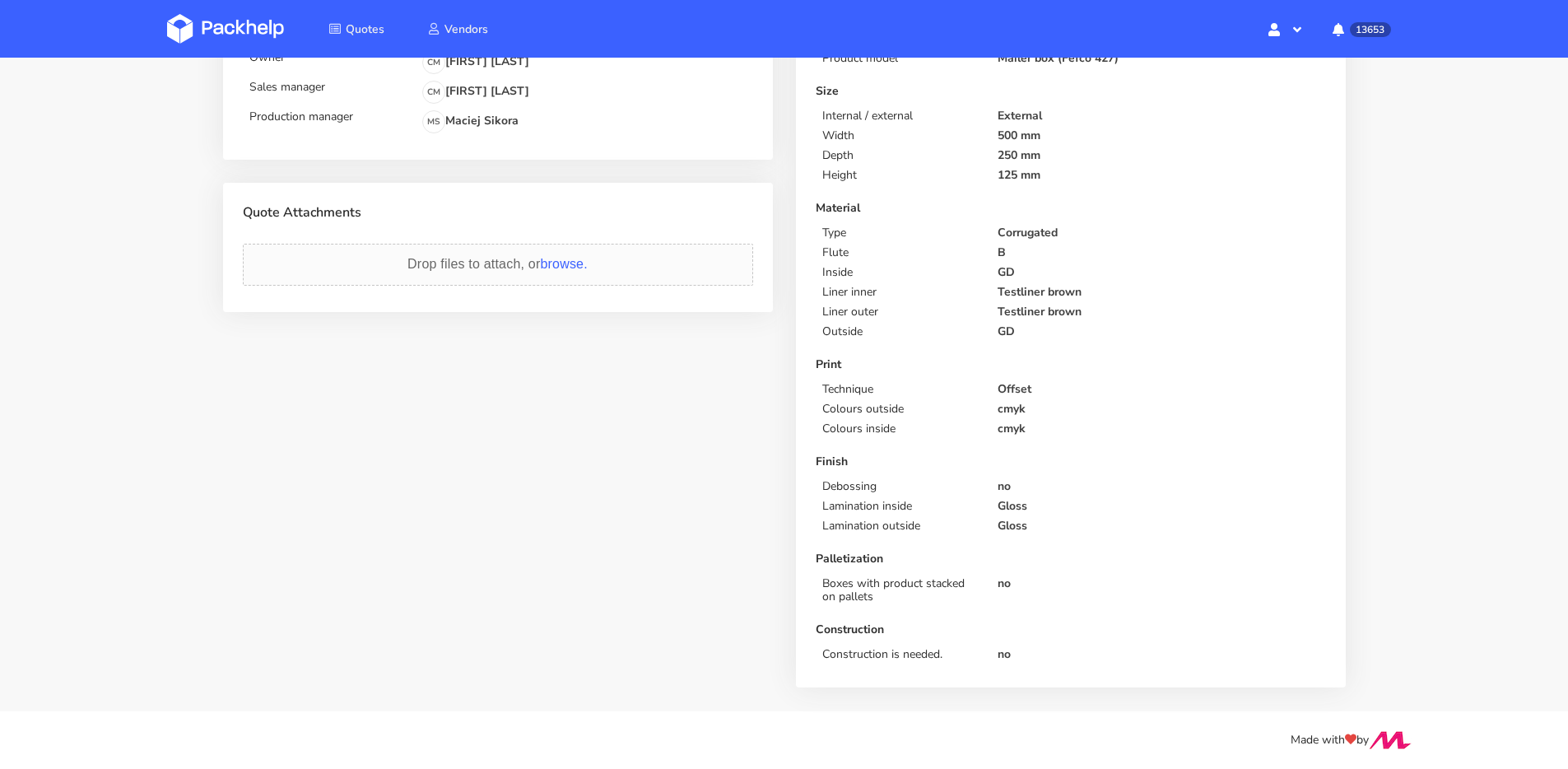 scroll, scrollTop: 0, scrollLeft: 0, axis: both 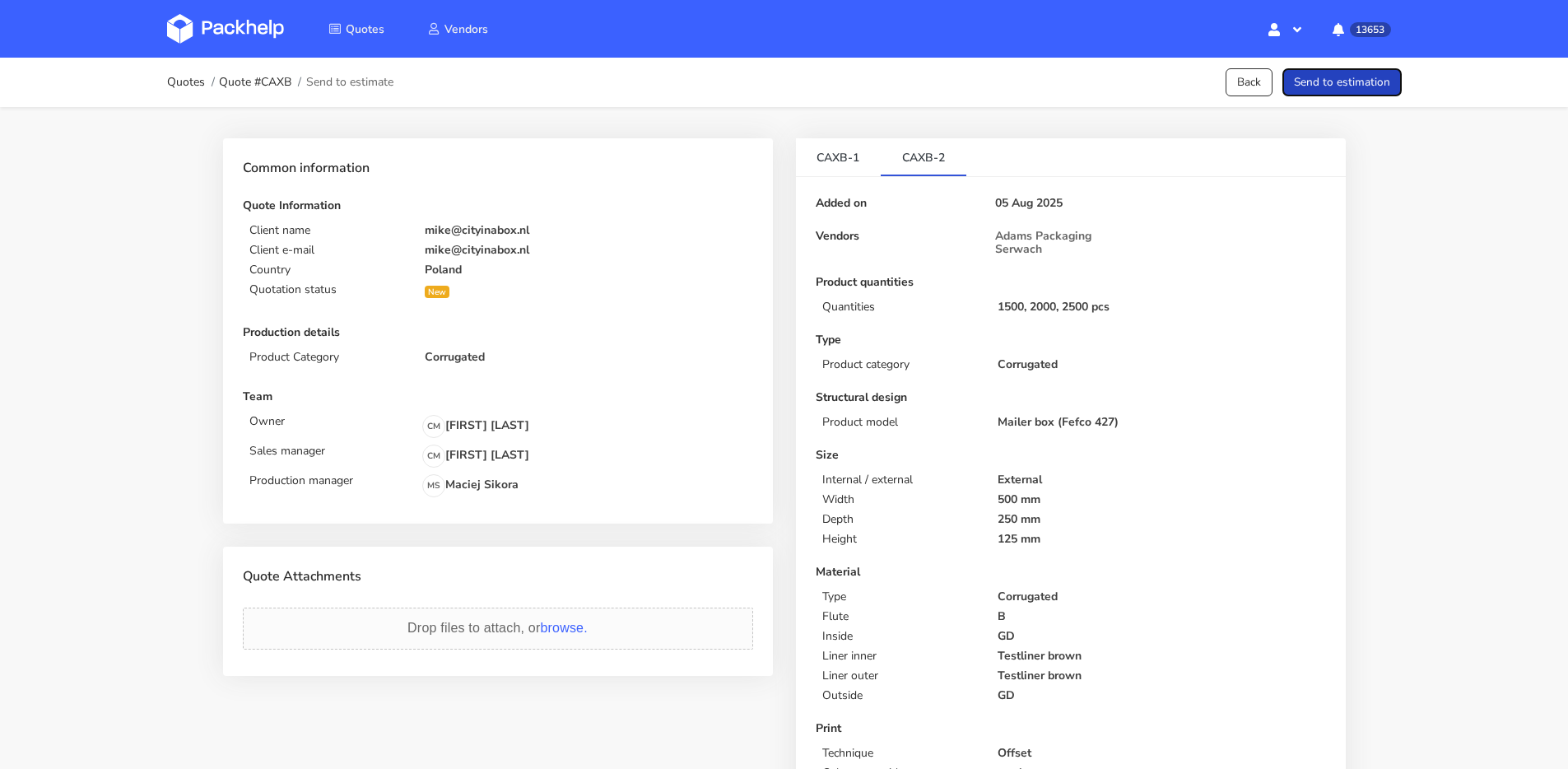 click on "Send to estimation" at bounding box center [1342, 82] 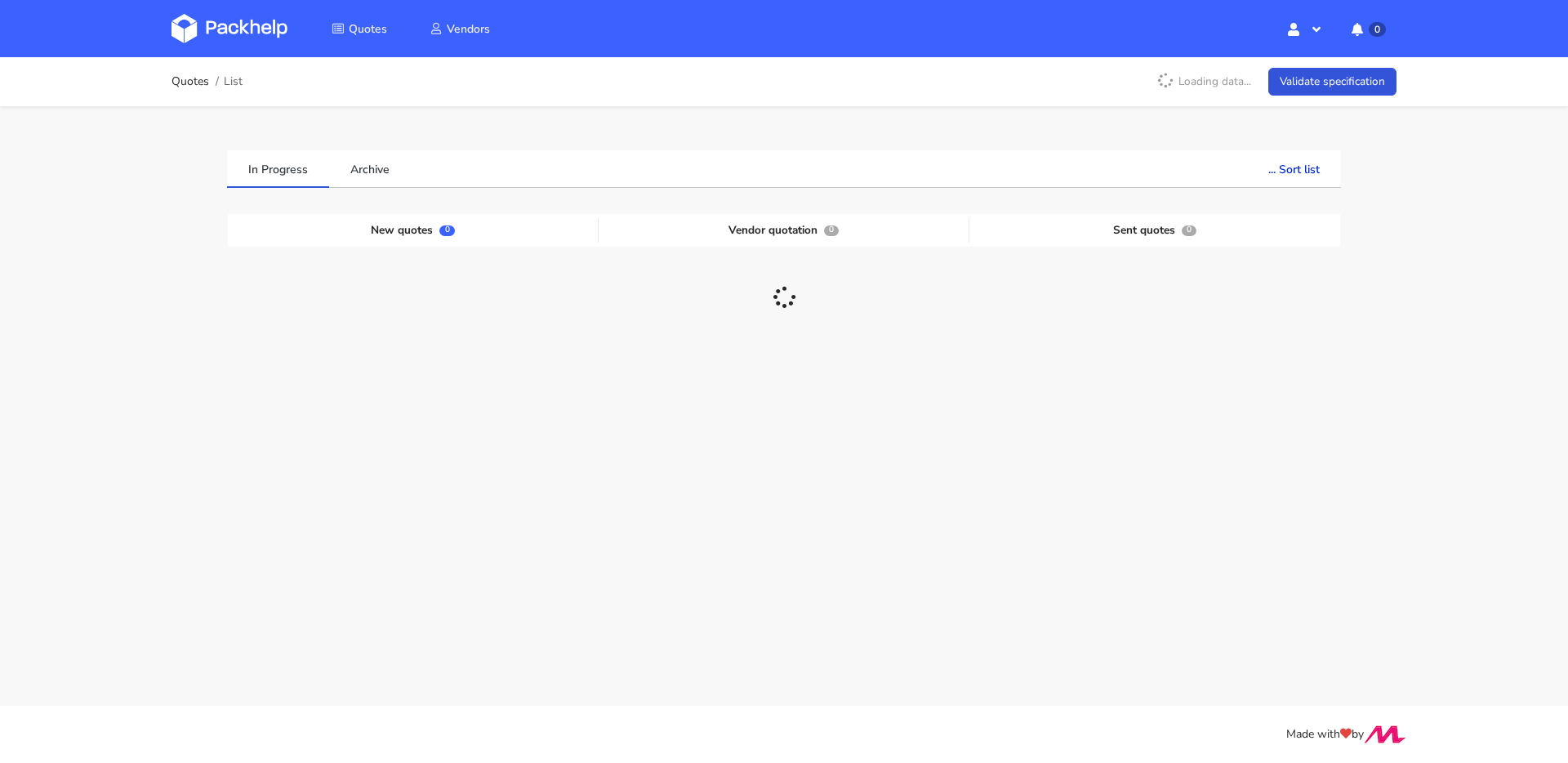 scroll, scrollTop: 0, scrollLeft: 0, axis: both 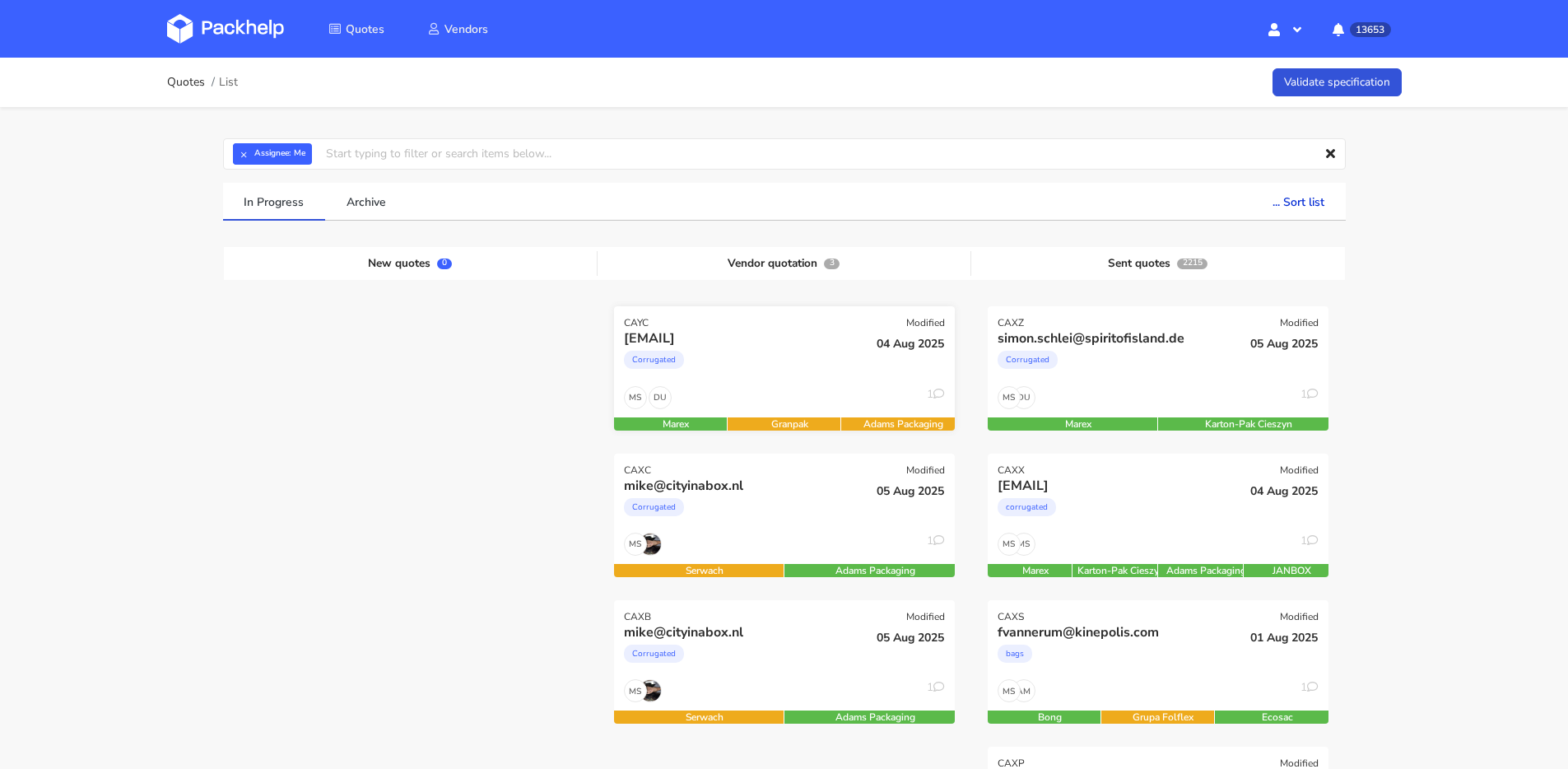 click on "Corrugated" at bounding box center (733, 364) 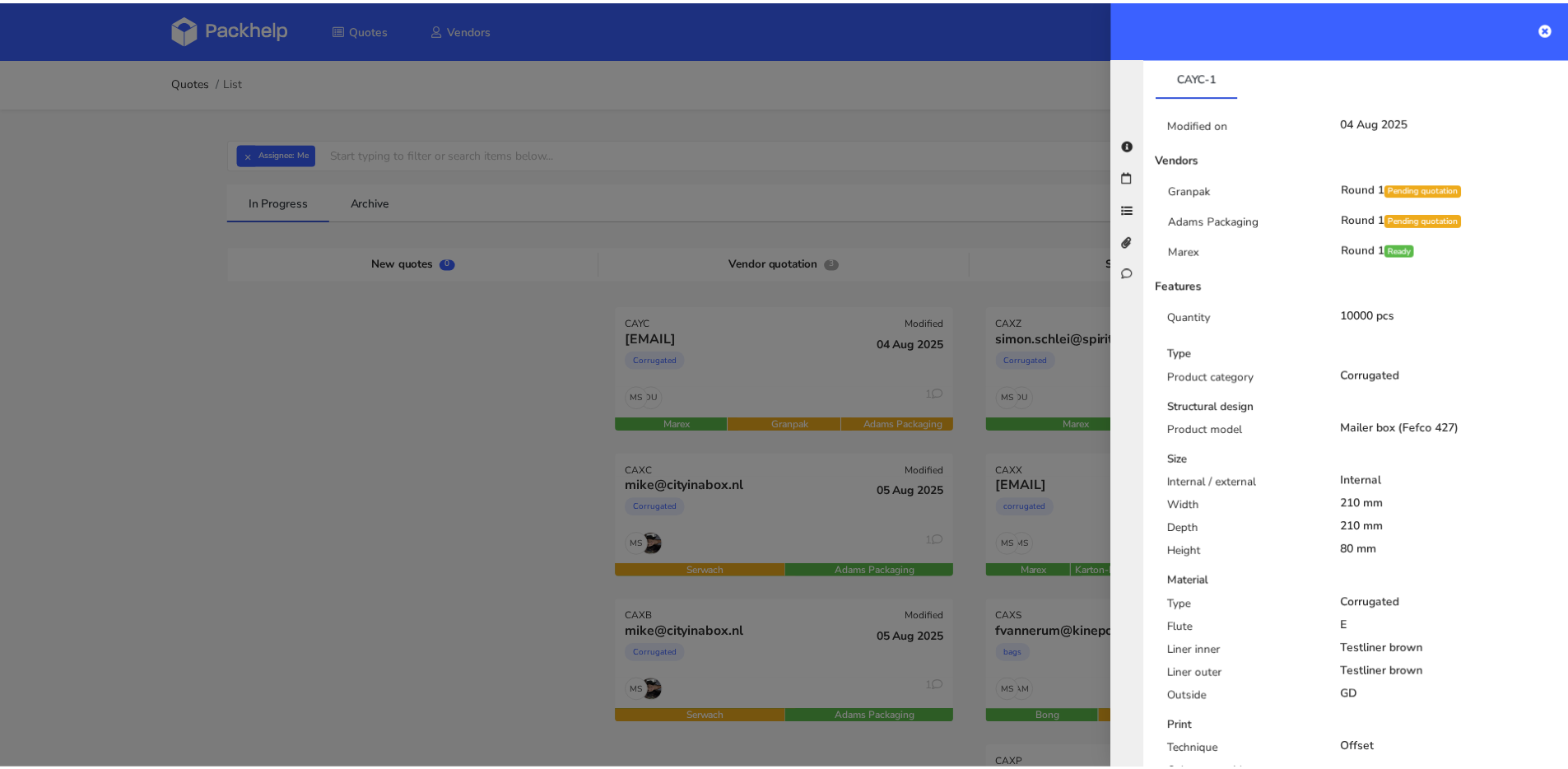 scroll, scrollTop: 407, scrollLeft: 0, axis: vertical 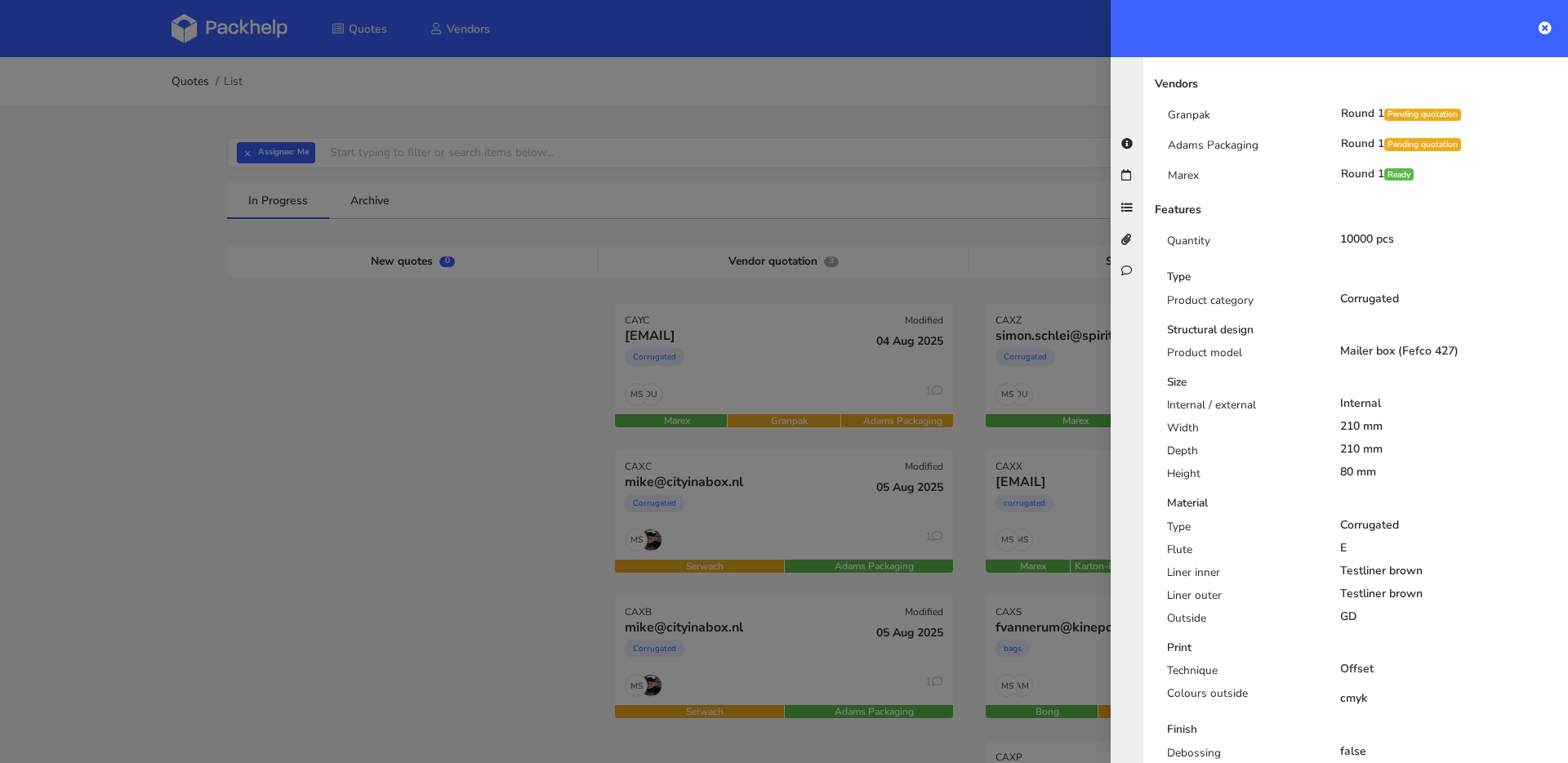 click at bounding box center (784, 382) 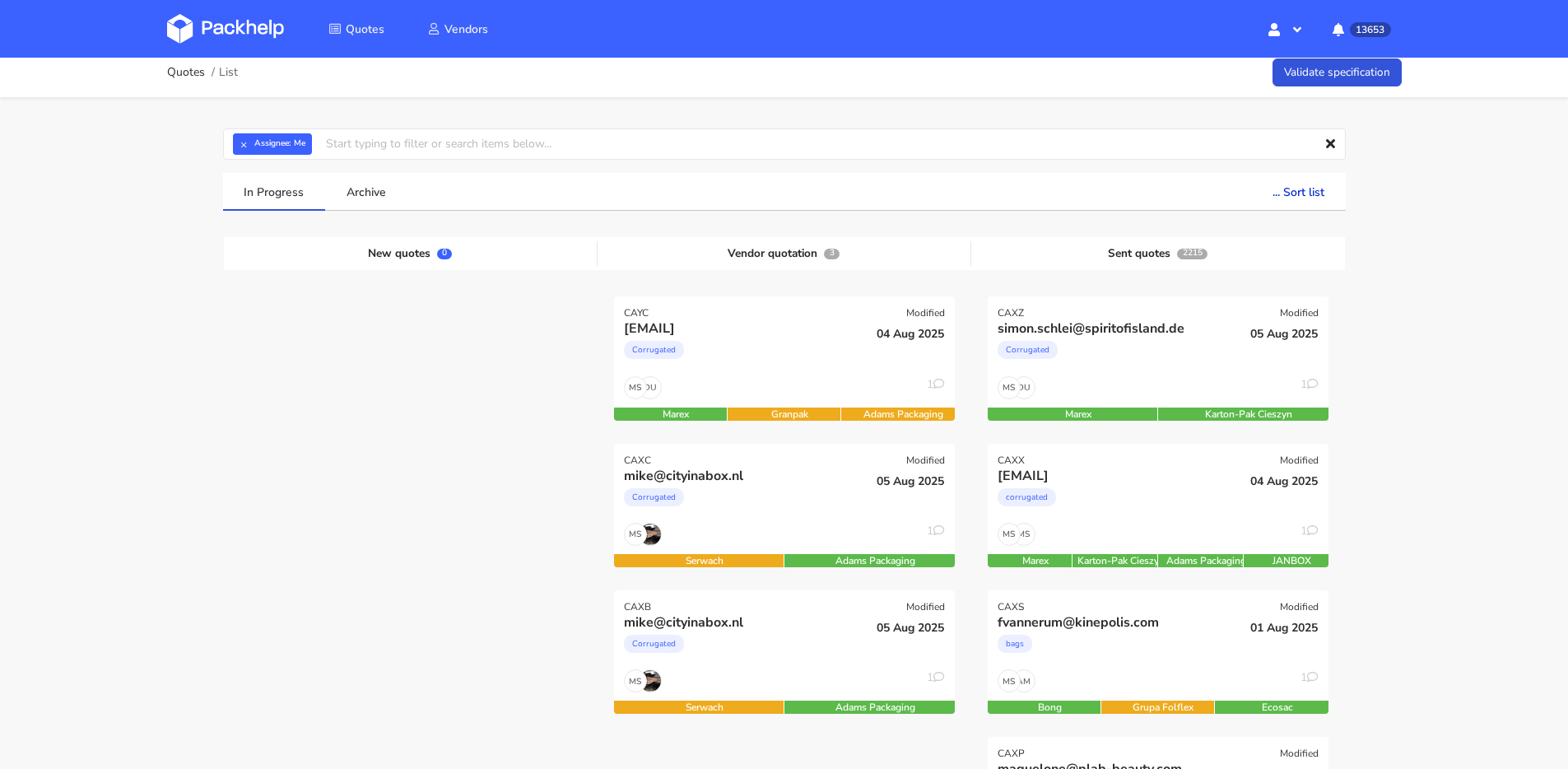 scroll, scrollTop: 0, scrollLeft: 0, axis: both 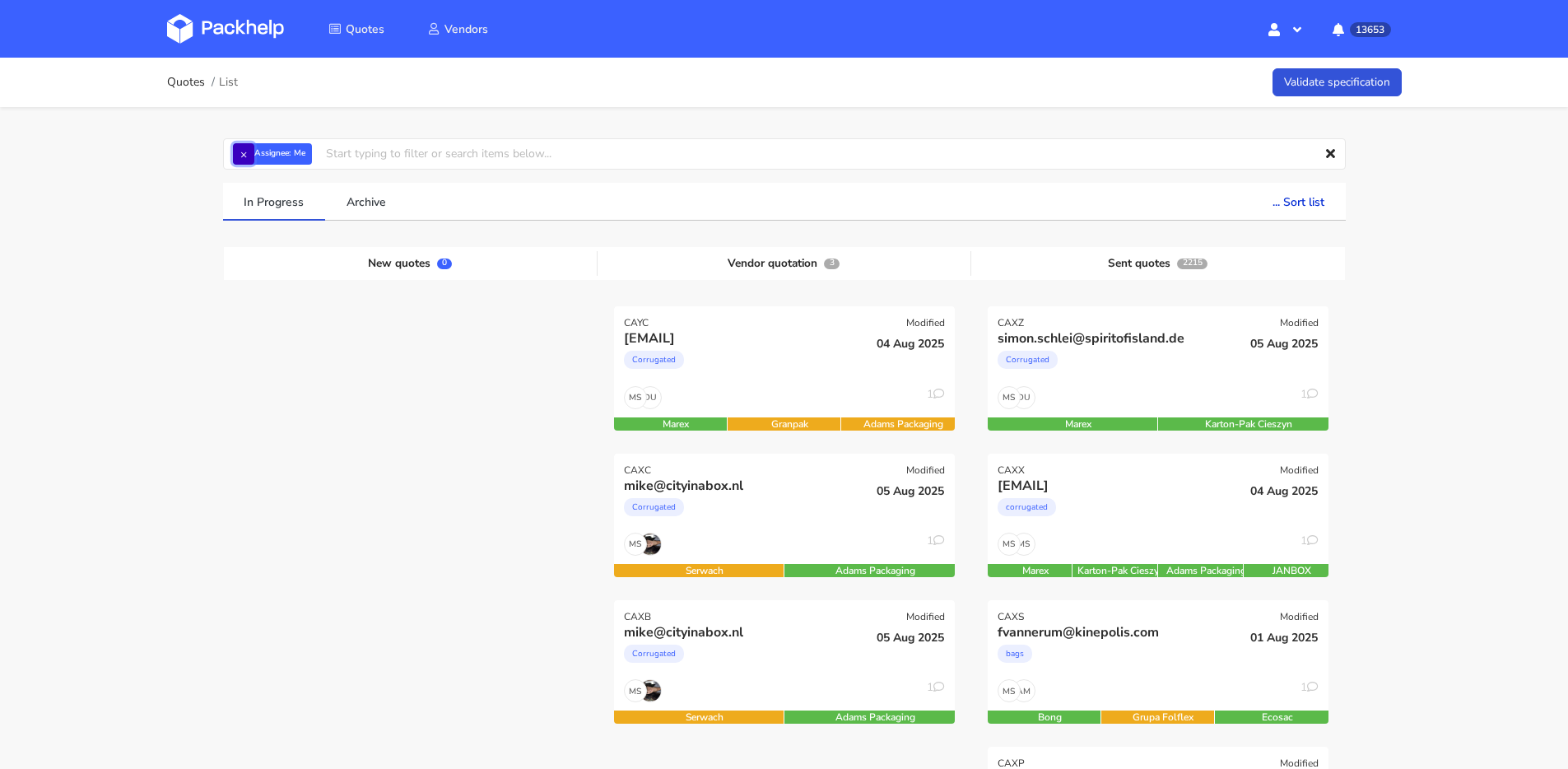 click on "×" at bounding box center [244, 154] 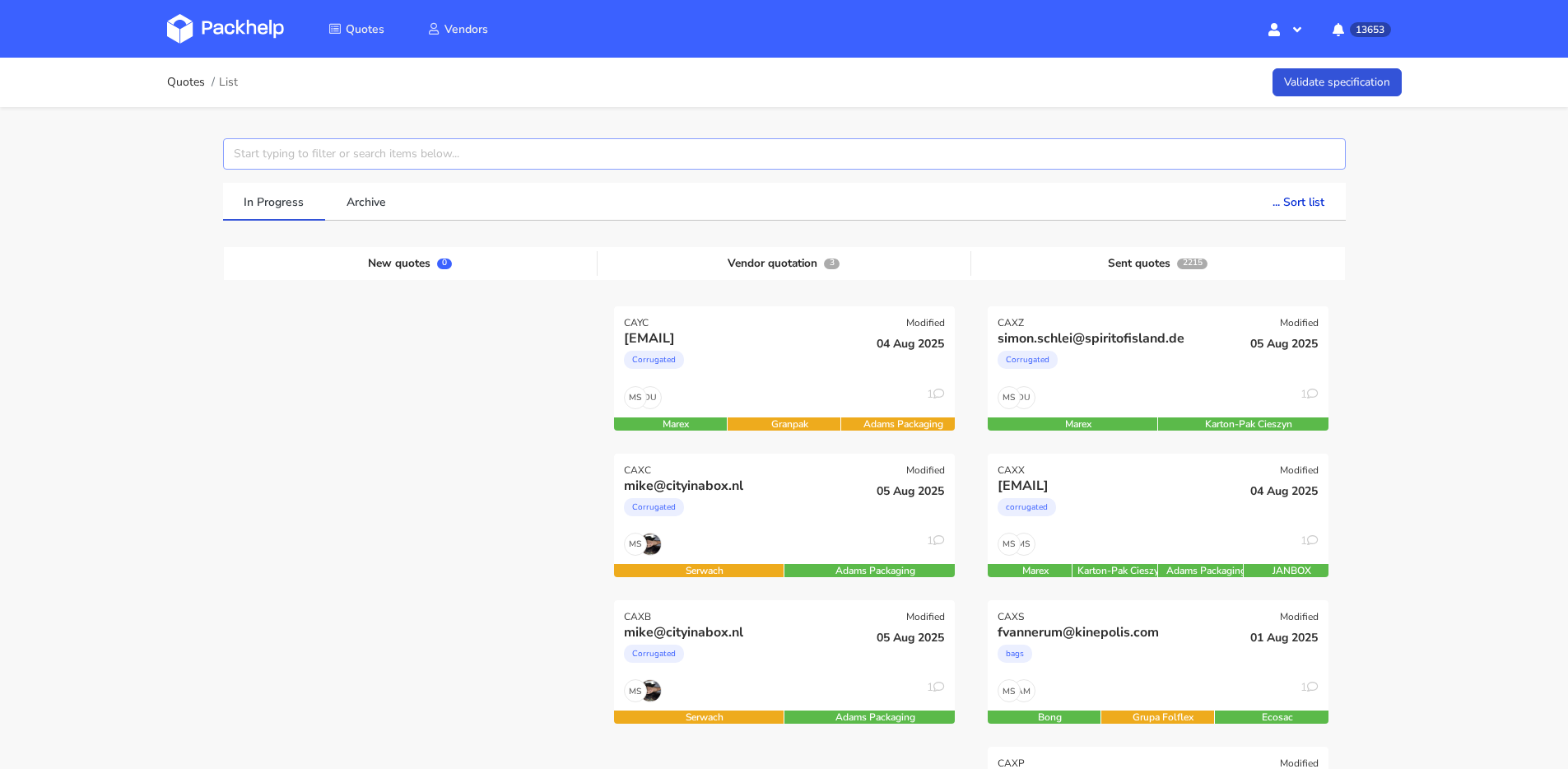 click at bounding box center (784, 154) 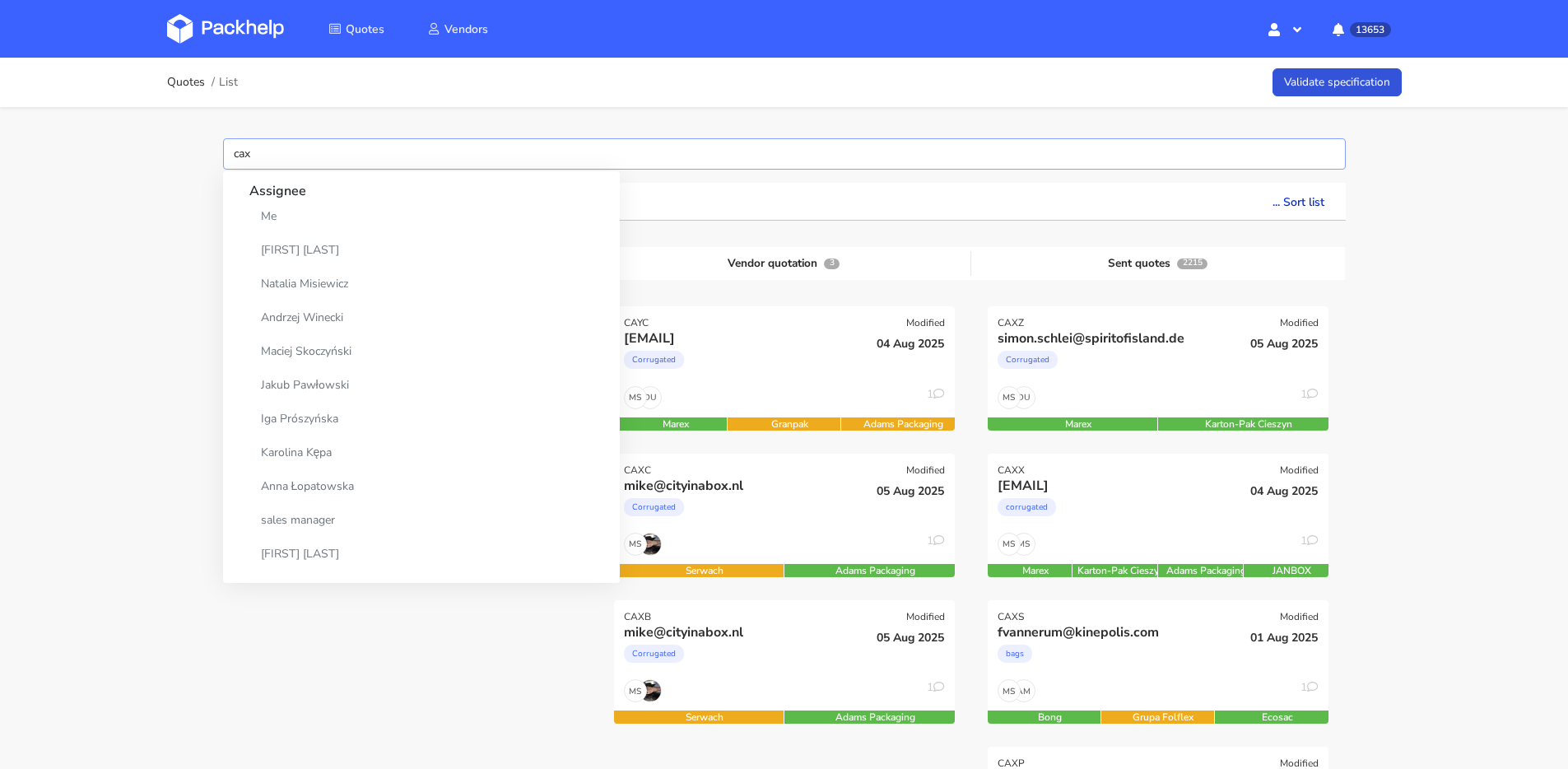 type on "caxd" 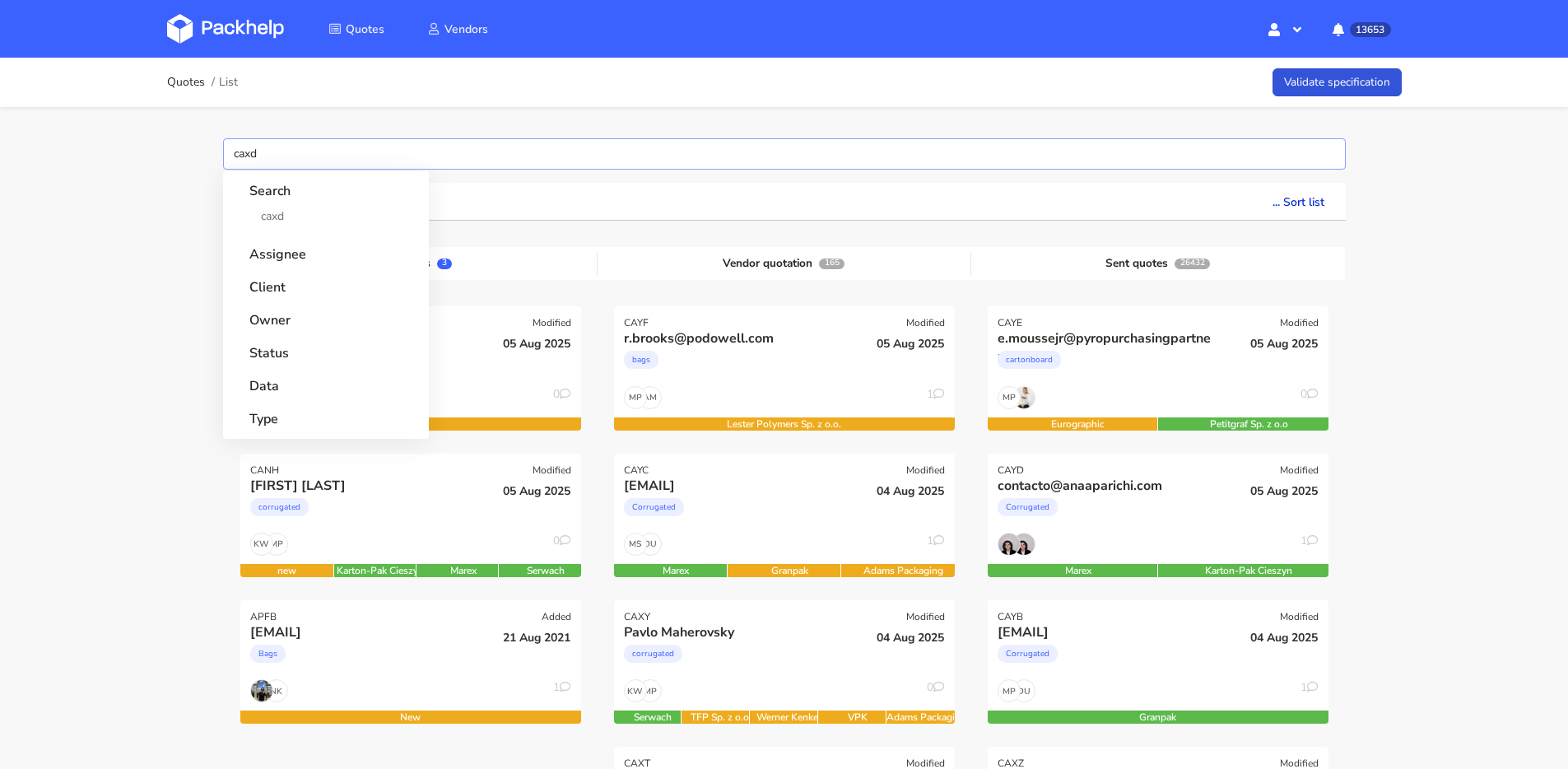 type 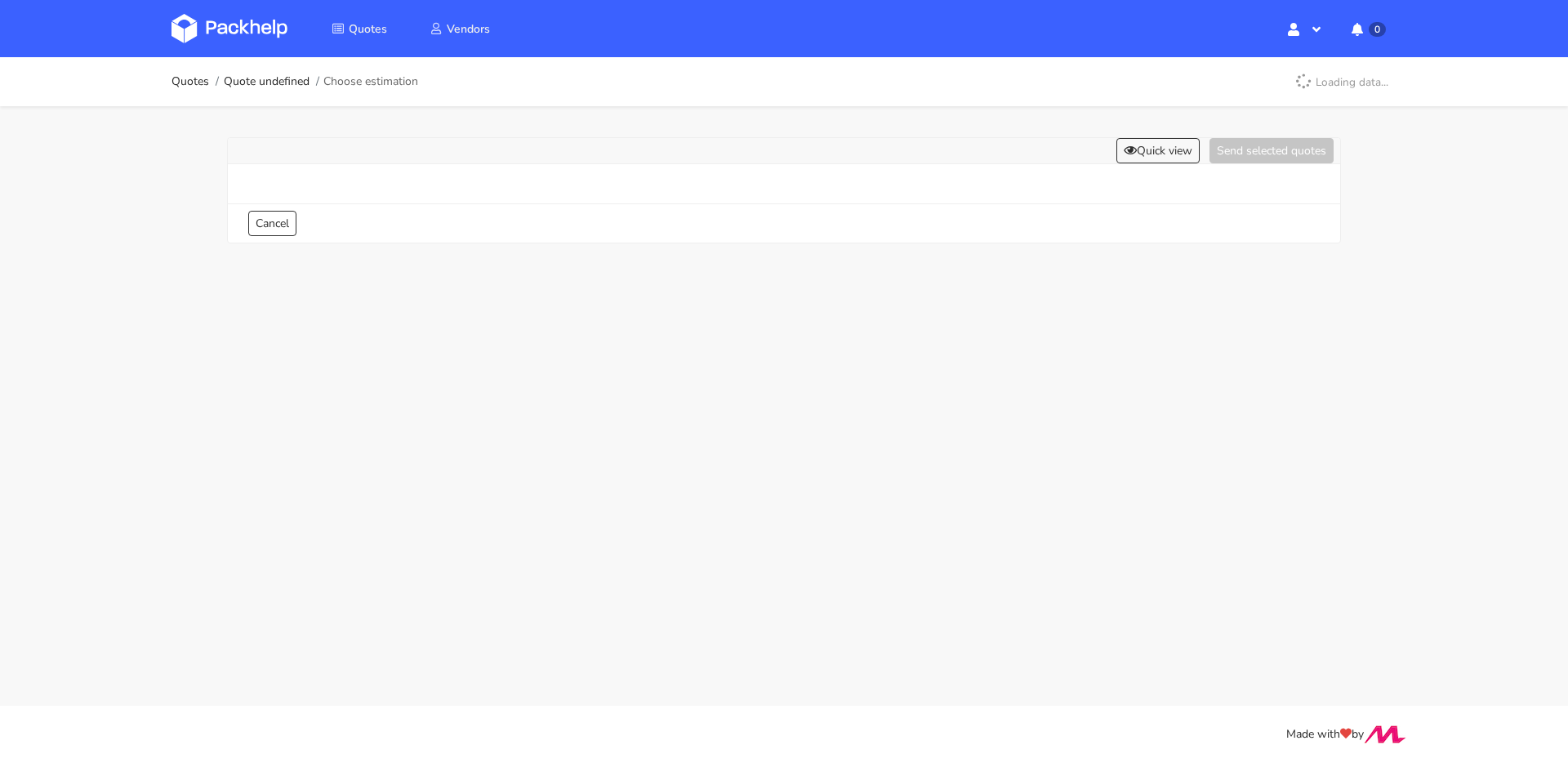 scroll, scrollTop: 0, scrollLeft: 0, axis: both 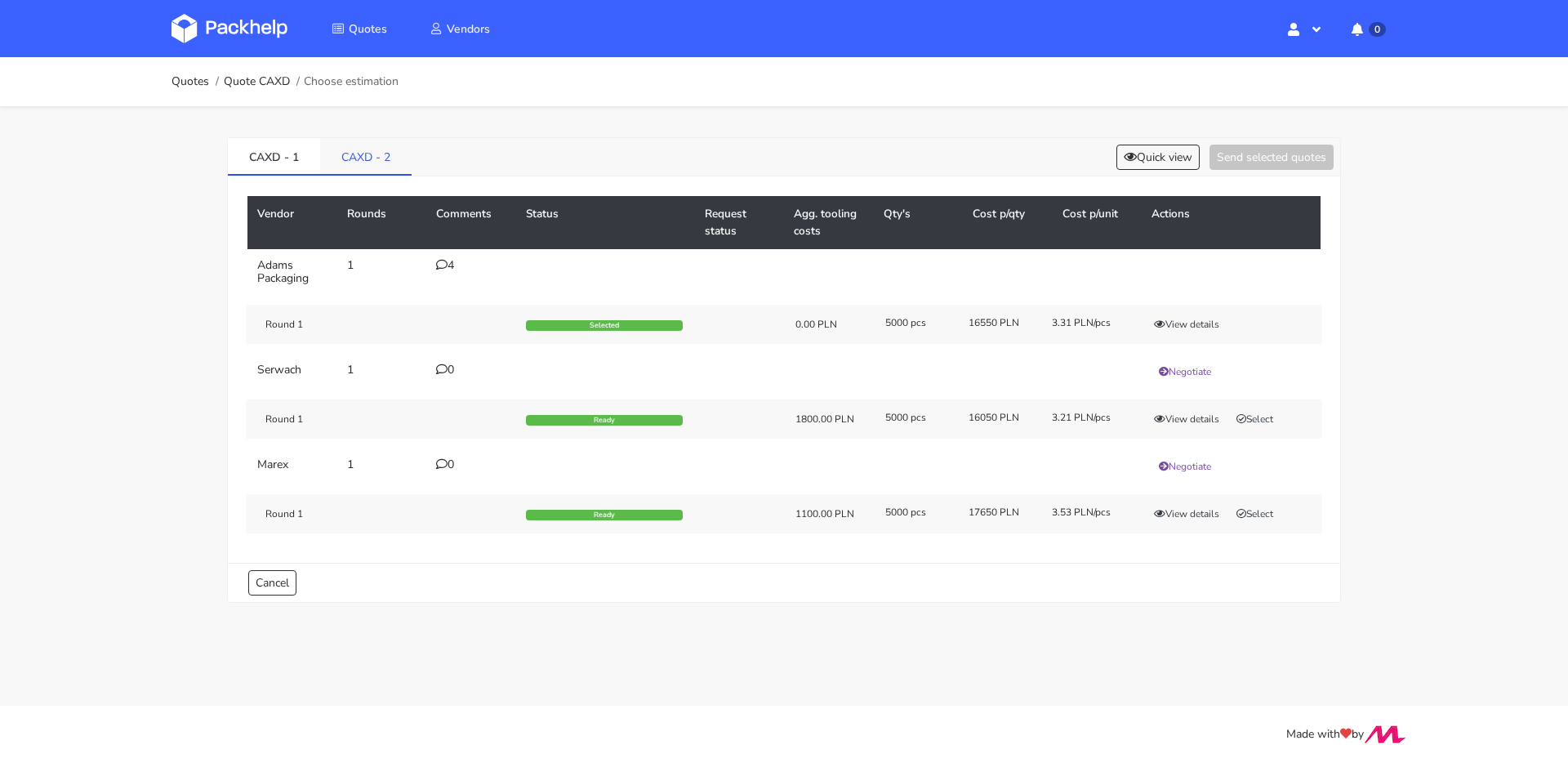 click on "CAXD - 2" at bounding box center [366, 156] 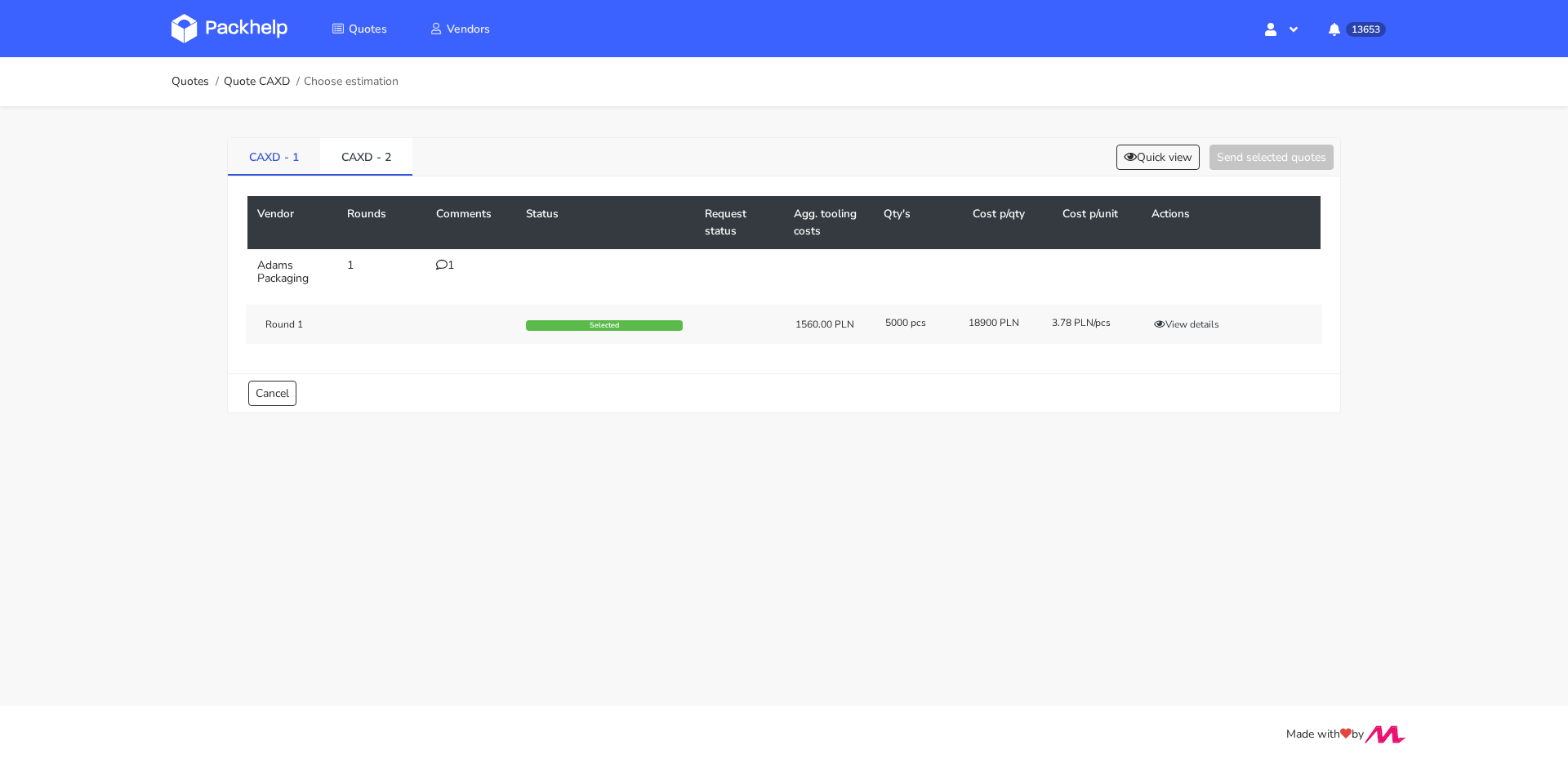 click on "CAXD - 1" at bounding box center [274, 156] 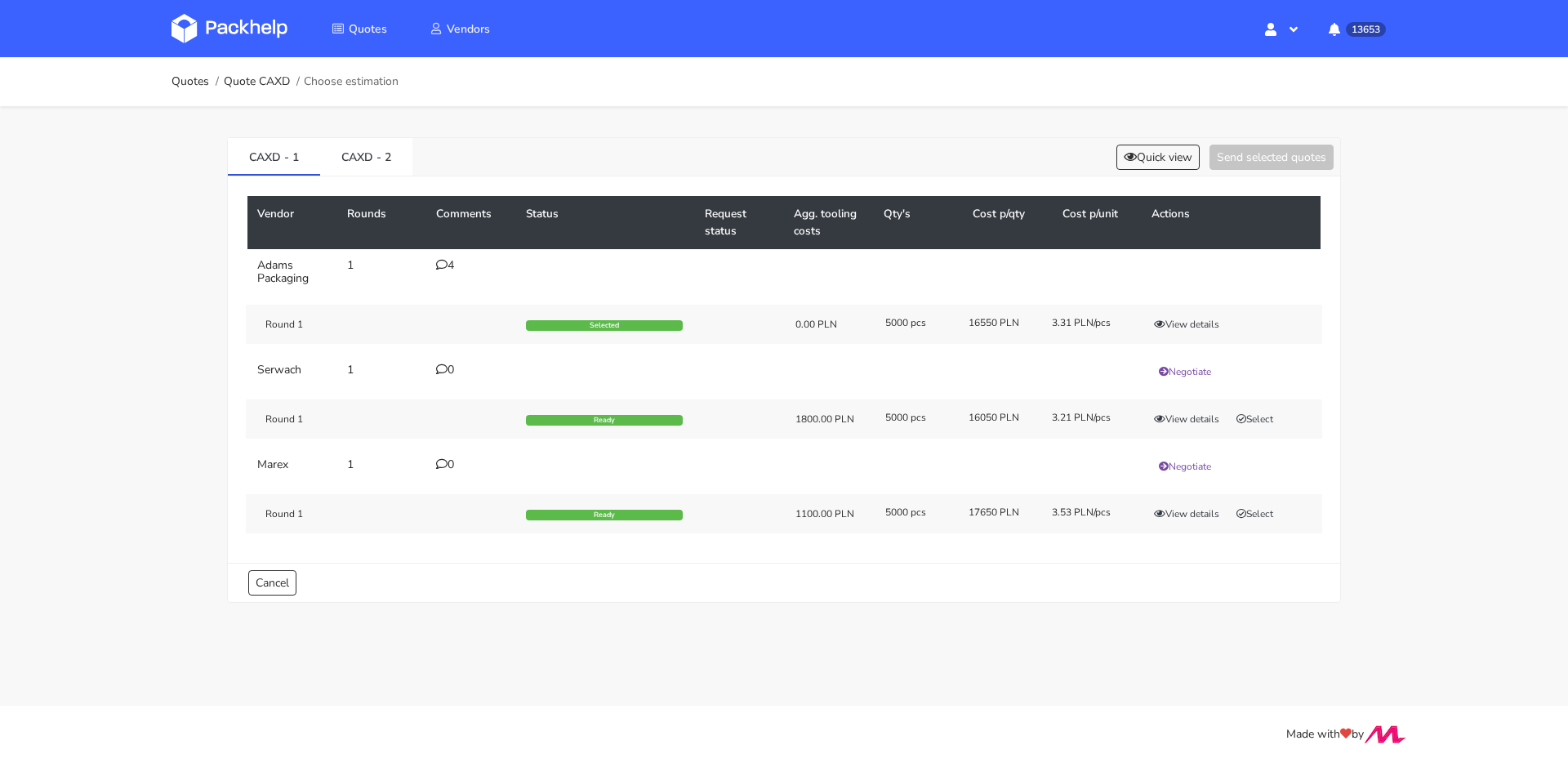 click at bounding box center [442, 265] 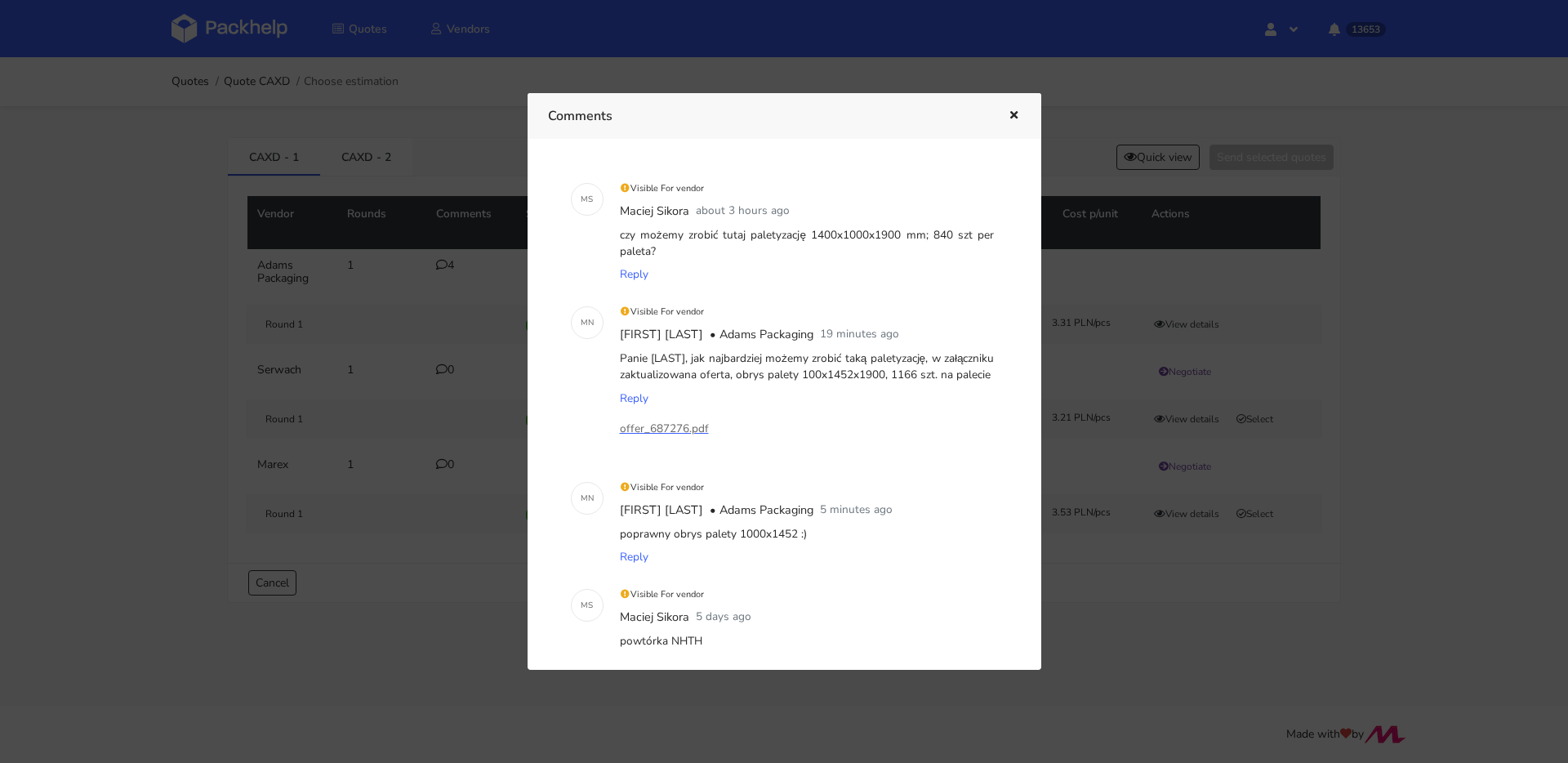 scroll, scrollTop: 0, scrollLeft: 0, axis: both 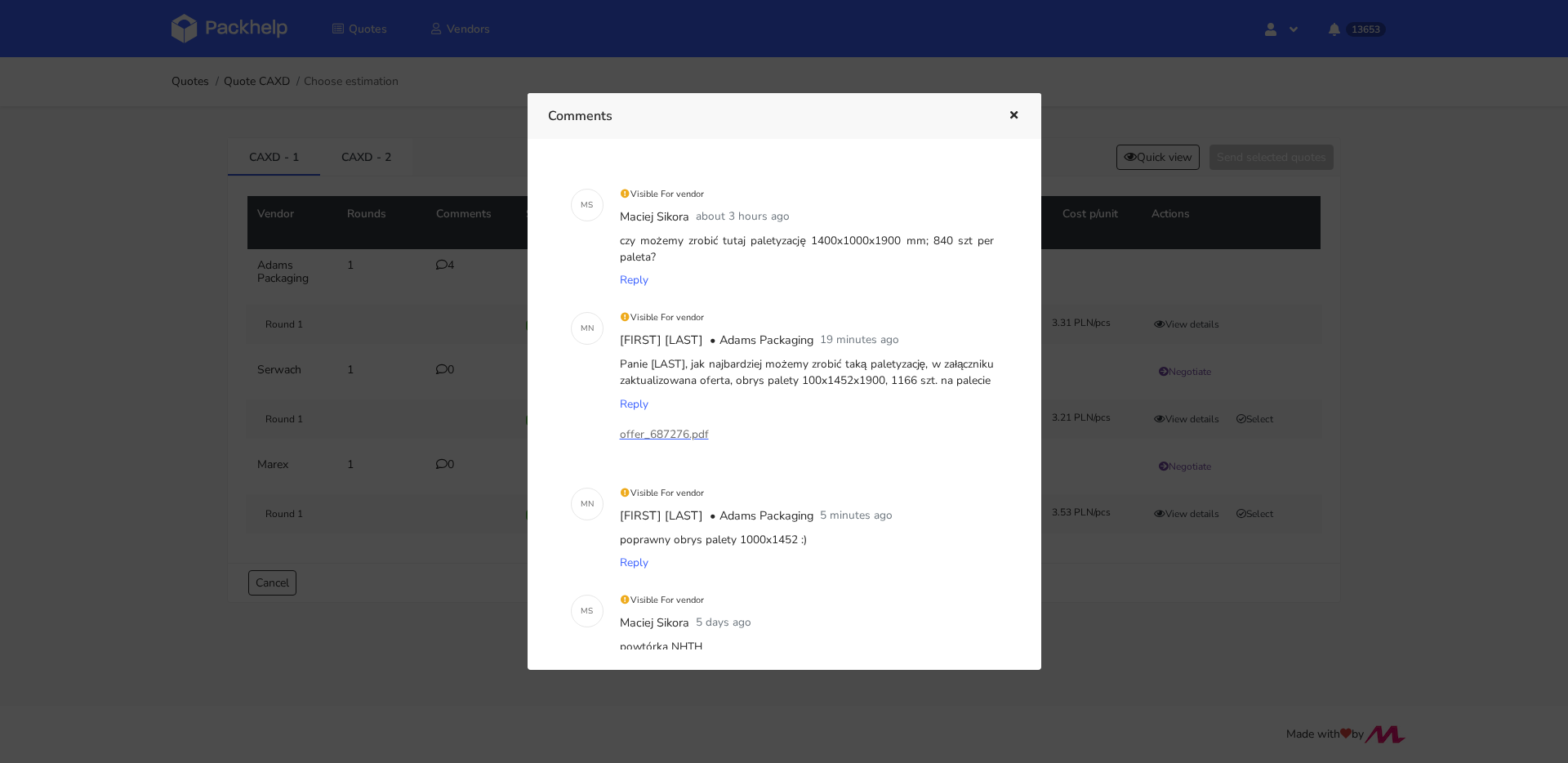 click at bounding box center (1013, 116) 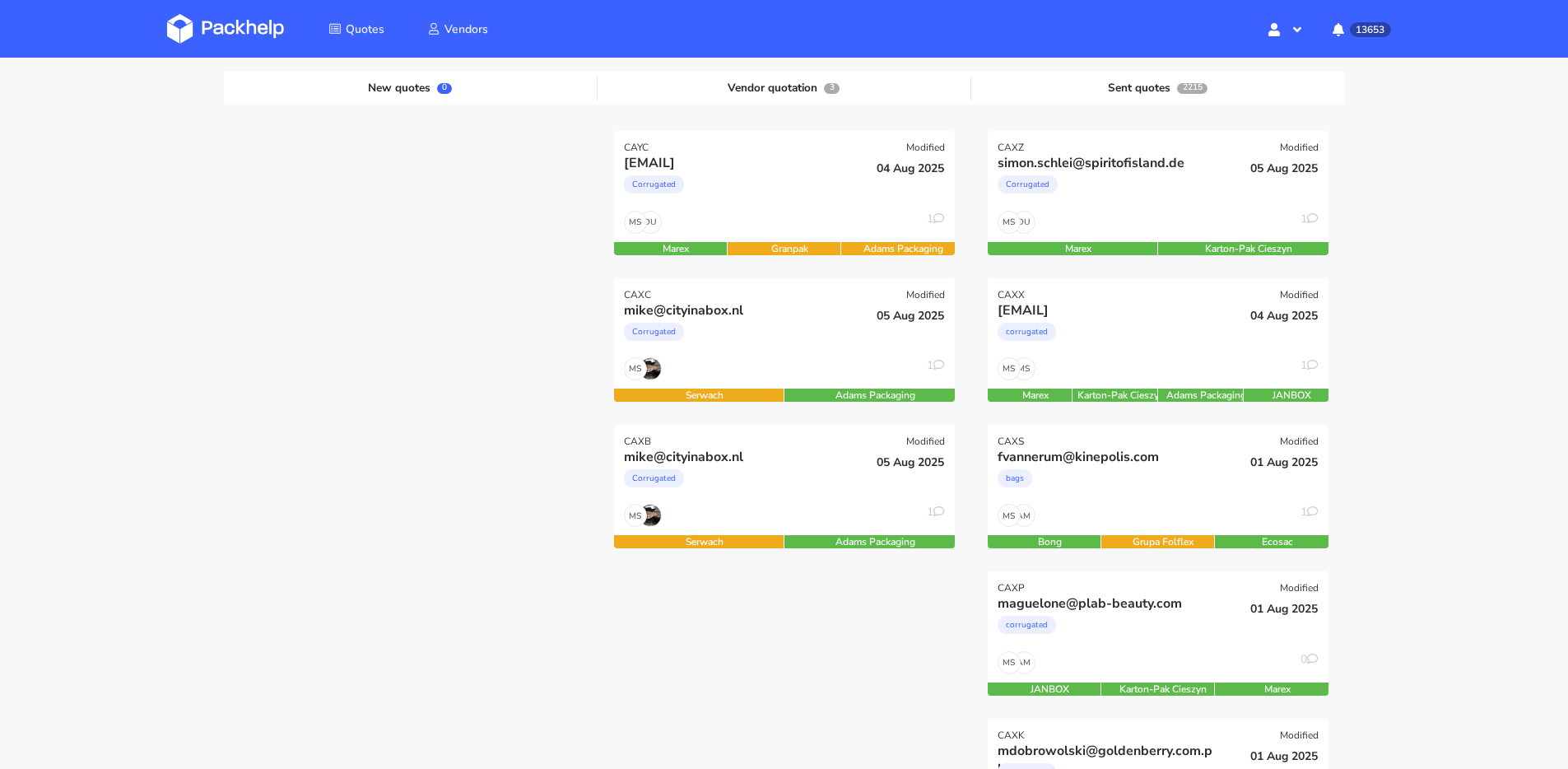 scroll, scrollTop: 169, scrollLeft: 0, axis: vertical 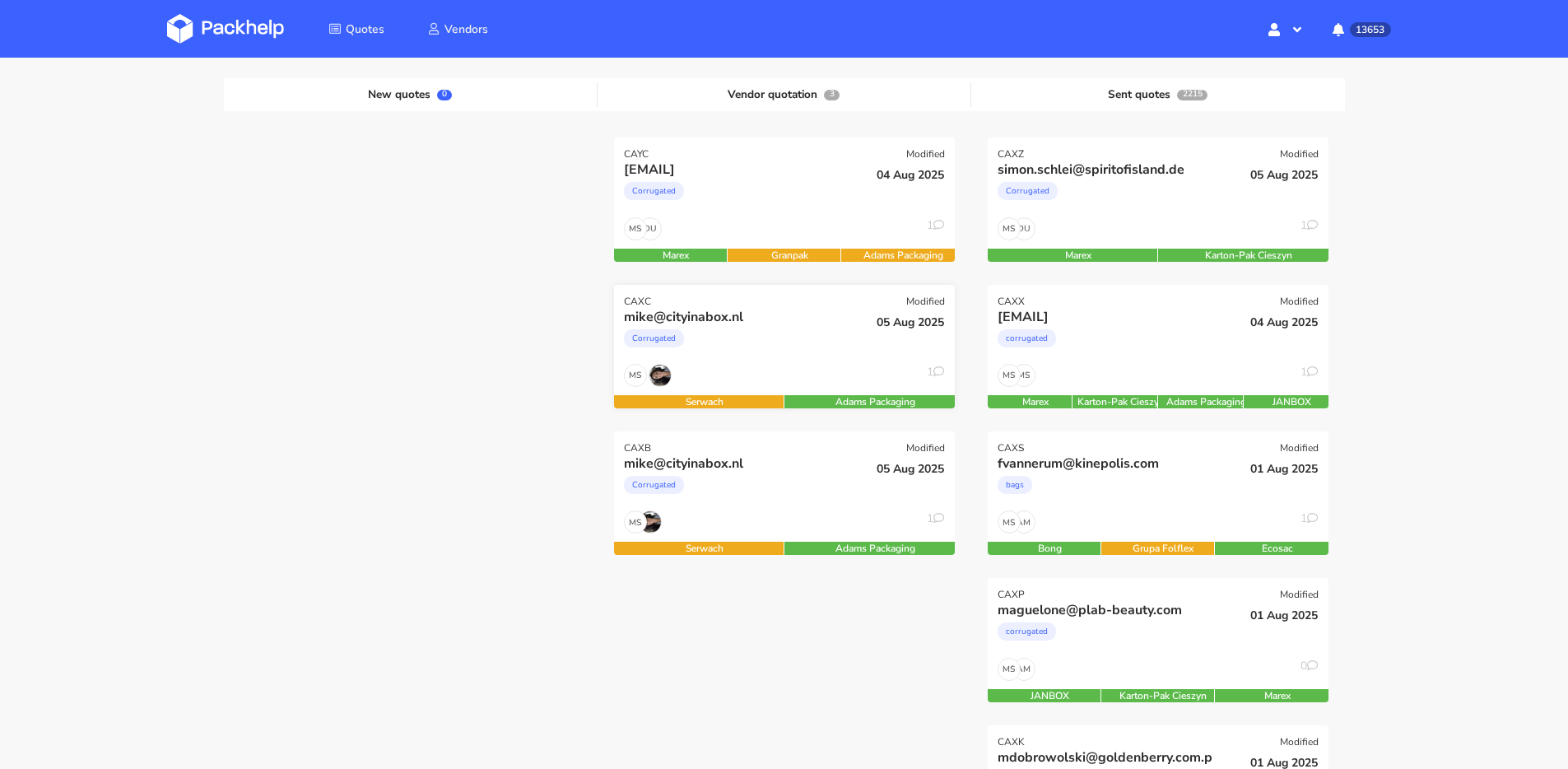 click on "Corrugated" at bounding box center [733, 343] 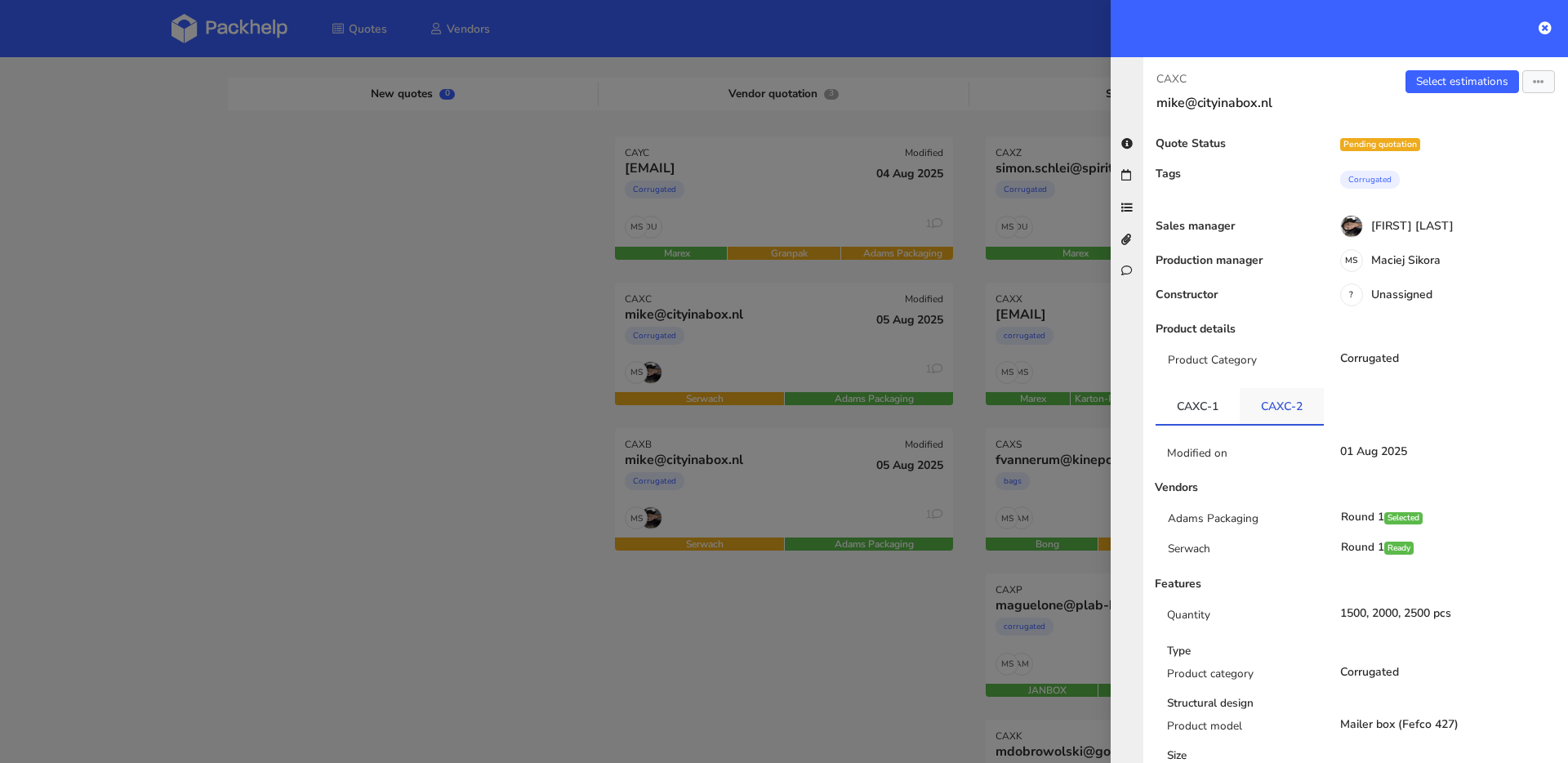 click on "CAXC-2" at bounding box center [1281, 406] 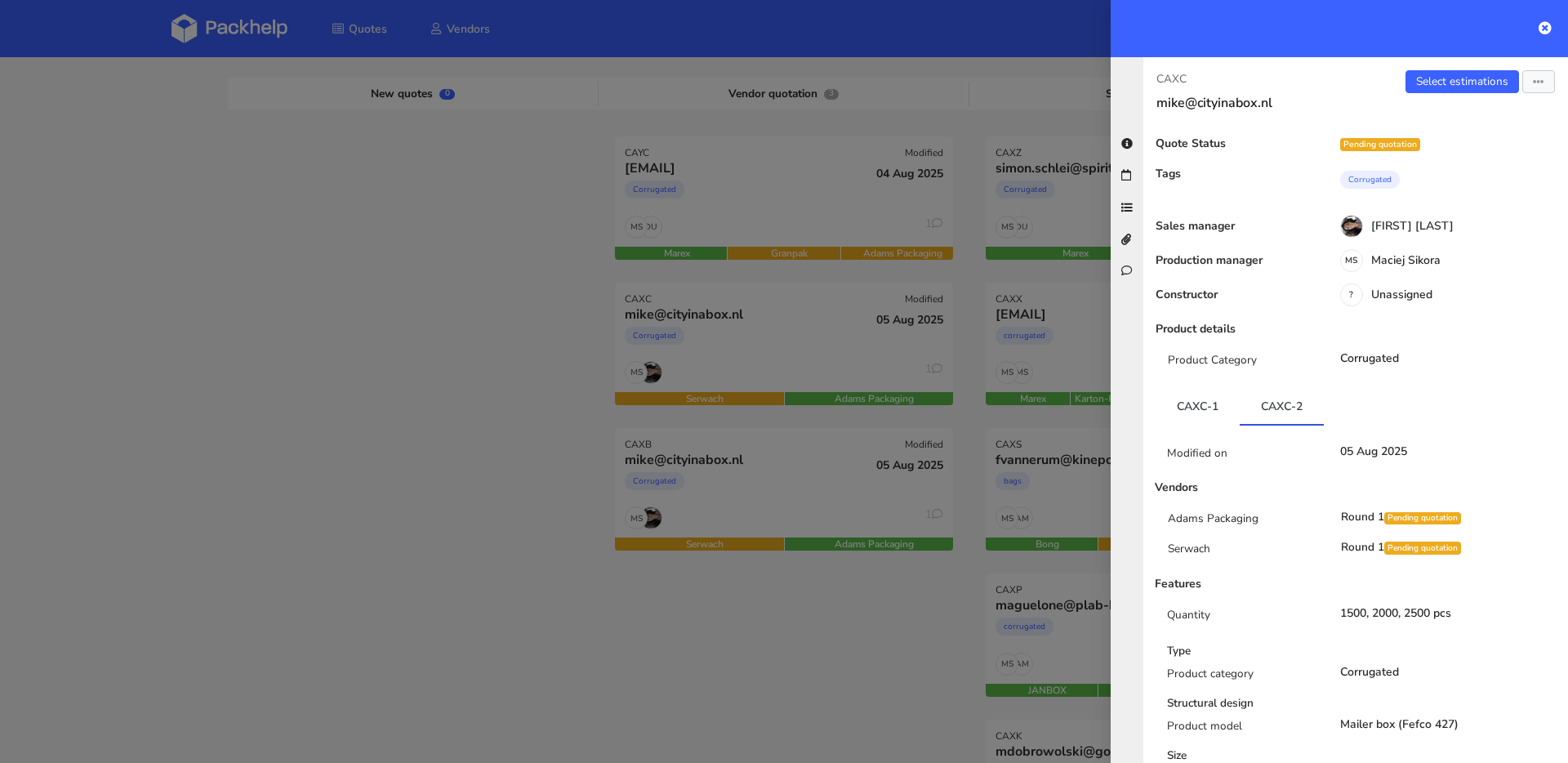 click at bounding box center [784, 382] 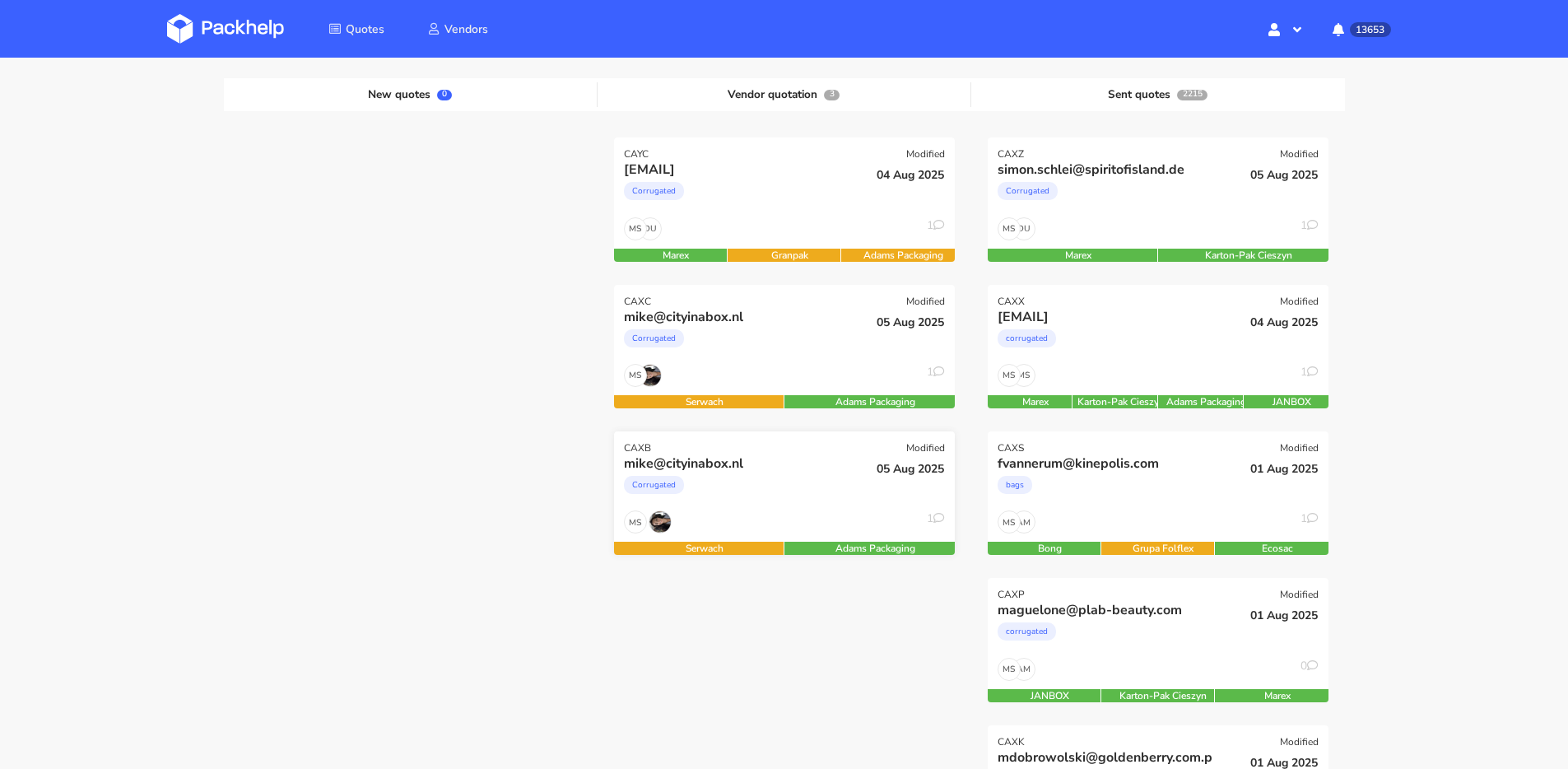 click on "Corrugated" at bounding box center (733, 489) 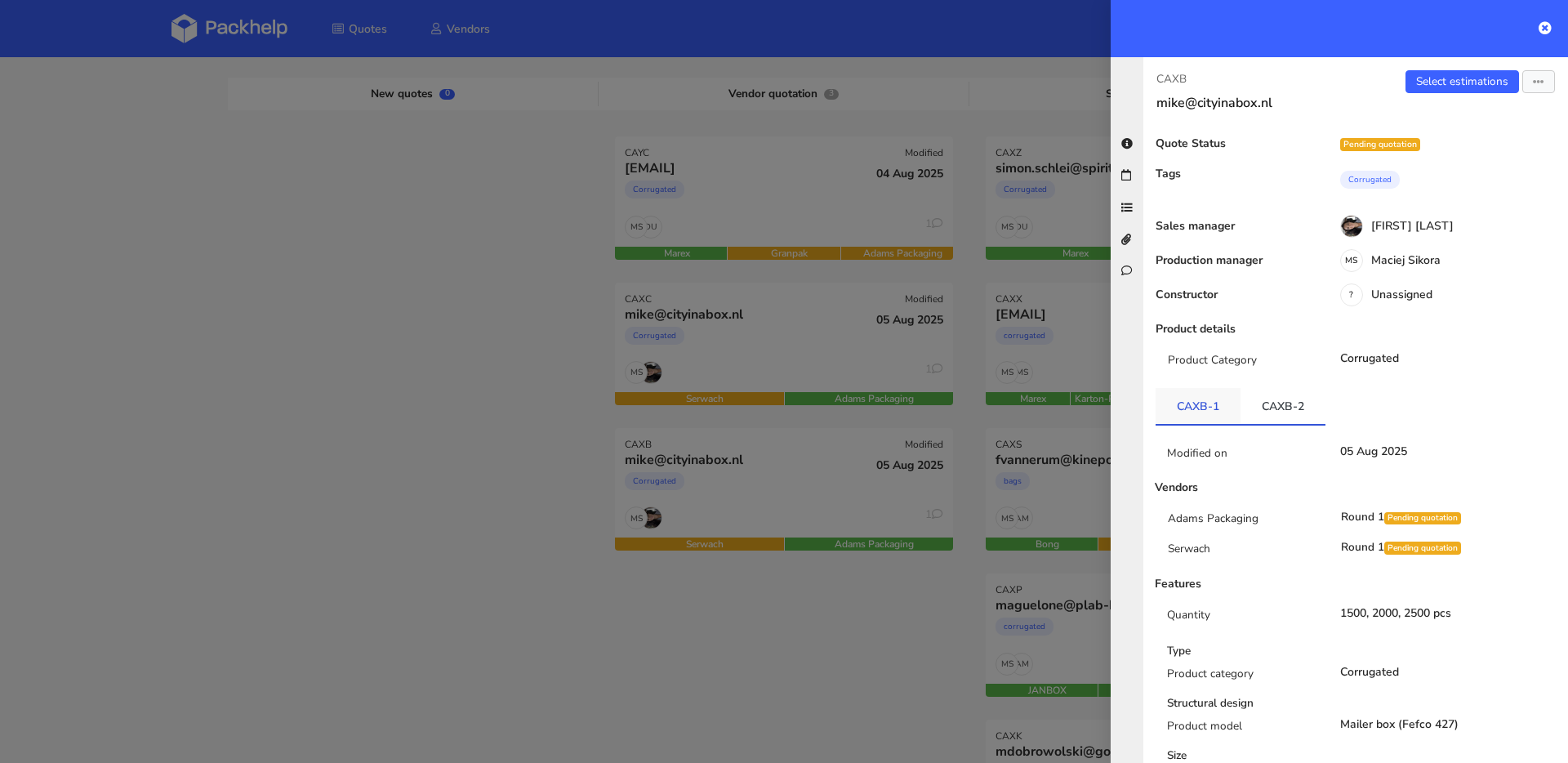click on "CAXB-1" at bounding box center (1198, 406) 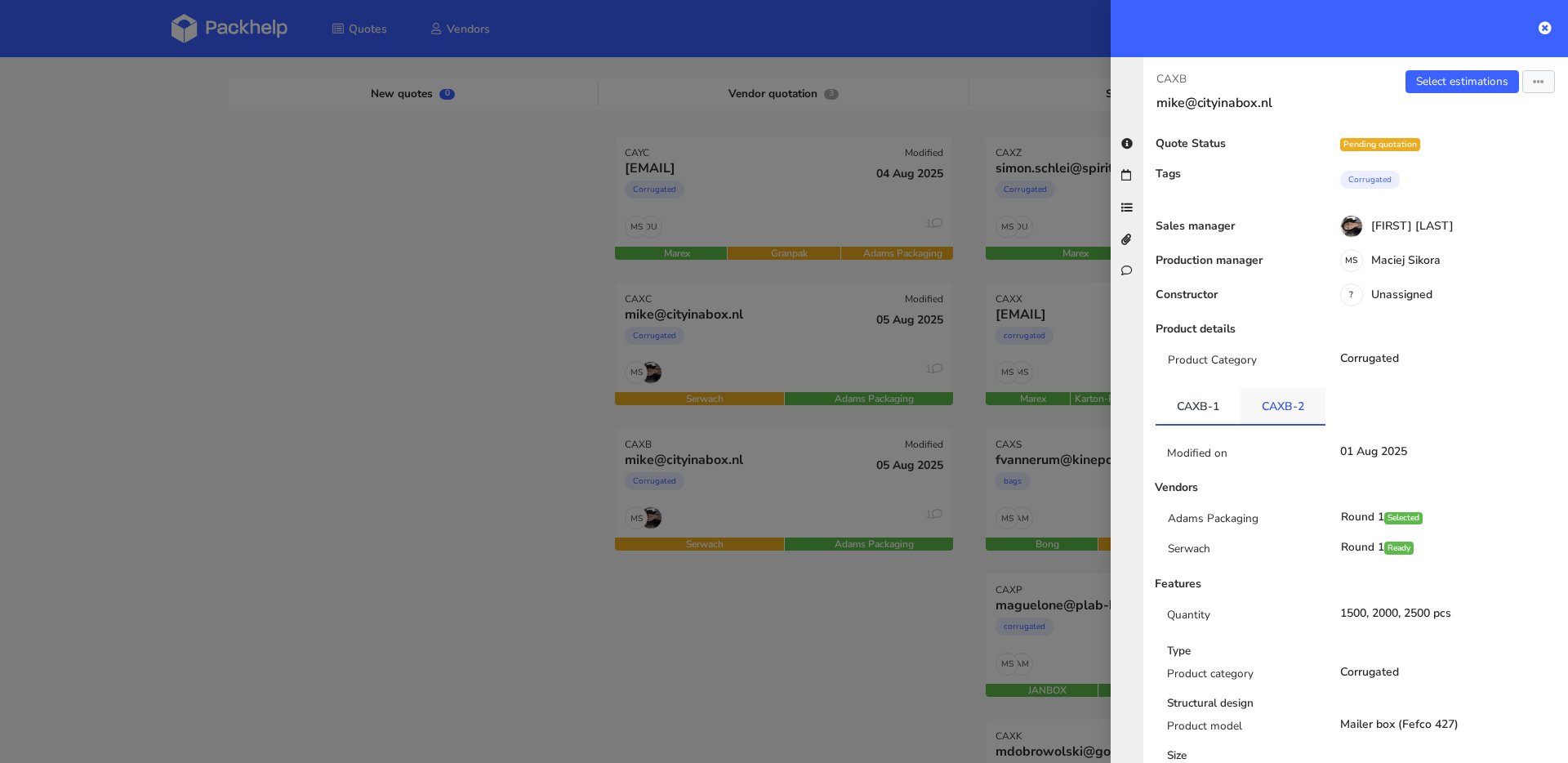 click on "CAXB-2" at bounding box center [1283, 406] 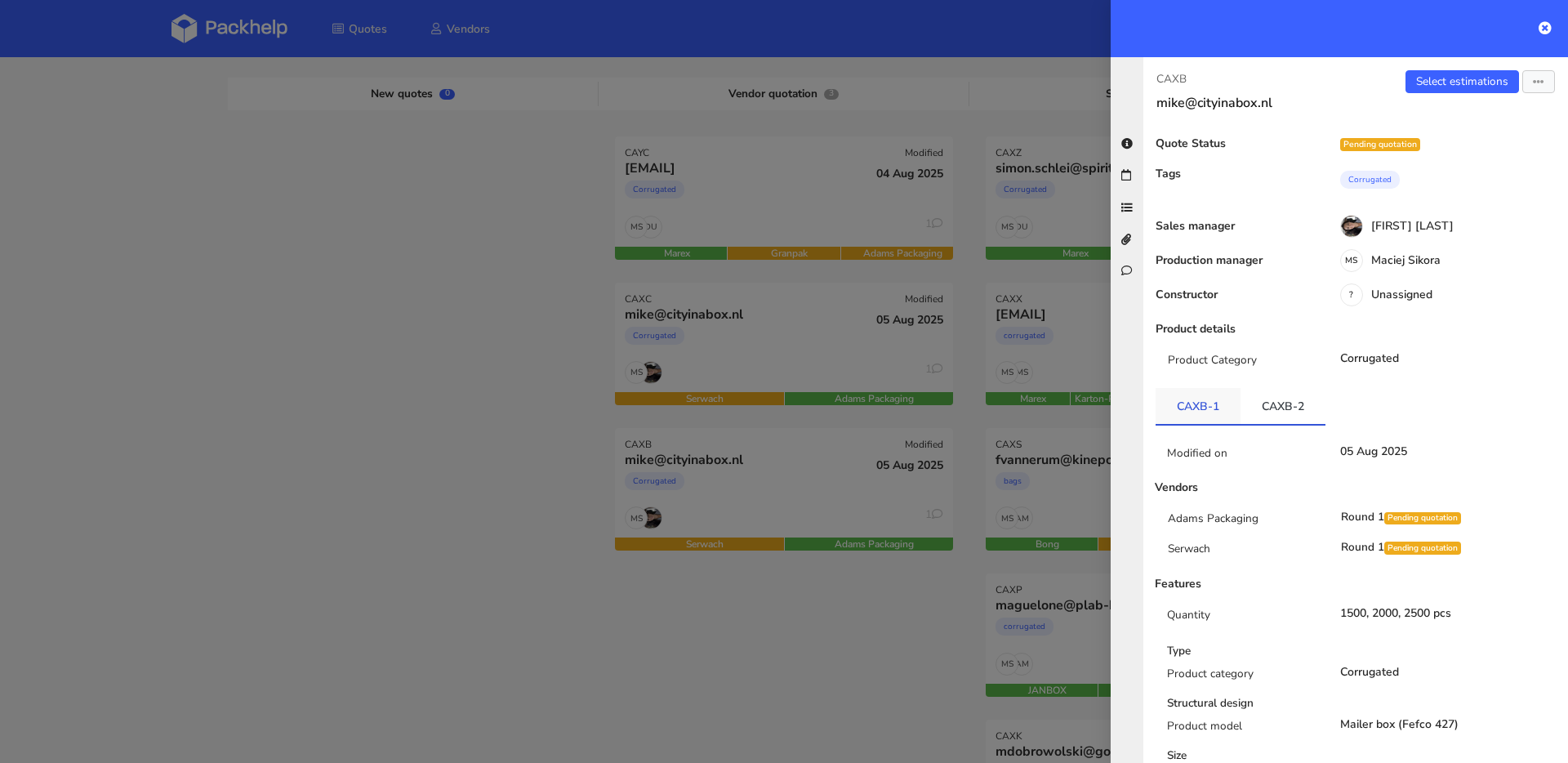 click on "CAXB-1" at bounding box center (1198, 406) 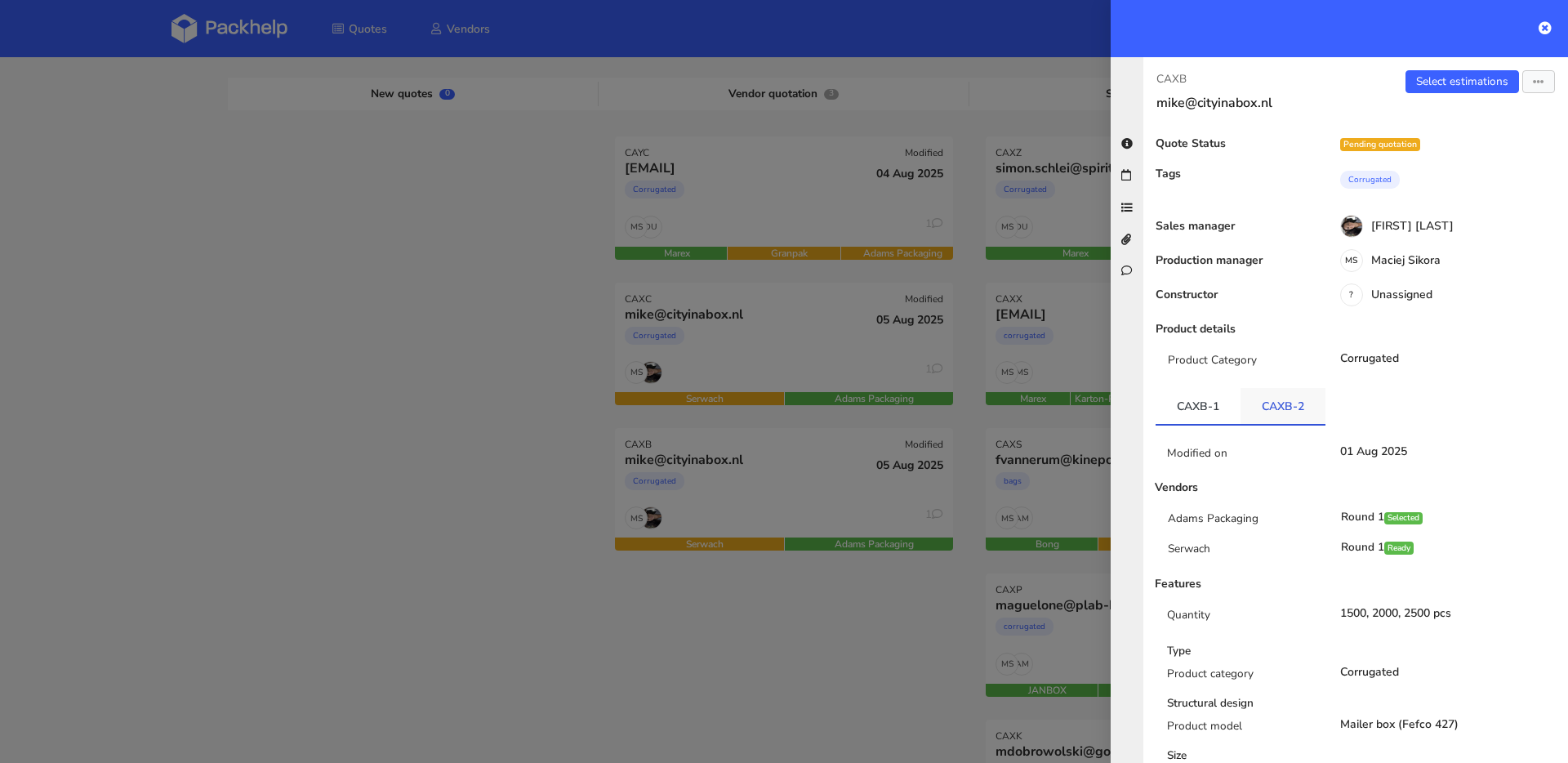 click on "CAXB-2" at bounding box center (1283, 406) 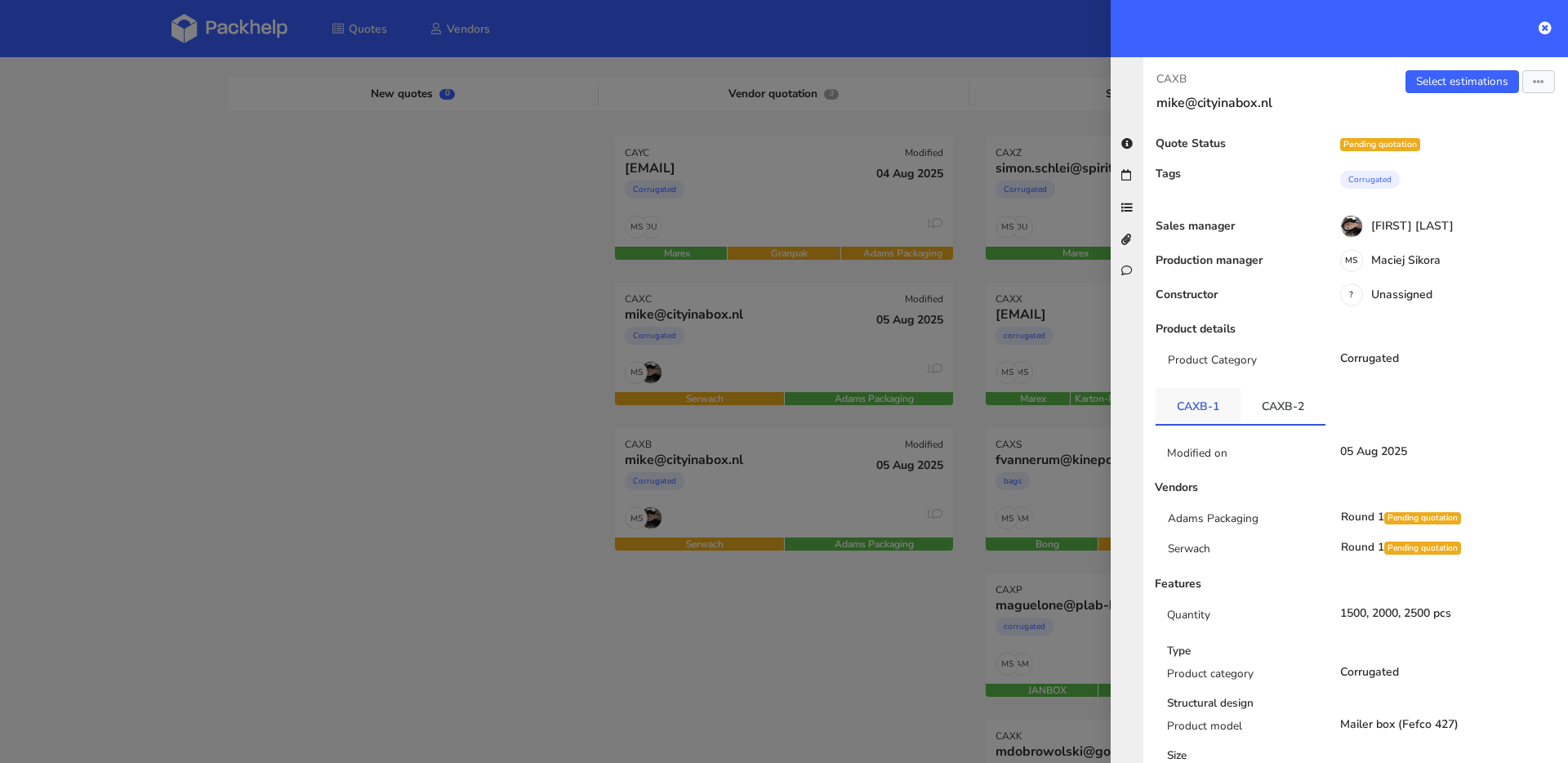 click on "CAXB-1" at bounding box center (1198, 406) 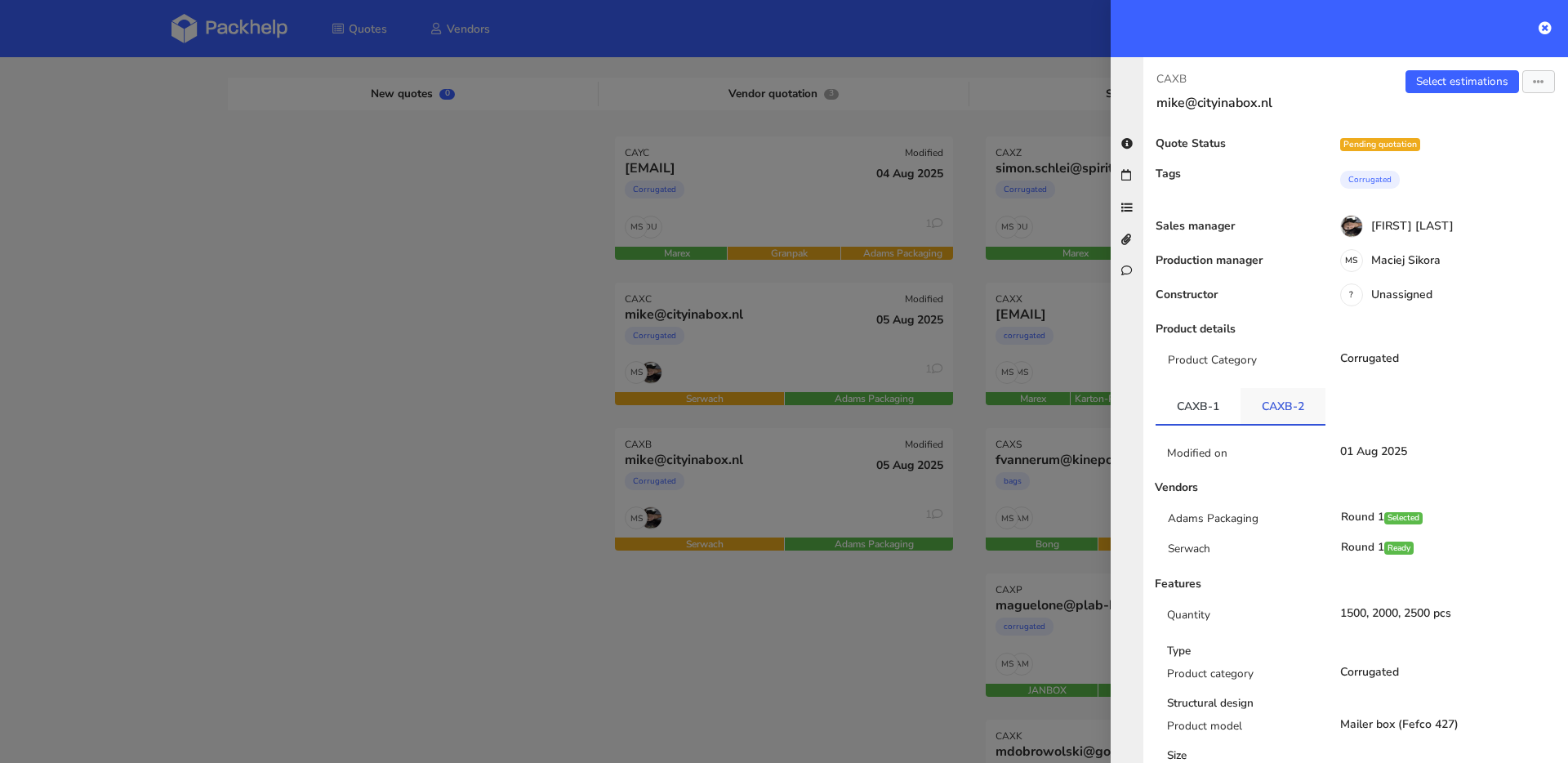 click on "CAXB-2" at bounding box center [1283, 406] 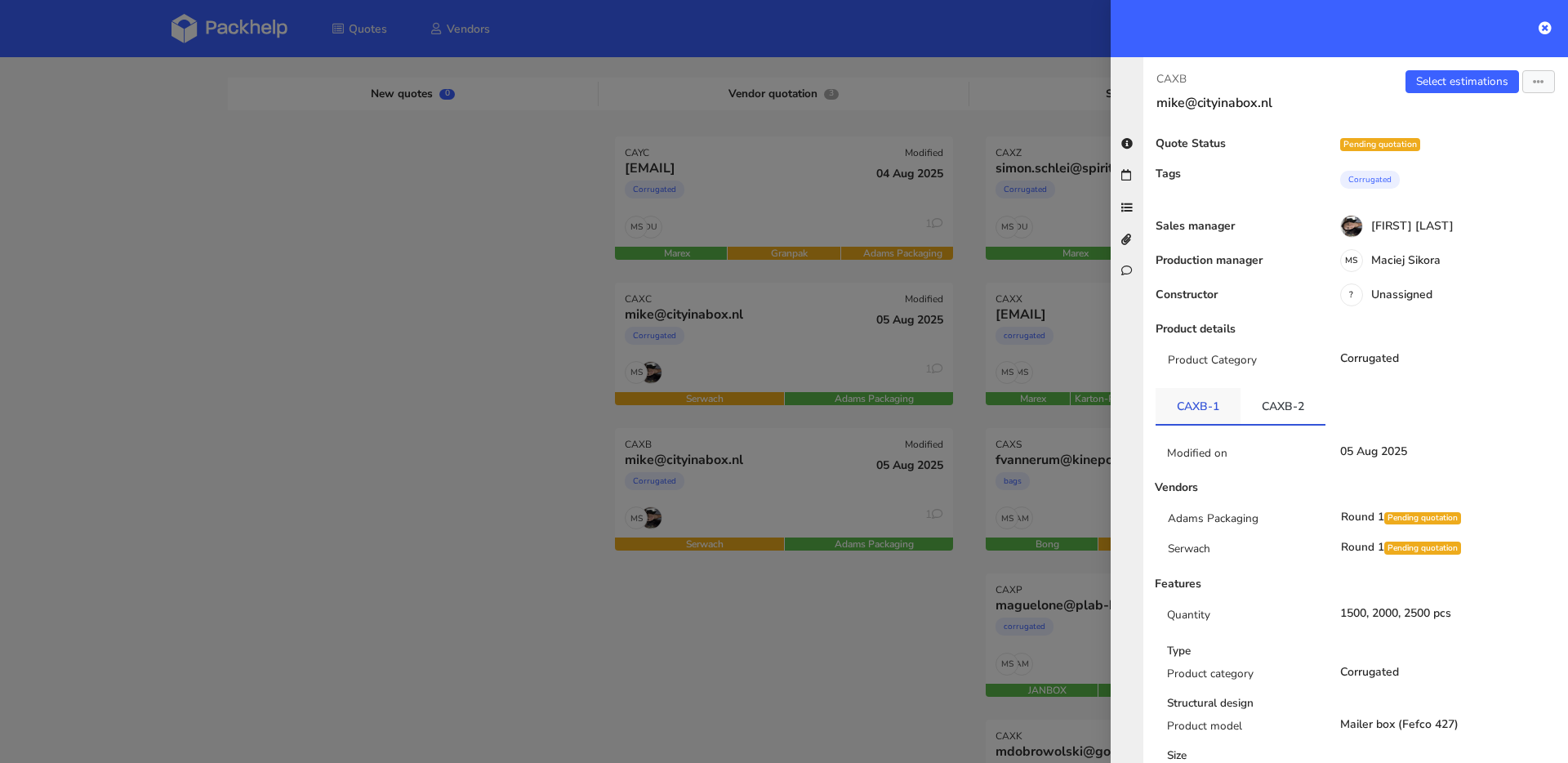 click on "CAXB-1" at bounding box center (1198, 406) 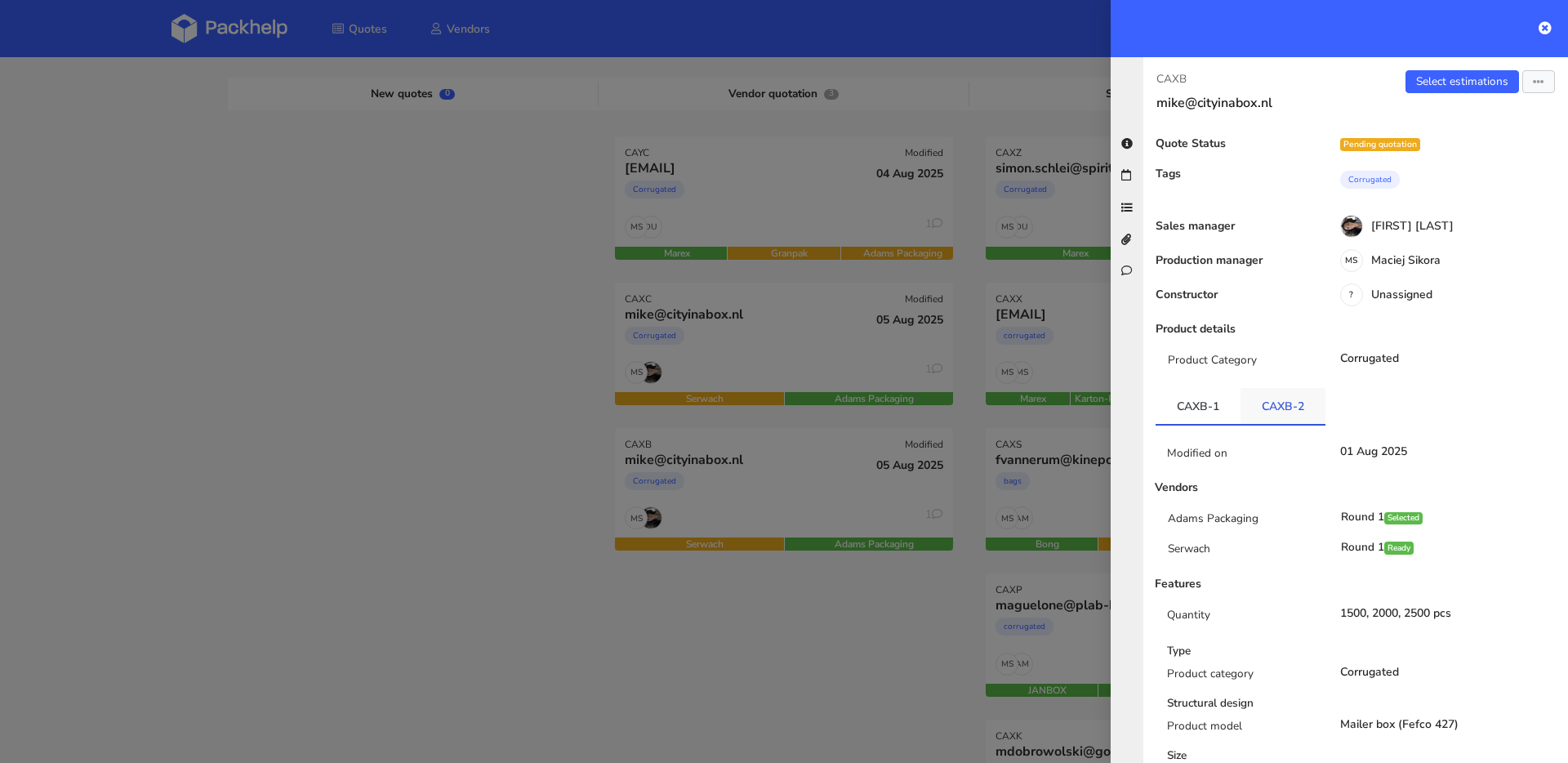 click on "CAXB-2" at bounding box center (1283, 406) 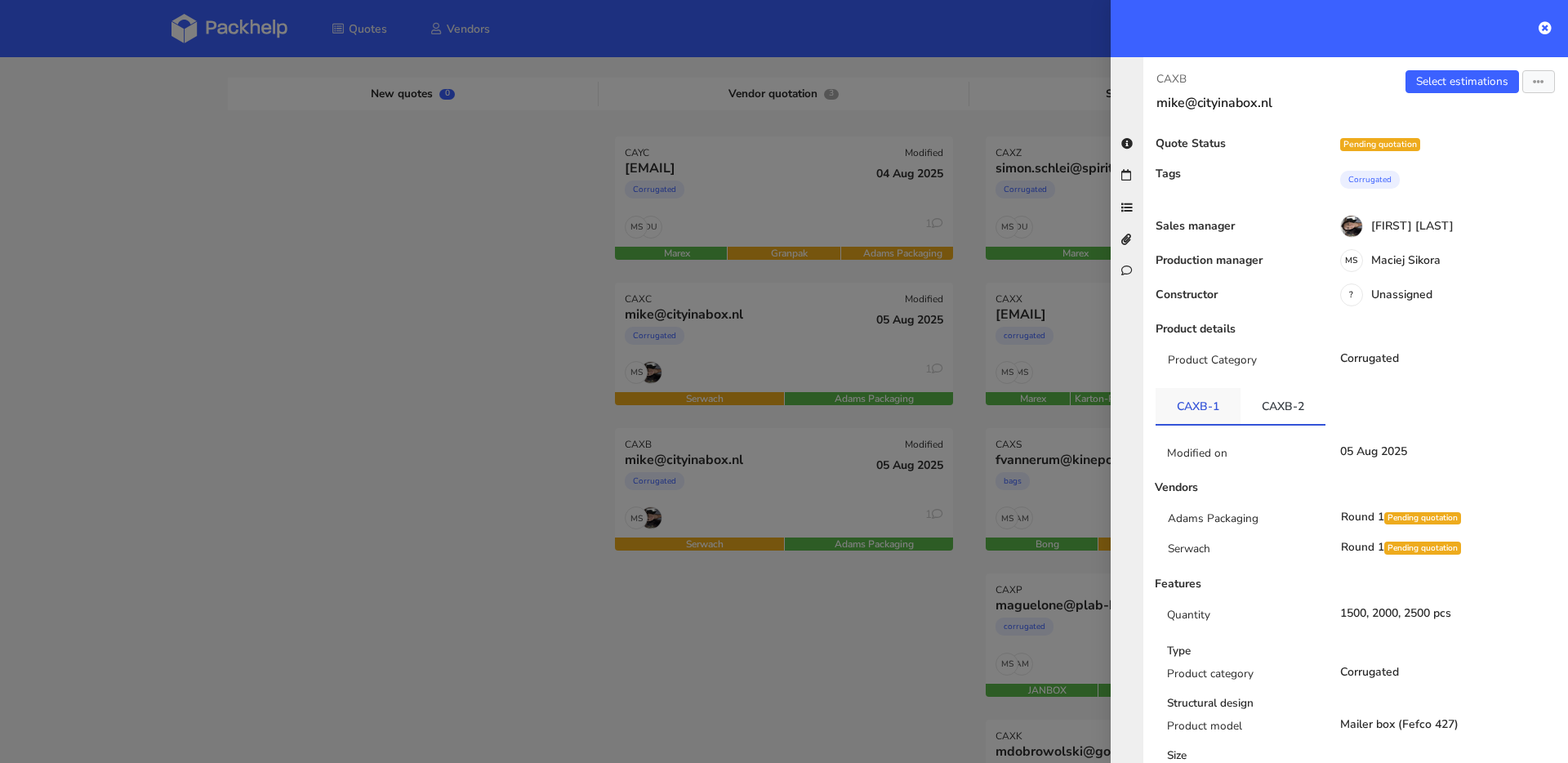 click on "CAXB-1" at bounding box center [1198, 406] 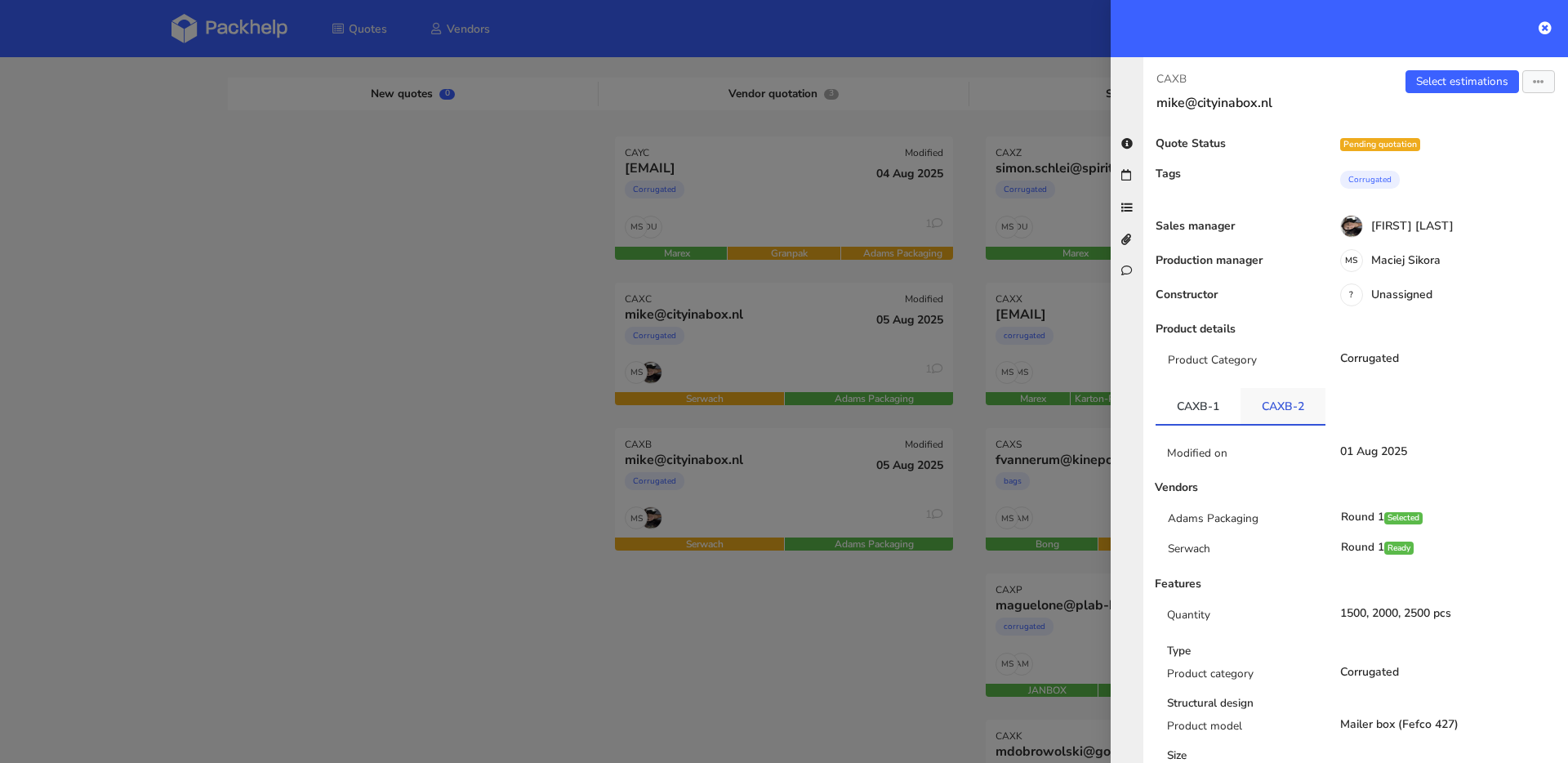 click on "CAXB-2" at bounding box center (1283, 406) 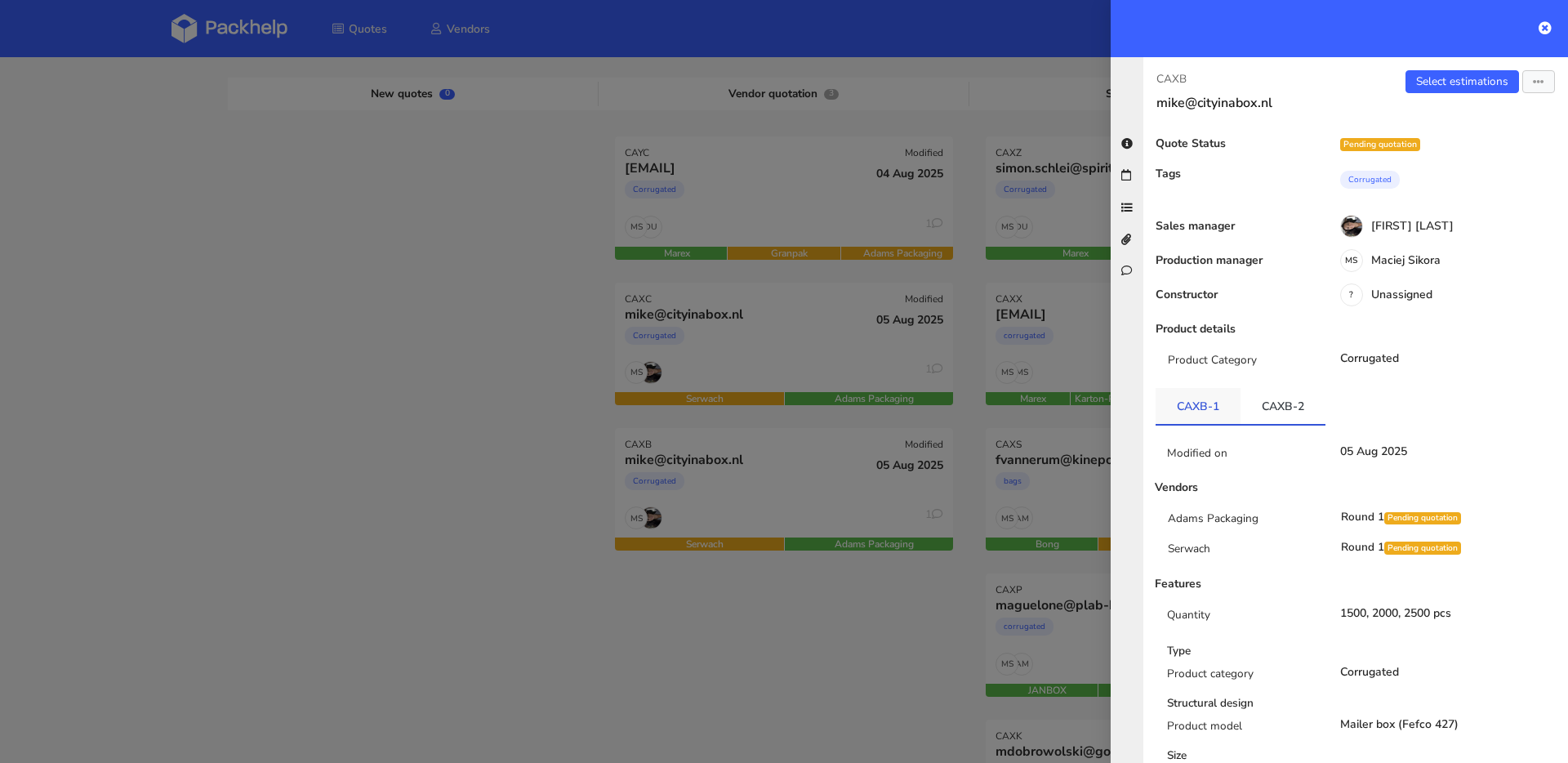 click on "CAXB-1" at bounding box center (1198, 406) 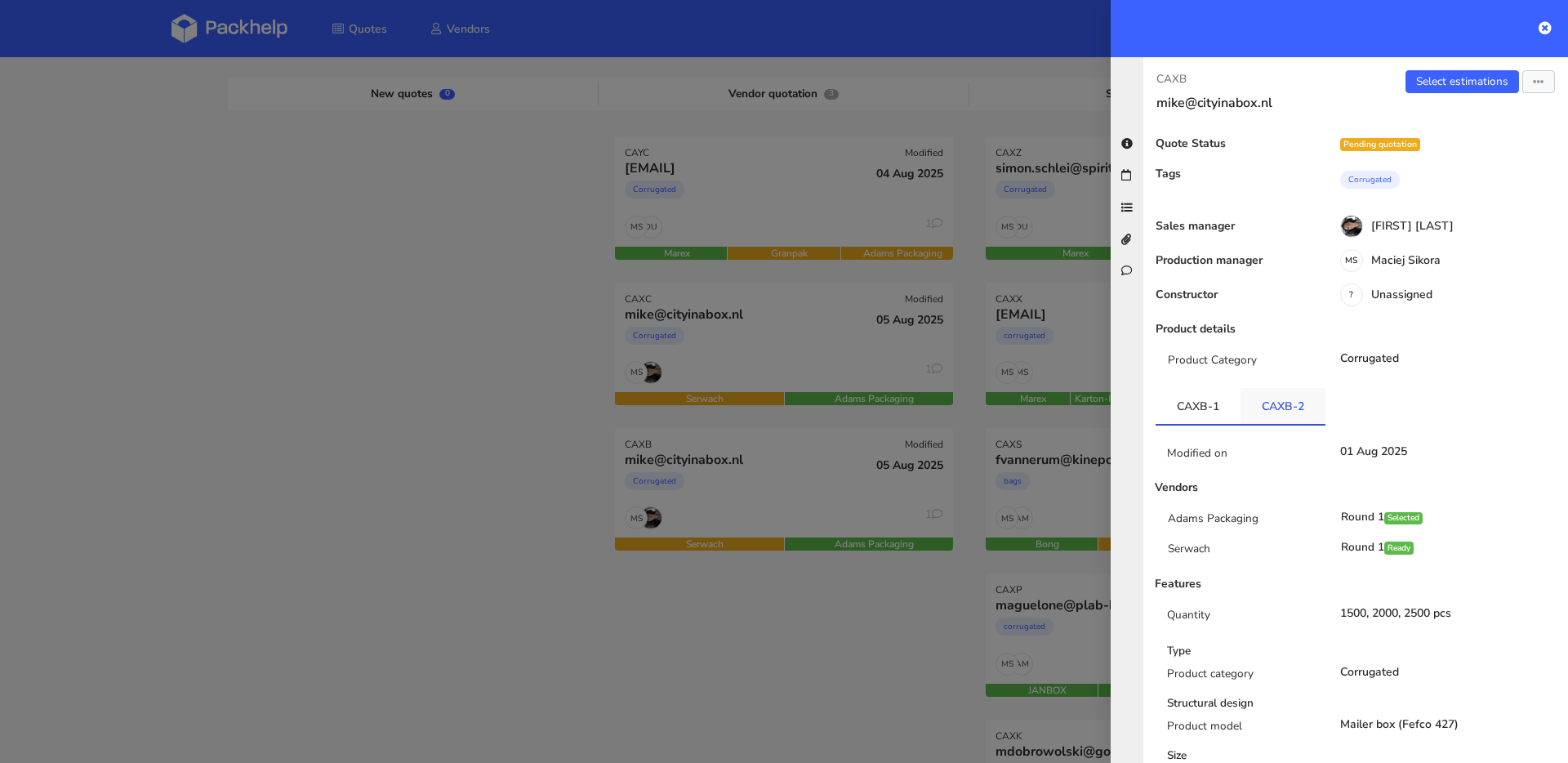click on "CAXB-2" at bounding box center (1283, 406) 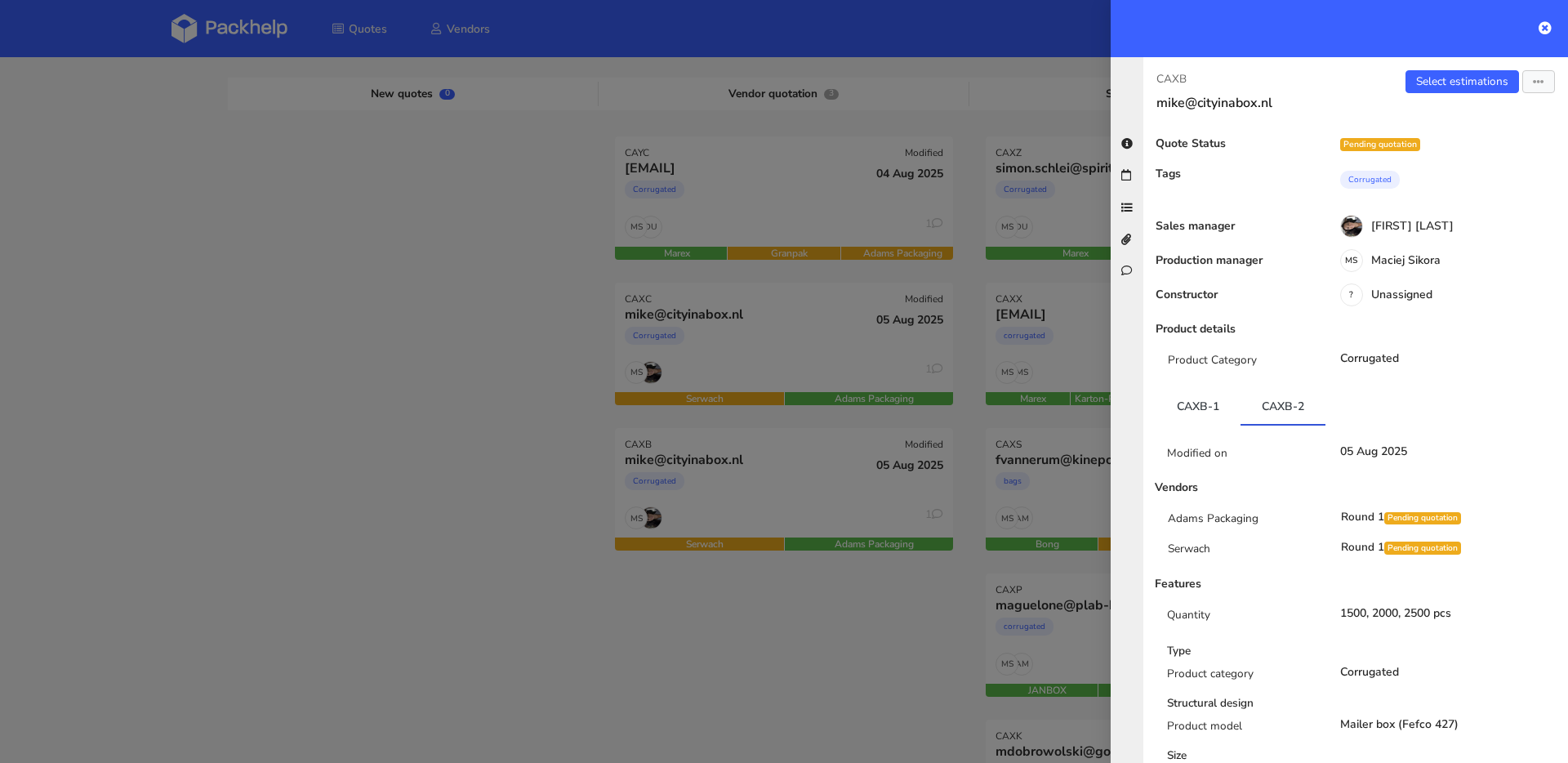 click at bounding box center [784, 382] 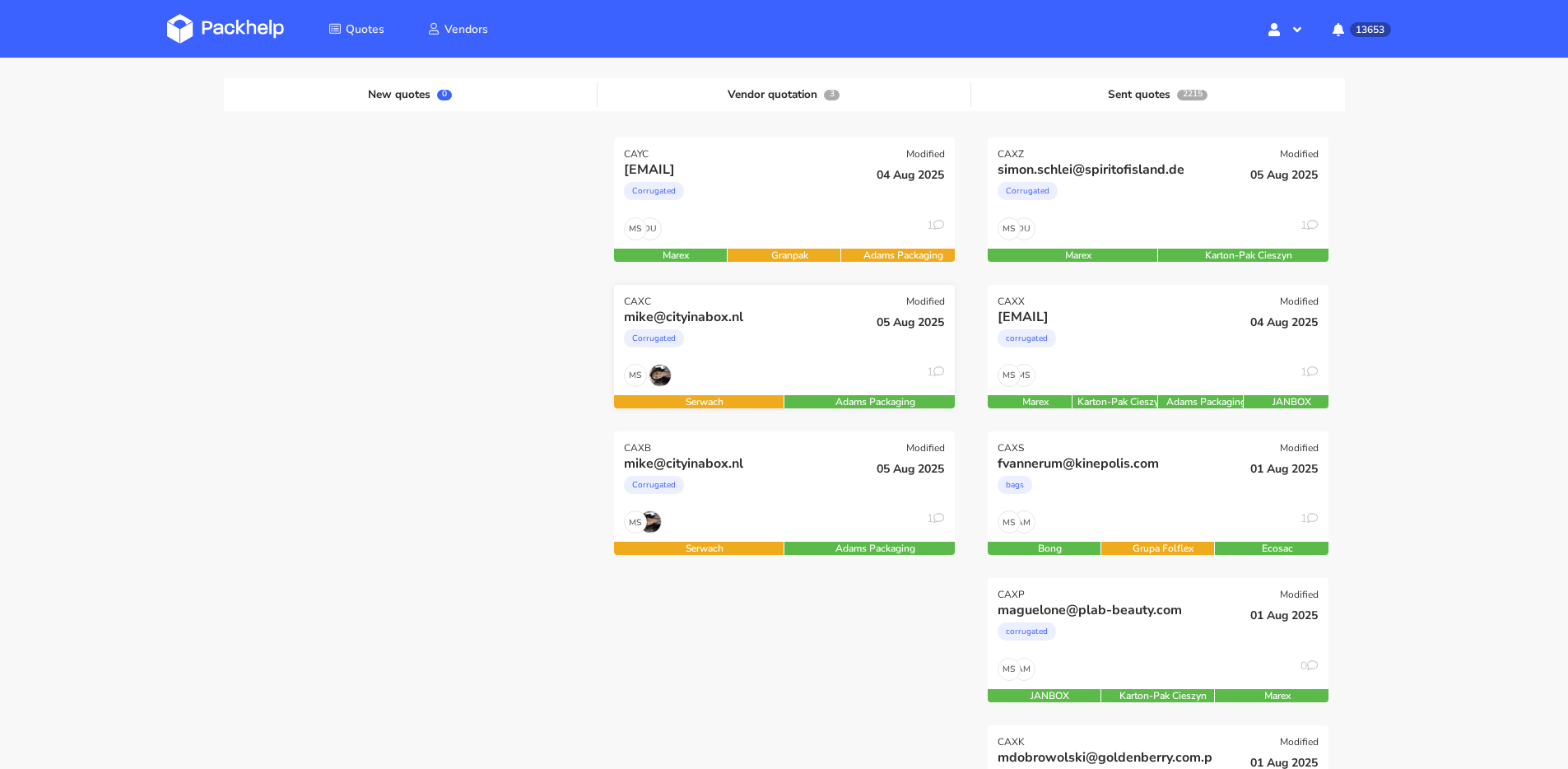 click on "05 Aug 2025" at bounding box center [898, 336] 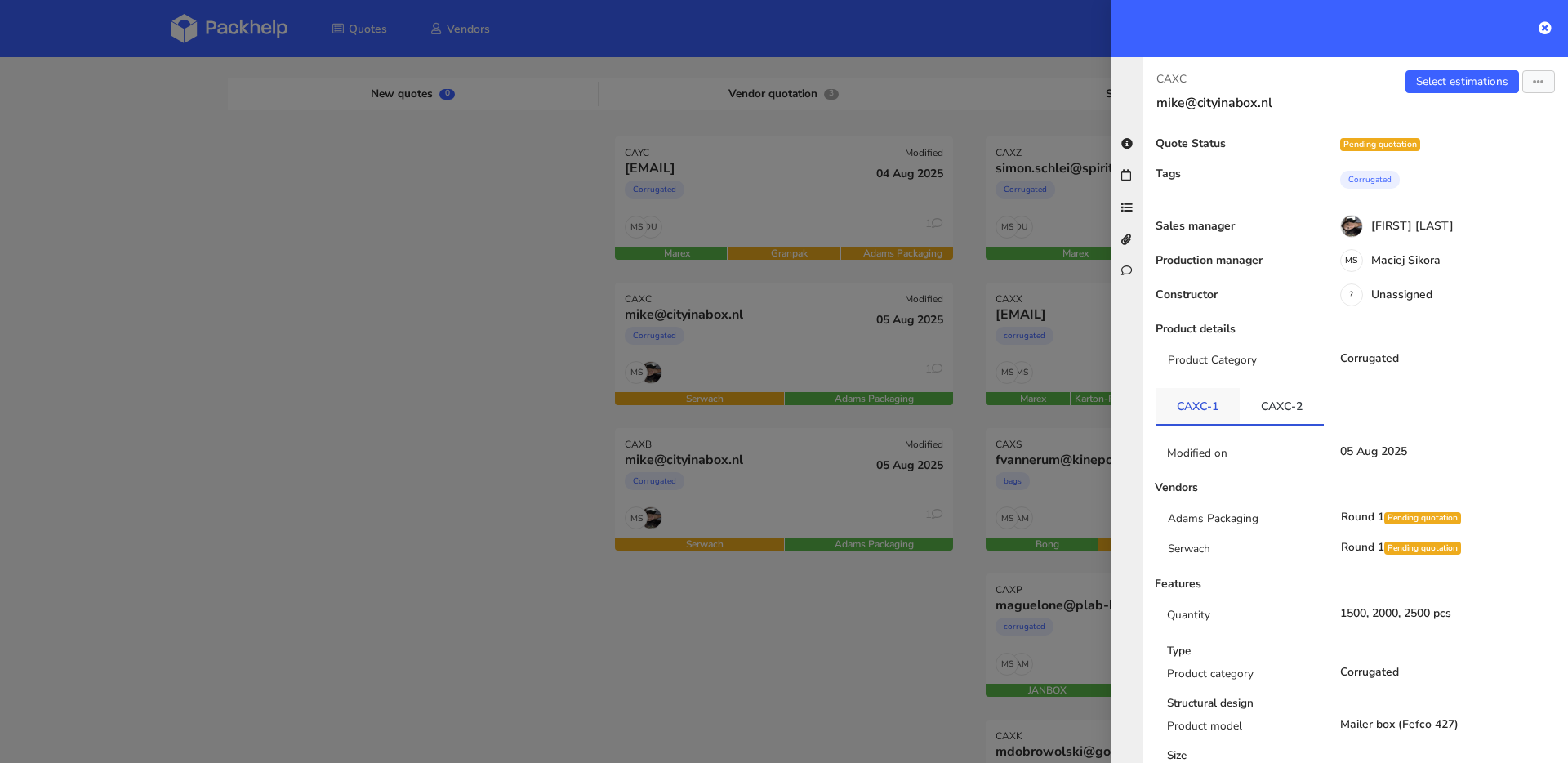 click on "CAXC-1" at bounding box center [1197, 406] 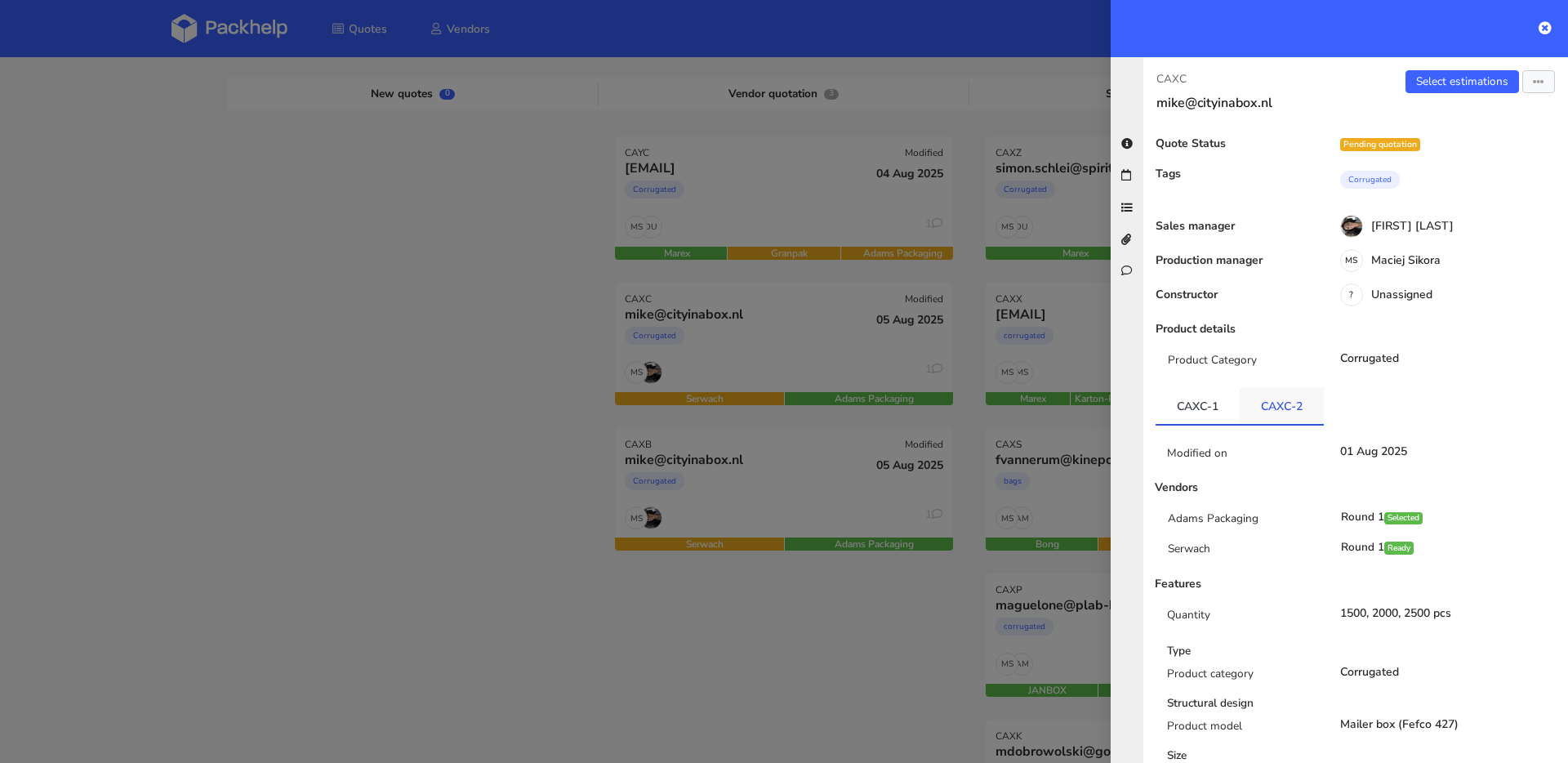 click on "CAXC-2" at bounding box center (1281, 406) 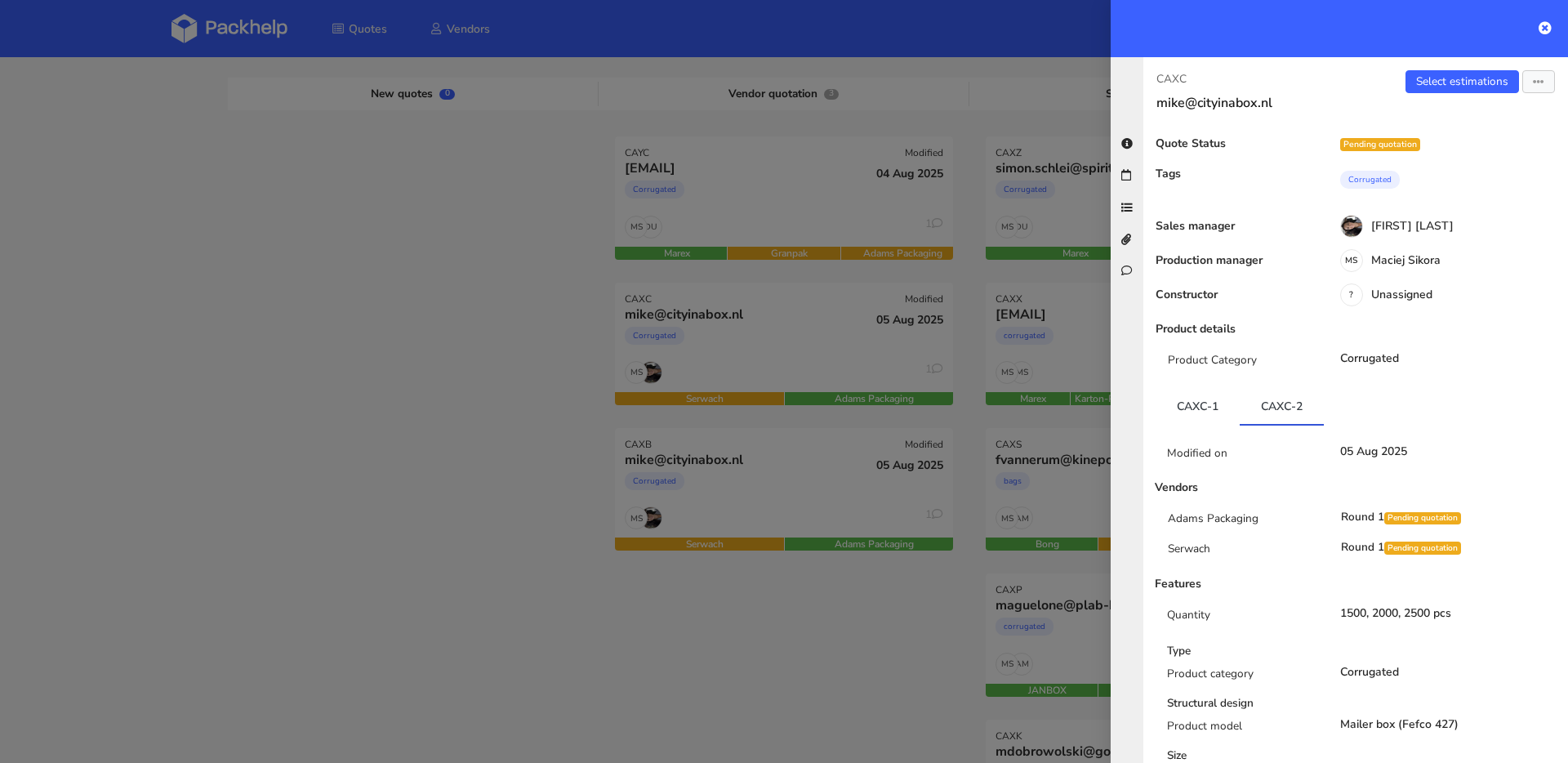 click at bounding box center [784, 382] 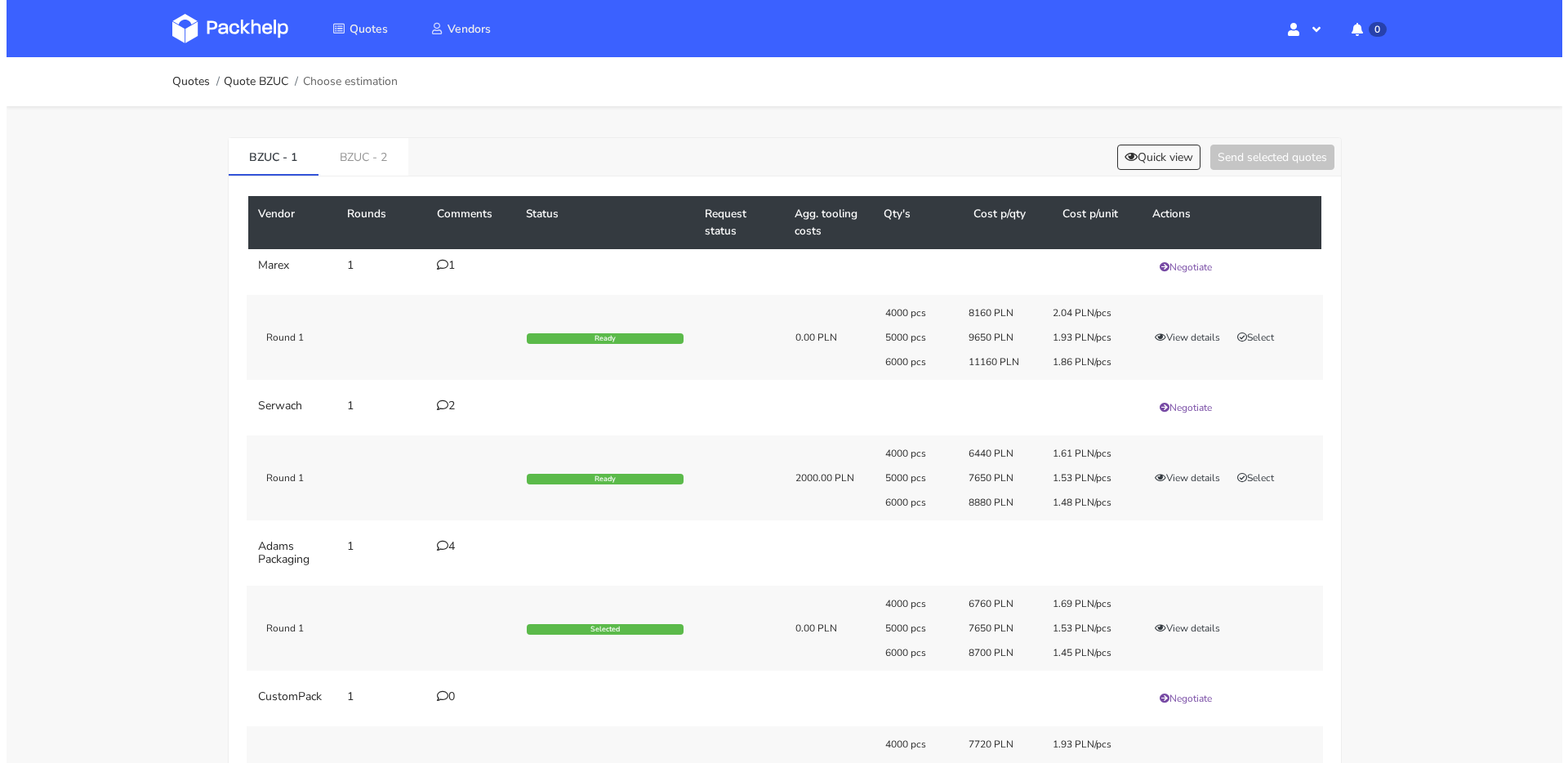 scroll, scrollTop: 0, scrollLeft: 0, axis: both 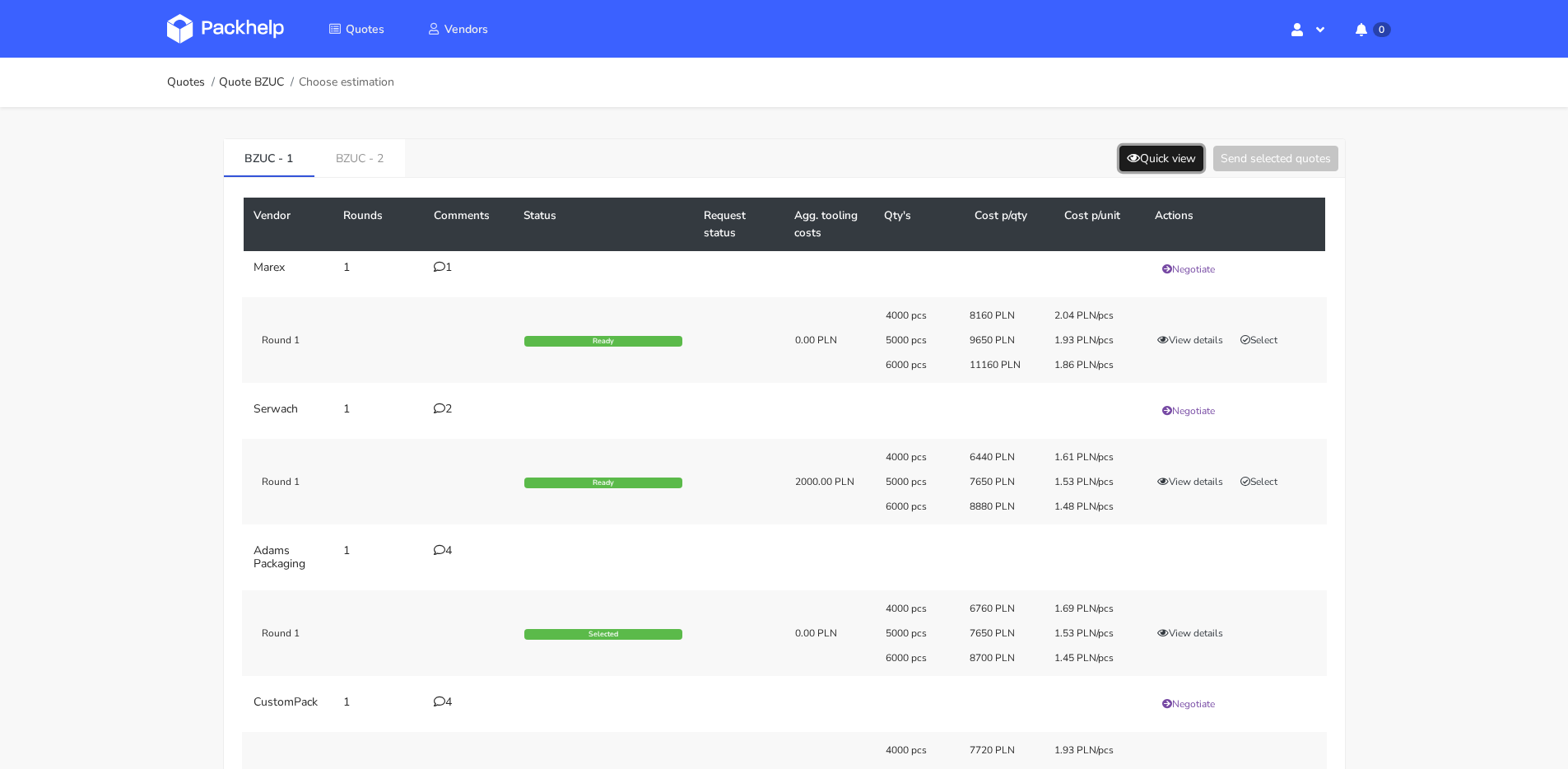 click on "Quick view" at bounding box center (1161, 158) 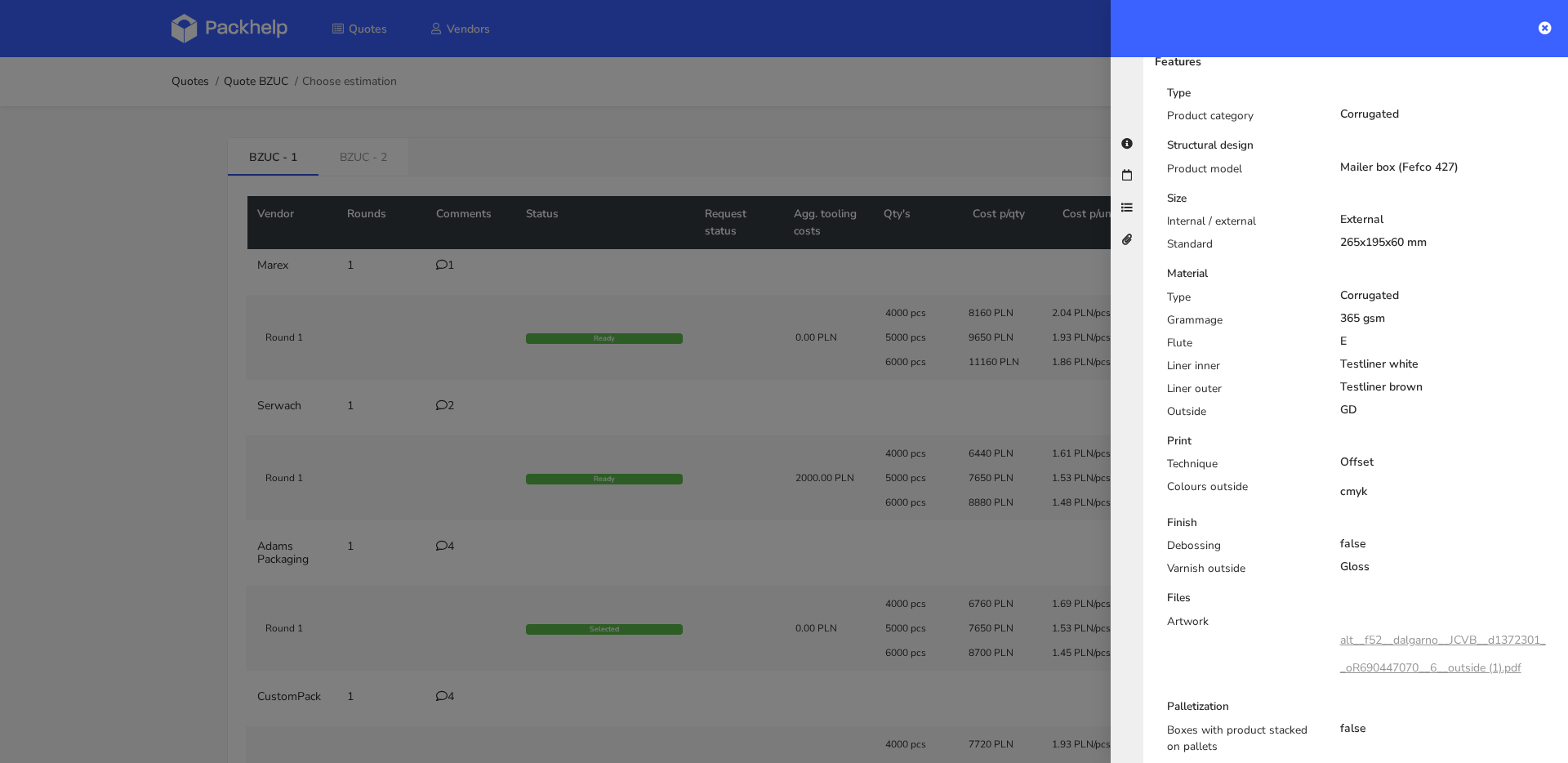 scroll, scrollTop: 0, scrollLeft: 0, axis: both 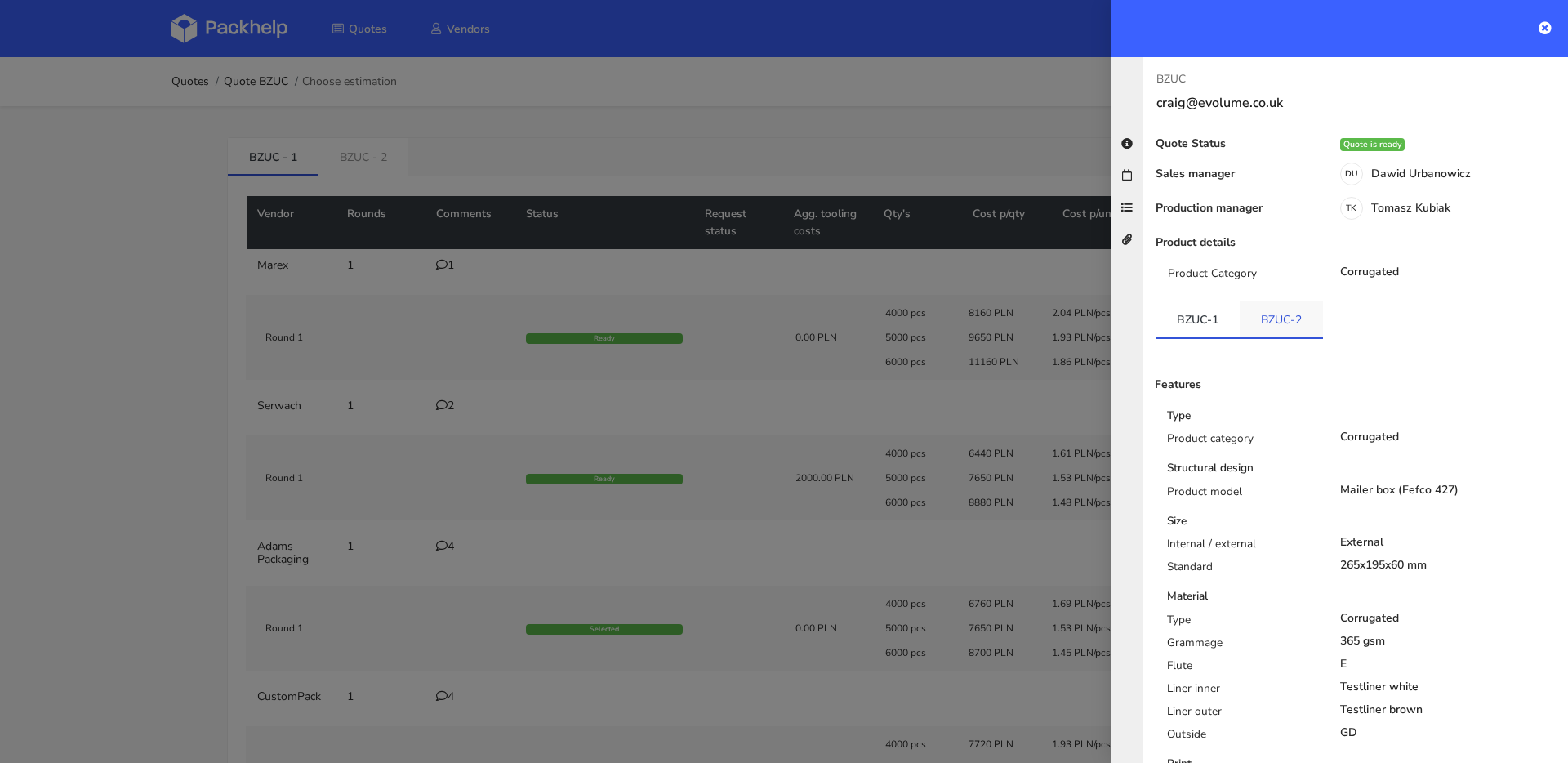 click on "BZUC-2" at bounding box center (1281, 319) 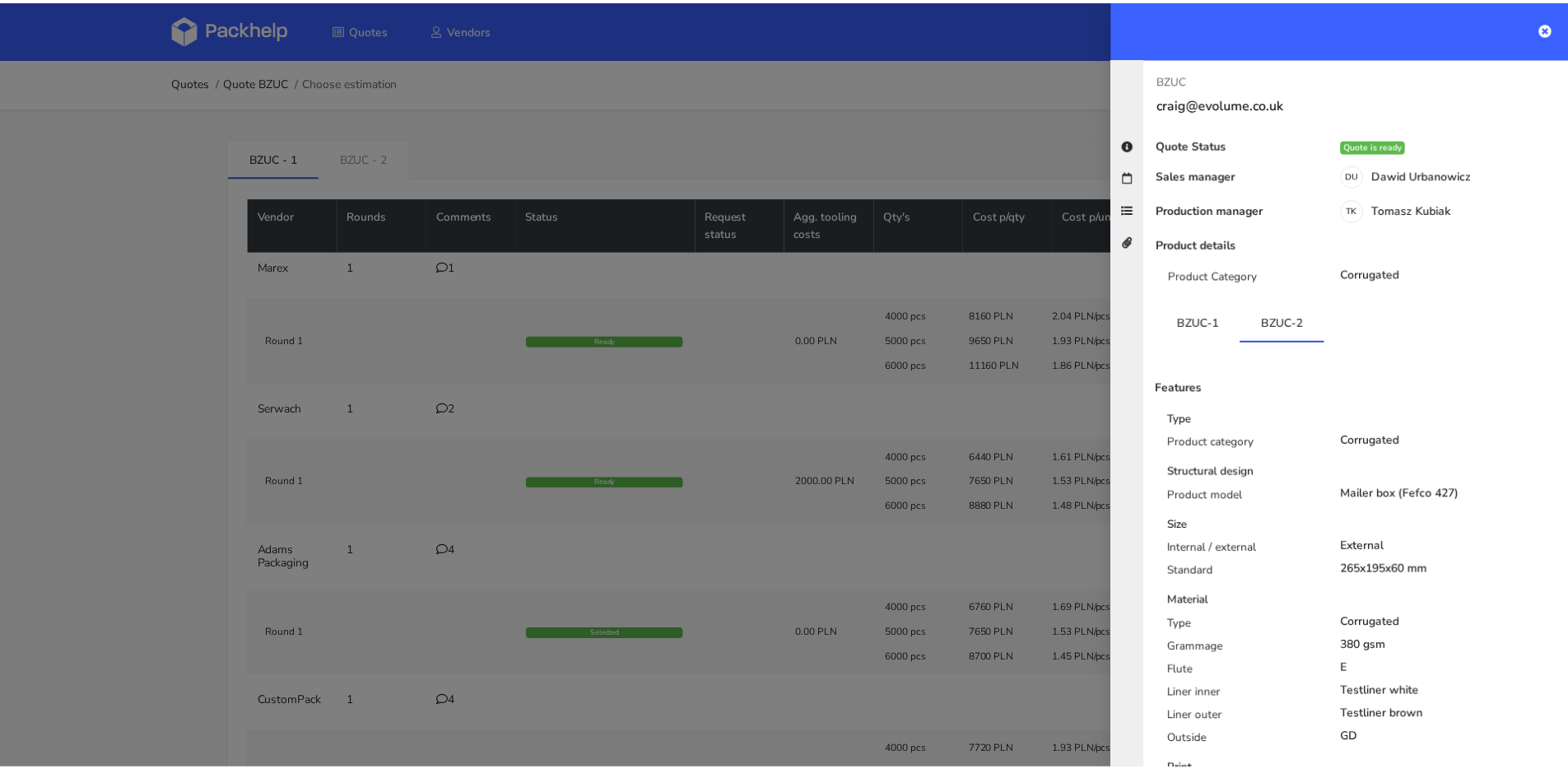 scroll, scrollTop: 340, scrollLeft: 0, axis: vertical 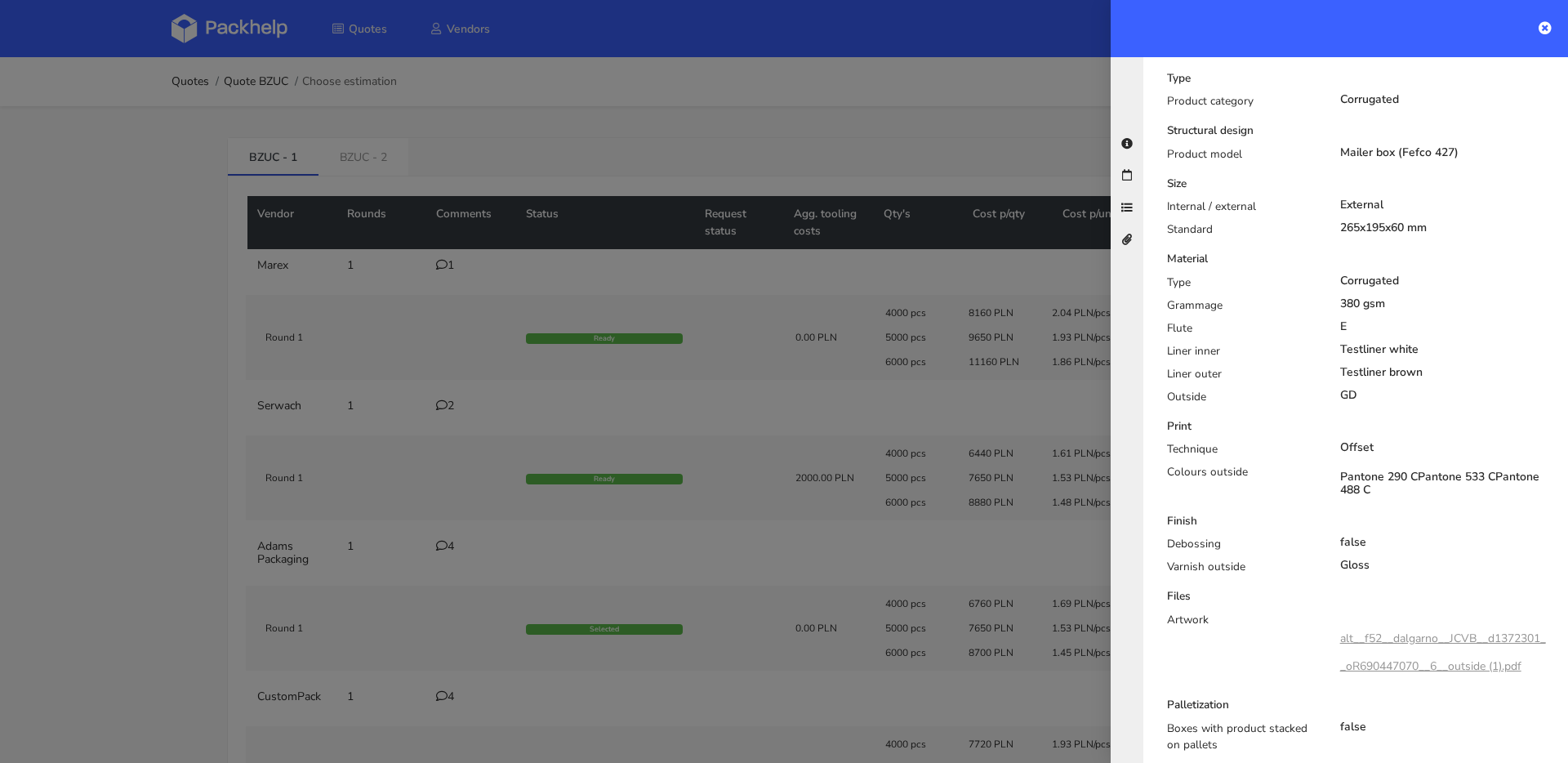 click at bounding box center [784, 382] 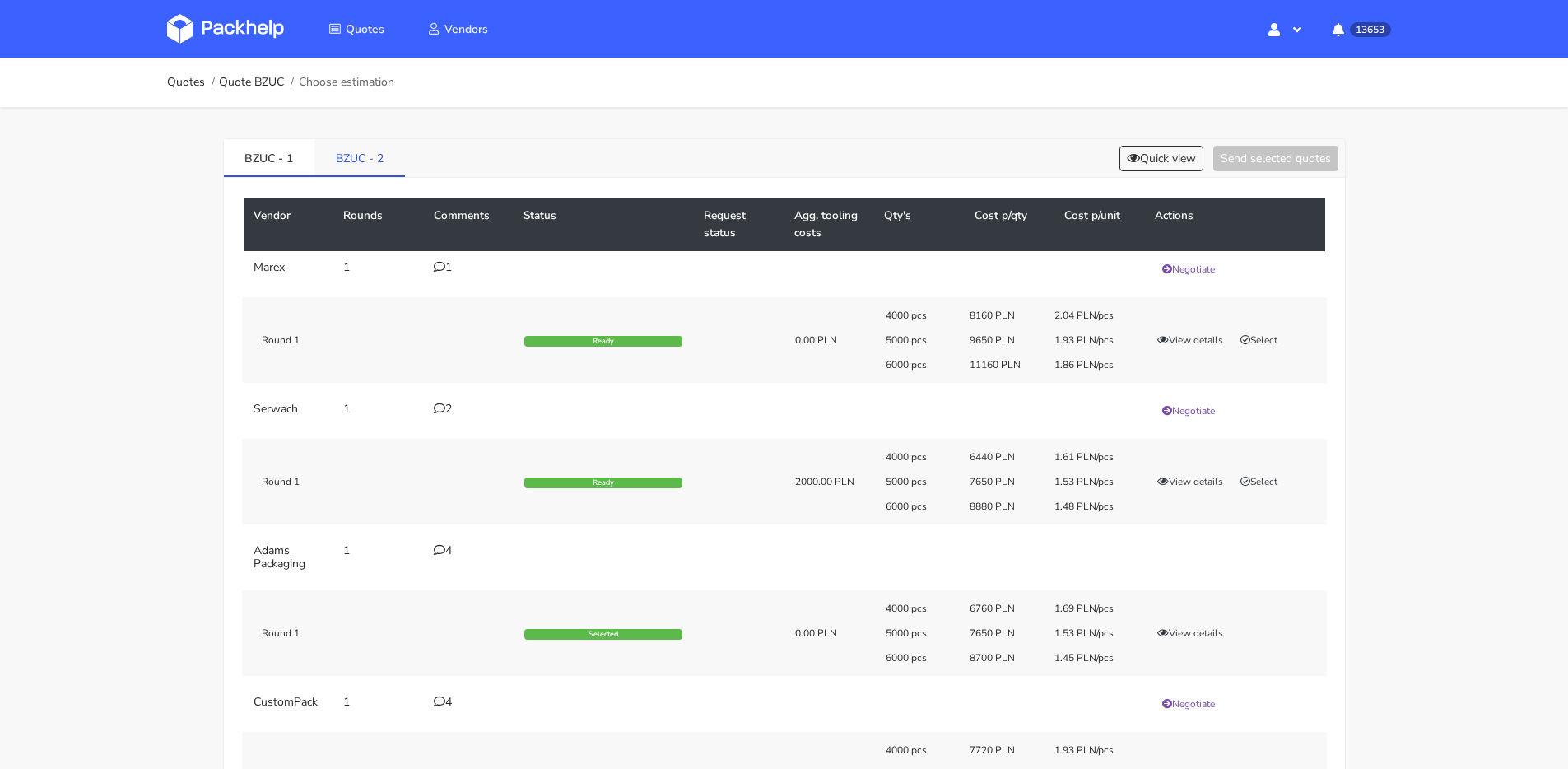 click on "BZUC - 2" at bounding box center [360, 157] 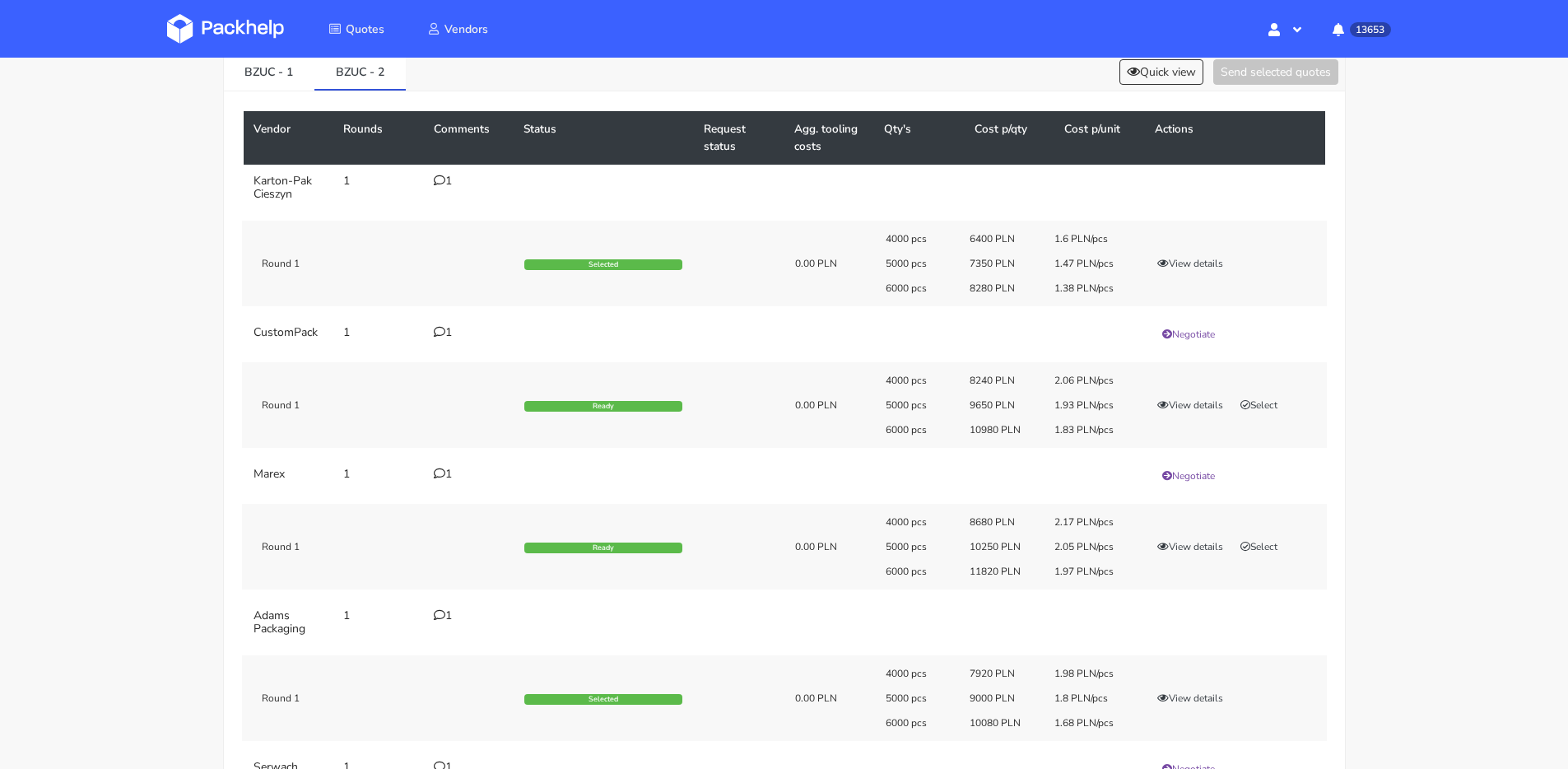scroll, scrollTop: 0, scrollLeft: 0, axis: both 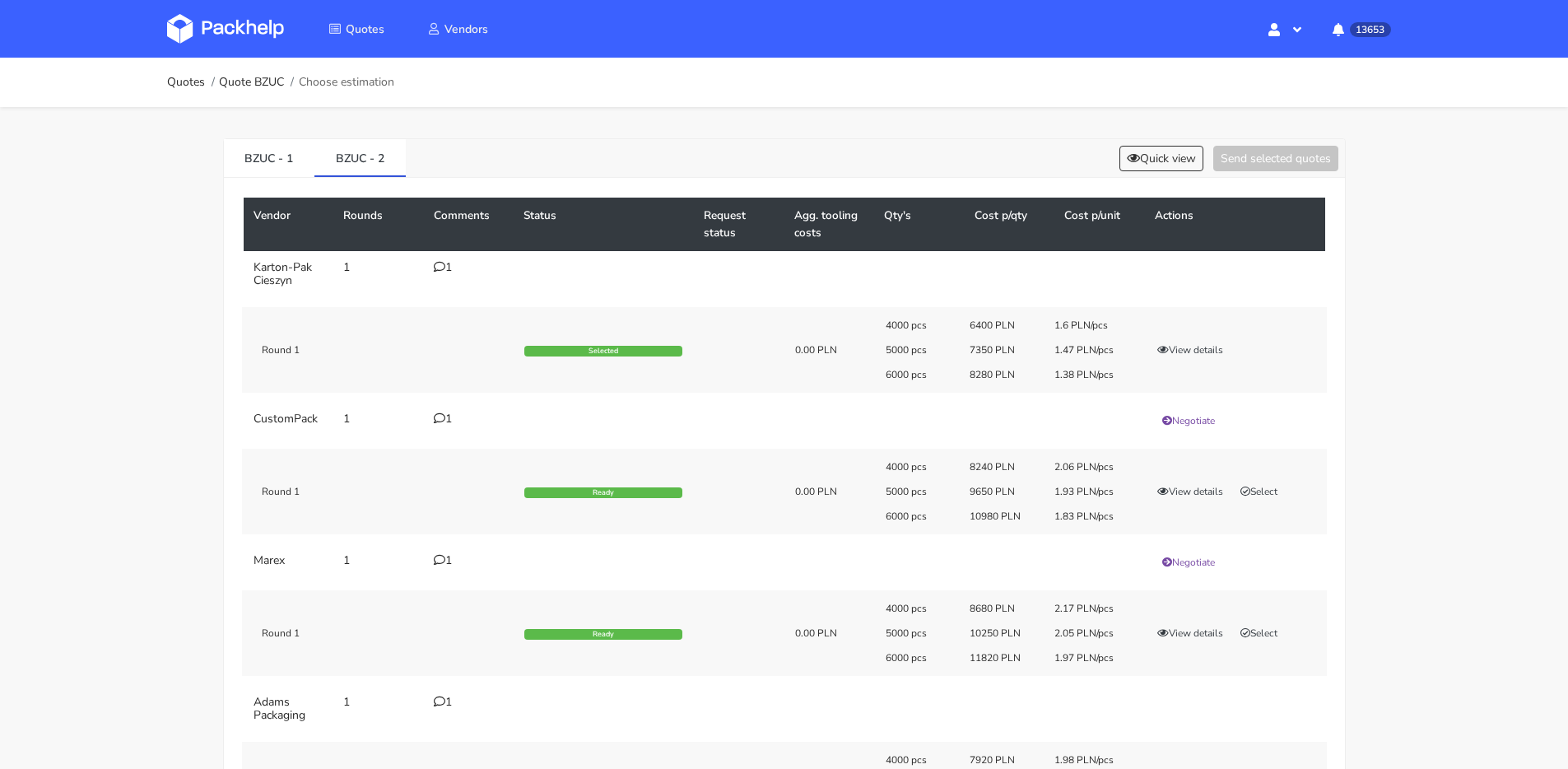 click at bounding box center [440, 267] 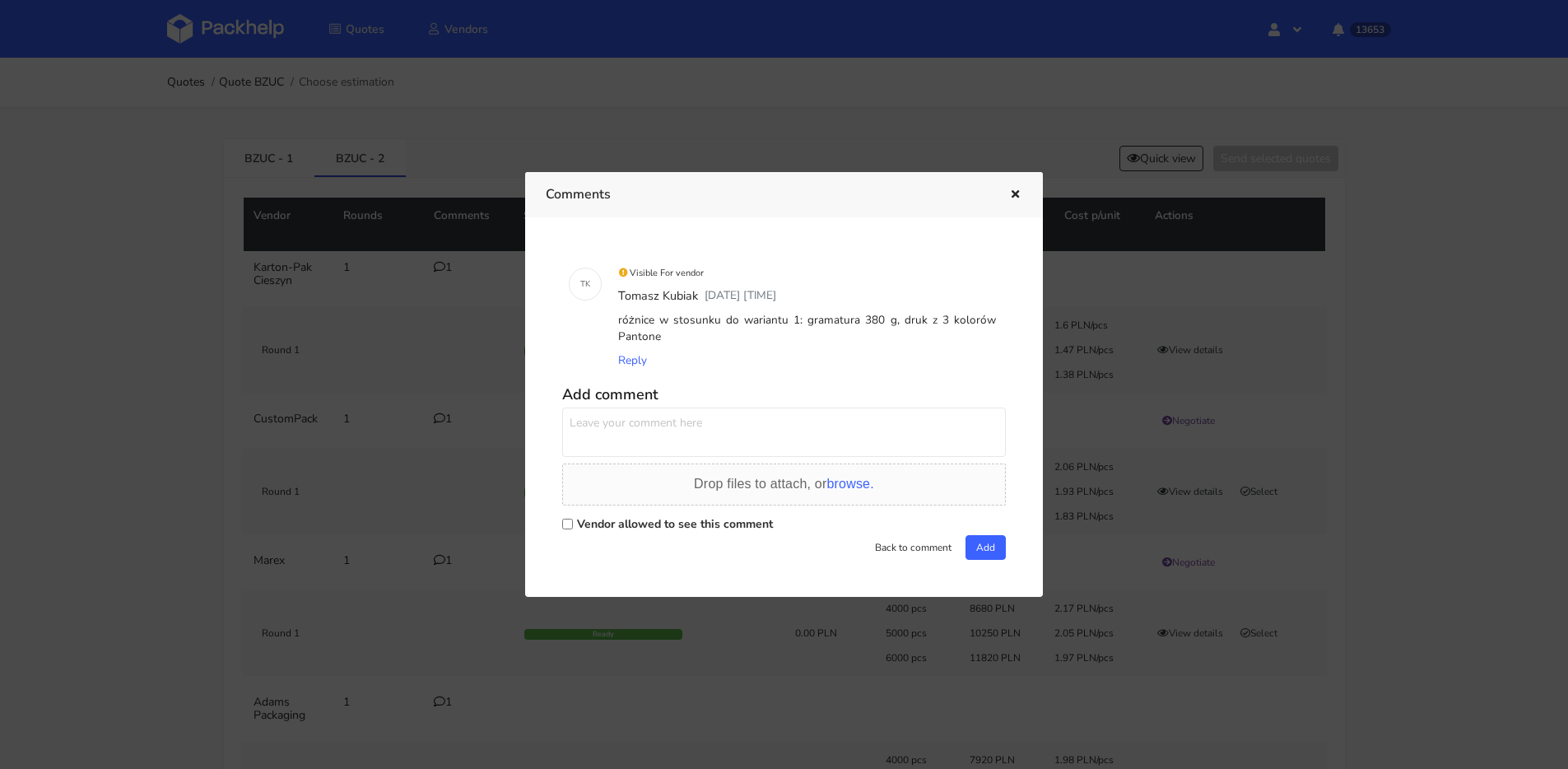 click at bounding box center (784, 384) 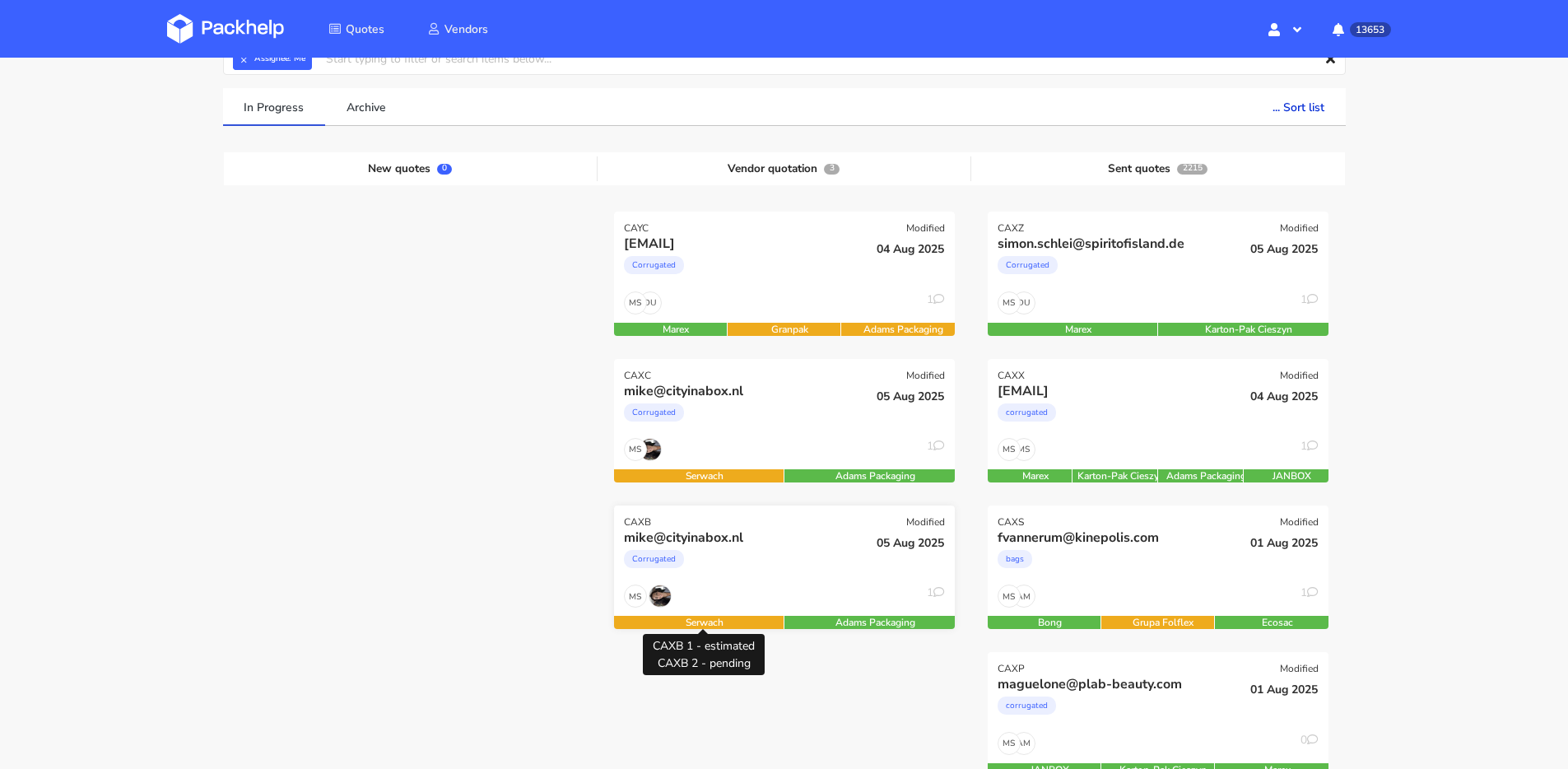 scroll, scrollTop: 9, scrollLeft: 0, axis: vertical 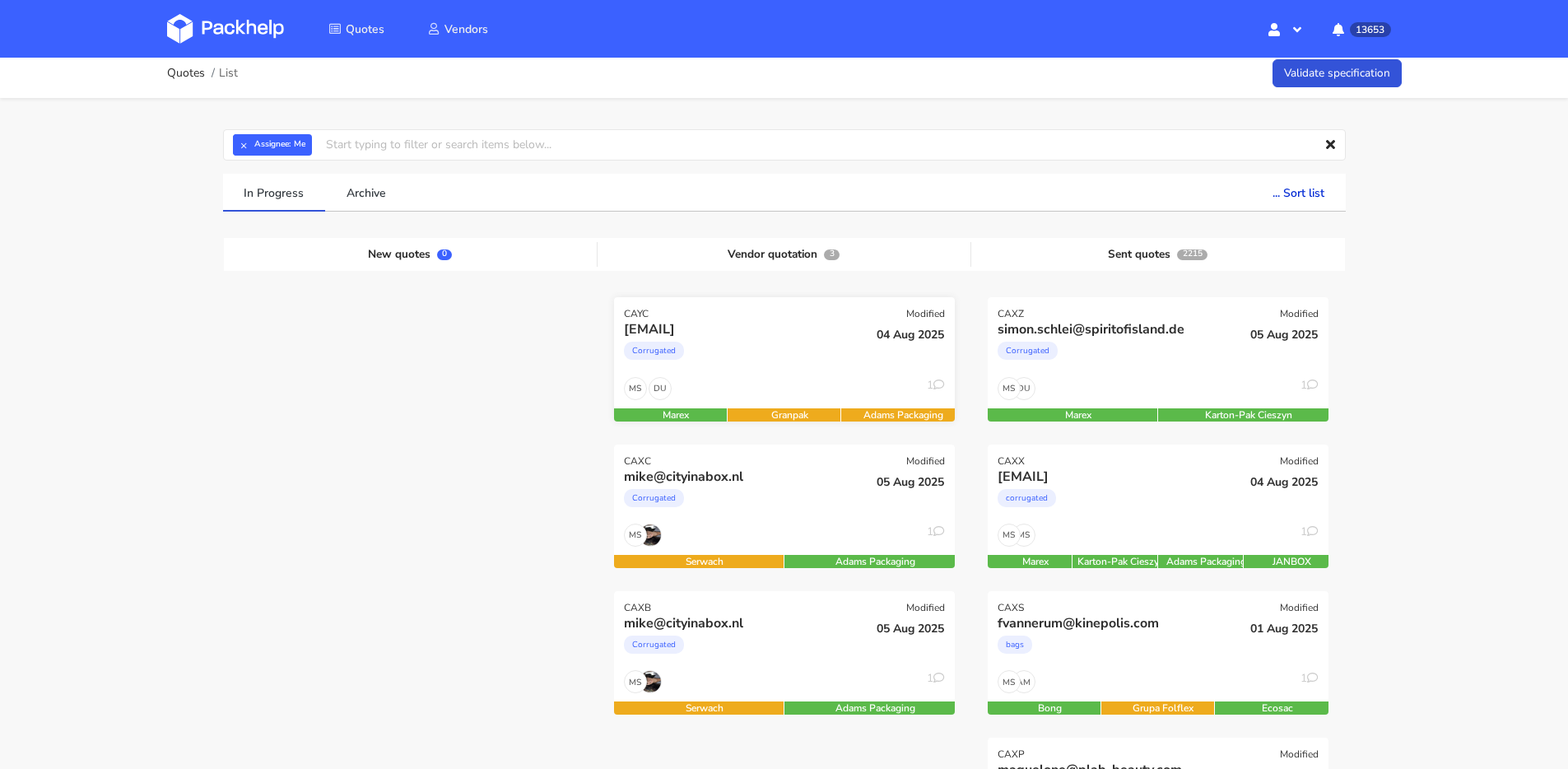 click on "[EMAIL]
Corrugated" at bounding box center [727, 348] 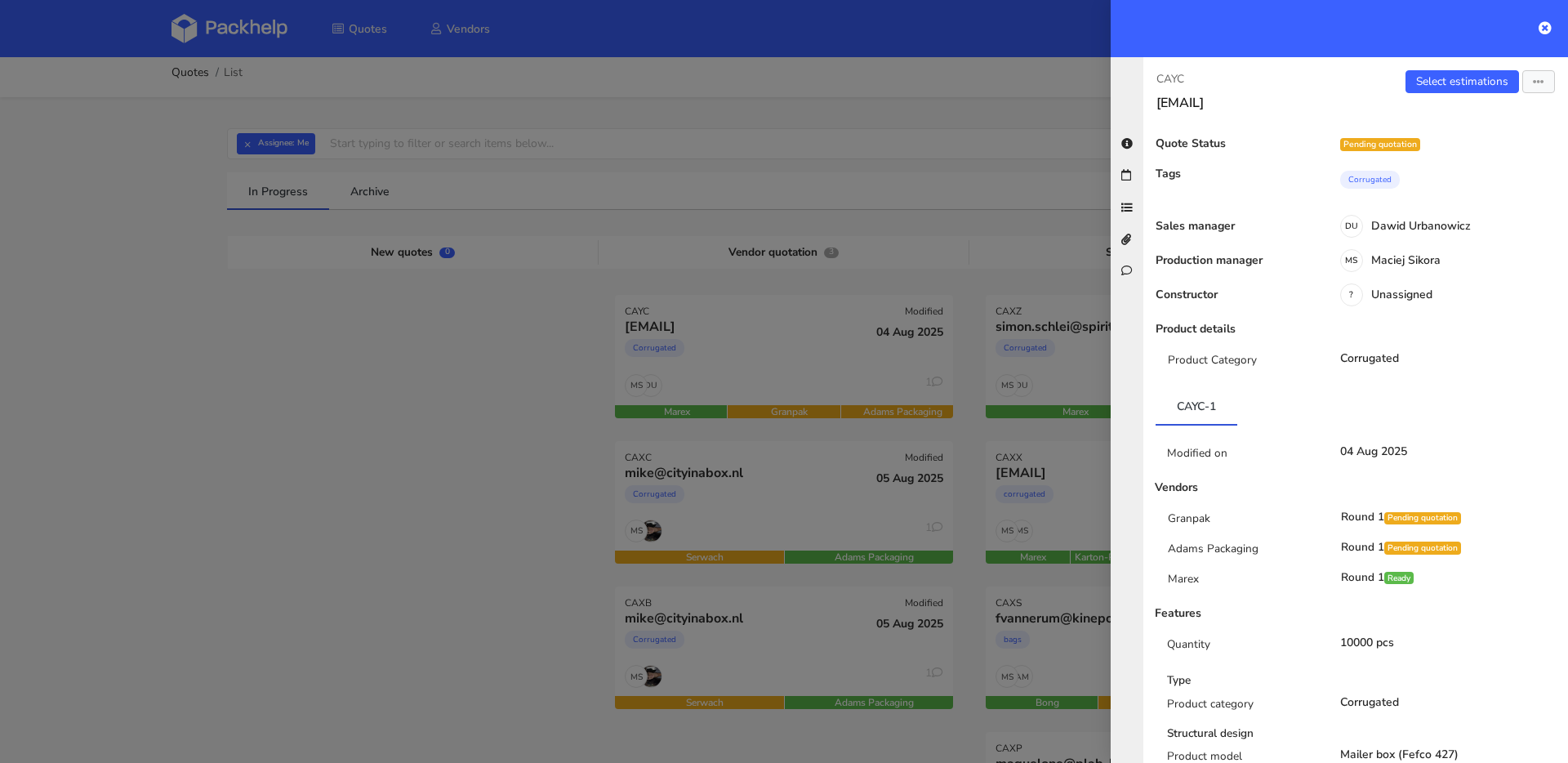 click at bounding box center [784, 382] 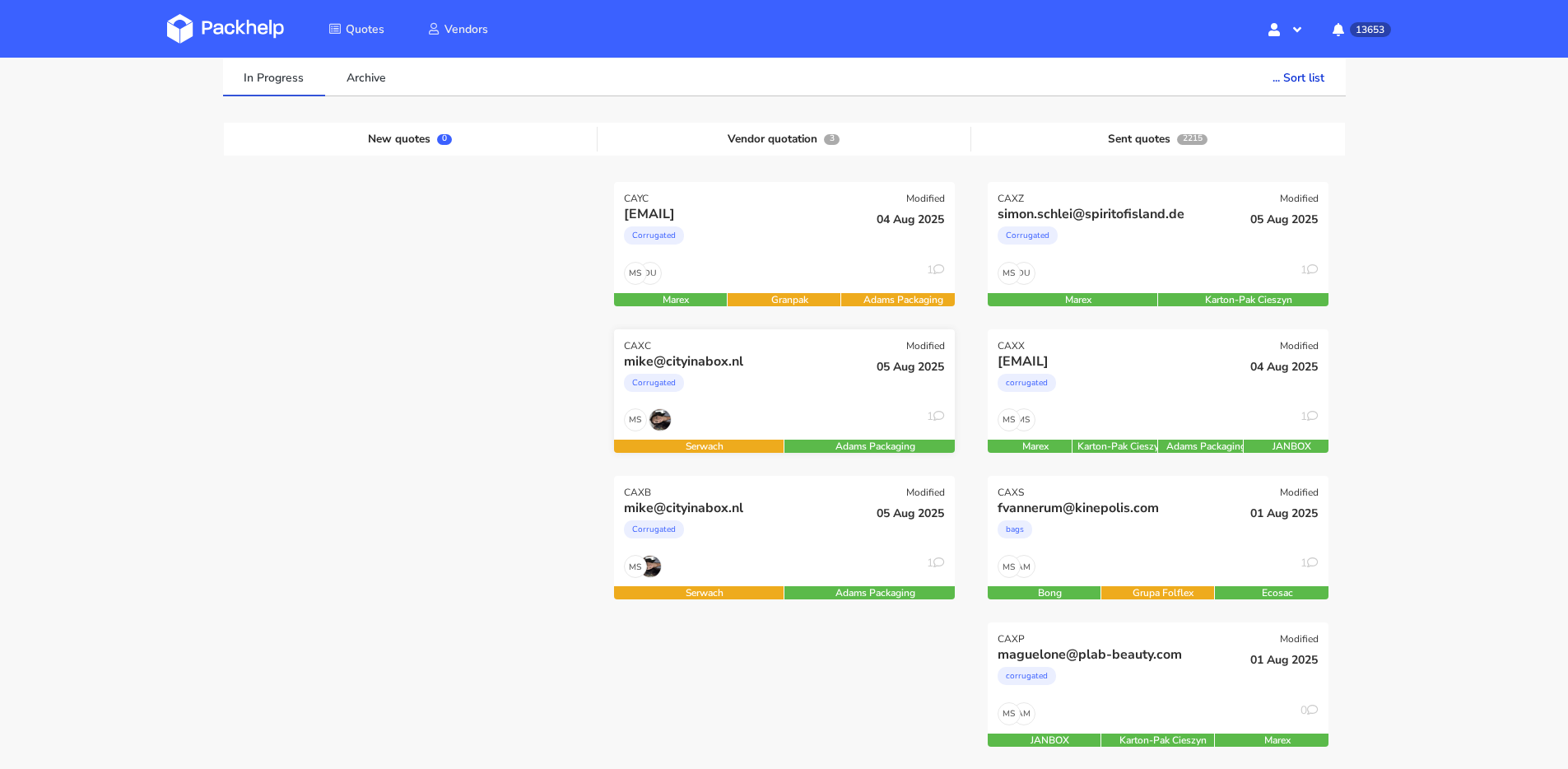 scroll, scrollTop: 154, scrollLeft: 0, axis: vertical 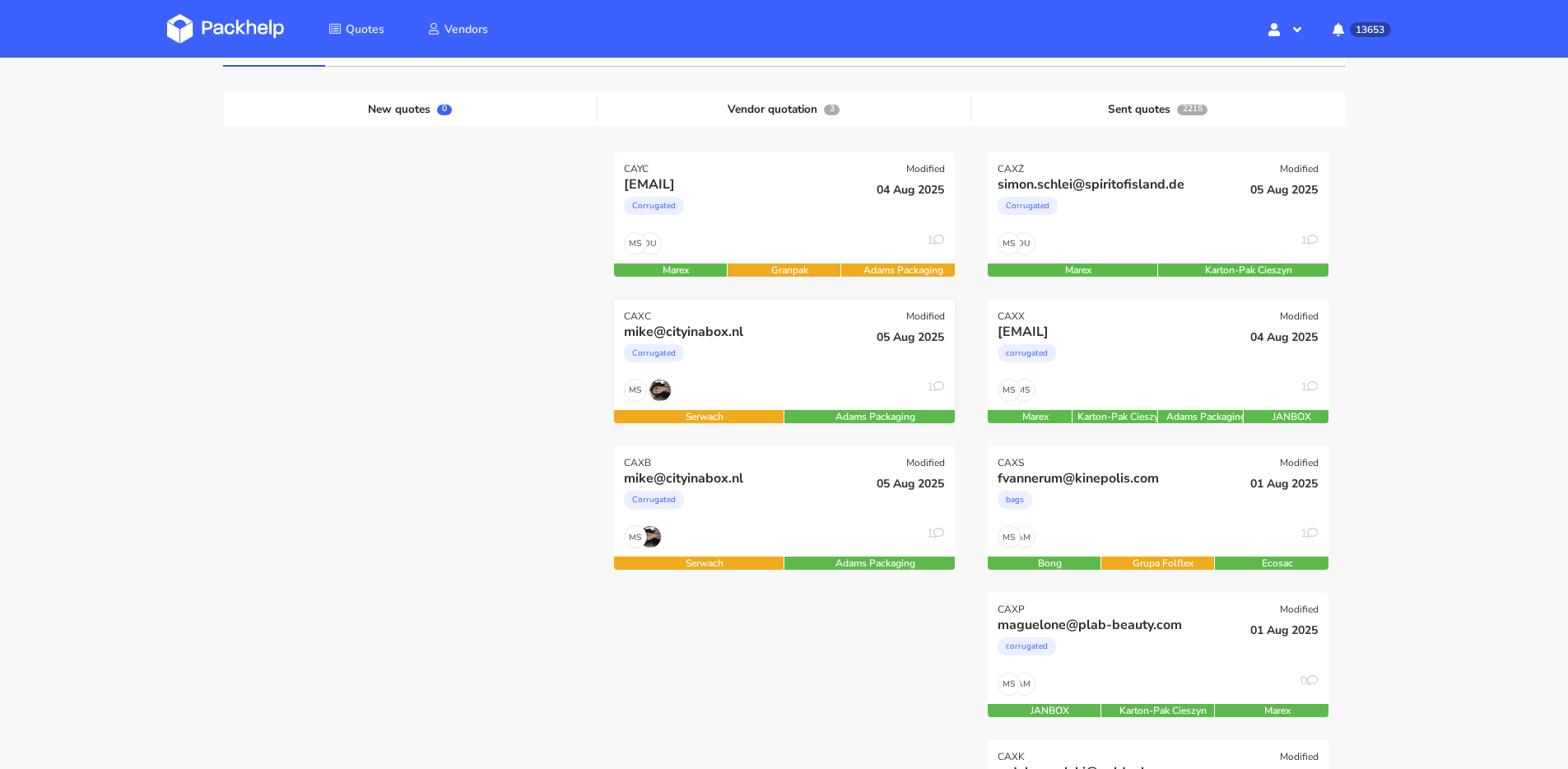 click on "MS
1" at bounding box center [784, 394] 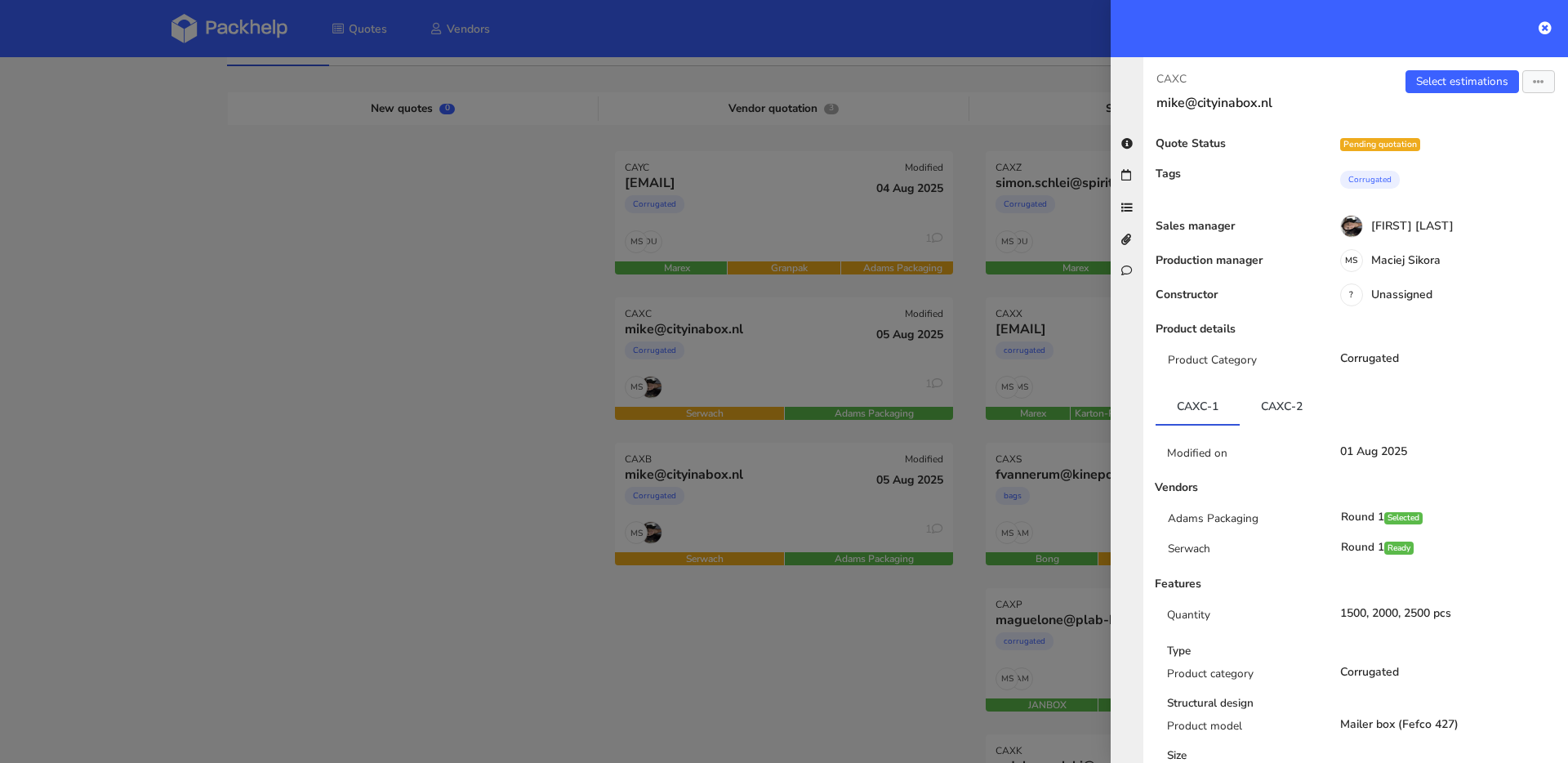 click at bounding box center (784, 382) 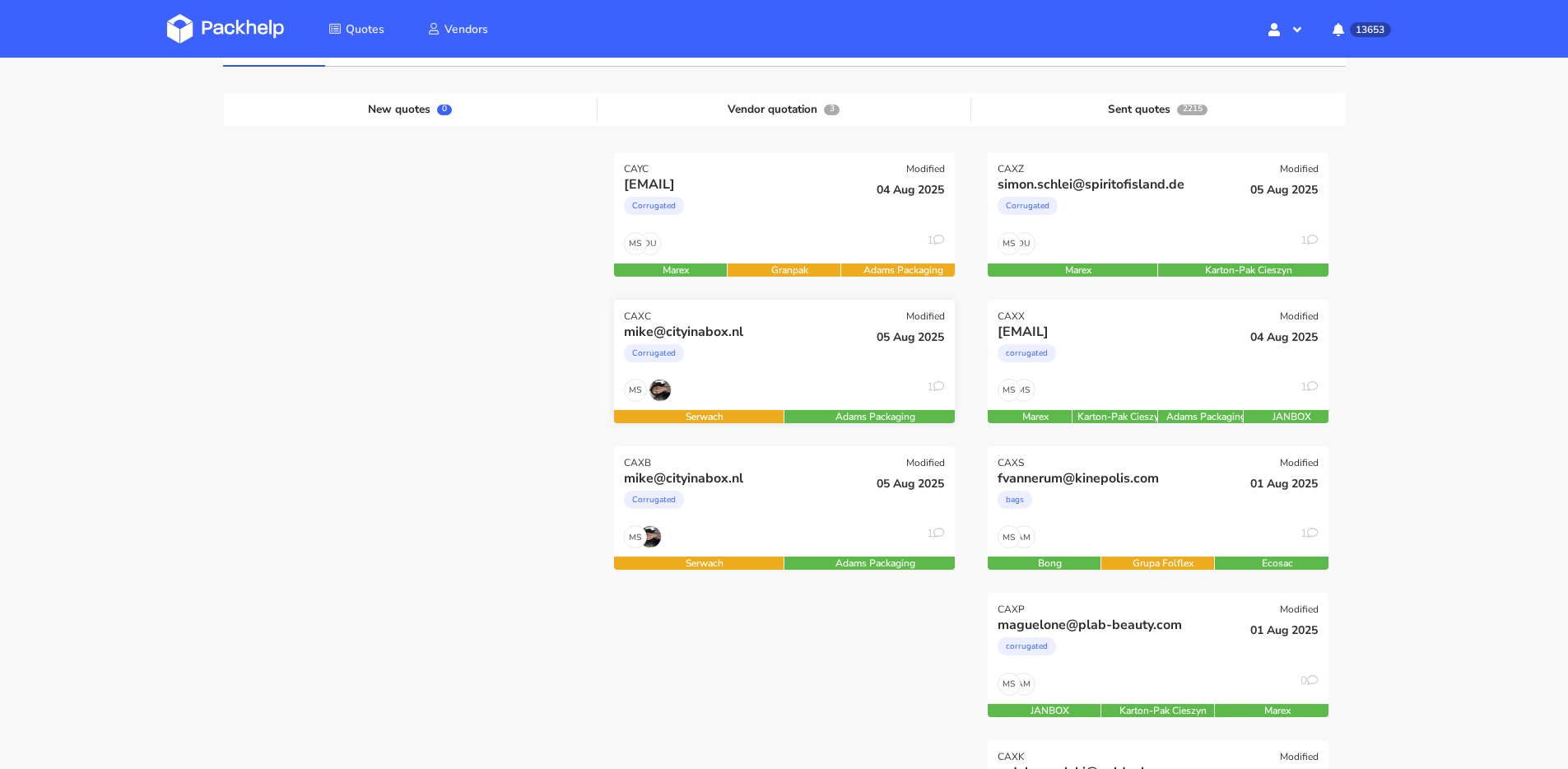 click on "Corrugated" at bounding box center (733, 357) 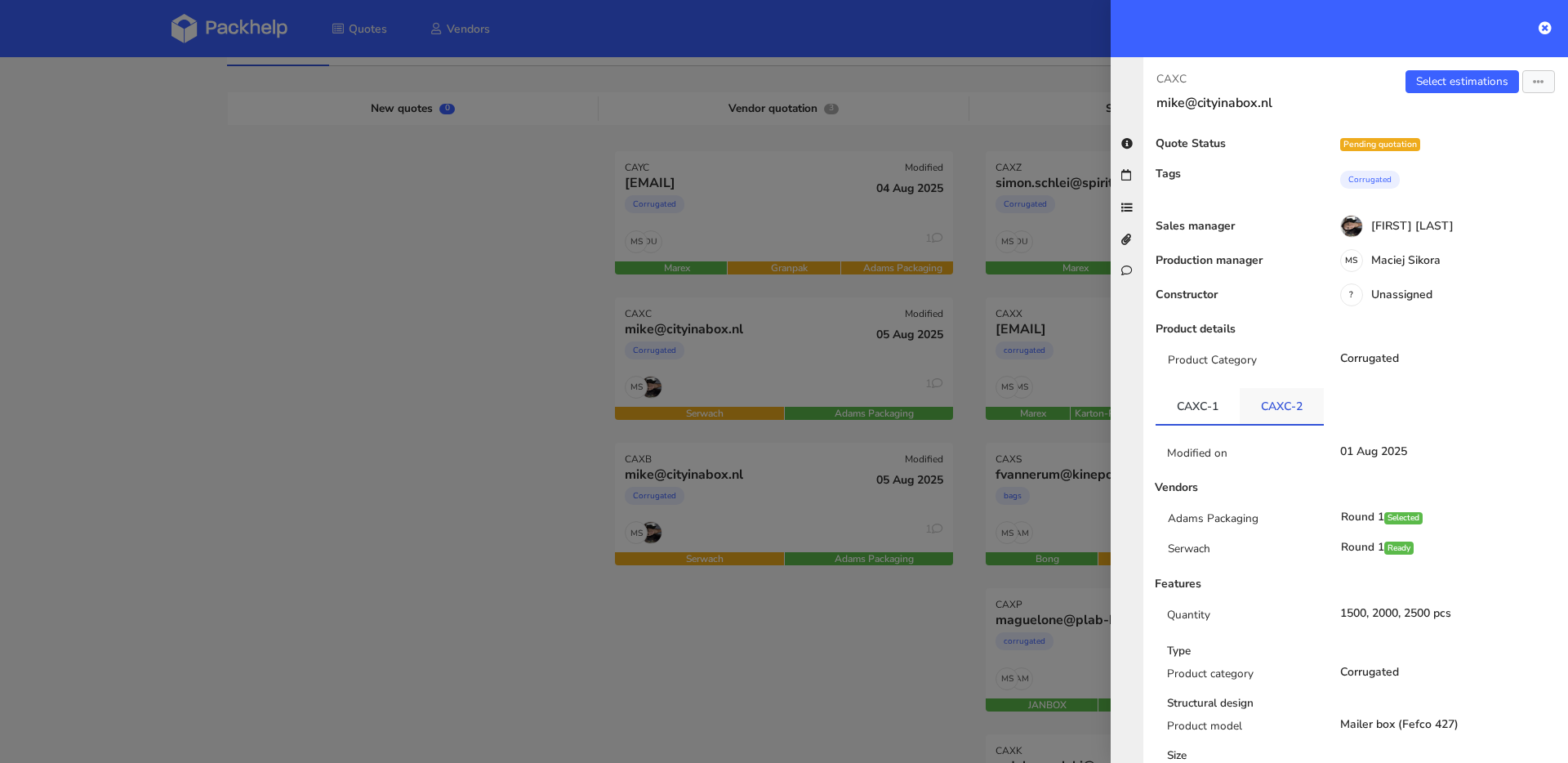 click on "CAXC-2" at bounding box center [1281, 406] 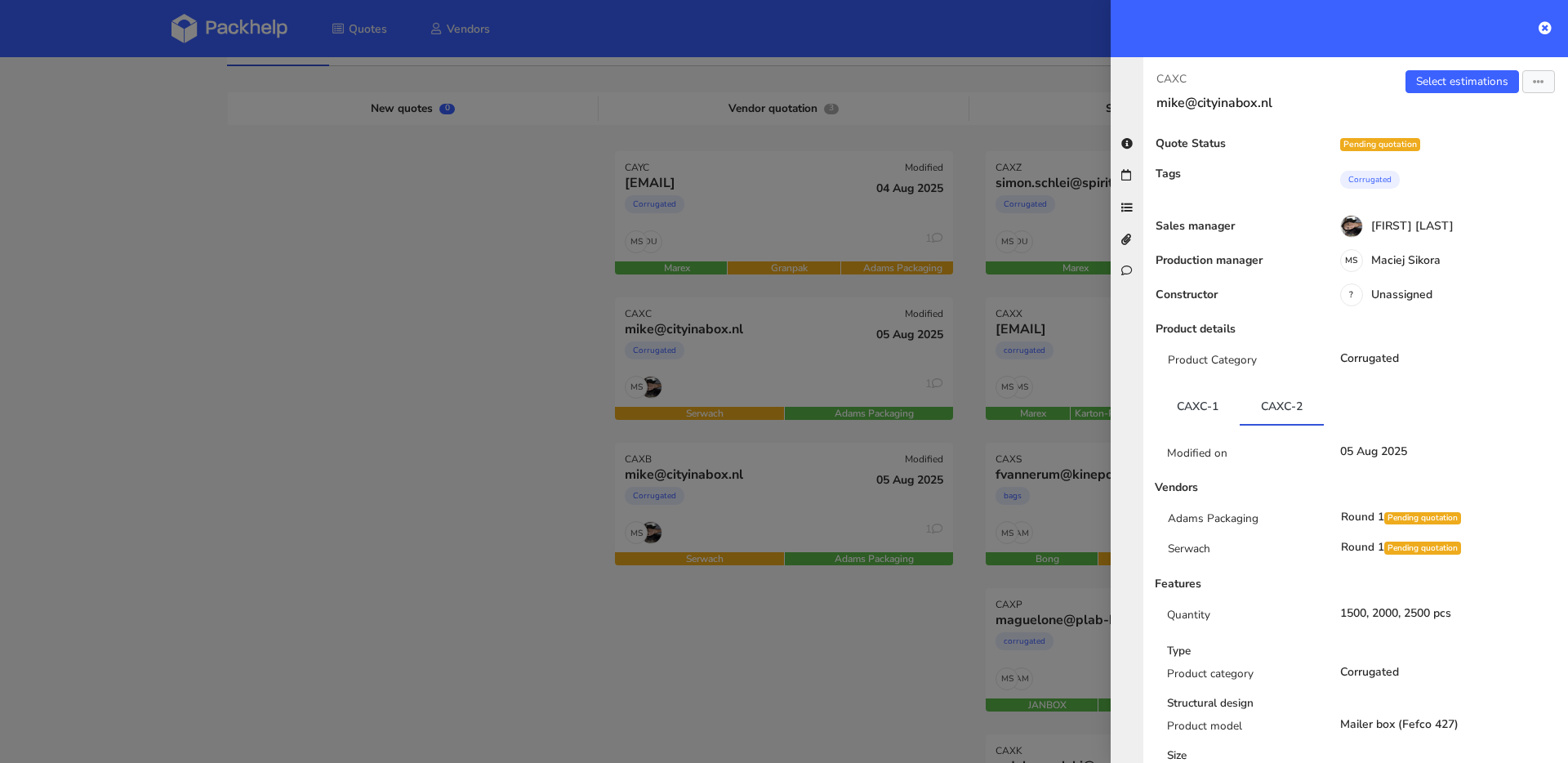 click at bounding box center [784, 382] 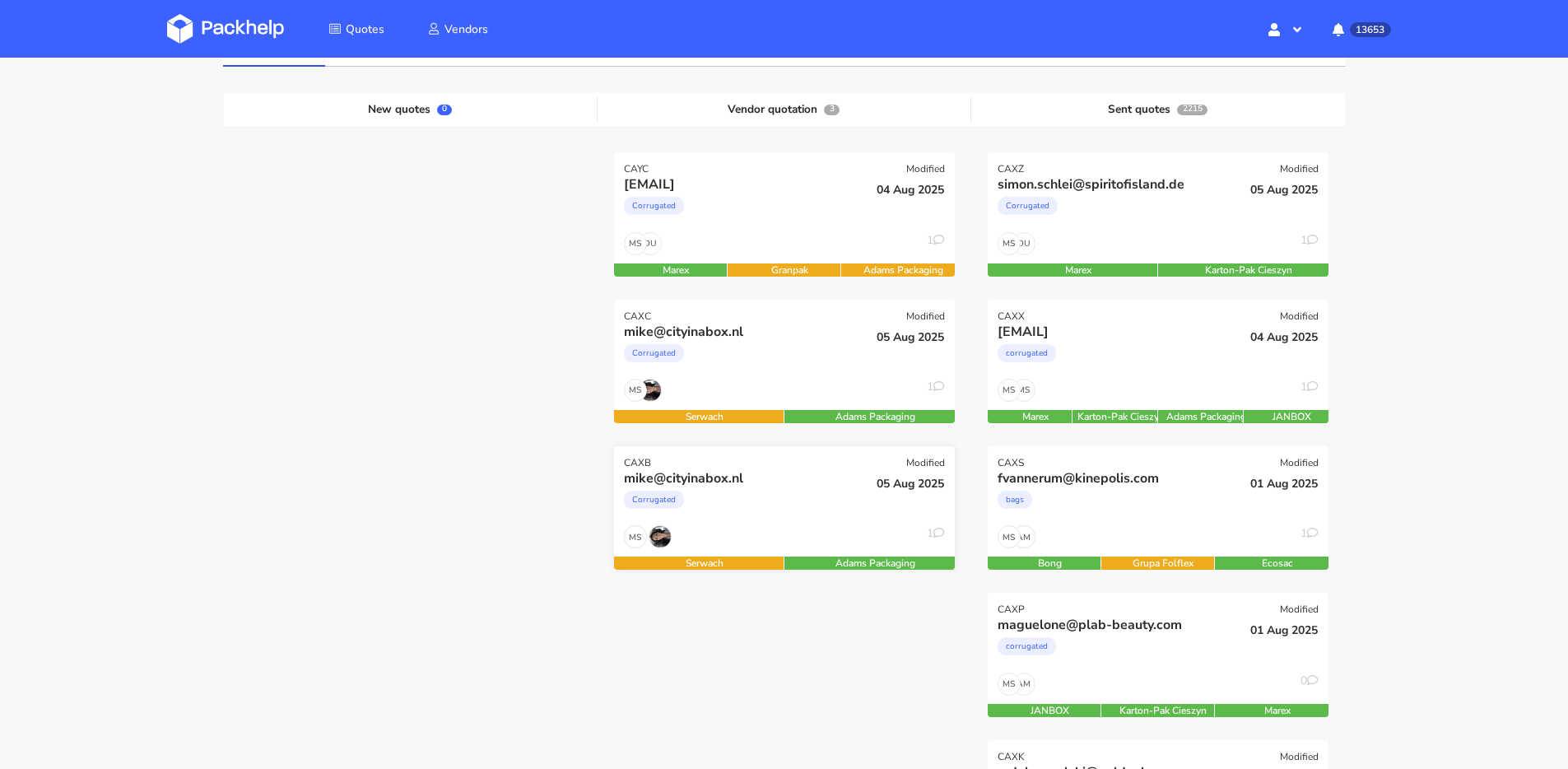 click on "Corrugated" at bounding box center (733, 504) 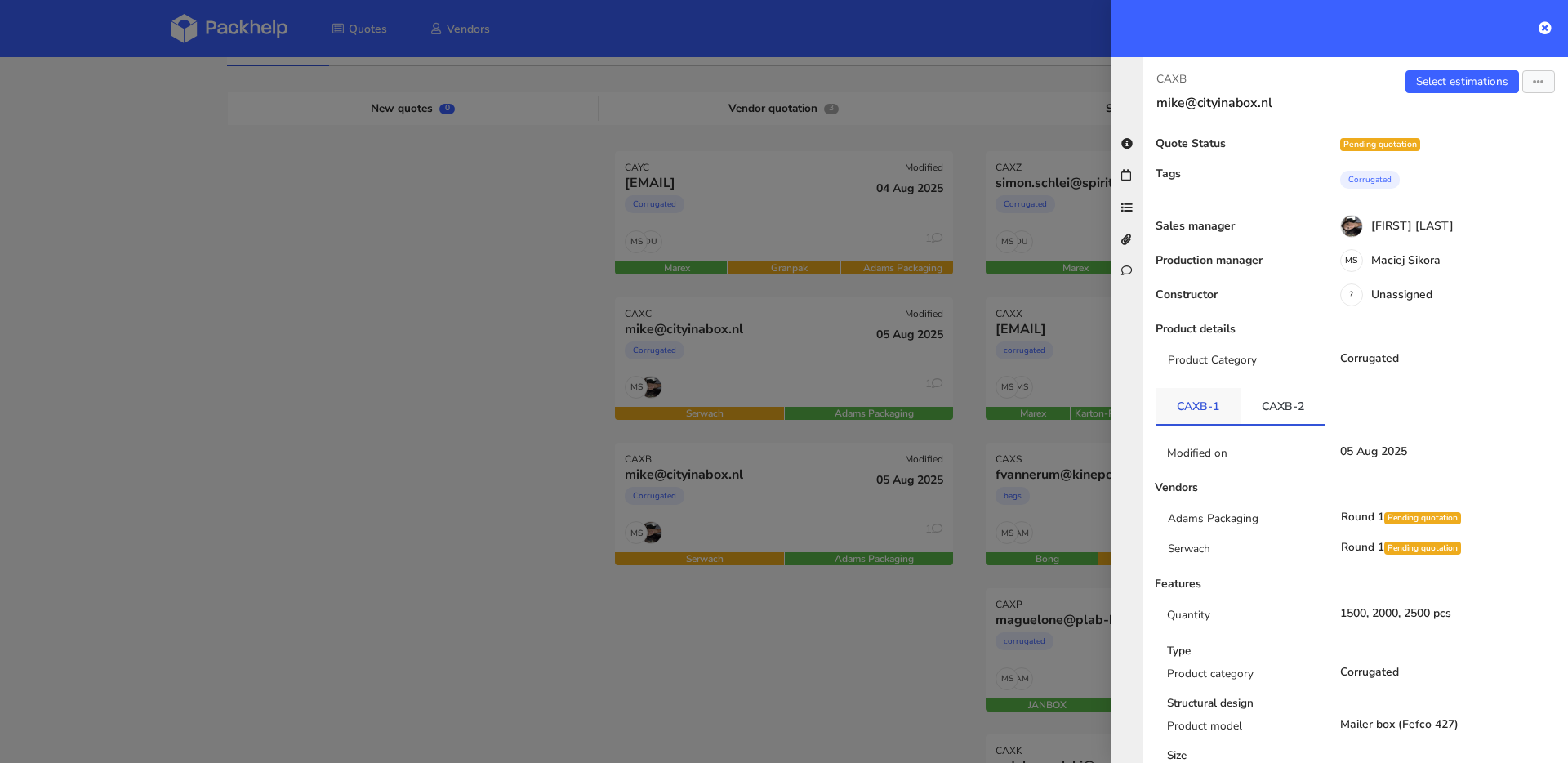 click on "CAXB-1" at bounding box center (1198, 406) 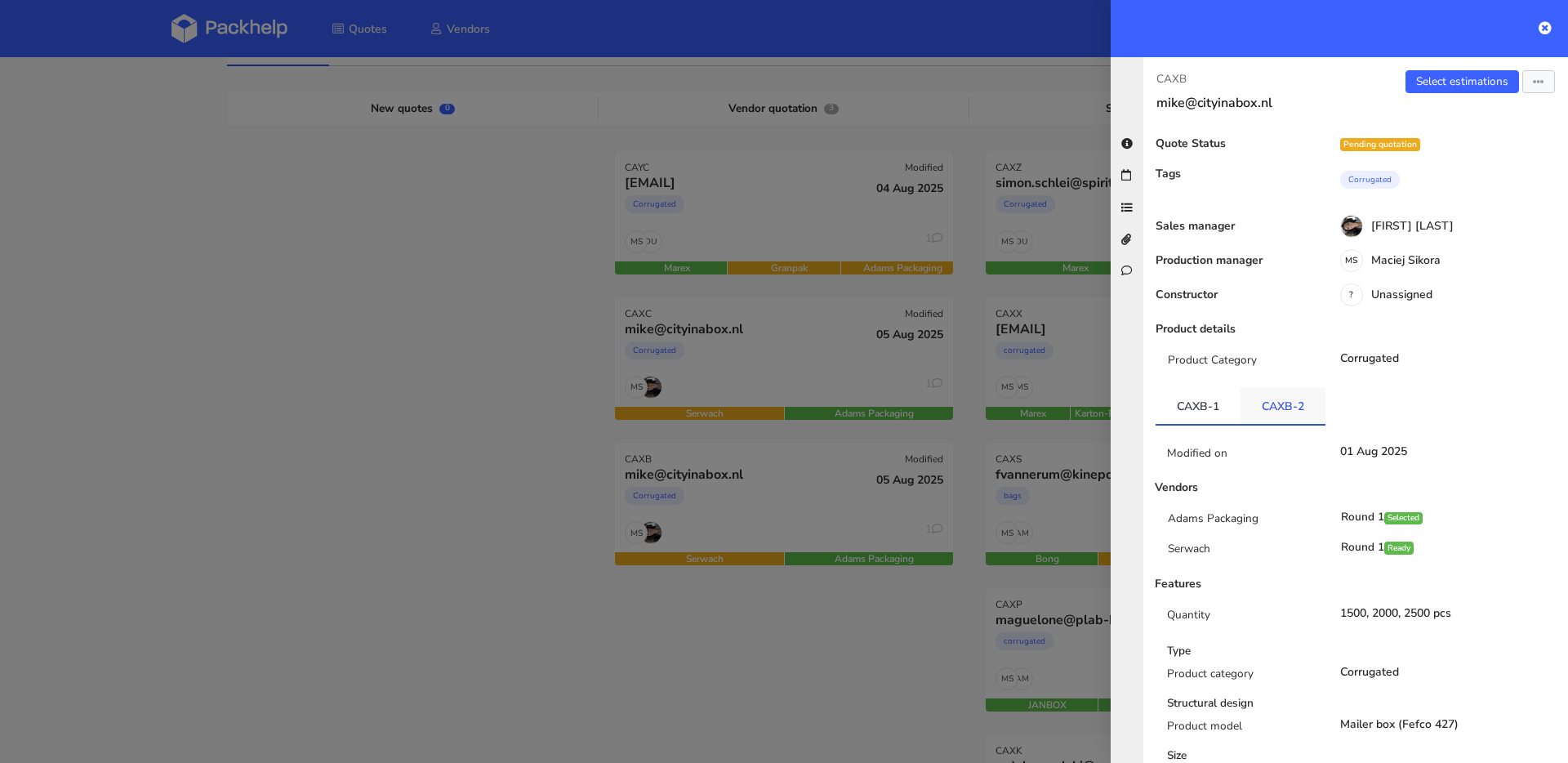 click on "CAXB-2" at bounding box center [1283, 406] 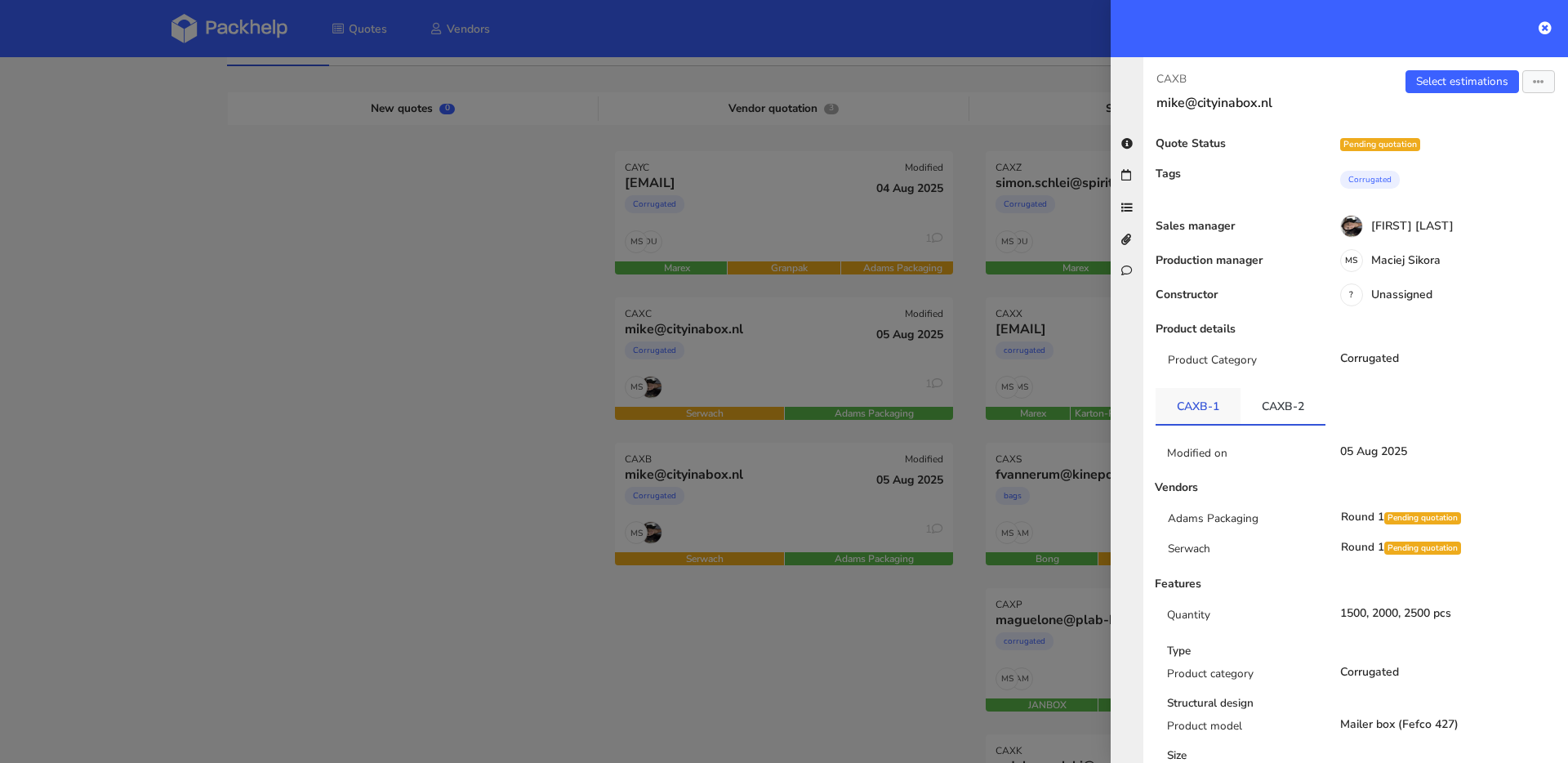 click on "CAXB-1" at bounding box center (1198, 406) 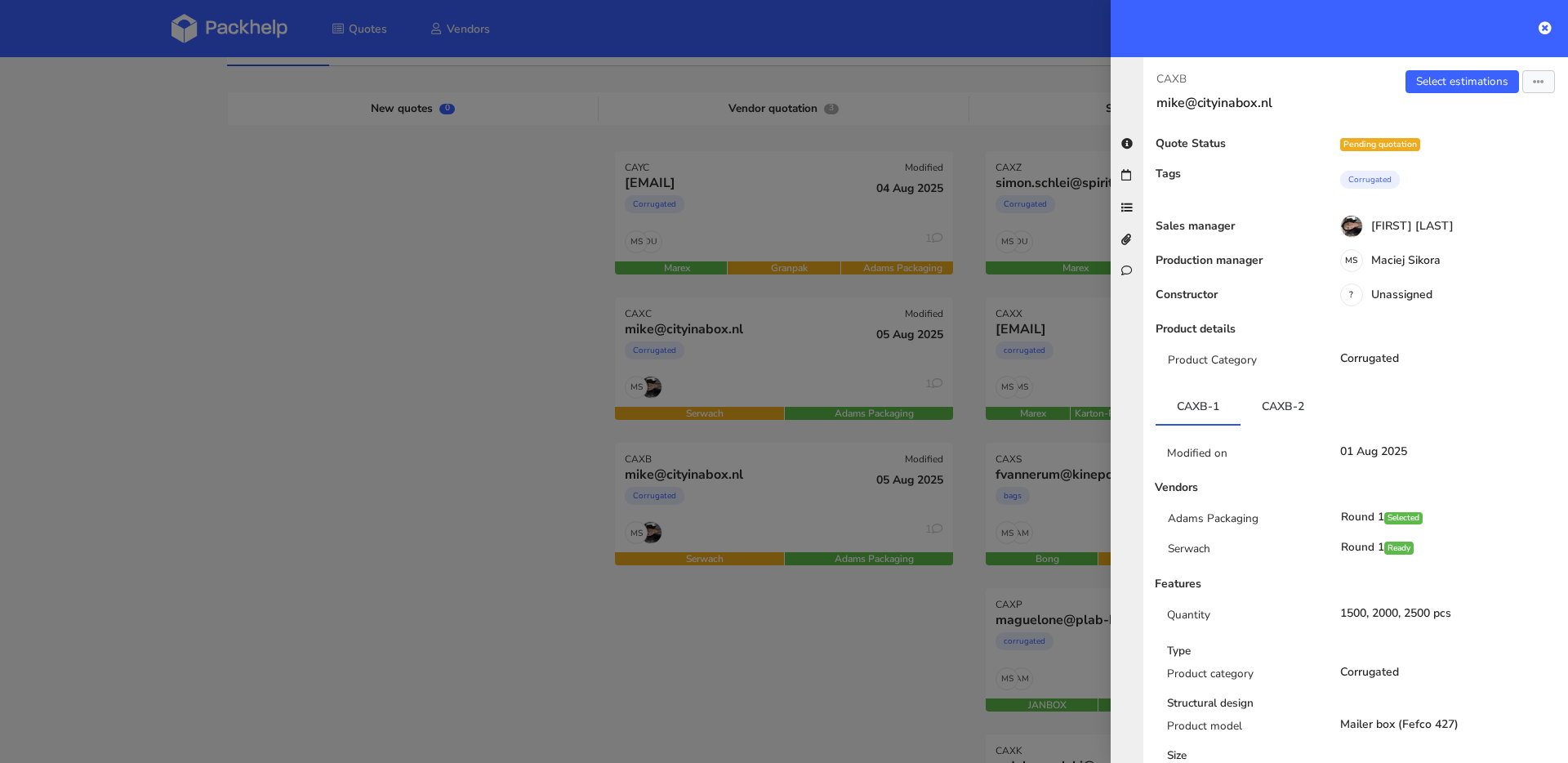 click at bounding box center [784, 382] 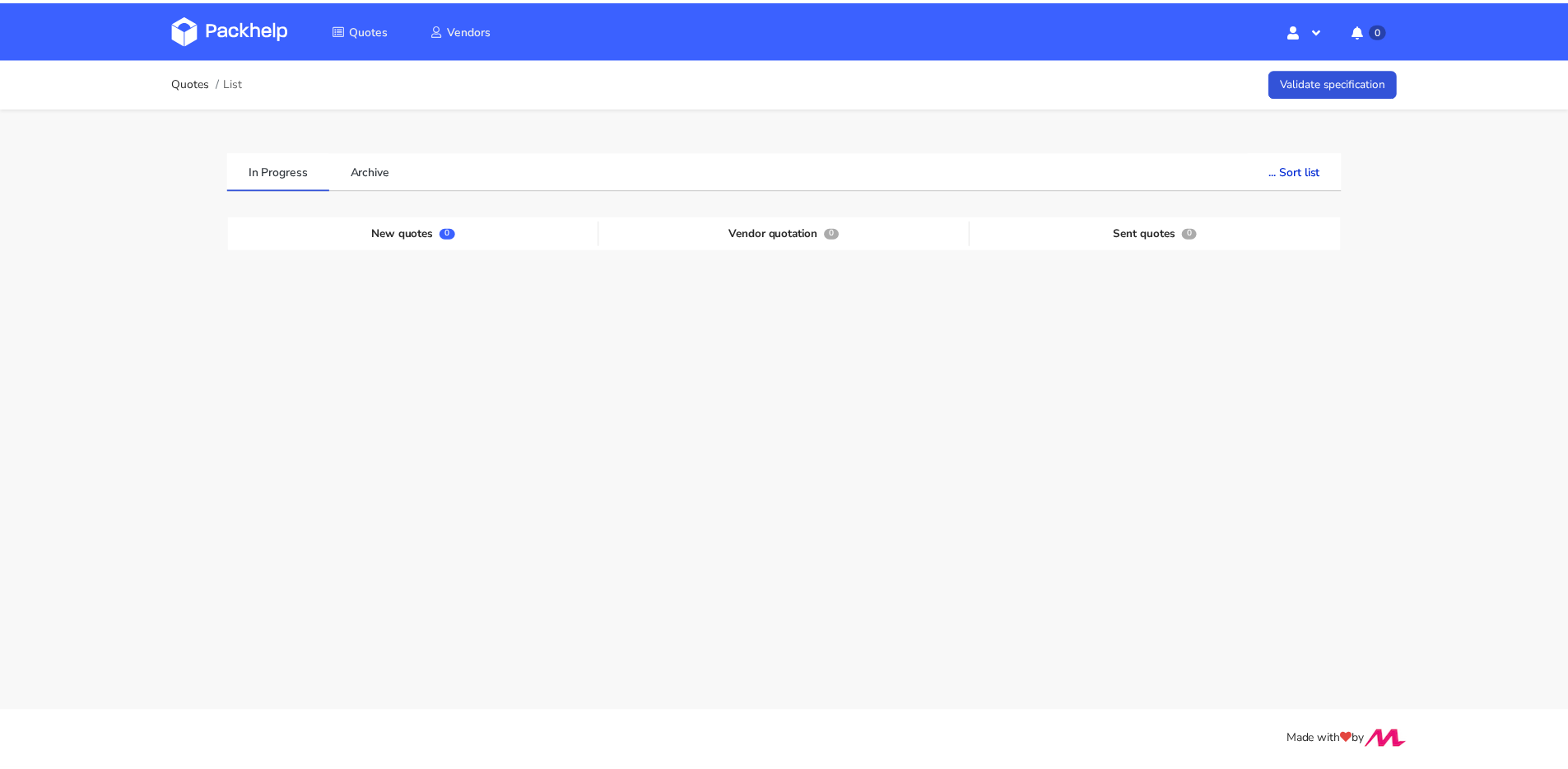 scroll, scrollTop: 0, scrollLeft: 0, axis: both 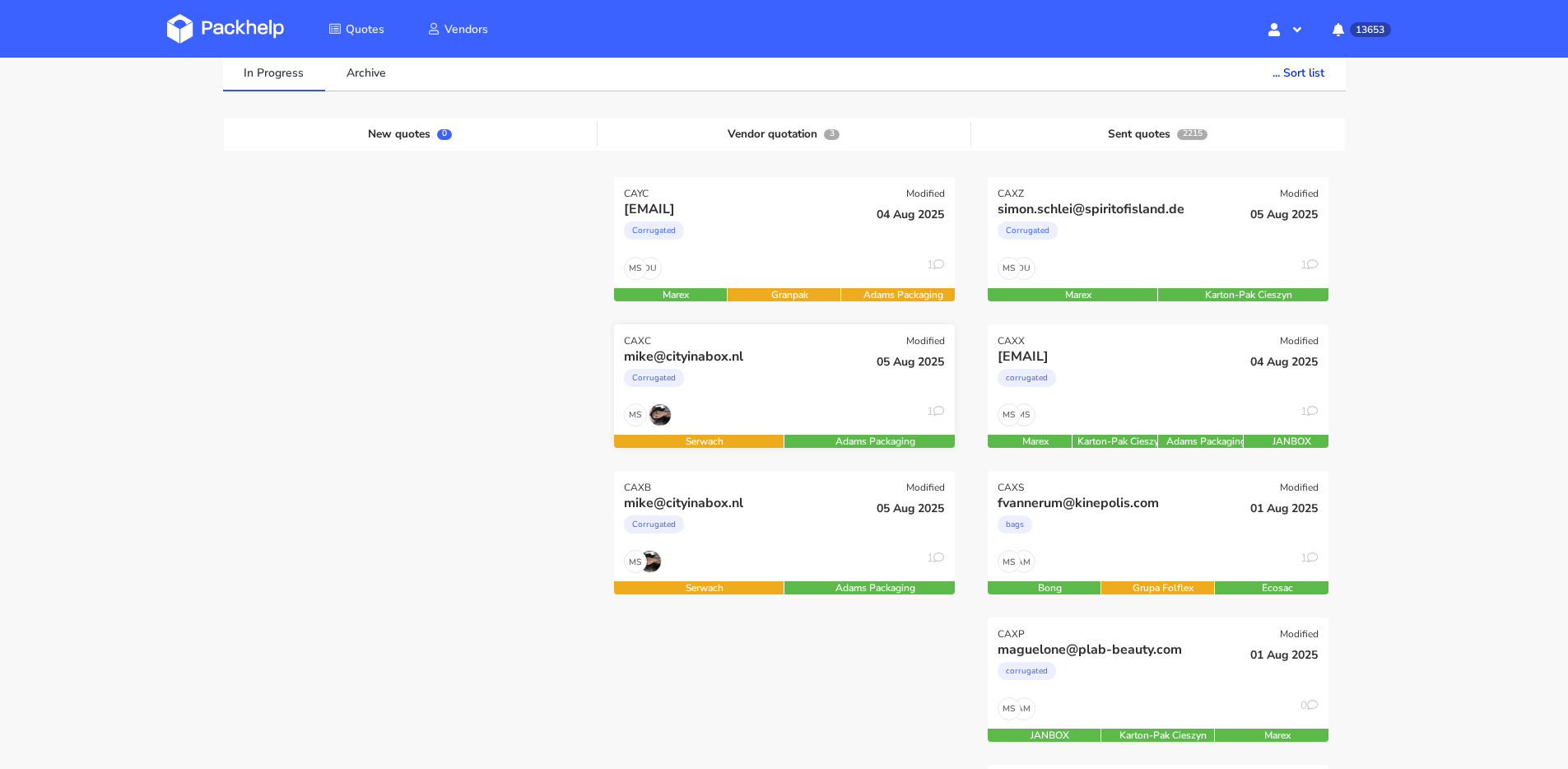 click on "05 Aug 2025" at bounding box center [898, 375] 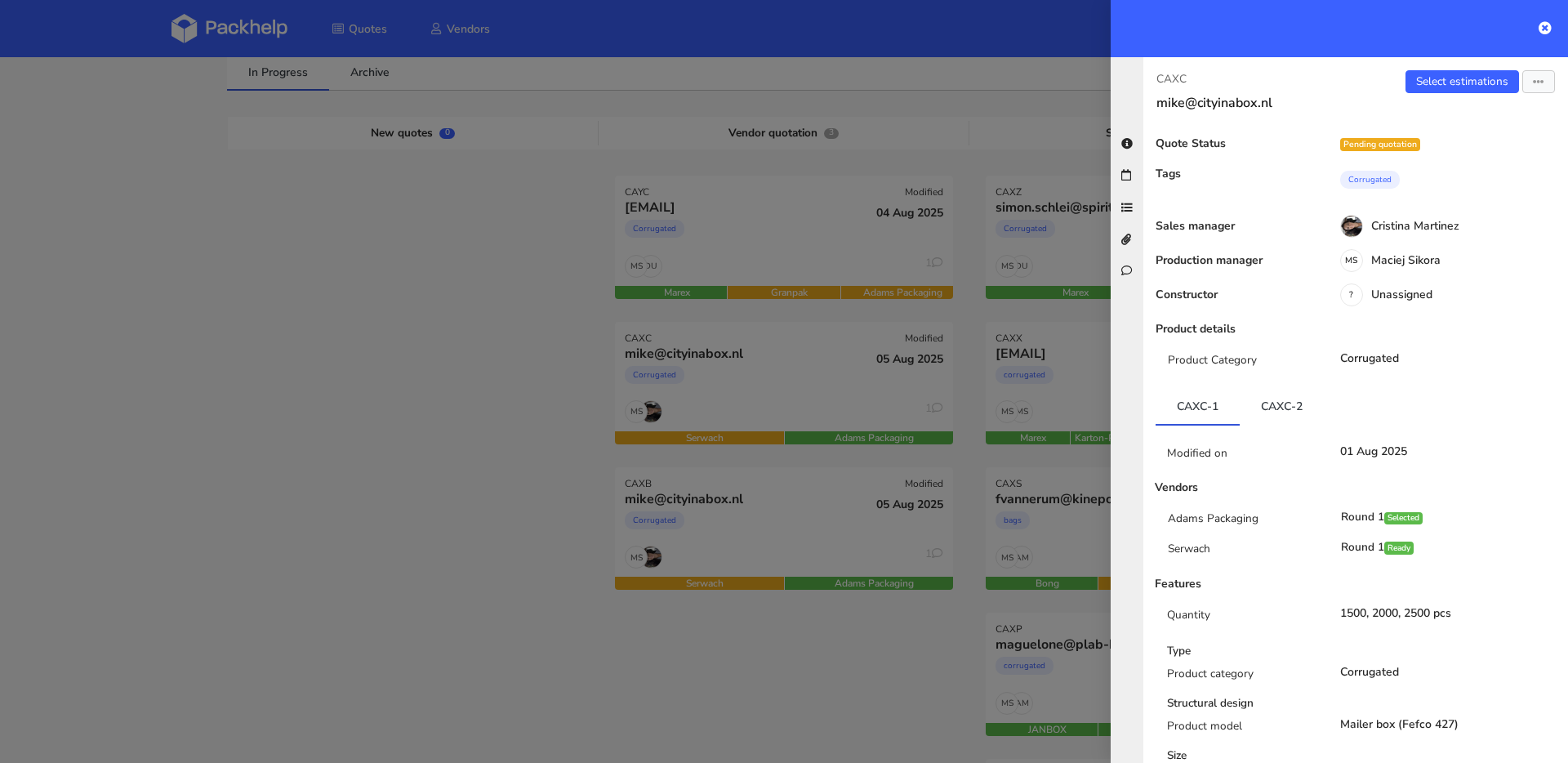 click on "Quote Status
Pending quotation
Tags
Corrugated
Sales manager
[FIRST] [LAST]
Production manager
MS
[FIRST] [LAST]
Constructor   ?
Unassigned
Product details
Product Category
Corrugated
CAXC-1
CAXC-2
Modified on
01 Aug 2025
Vendors
Adams Packaging
Round 1
Selected
Serwach
Round 1
Ready
Features
Quantity
1500, 2000, 2500 pcs
Type    Product category
Corrugated
Structural design    Product model
Mailer box (Fefco 427)
Size    Internal / external
External
Width
333 mm" at bounding box center (1356, 856) 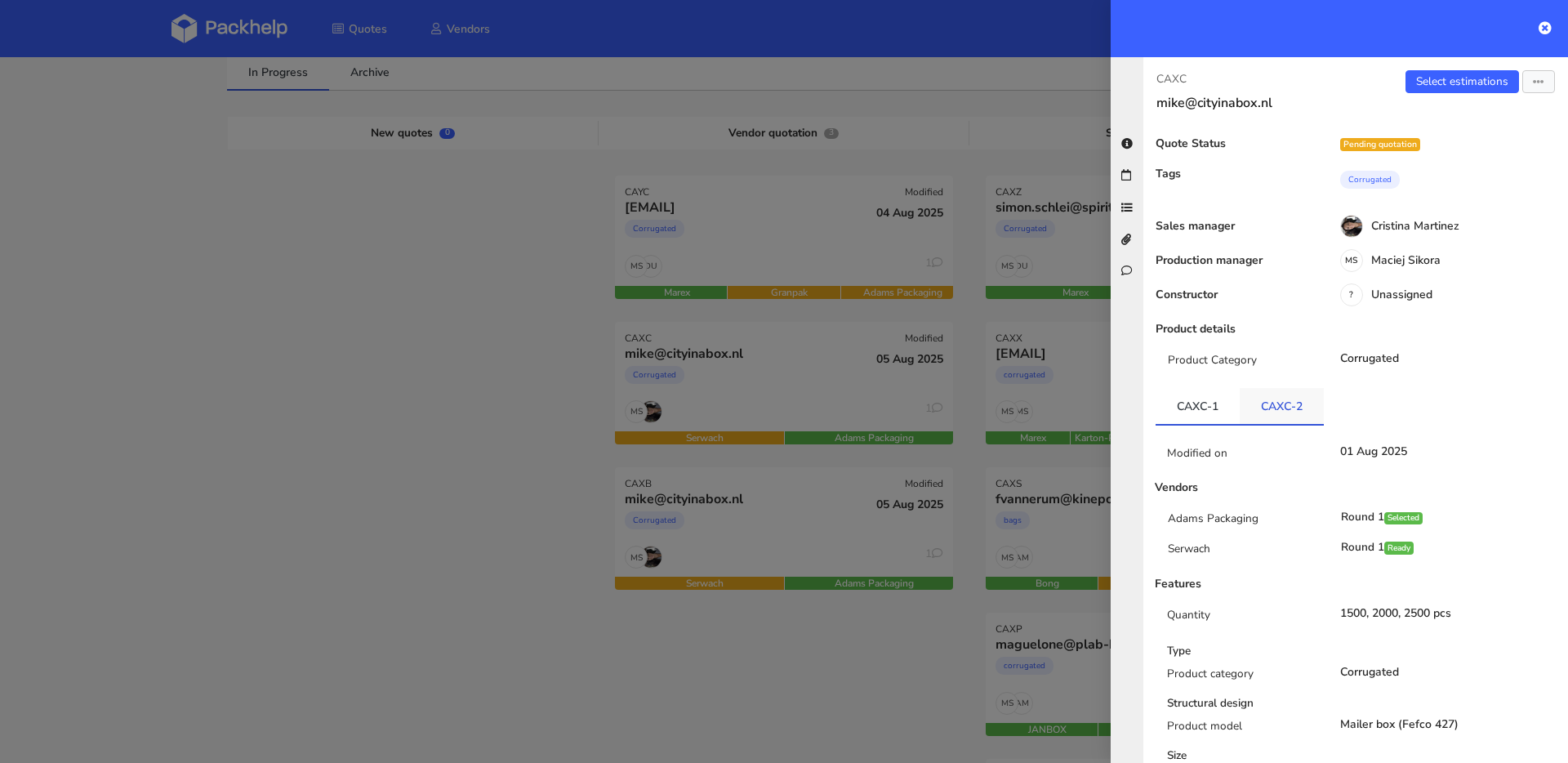 click on "CAXC-2" at bounding box center (1281, 406) 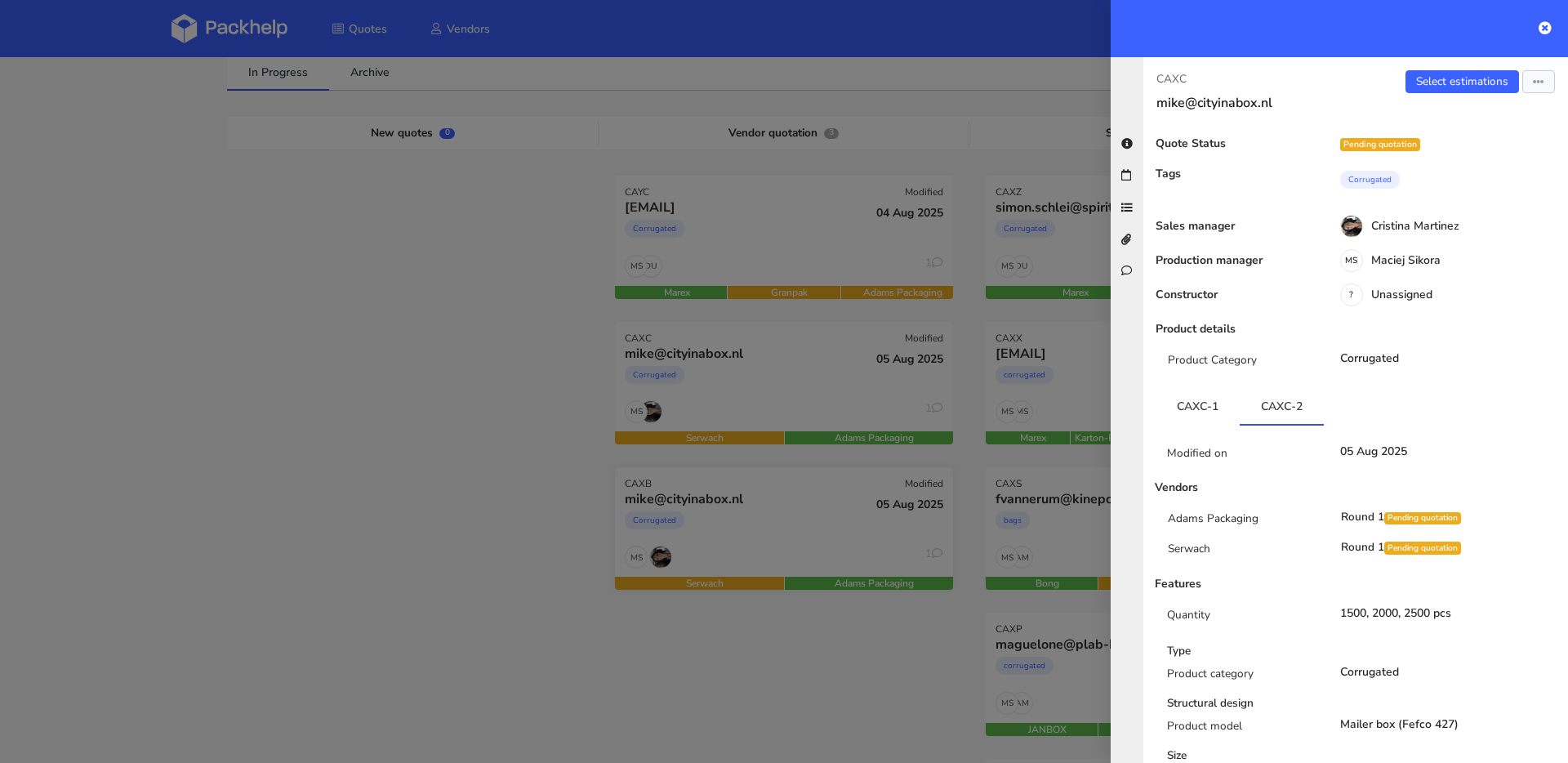 drag, startPoint x: 837, startPoint y: 489, endPoint x: 829, endPoint y: 501, distance: 14.422205 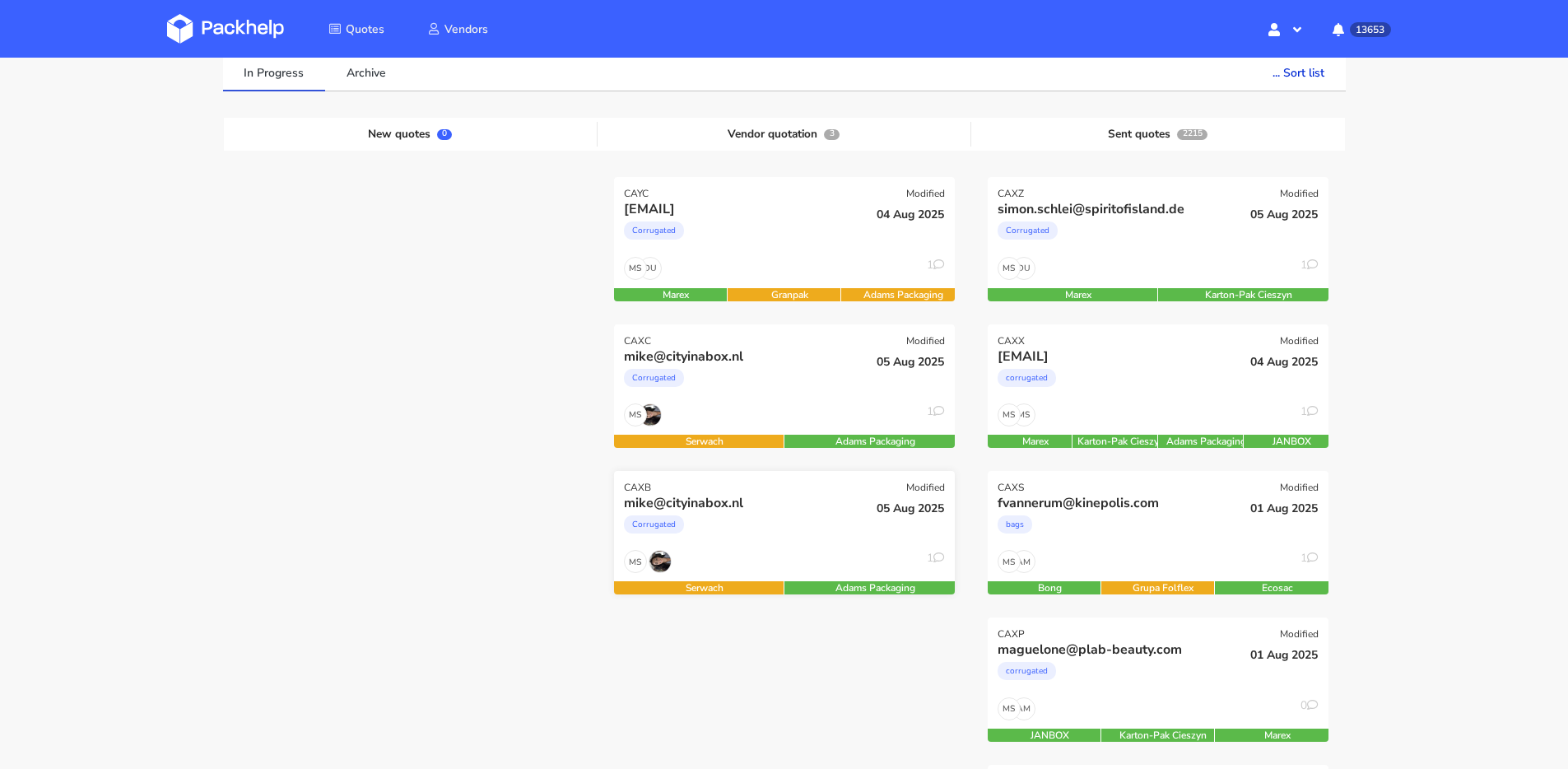 click on "Corrugated" at bounding box center [733, 529] 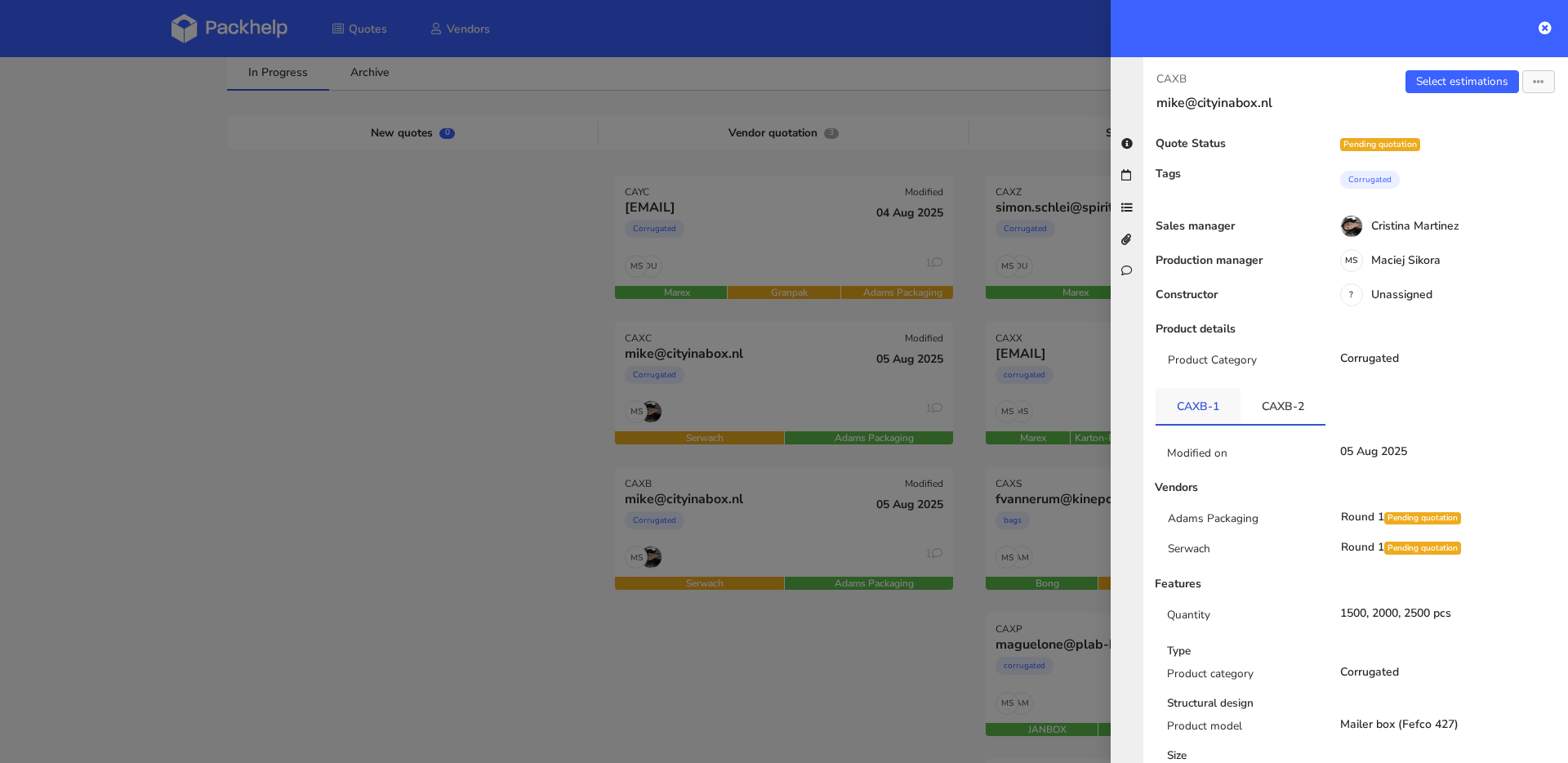 click on "CAXB-1" at bounding box center [1198, 406] 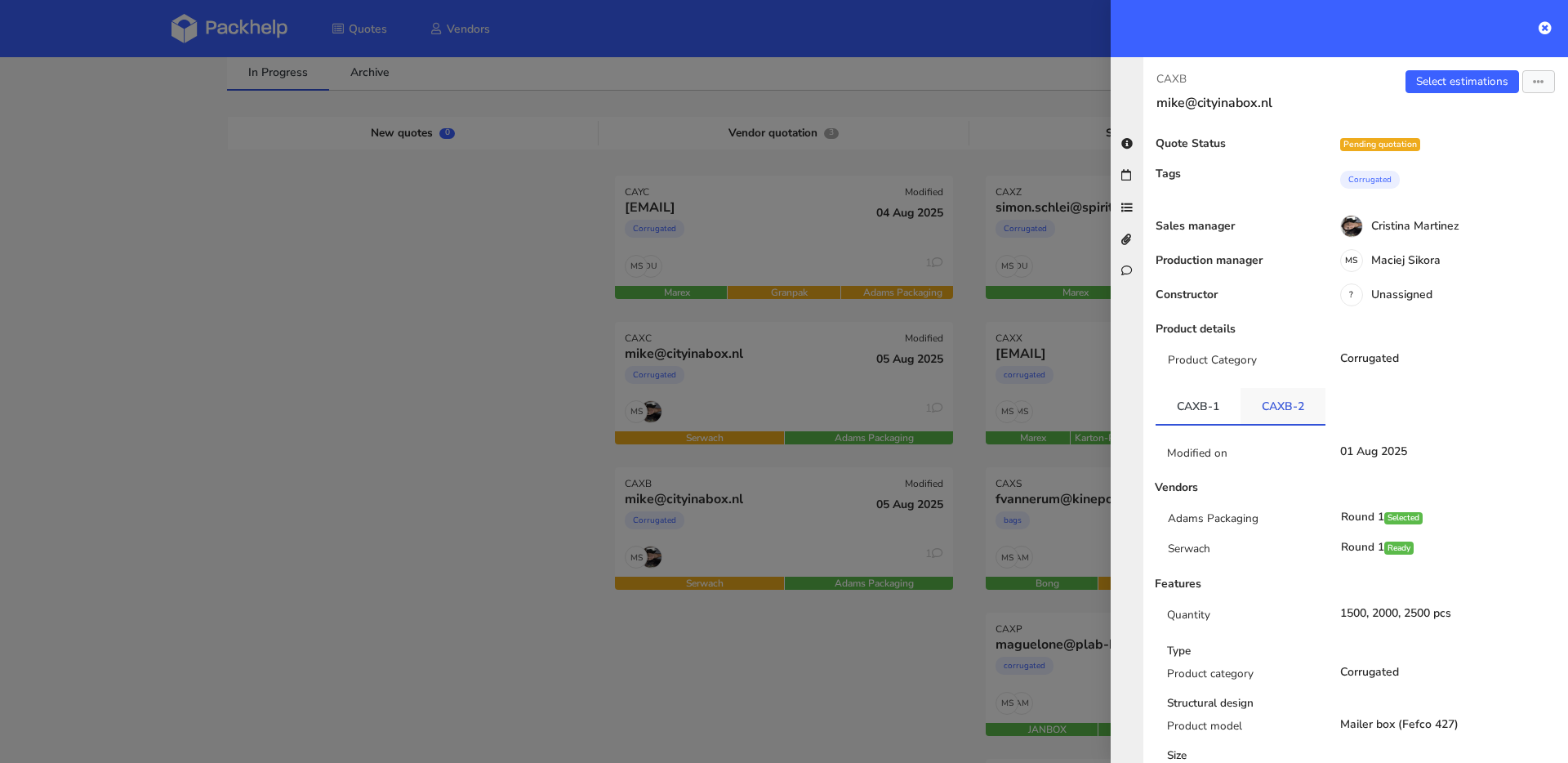 drag, startPoint x: 1282, startPoint y: 399, endPoint x: 1274, endPoint y: 395, distance: 8.94427 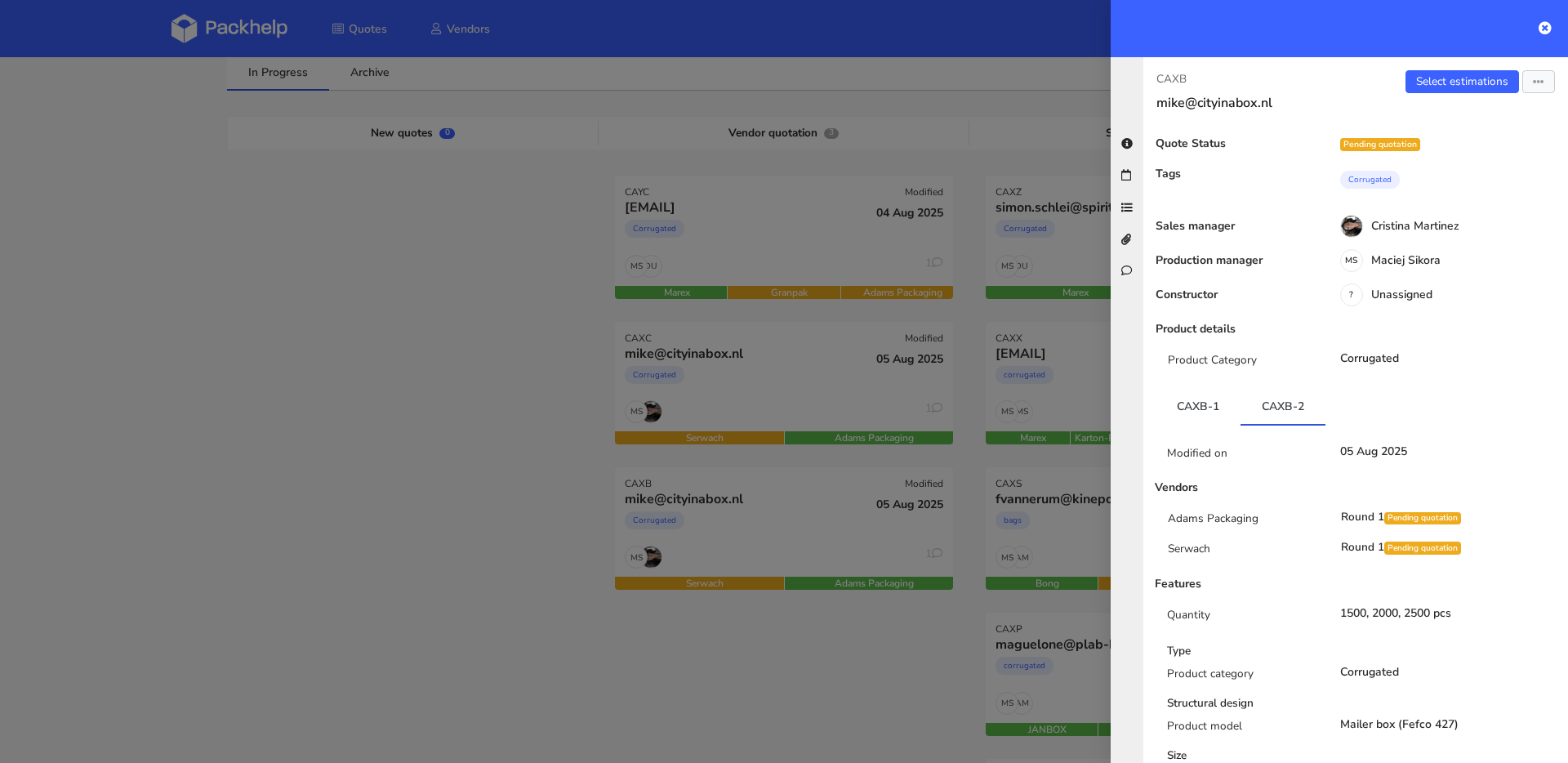 click at bounding box center (784, 382) 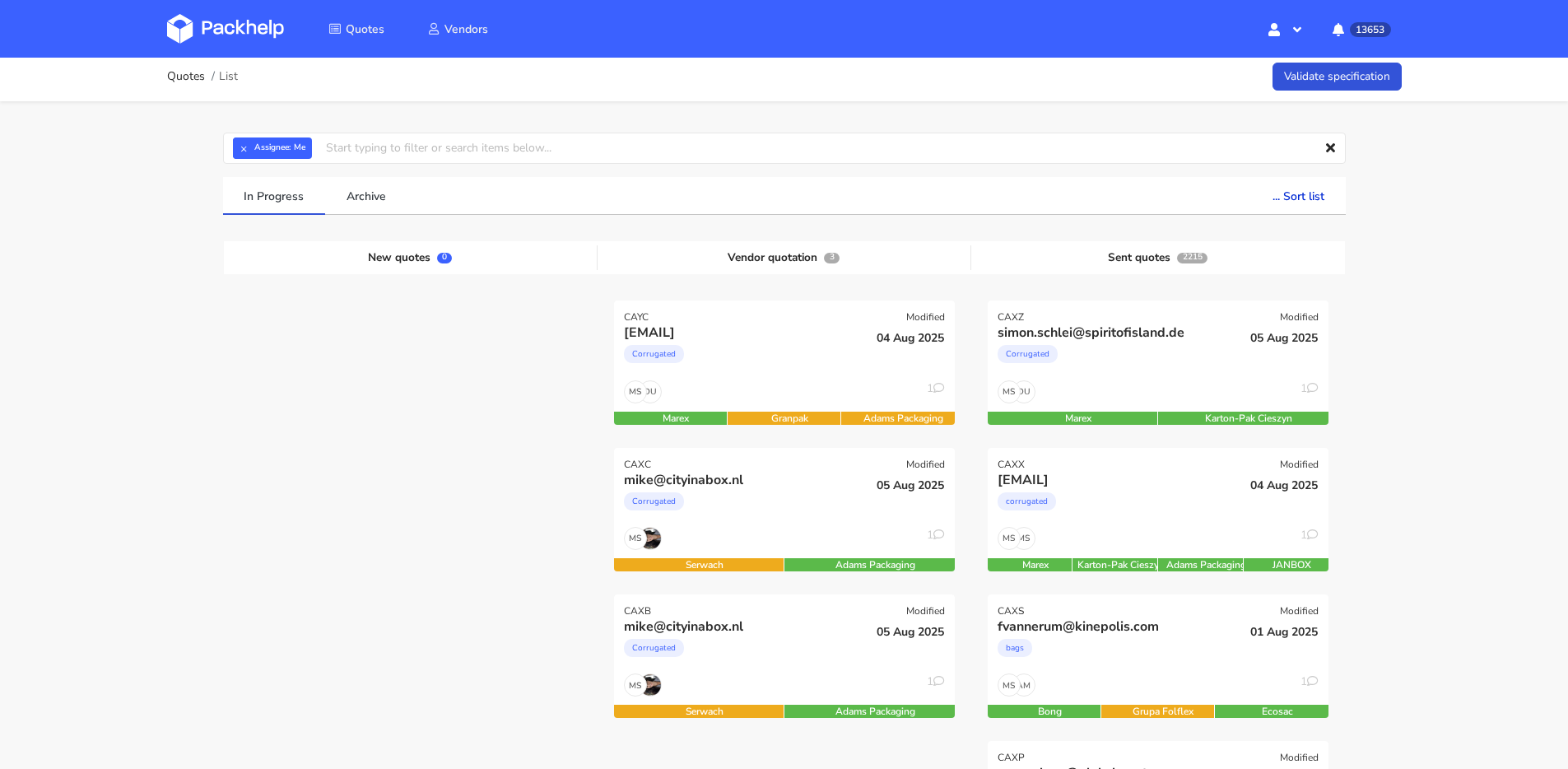 scroll, scrollTop: 0, scrollLeft: 0, axis: both 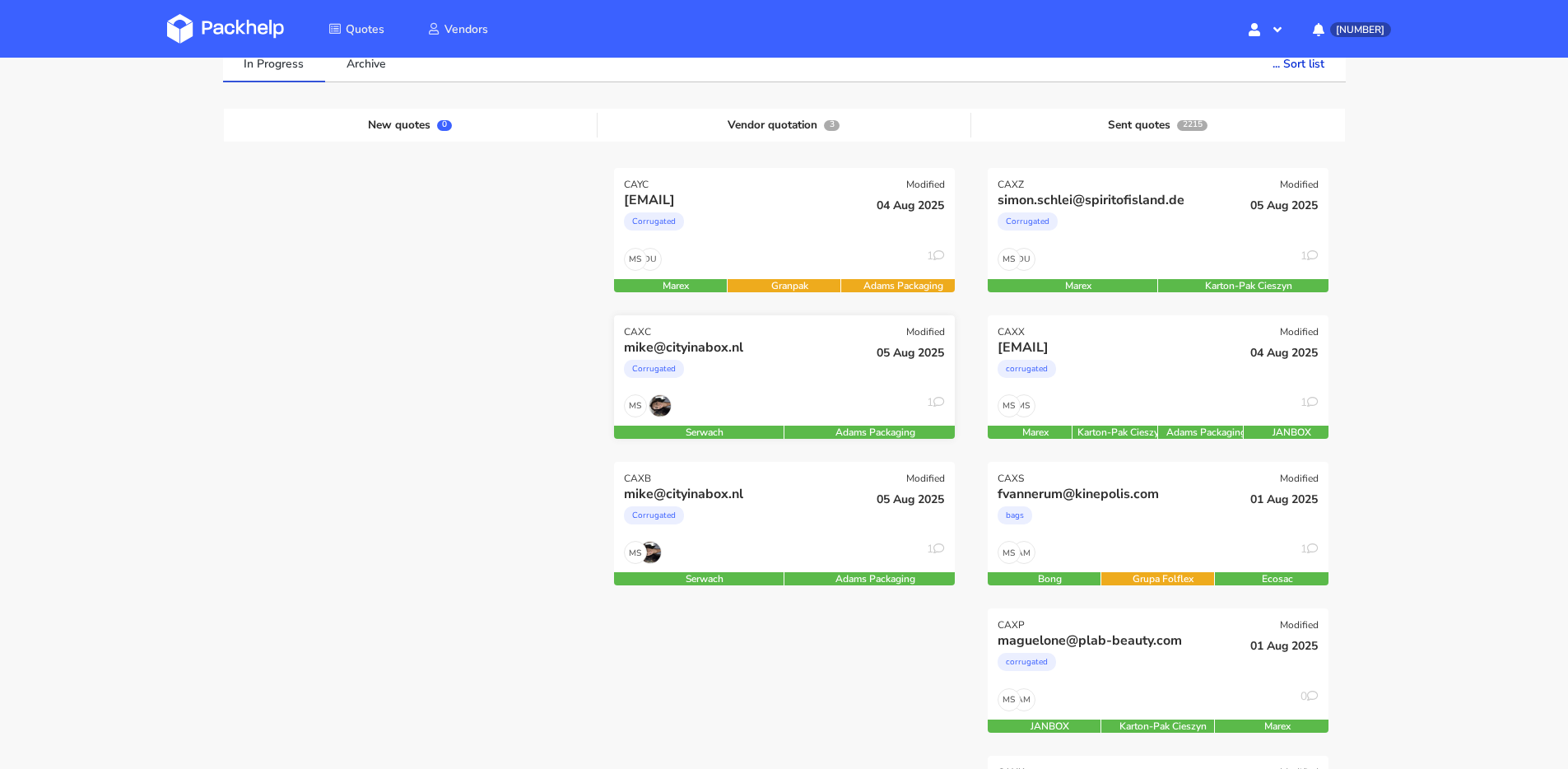 click on "Corrugated" at bounding box center [733, 373] 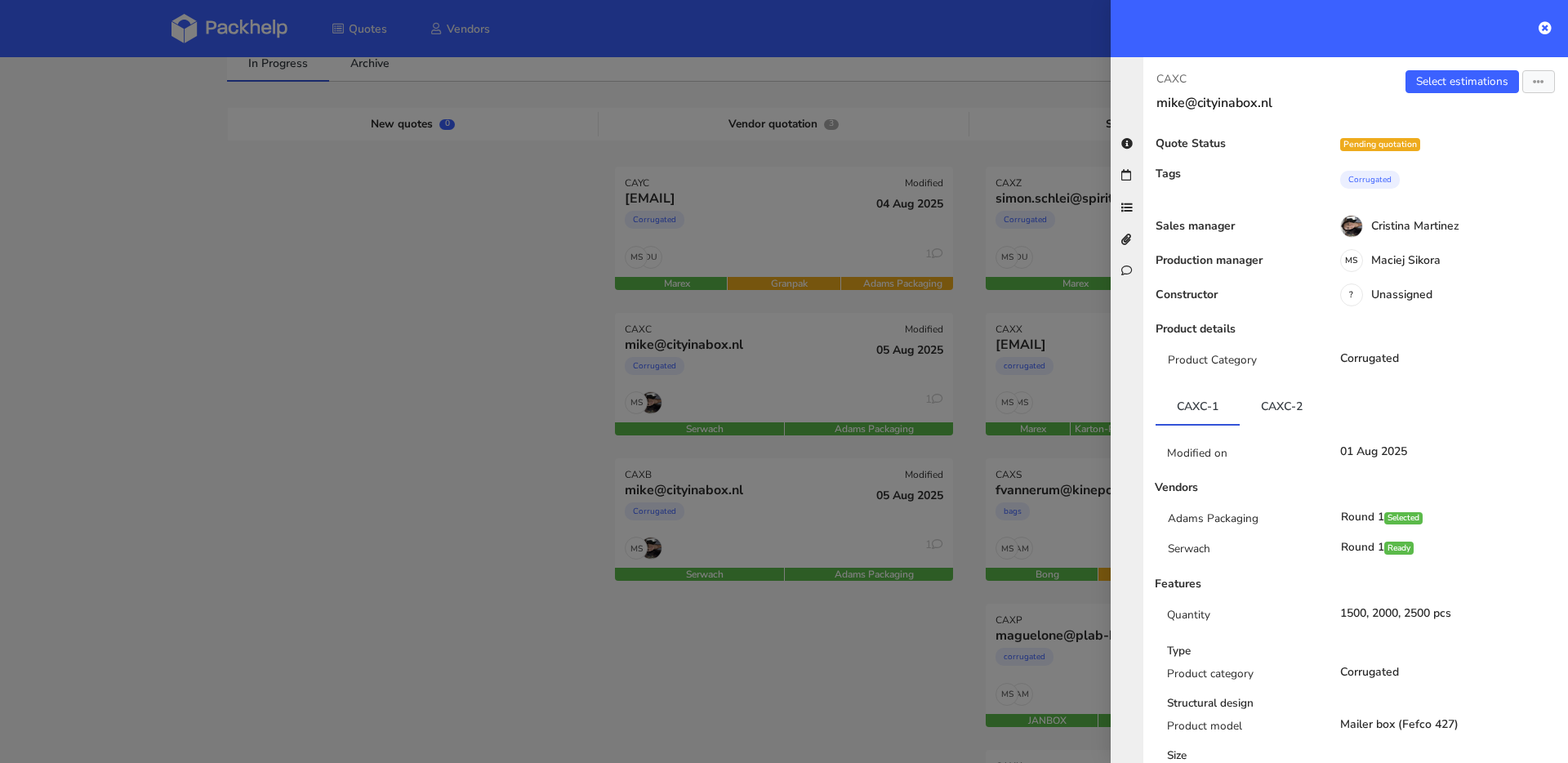click at bounding box center (784, 382) 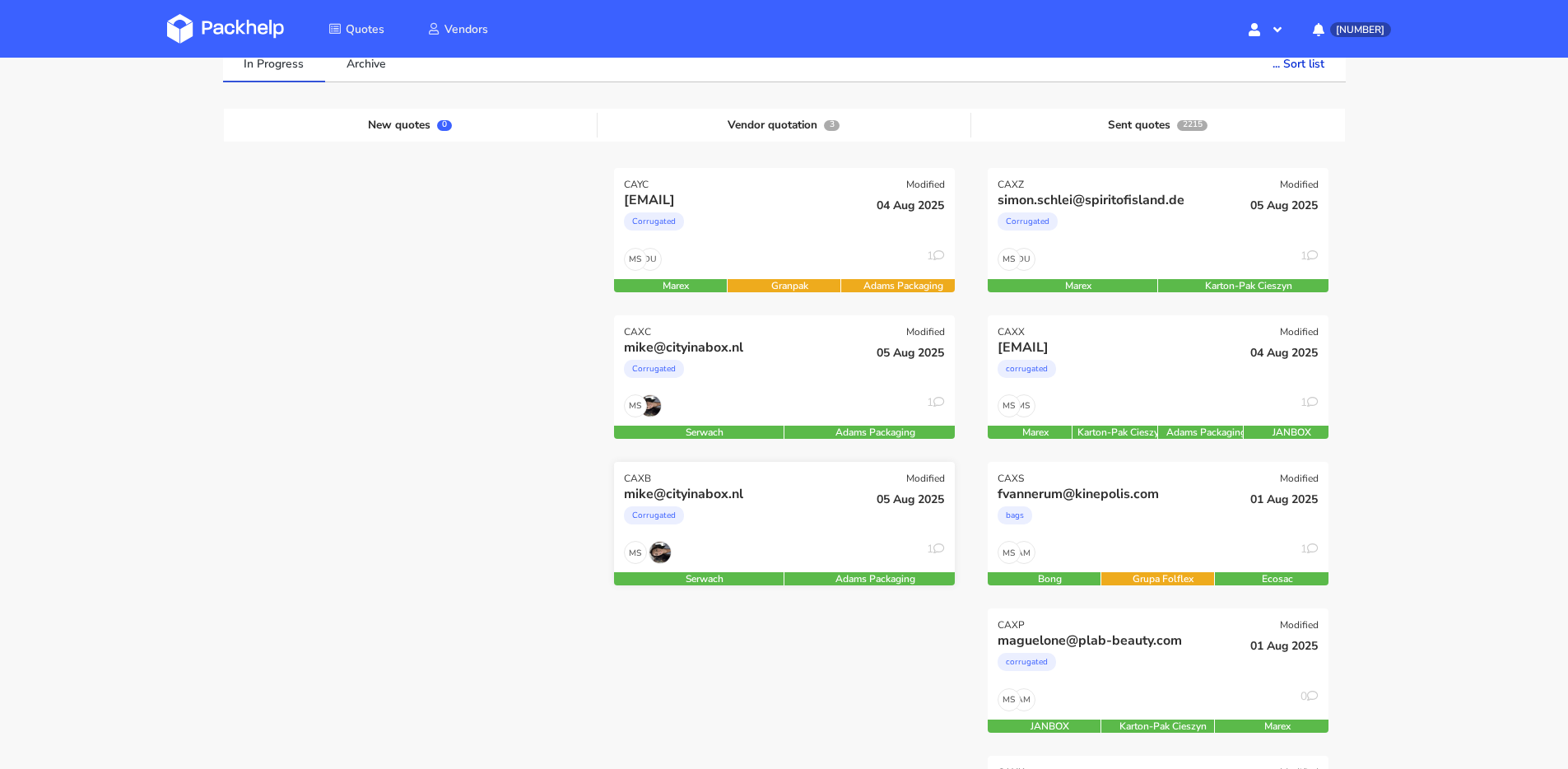 click on "05 Aug 2025" at bounding box center (898, 513) 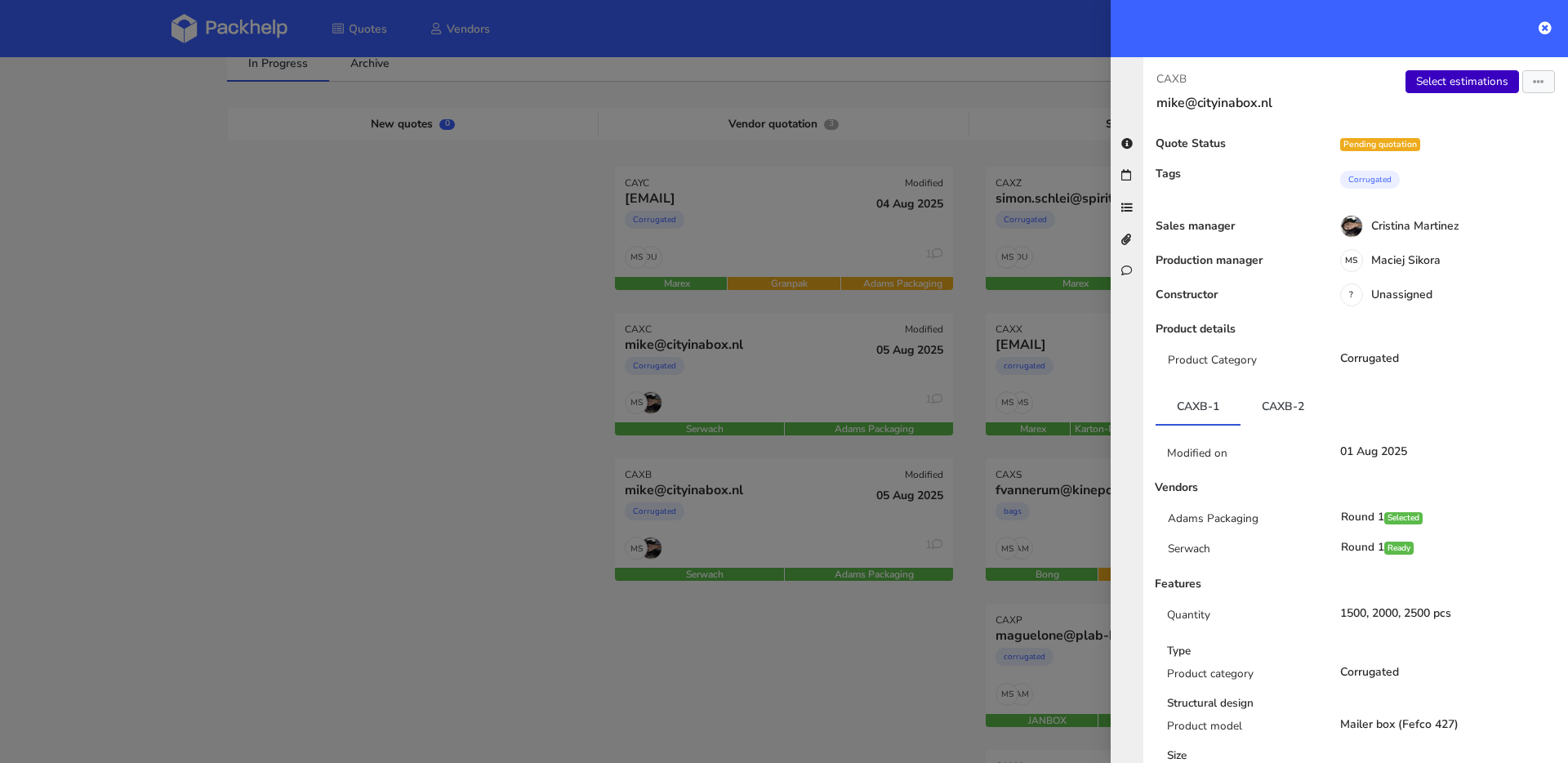 click on "Select estimations" at bounding box center (1462, 82) 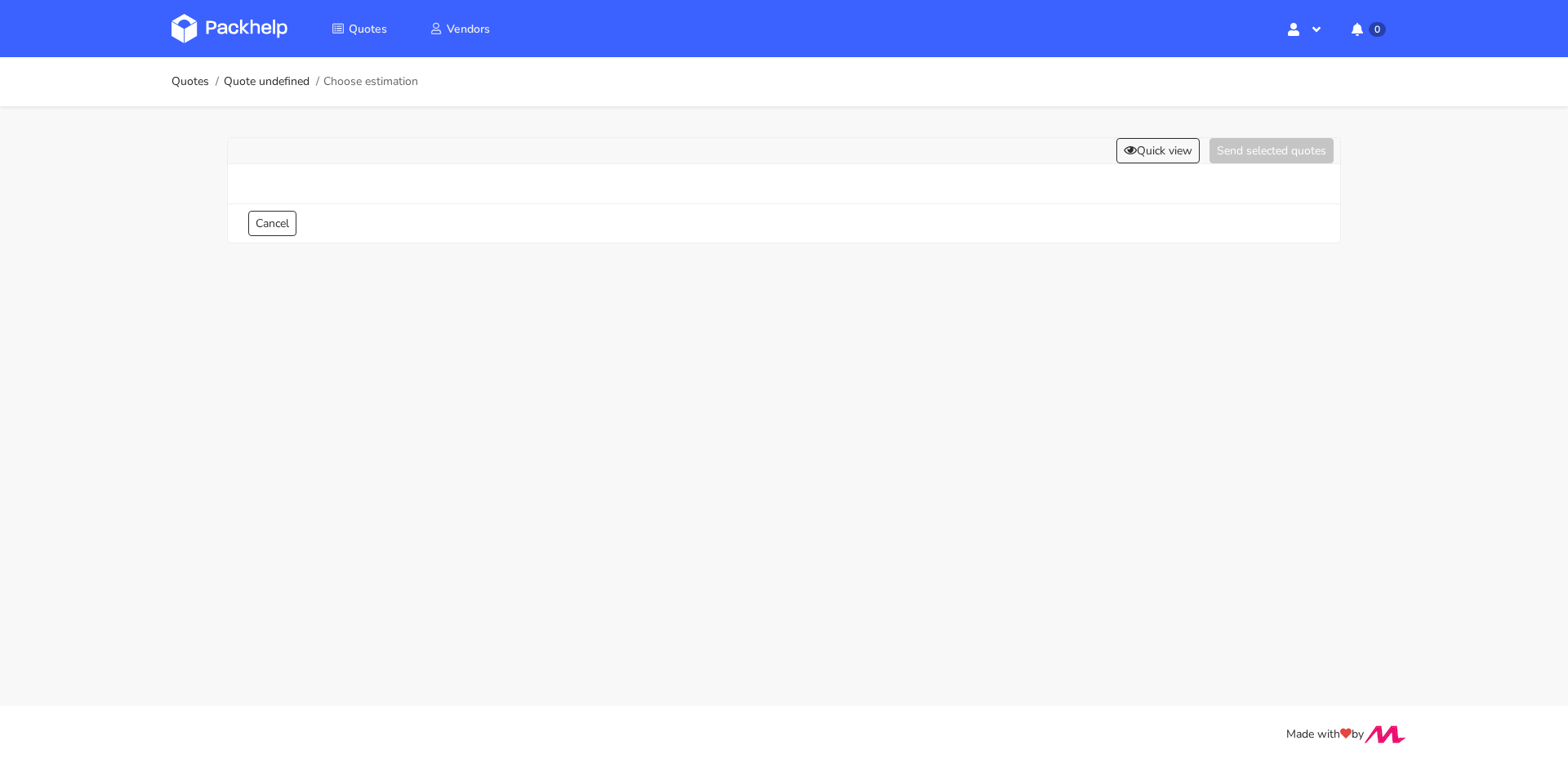 scroll, scrollTop: 0, scrollLeft: 0, axis: both 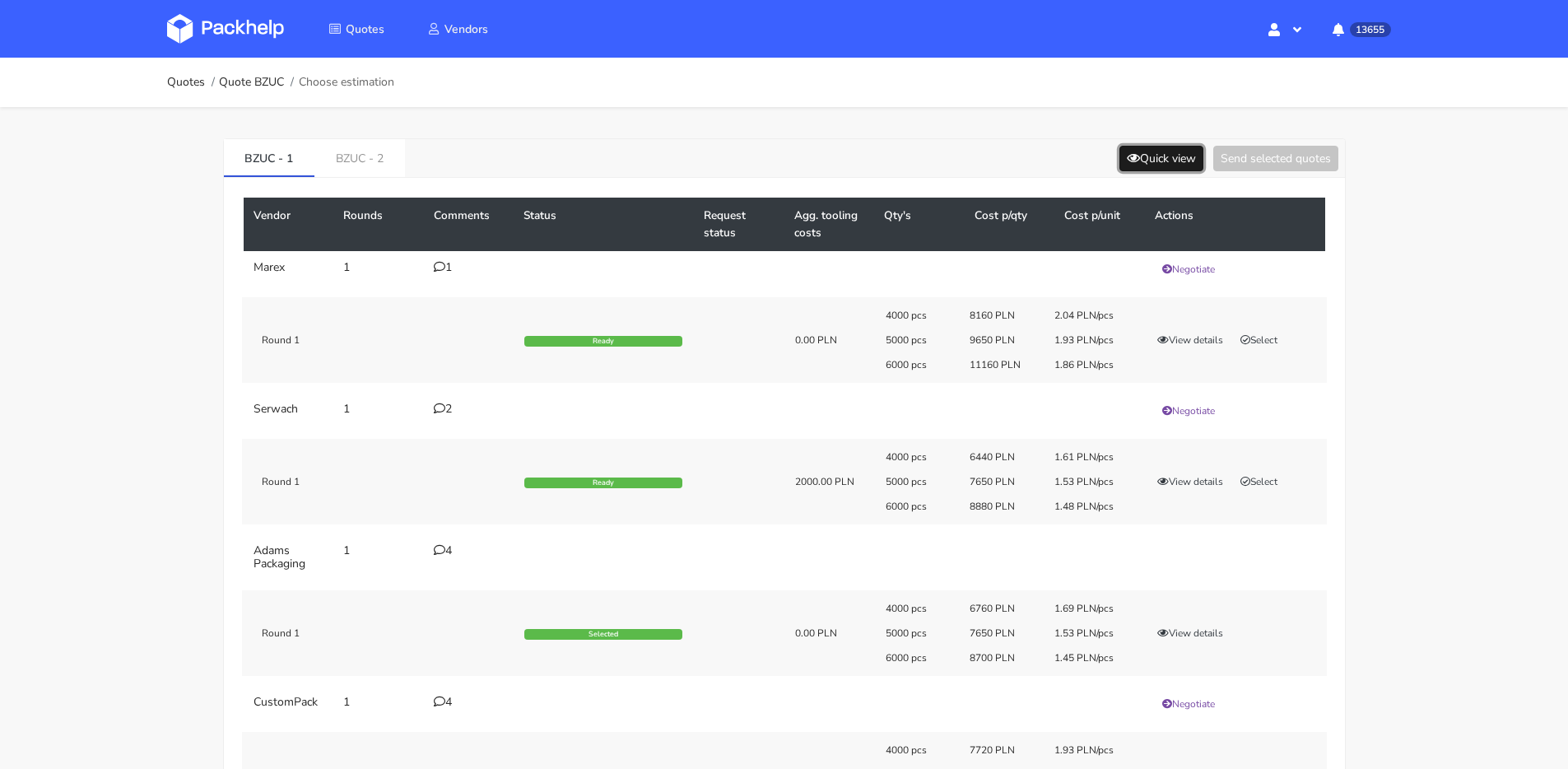 click on "Quick view" at bounding box center [1161, 158] 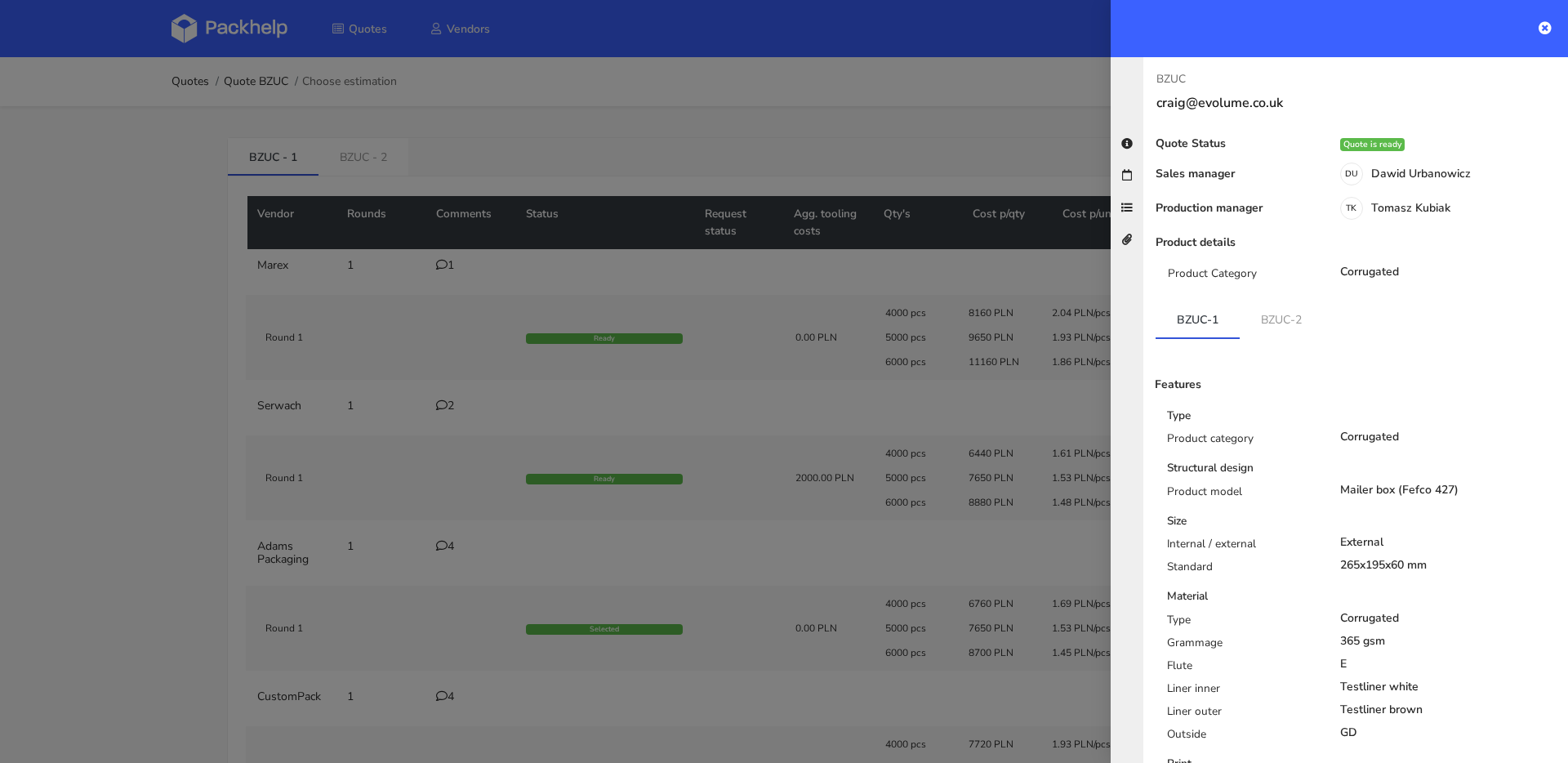 click at bounding box center (784, 382) 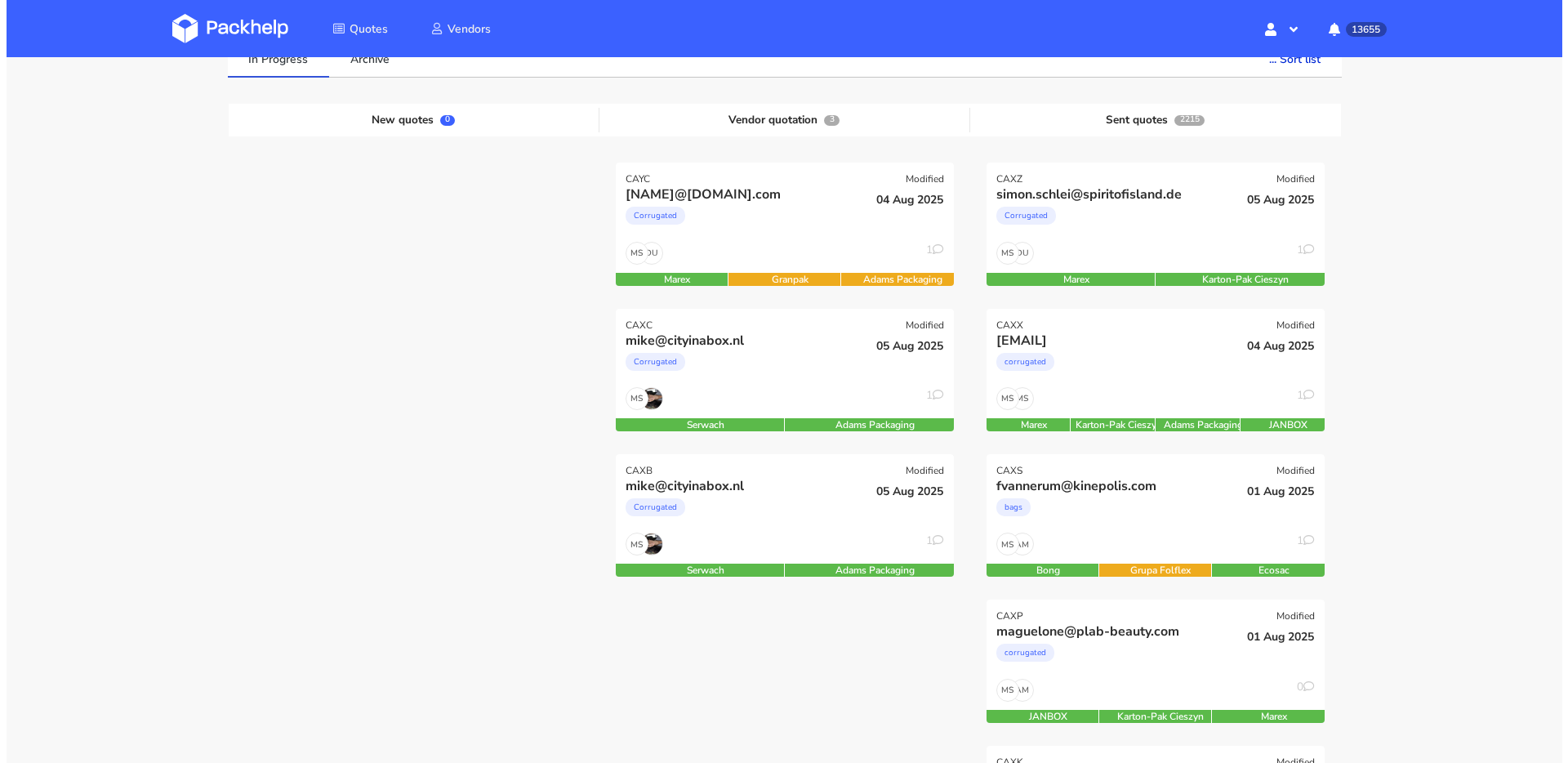 scroll, scrollTop: 159, scrollLeft: 0, axis: vertical 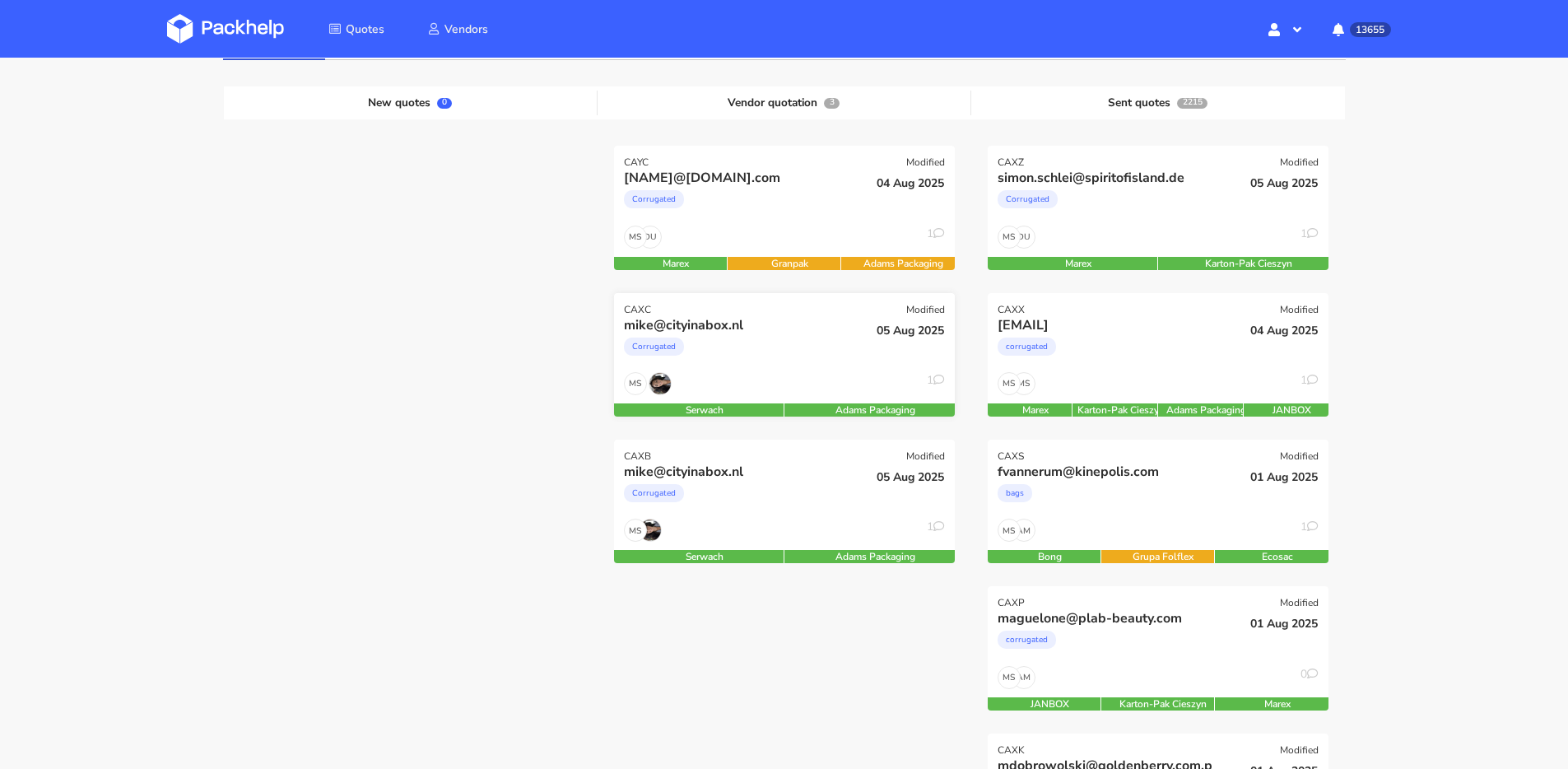 click on "[EMAIL]
Corrugated" at bounding box center (727, 344) 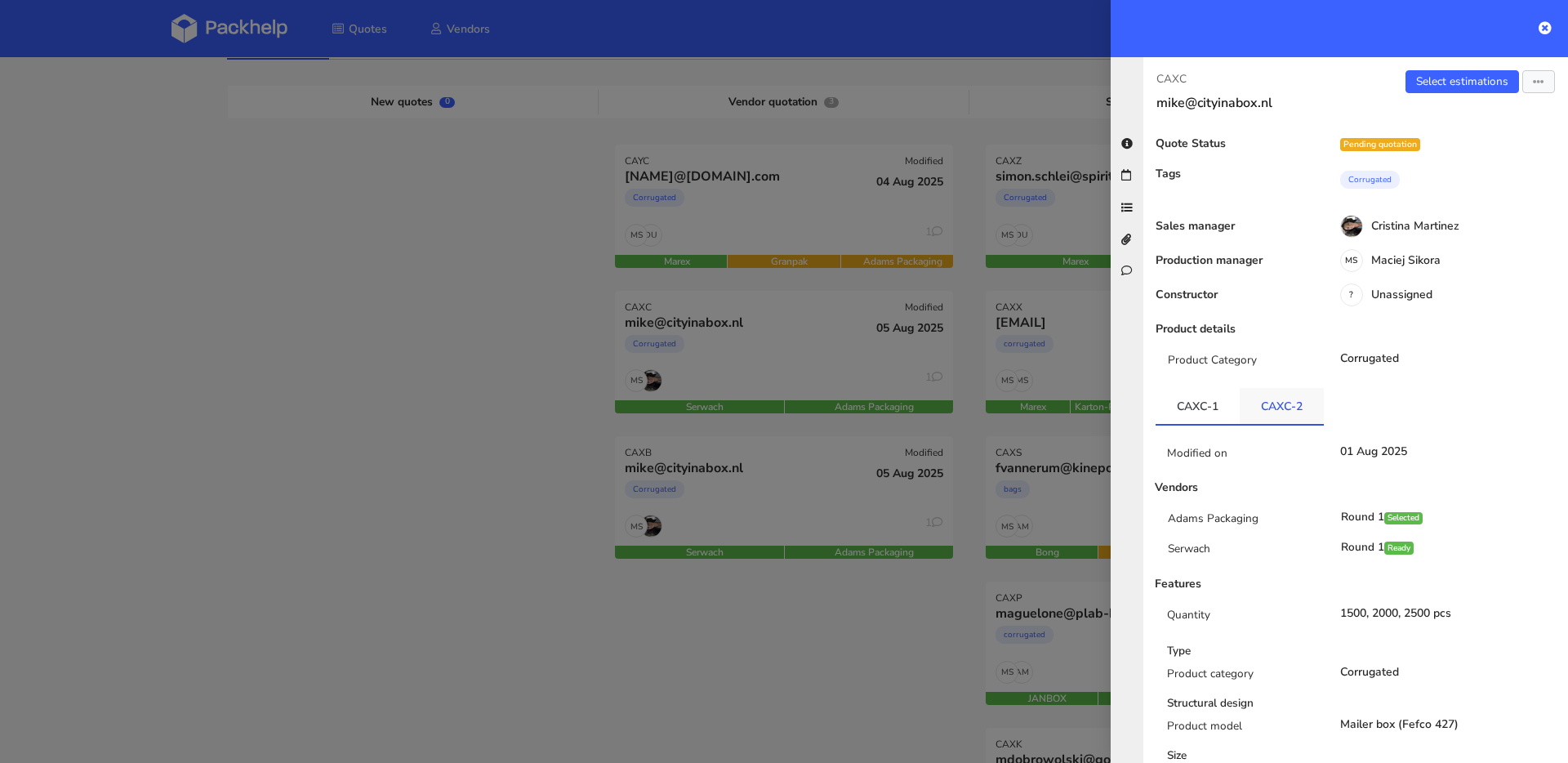 click on "CAXC-2" at bounding box center [1281, 406] 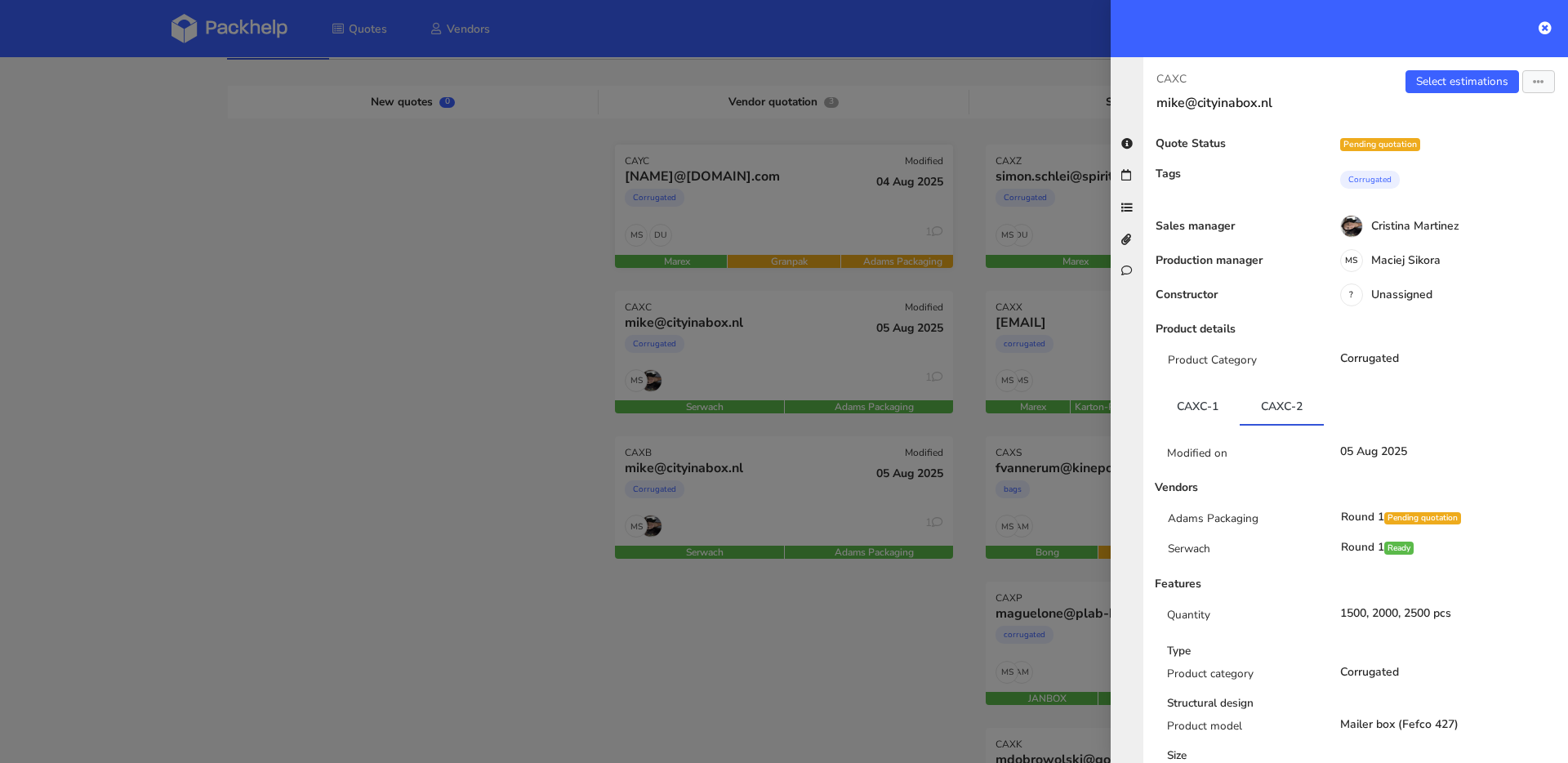 drag, startPoint x: 658, startPoint y: 194, endPoint x: 722, endPoint y: 200, distance: 64.28063 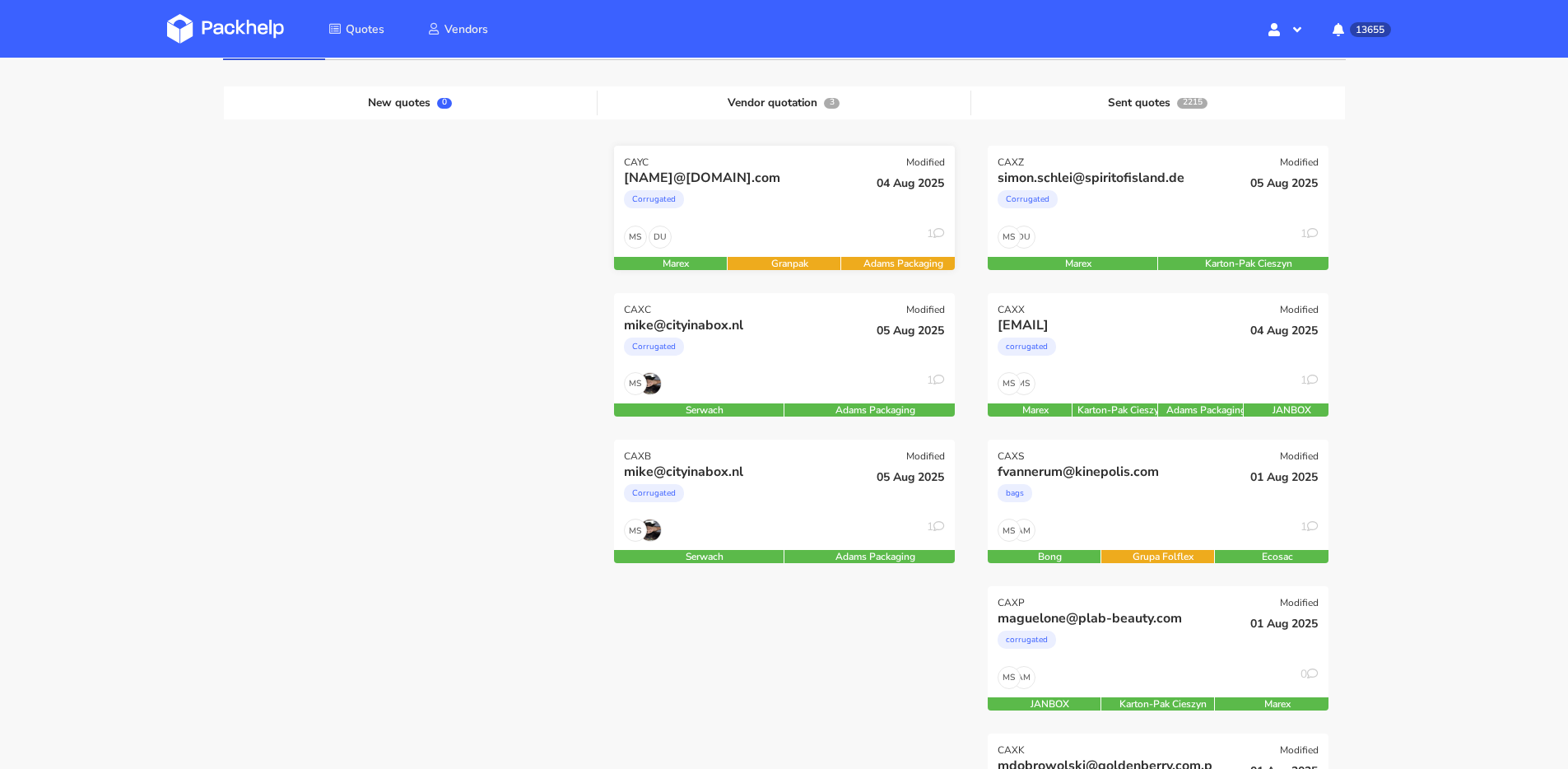 click on "Corrugated" at bounding box center [733, 203] 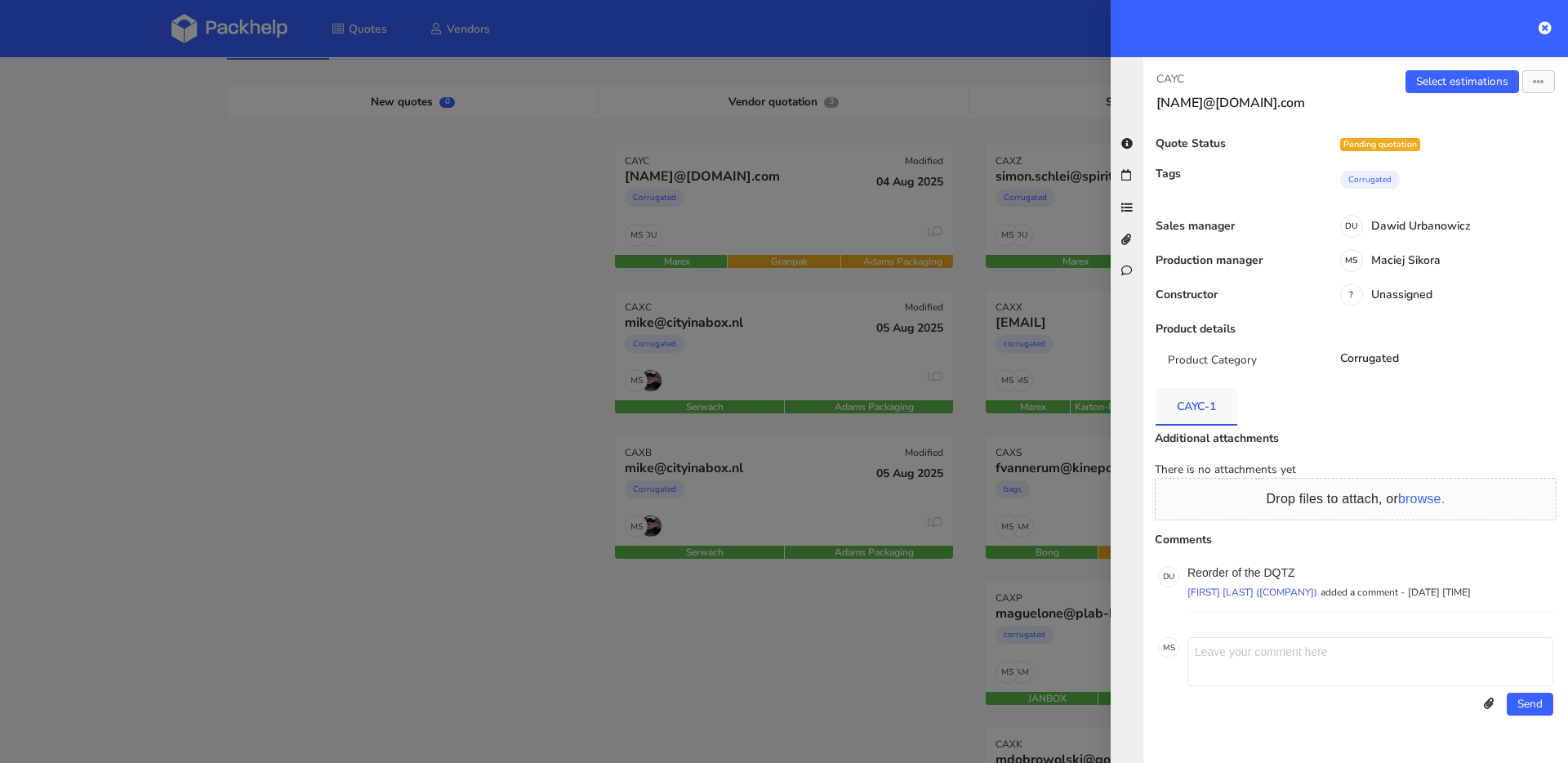 click on "CAYC-1" at bounding box center (1196, 406) 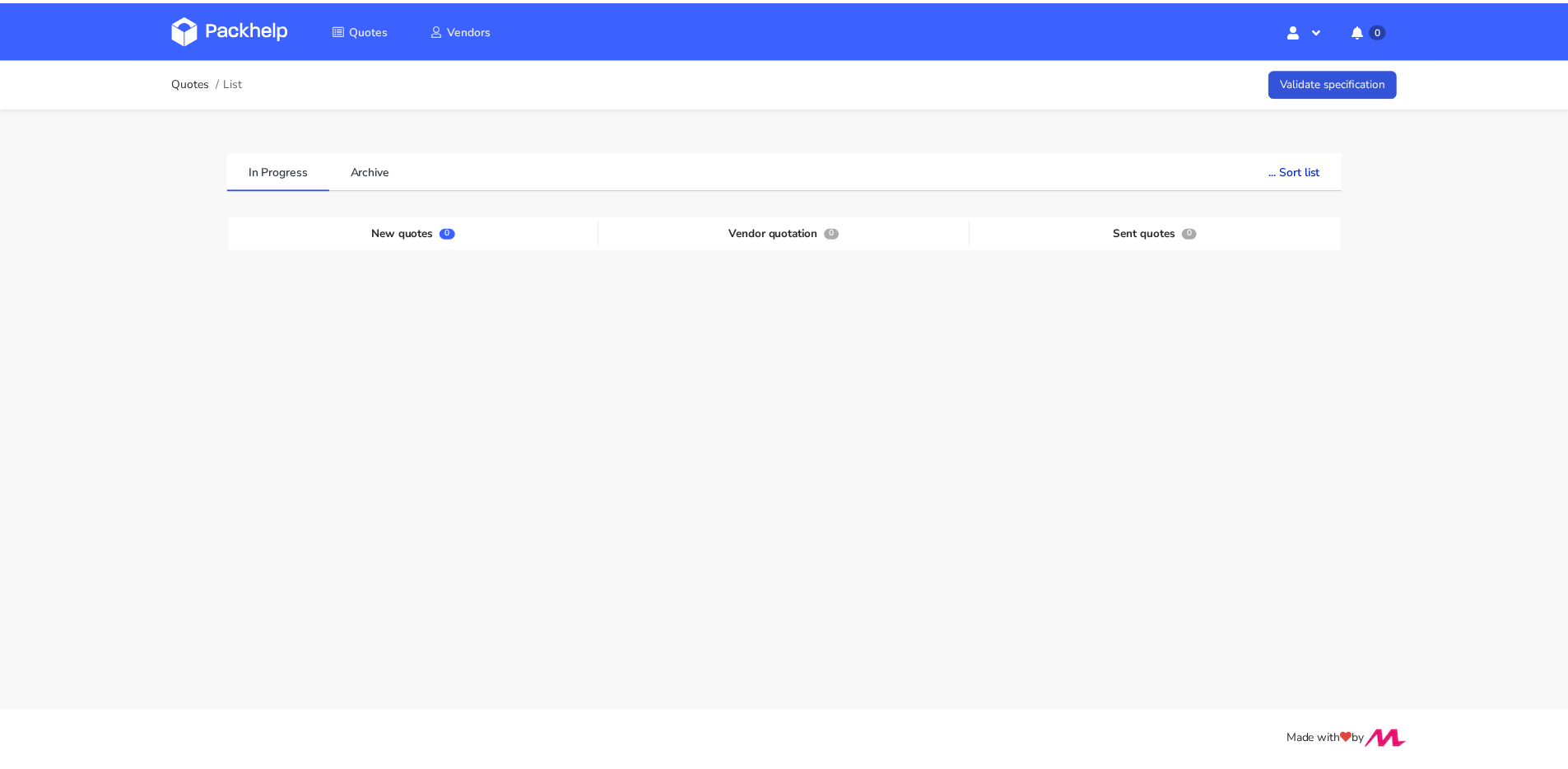 scroll, scrollTop: 0, scrollLeft: 0, axis: both 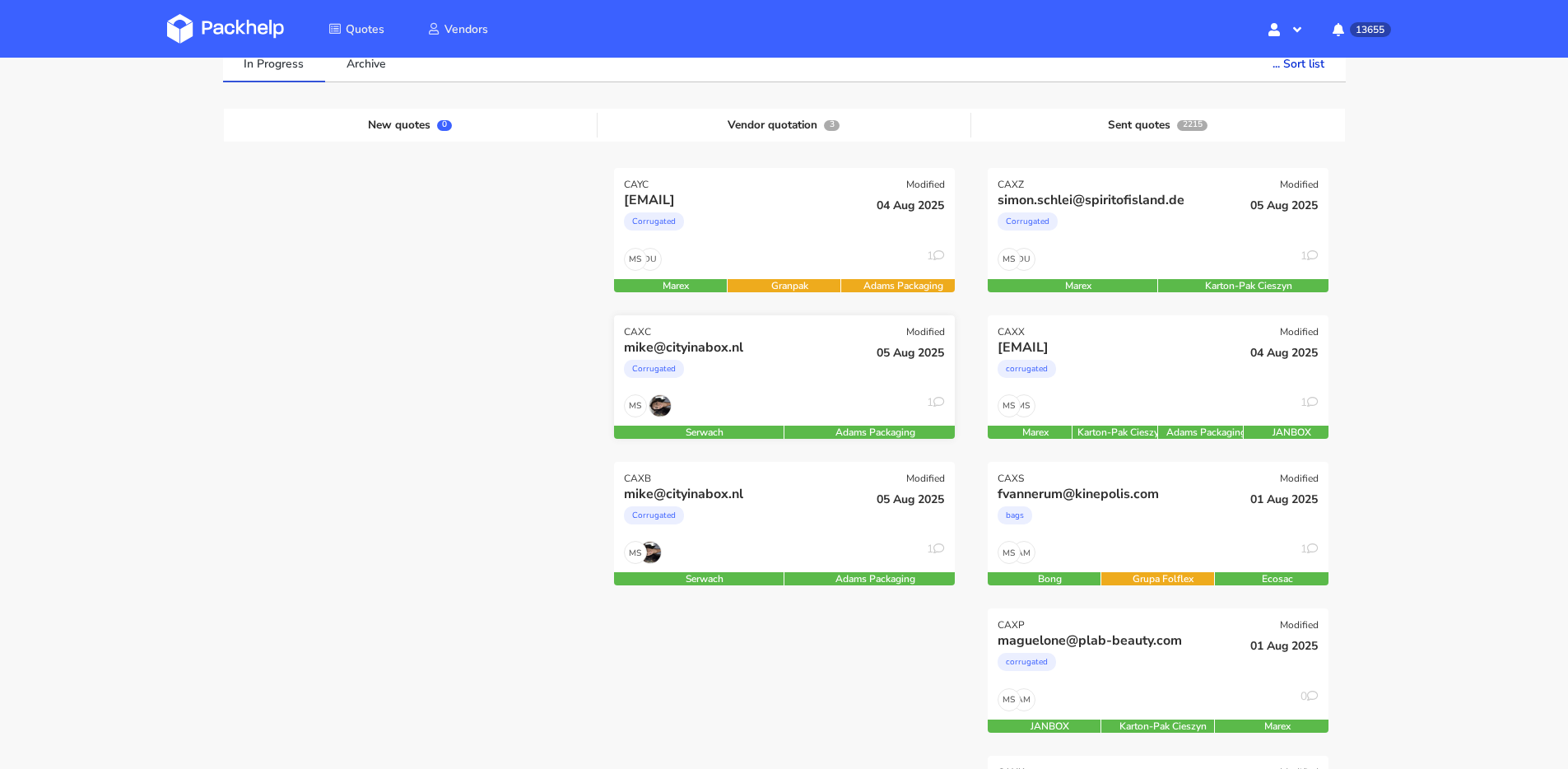 click on "Corrugated" at bounding box center (733, 373) 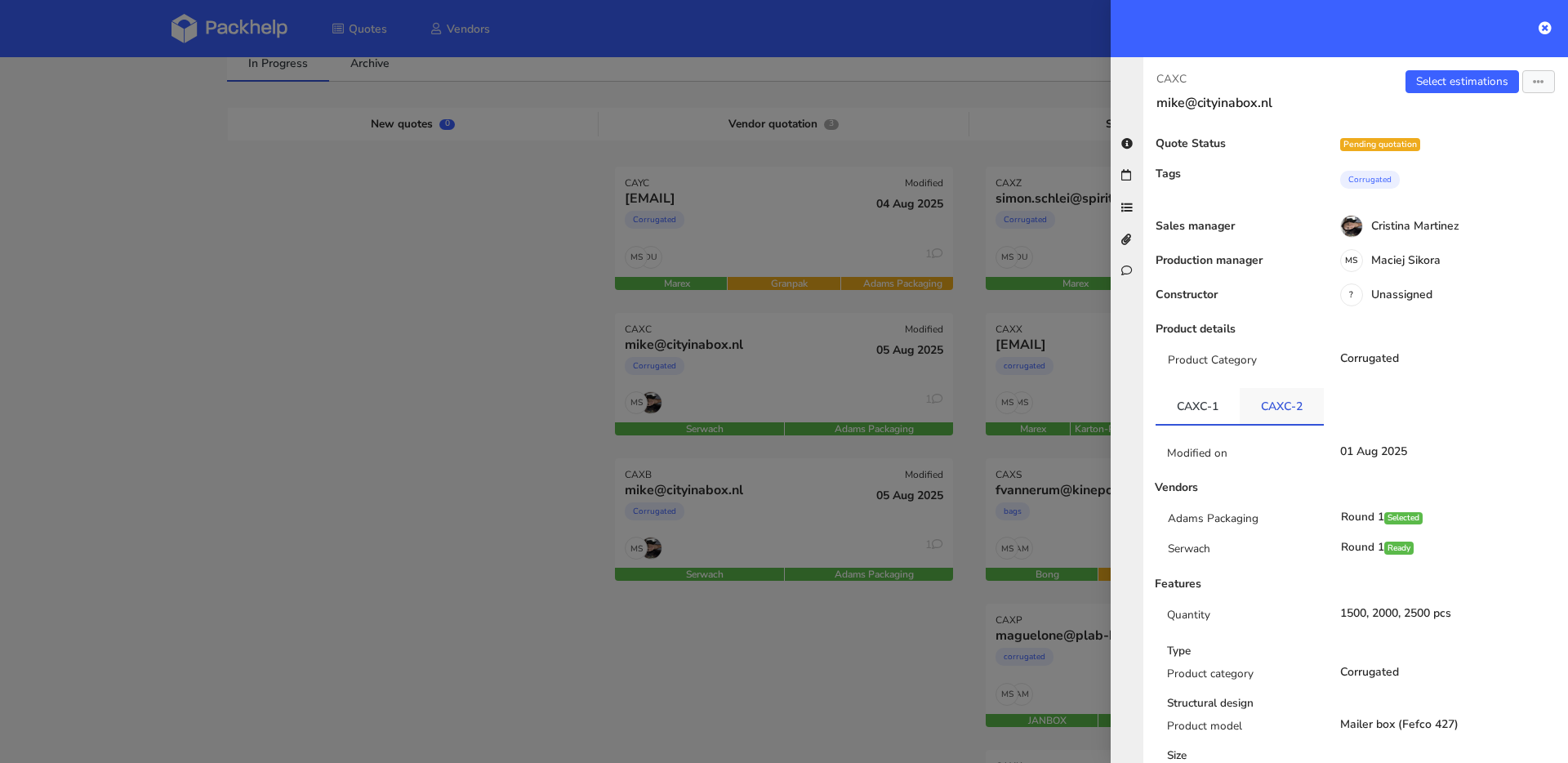 click on "CAXC-2" at bounding box center [1281, 406] 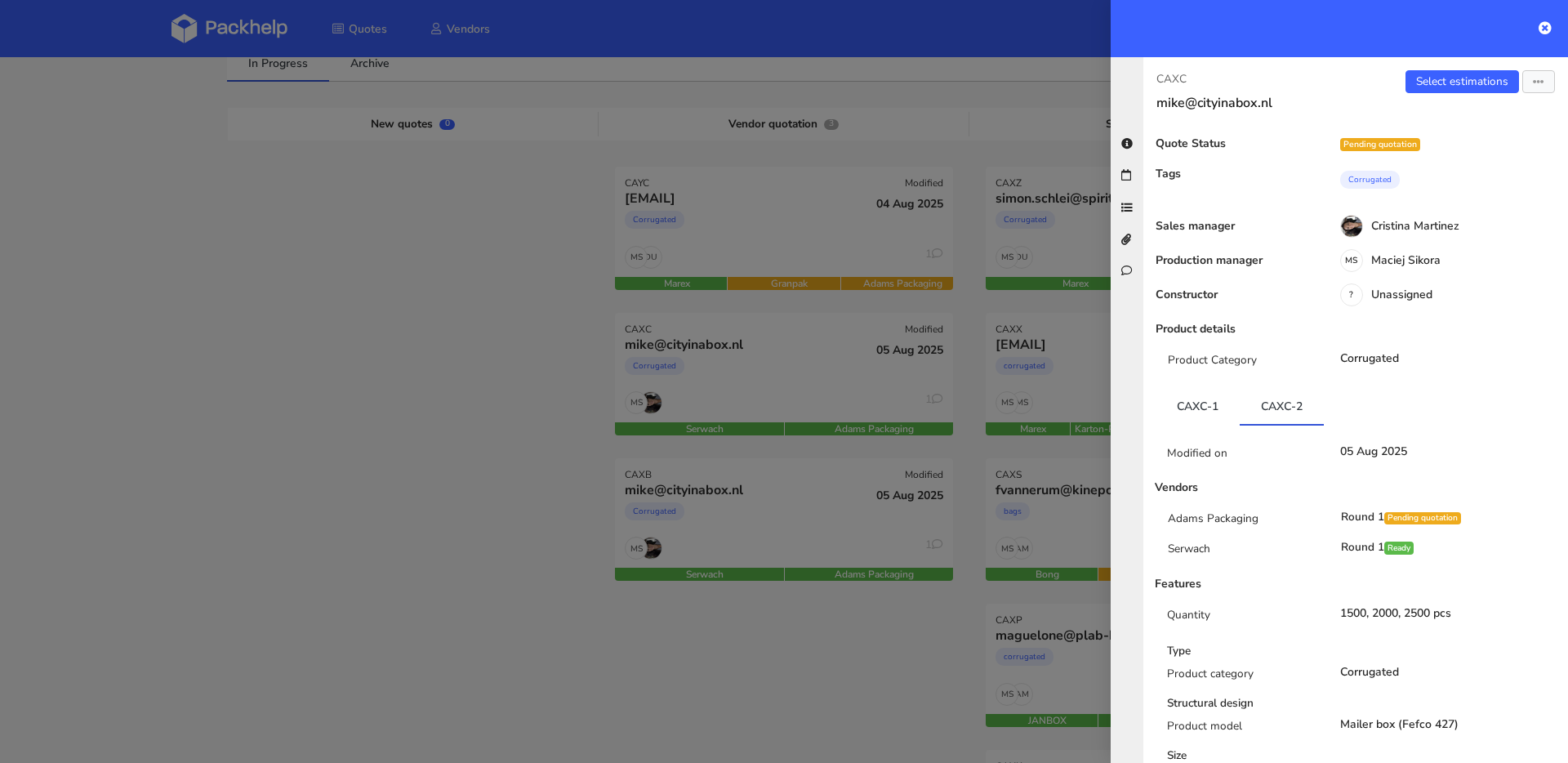 click at bounding box center (784, 382) 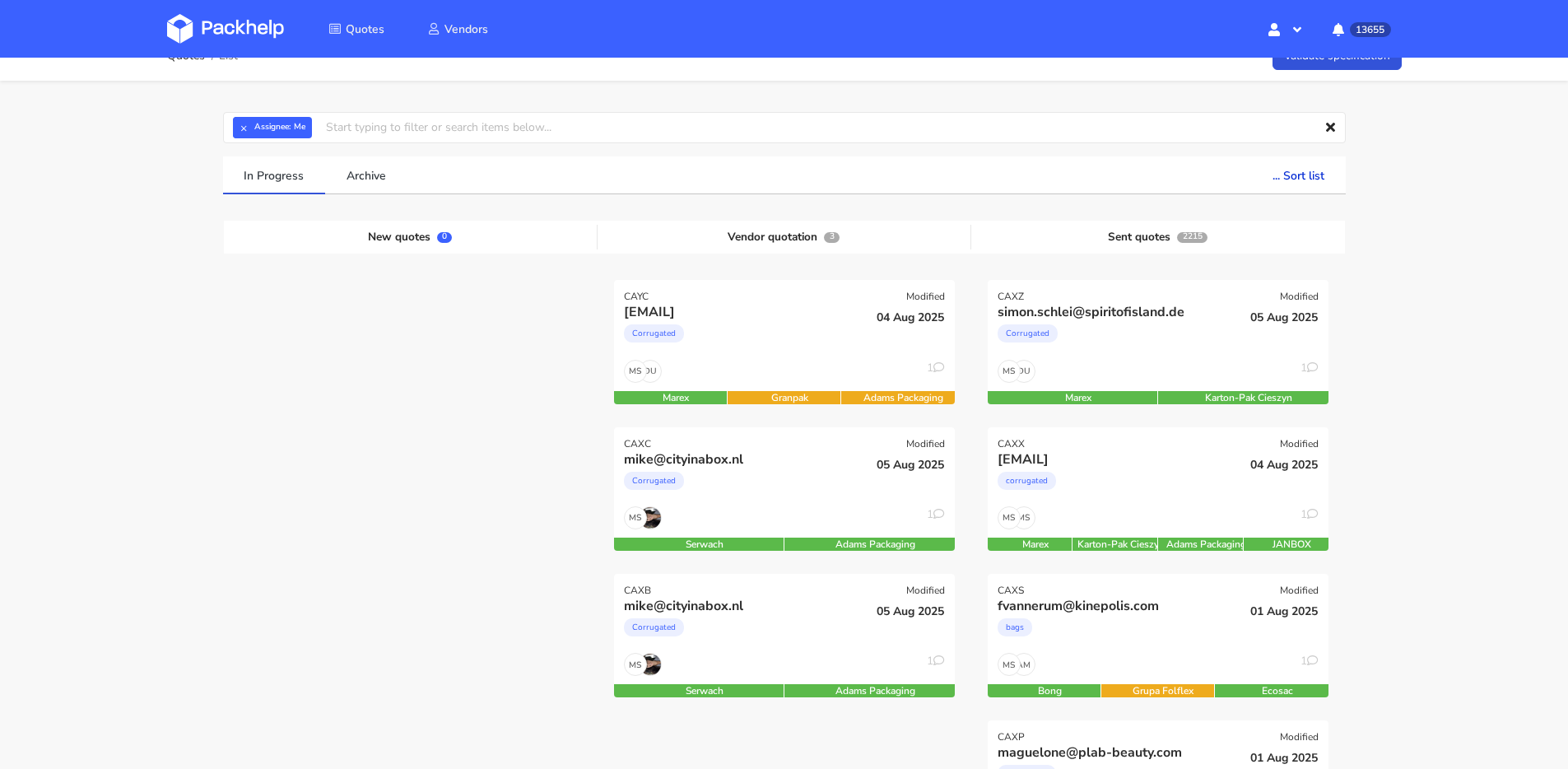 scroll, scrollTop: 0, scrollLeft: 0, axis: both 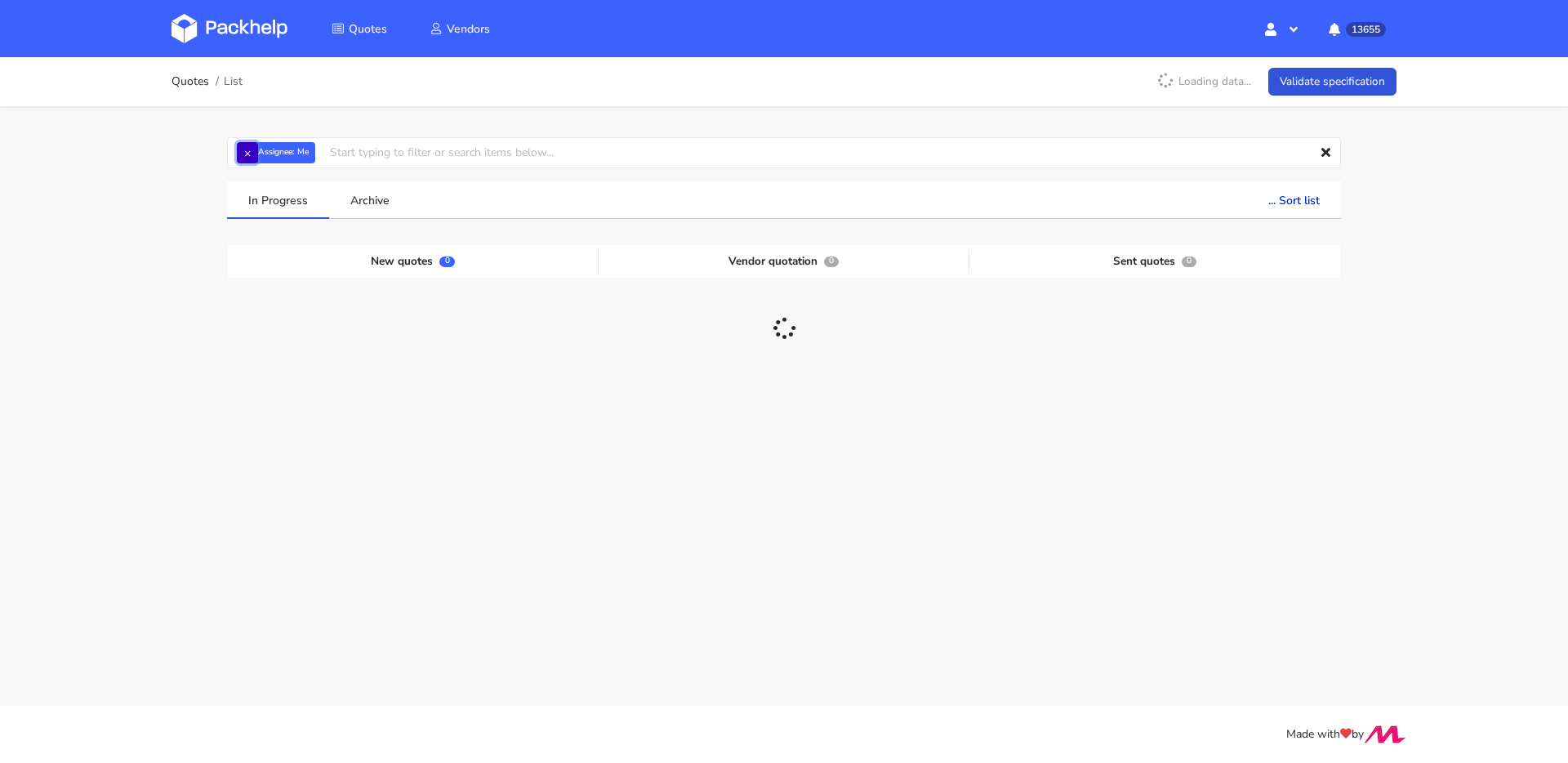click on "×" at bounding box center [247, 153] 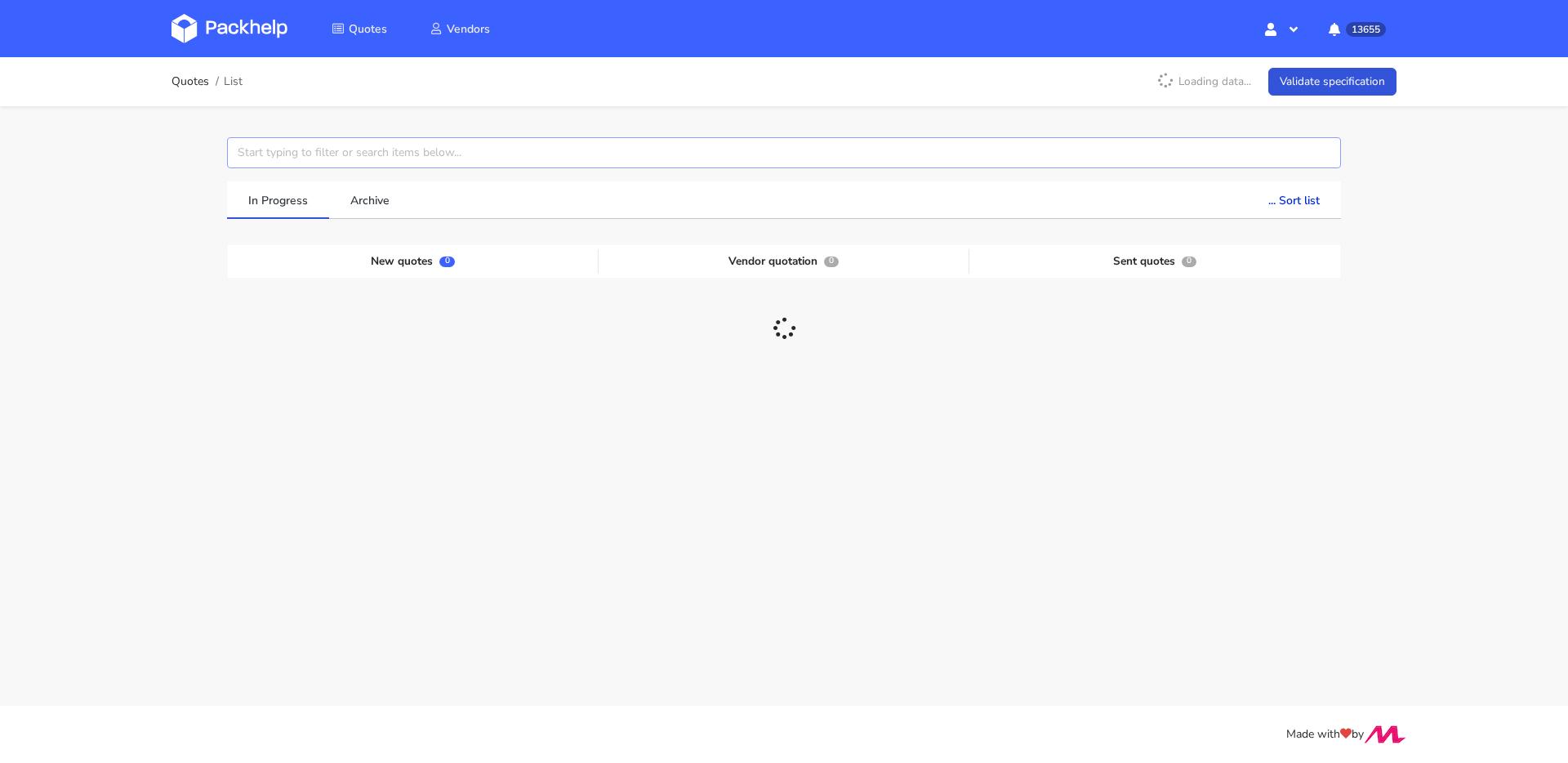 click at bounding box center (784, 153) 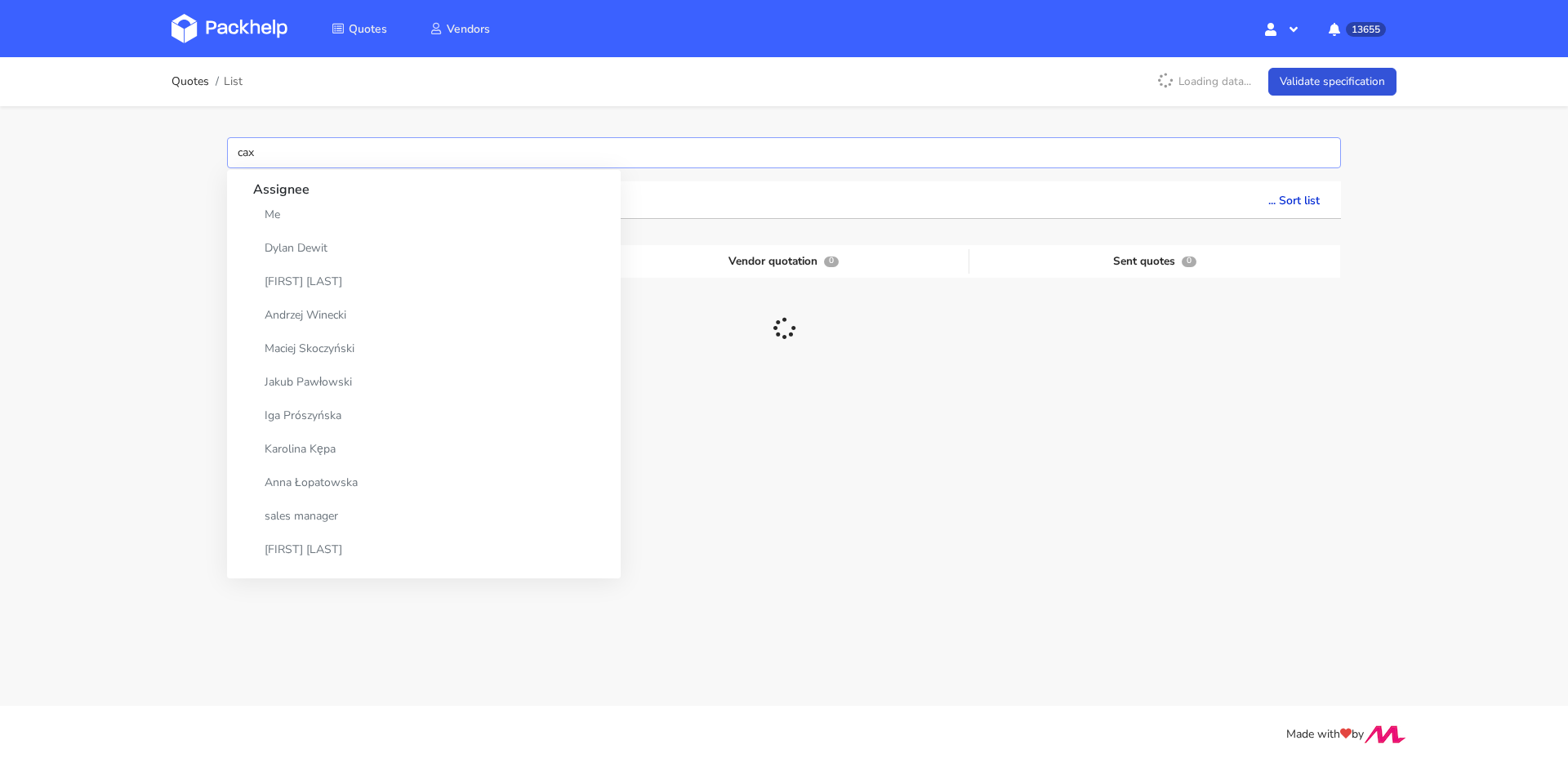 type on "caxd" 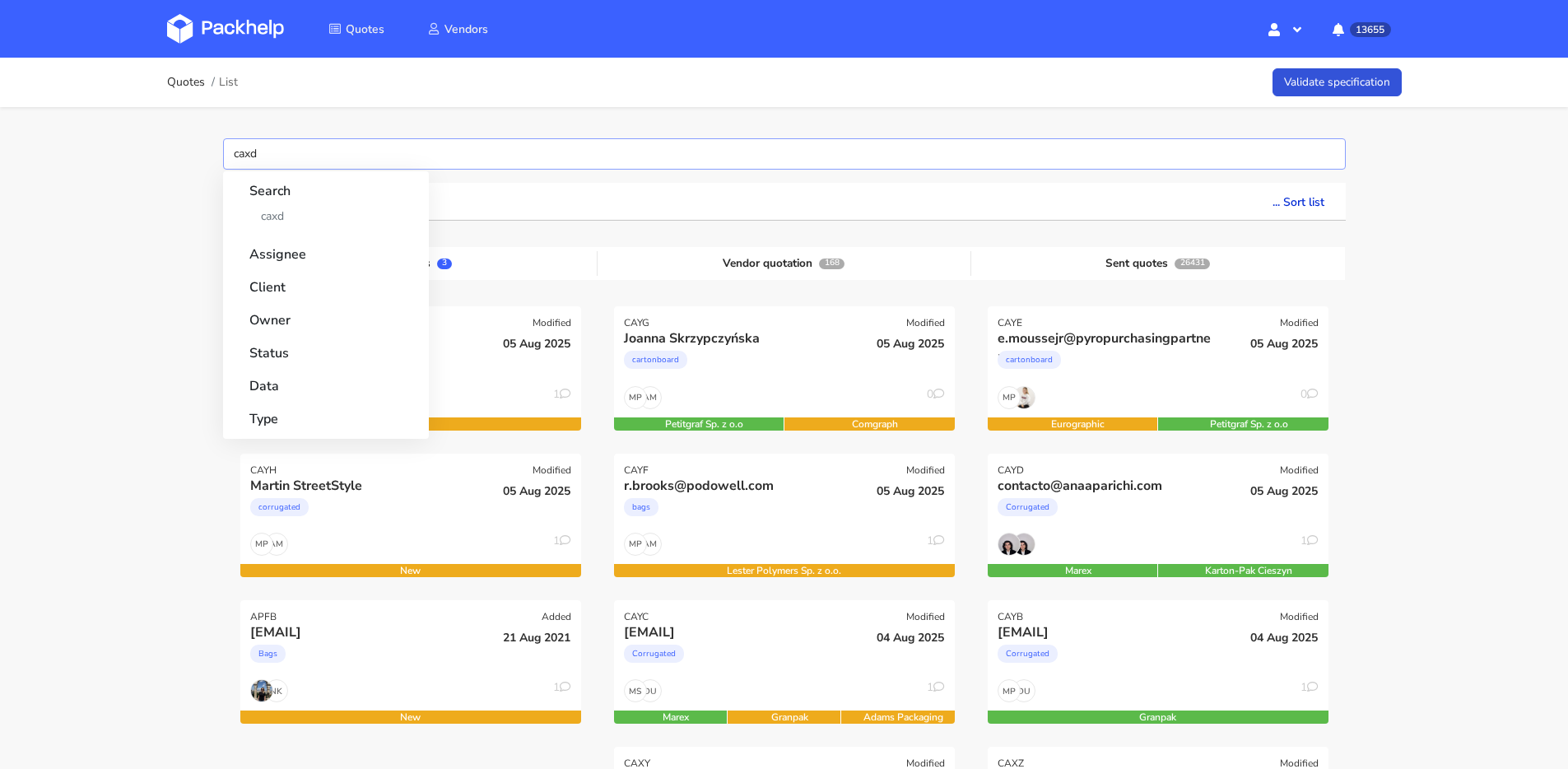 type 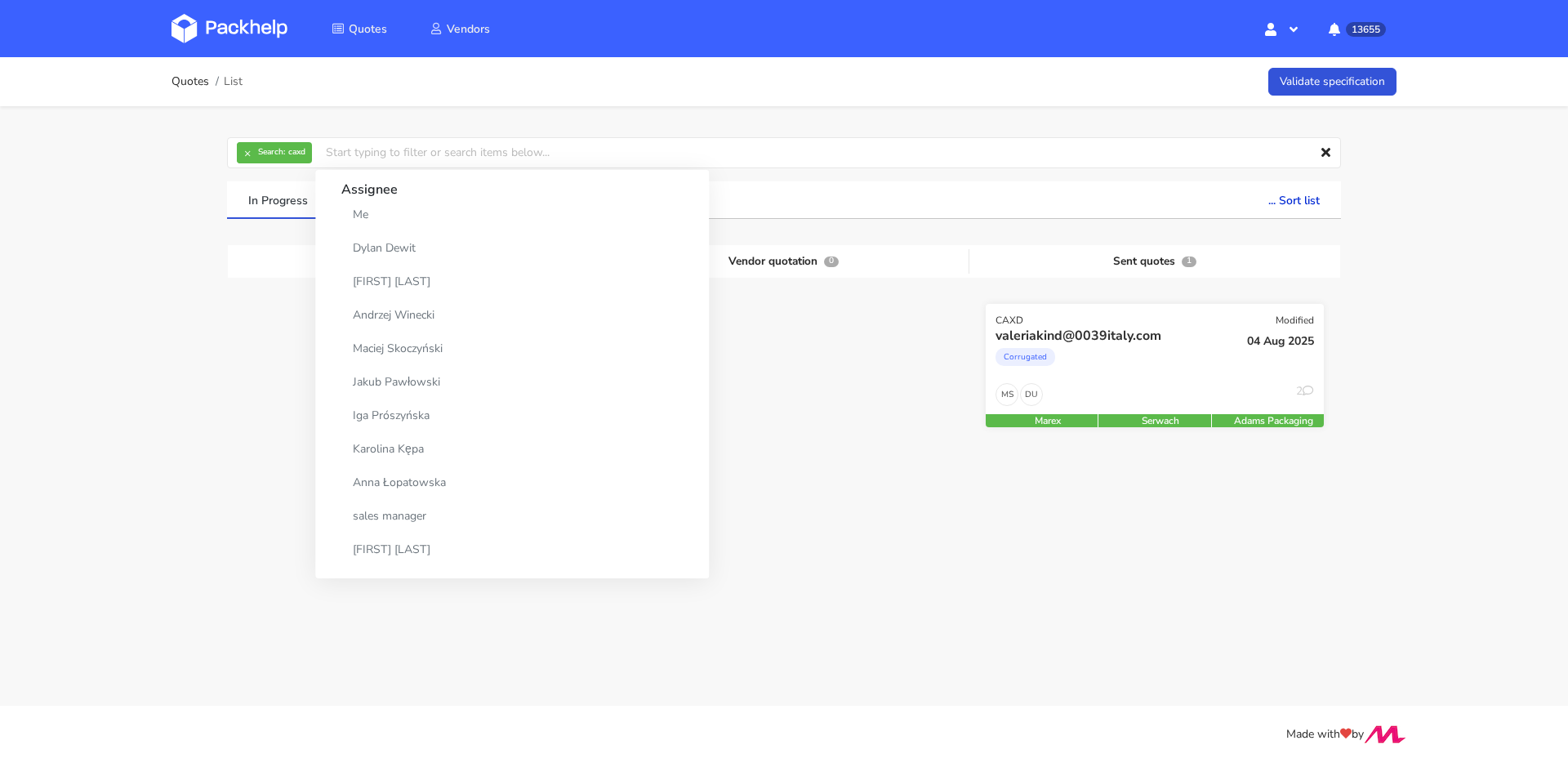 click on "DU   MS
2" at bounding box center (1155, 399) 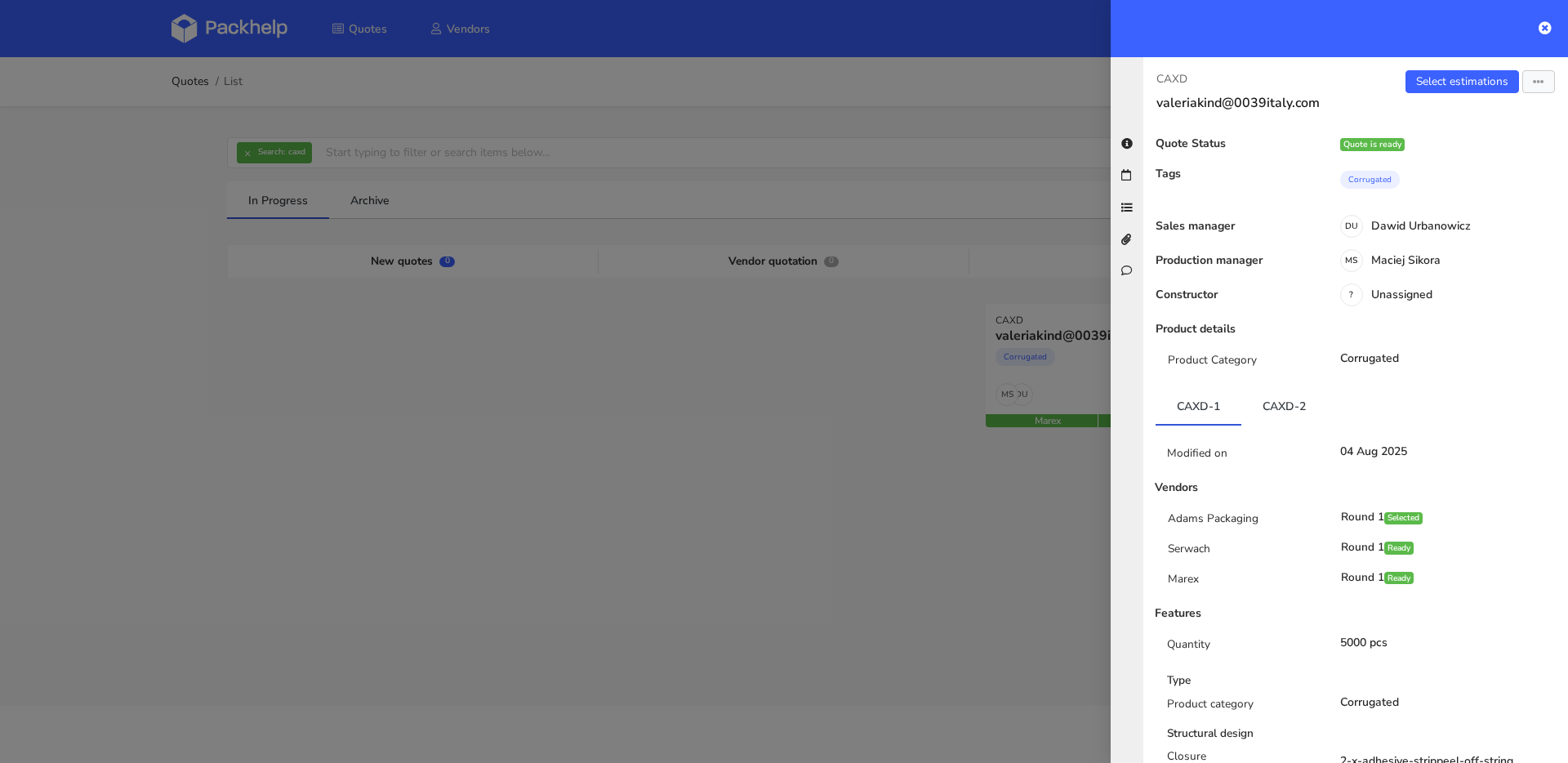 scroll, scrollTop: 153, scrollLeft: 0, axis: vertical 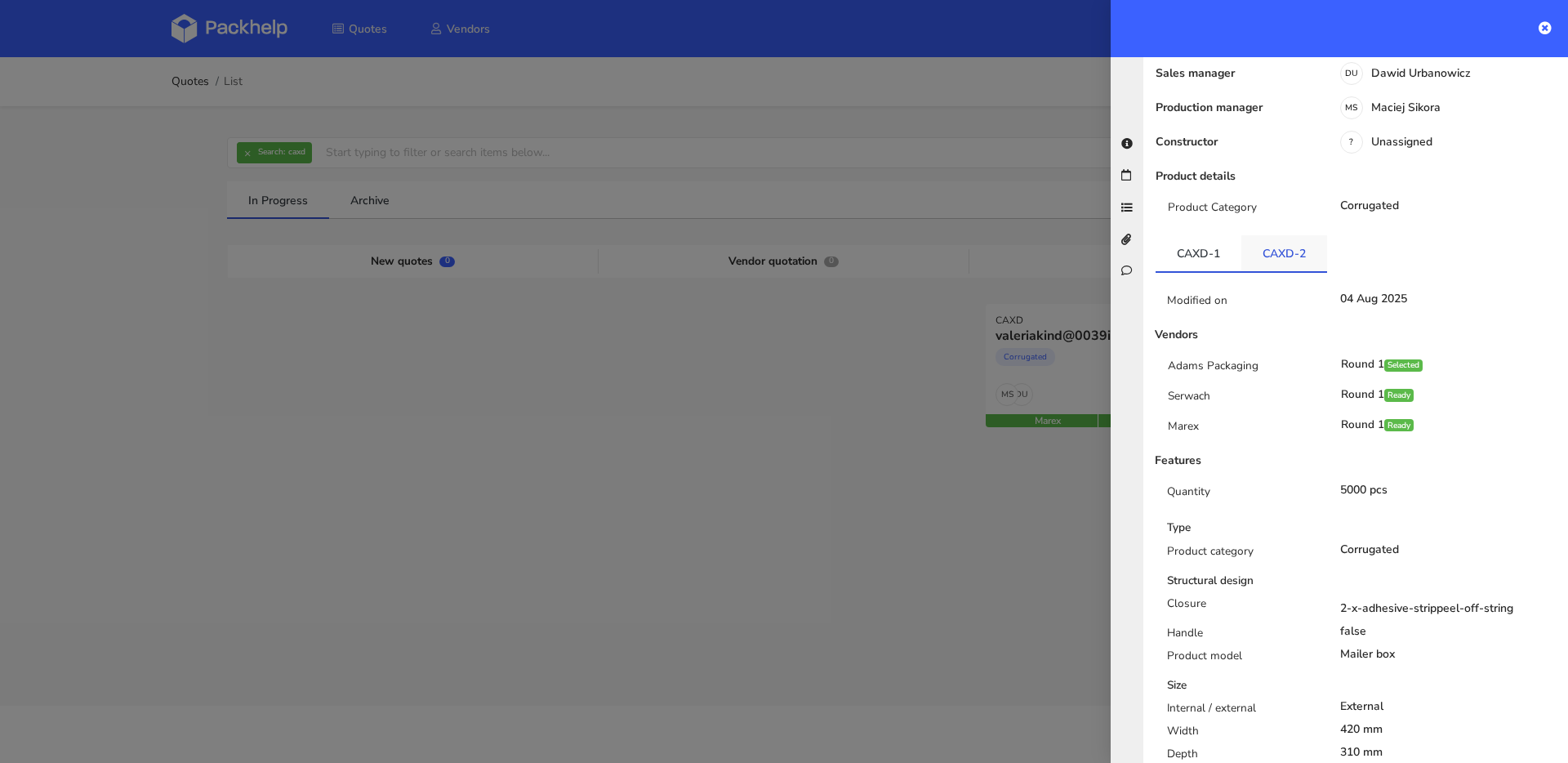 click on "CAXD-2" at bounding box center (1284, 253) 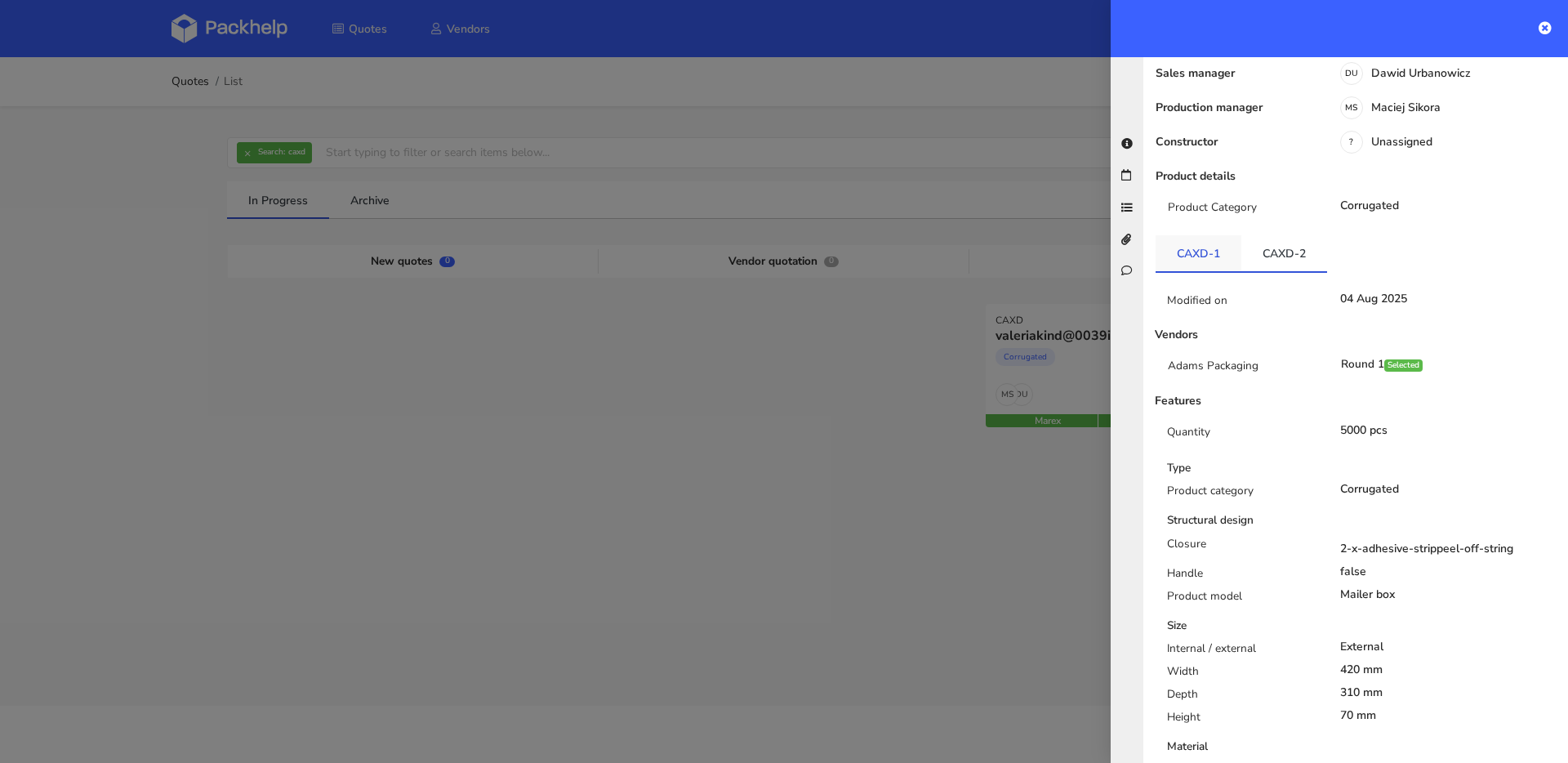 click on "CAXD-1" at bounding box center (1198, 253) 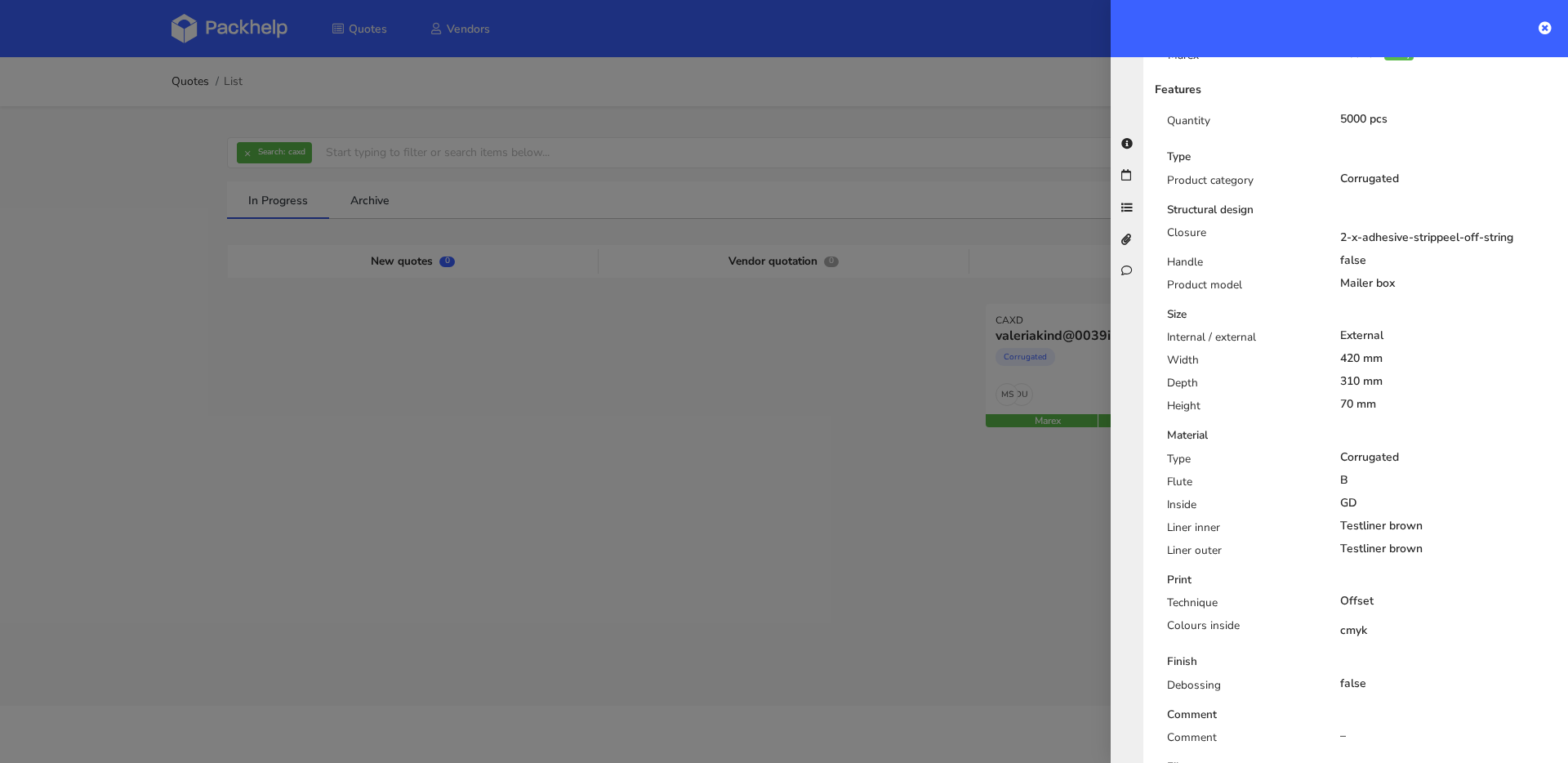 scroll, scrollTop: 596, scrollLeft: 0, axis: vertical 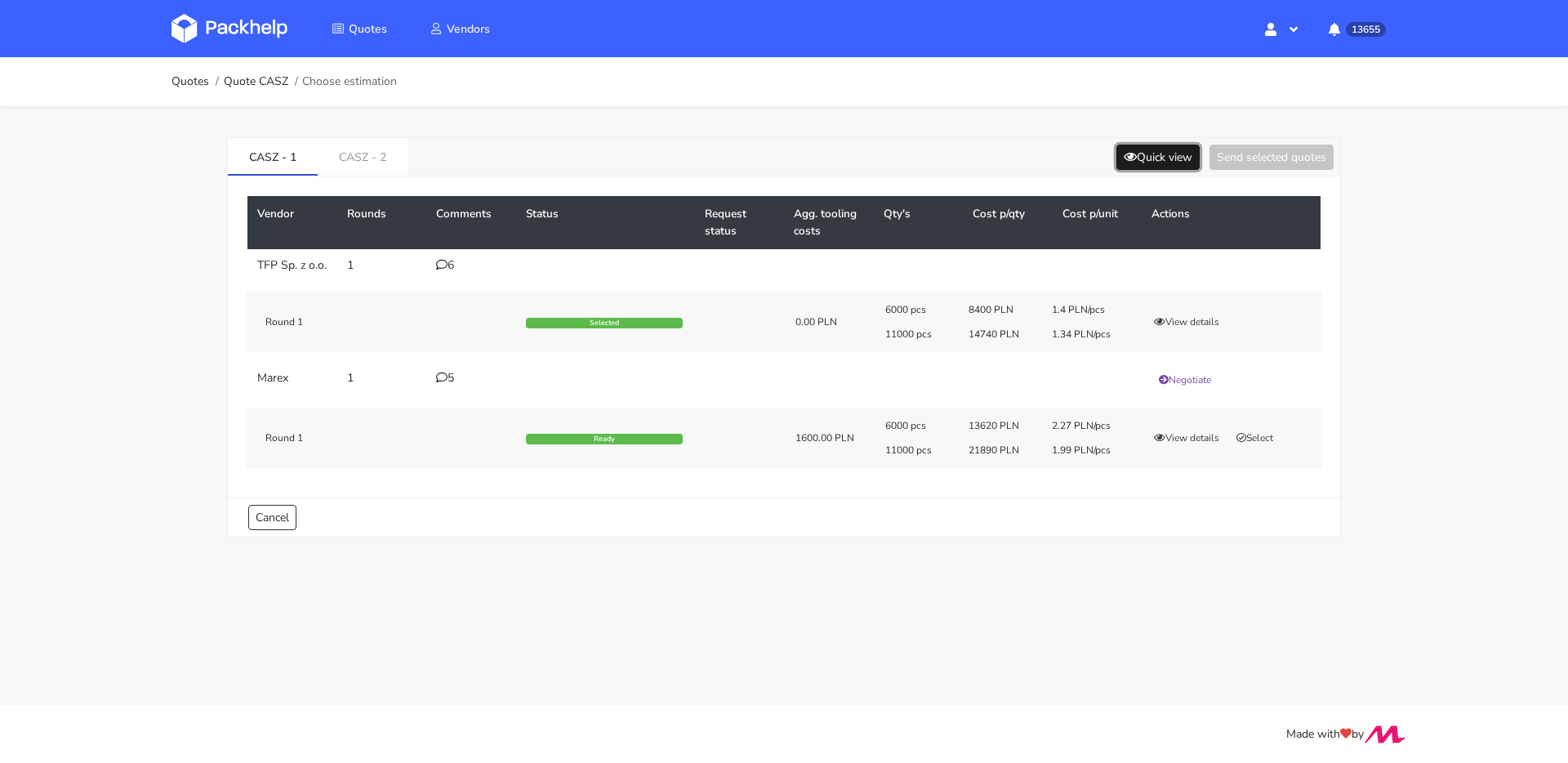 click on "Quick view" at bounding box center (1158, 157) 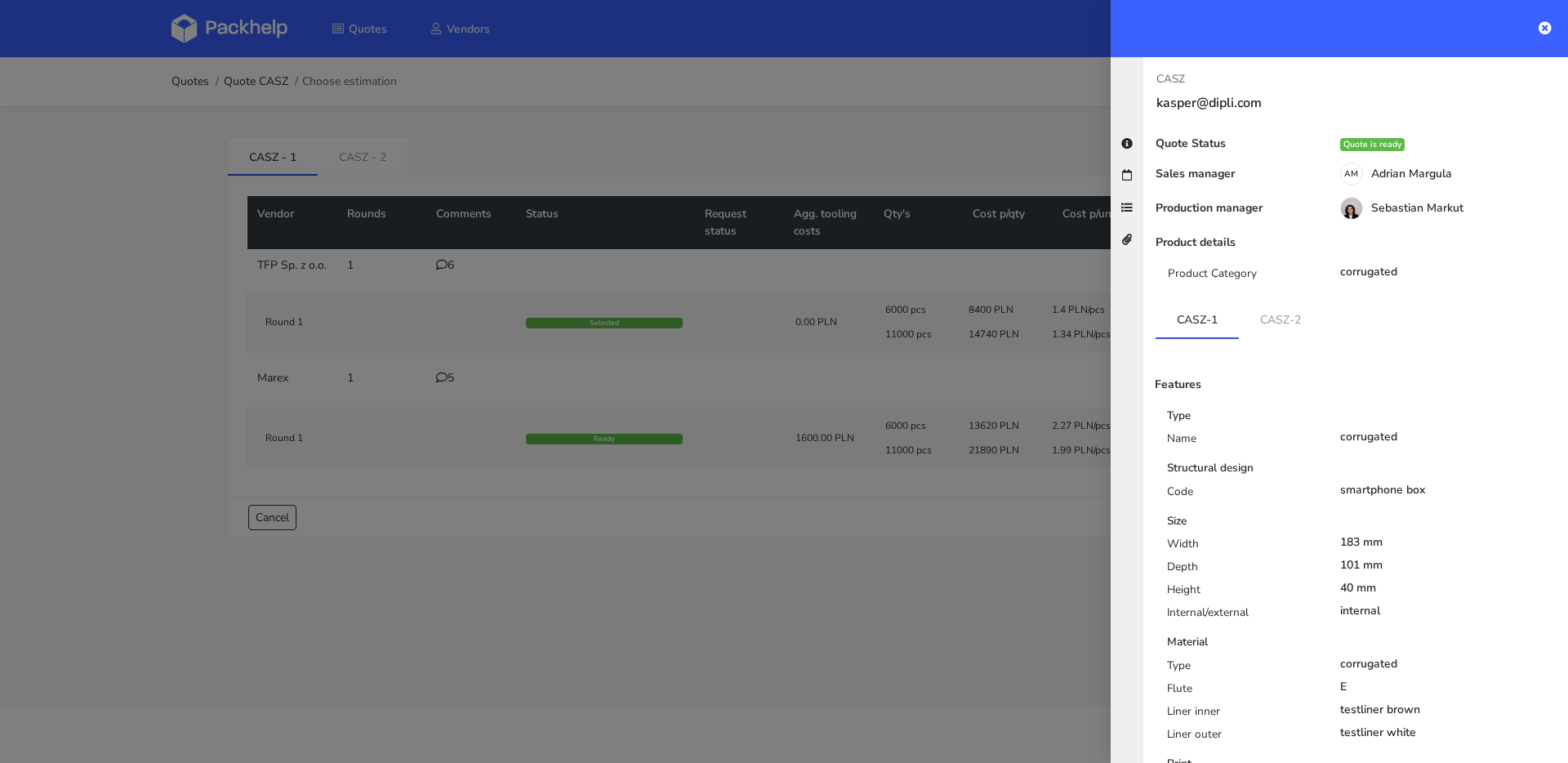 click at bounding box center (784, 382) 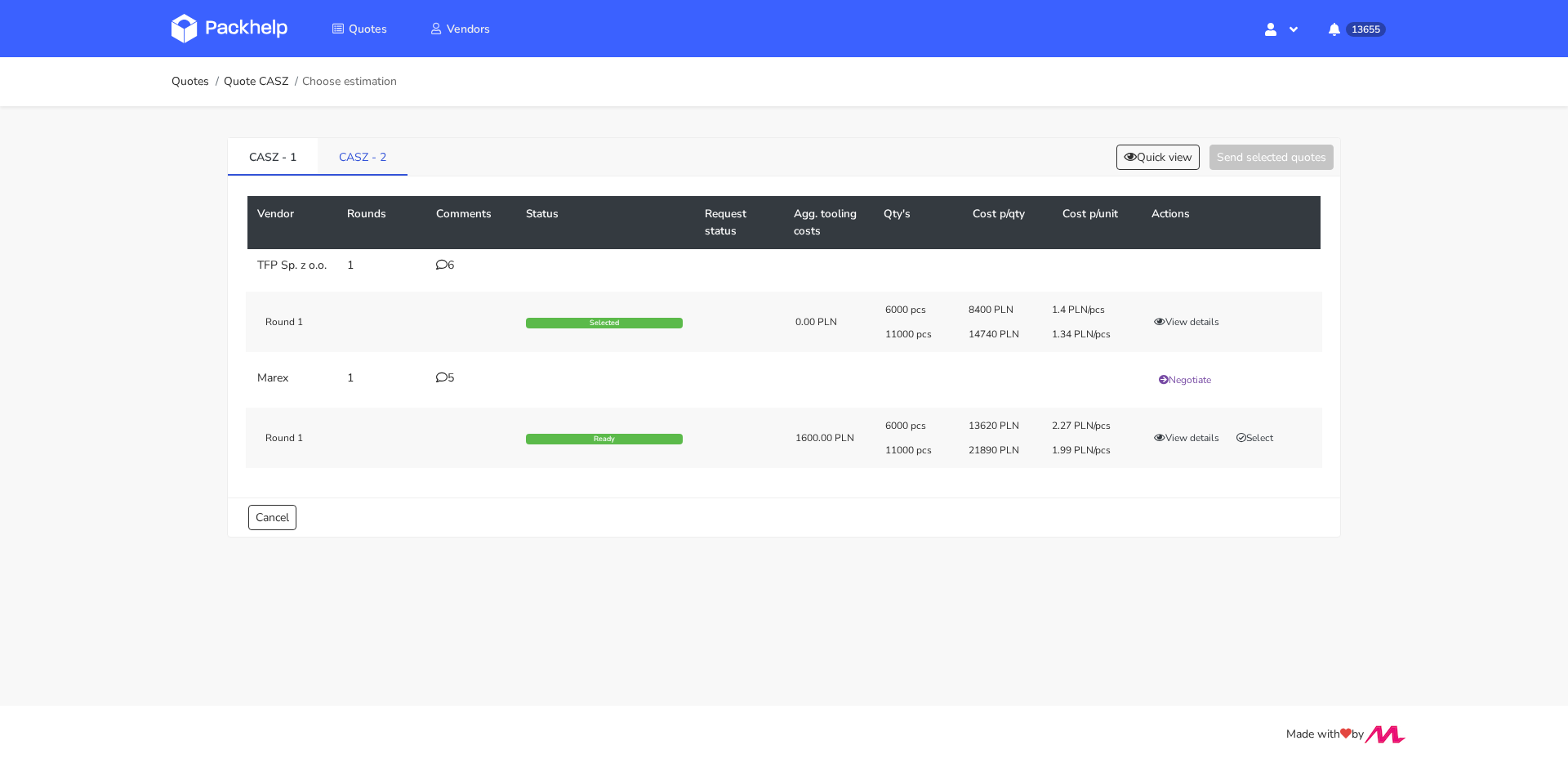 click on "CASZ - 2" at bounding box center [363, 156] 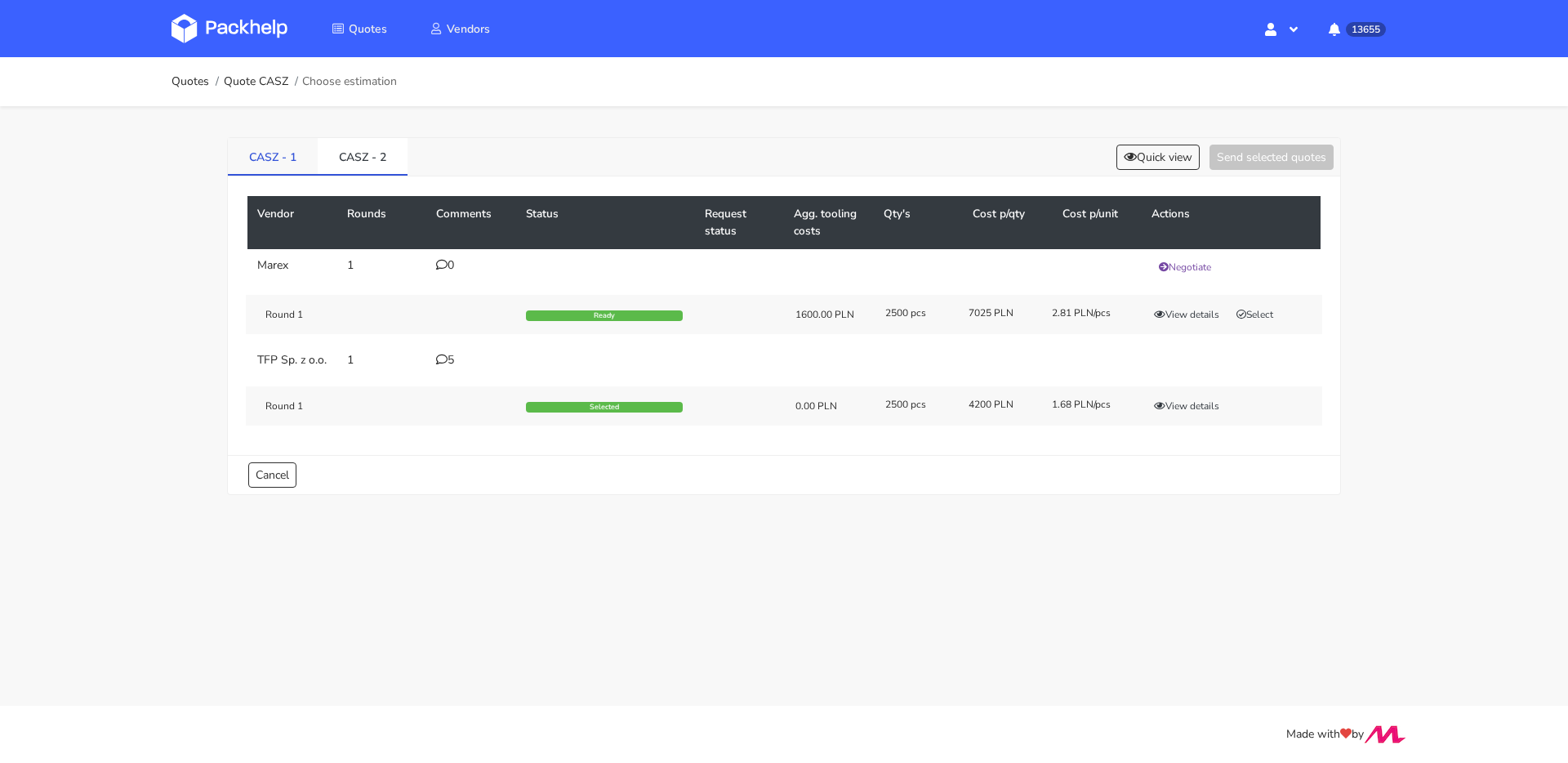click on "CASZ - 1" at bounding box center [273, 156] 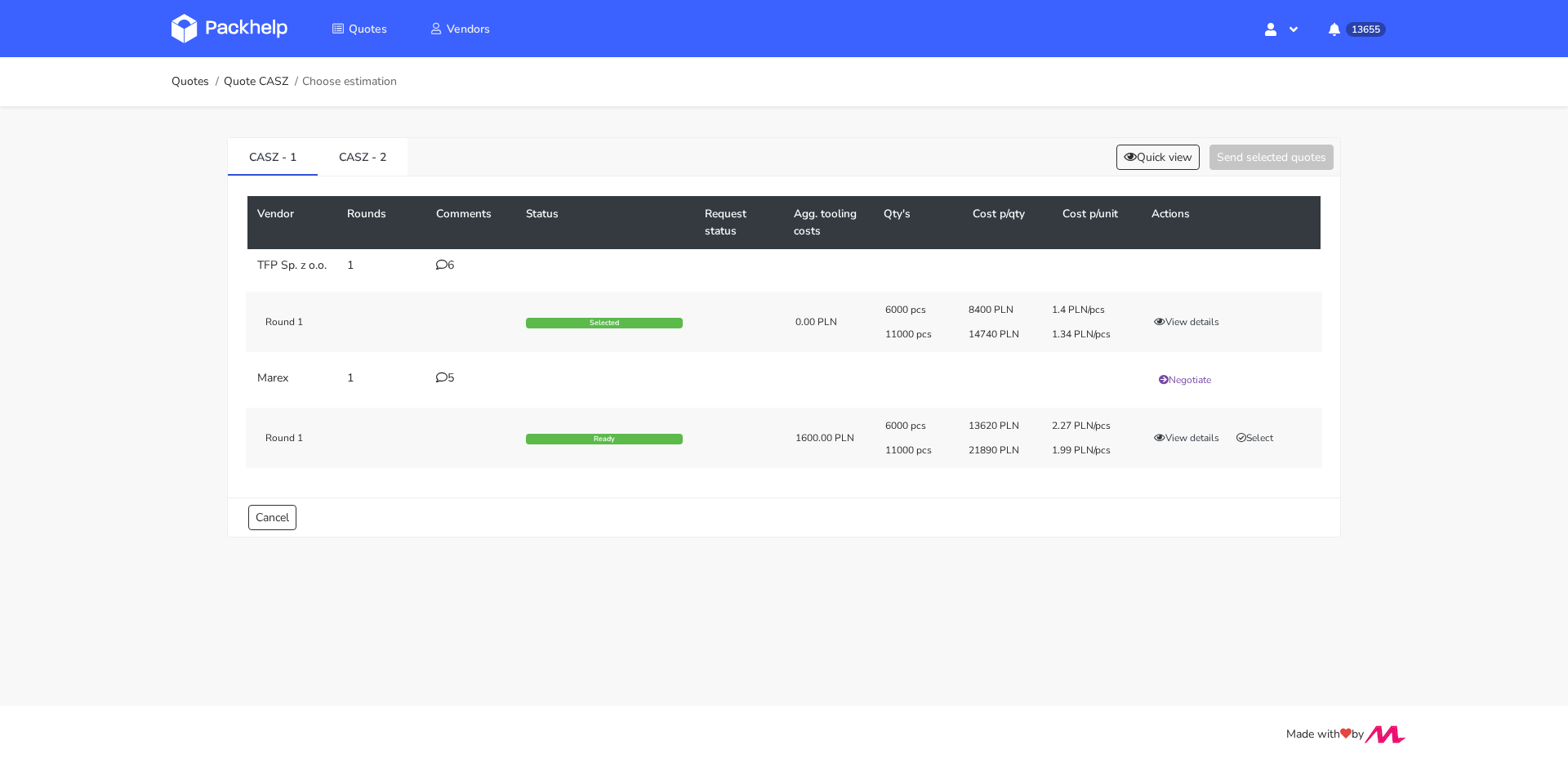 click at bounding box center (442, 265) 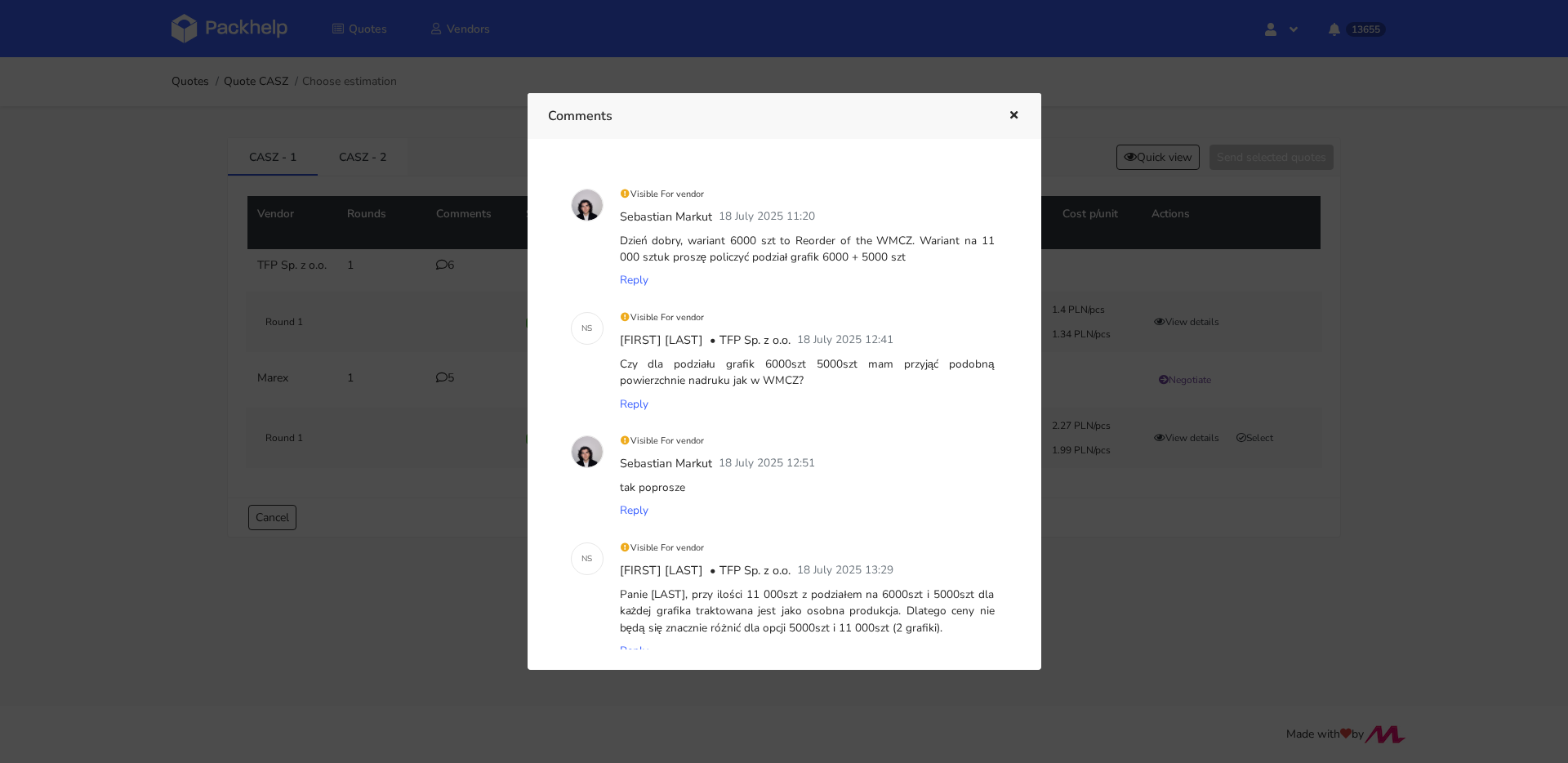 click at bounding box center (1013, 116) 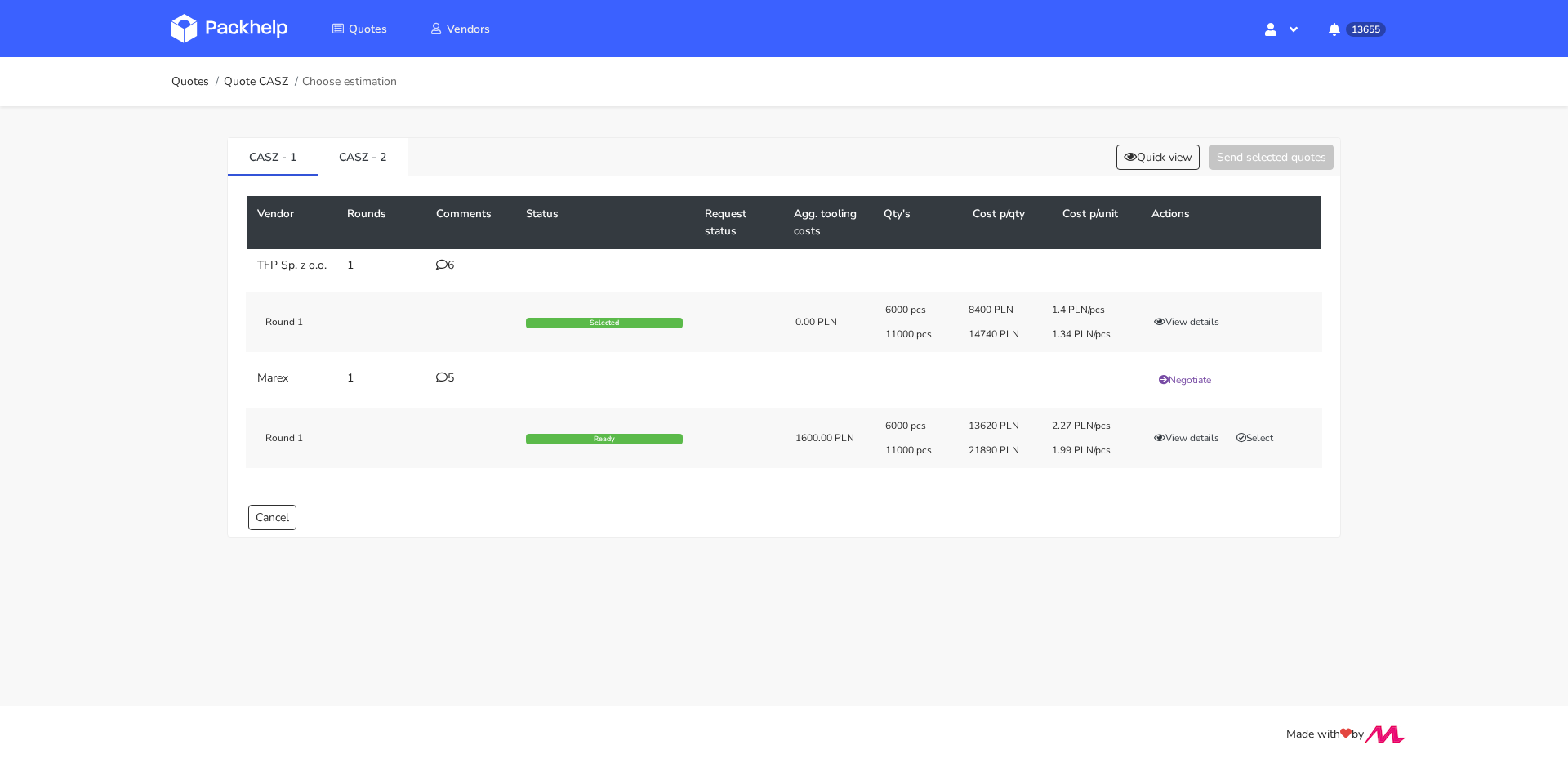 click at bounding box center (442, 265) 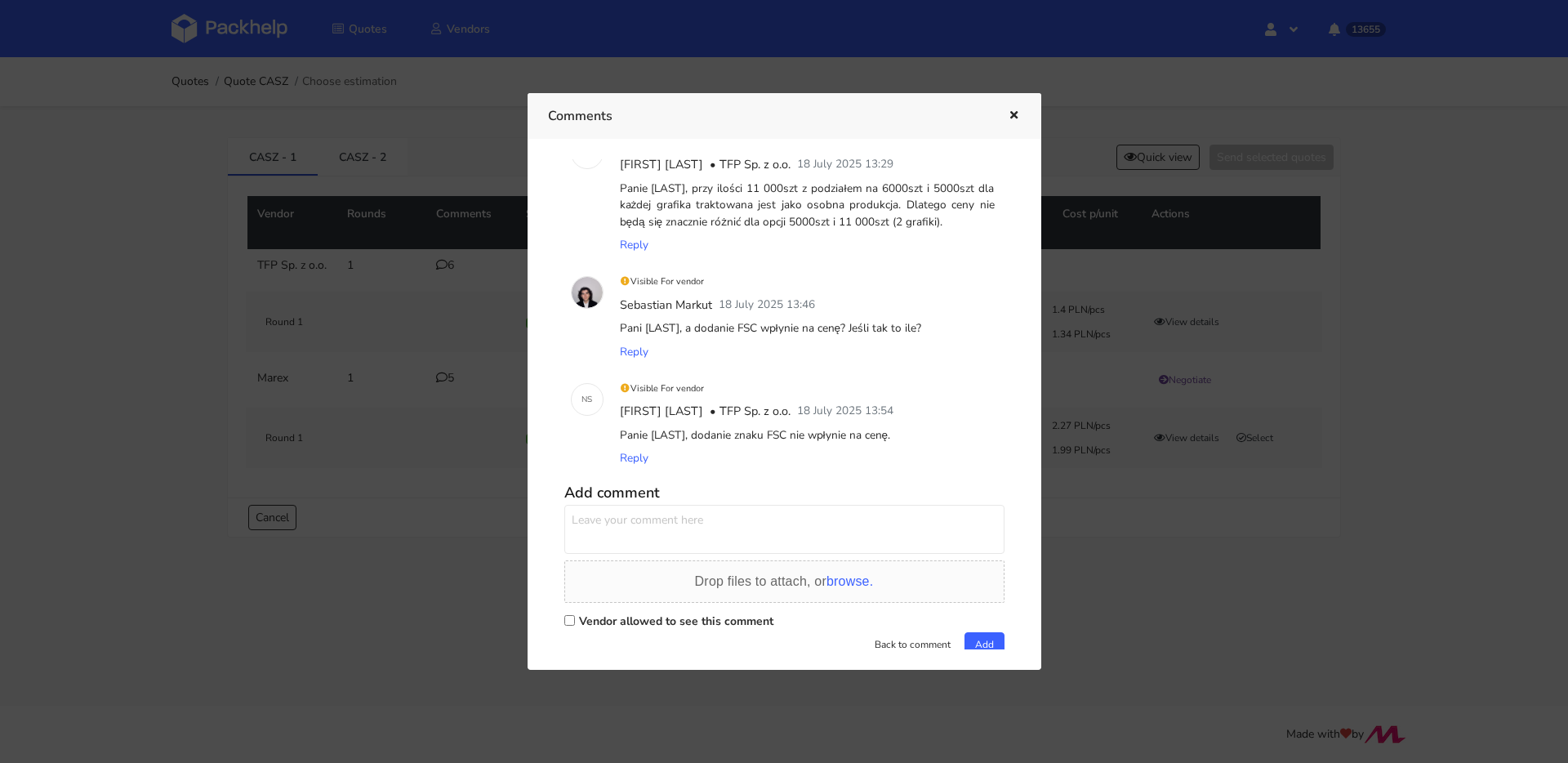 scroll, scrollTop: 430, scrollLeft: 0, axis: vertical 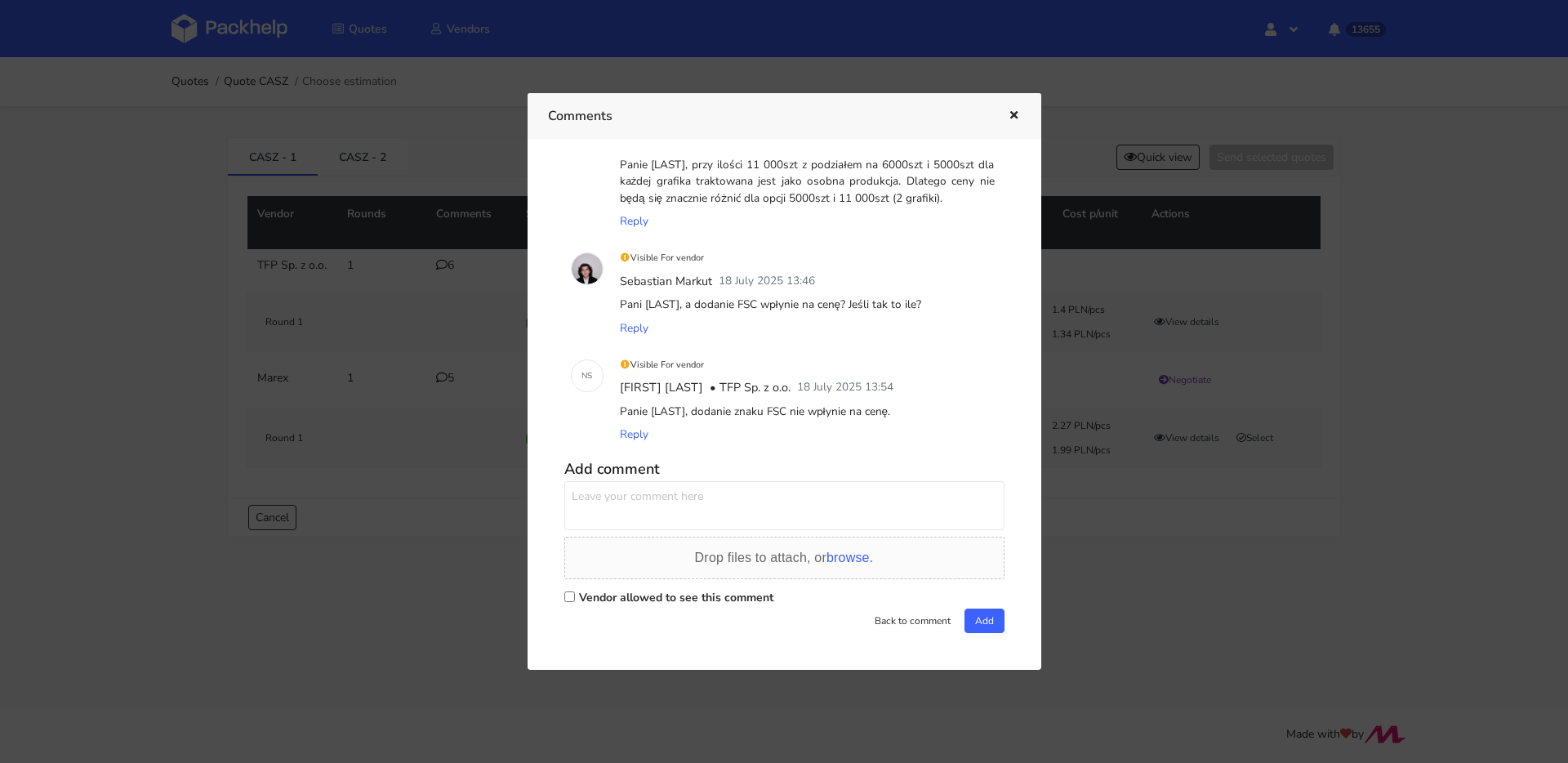 click at bounding box center (1013, 116) 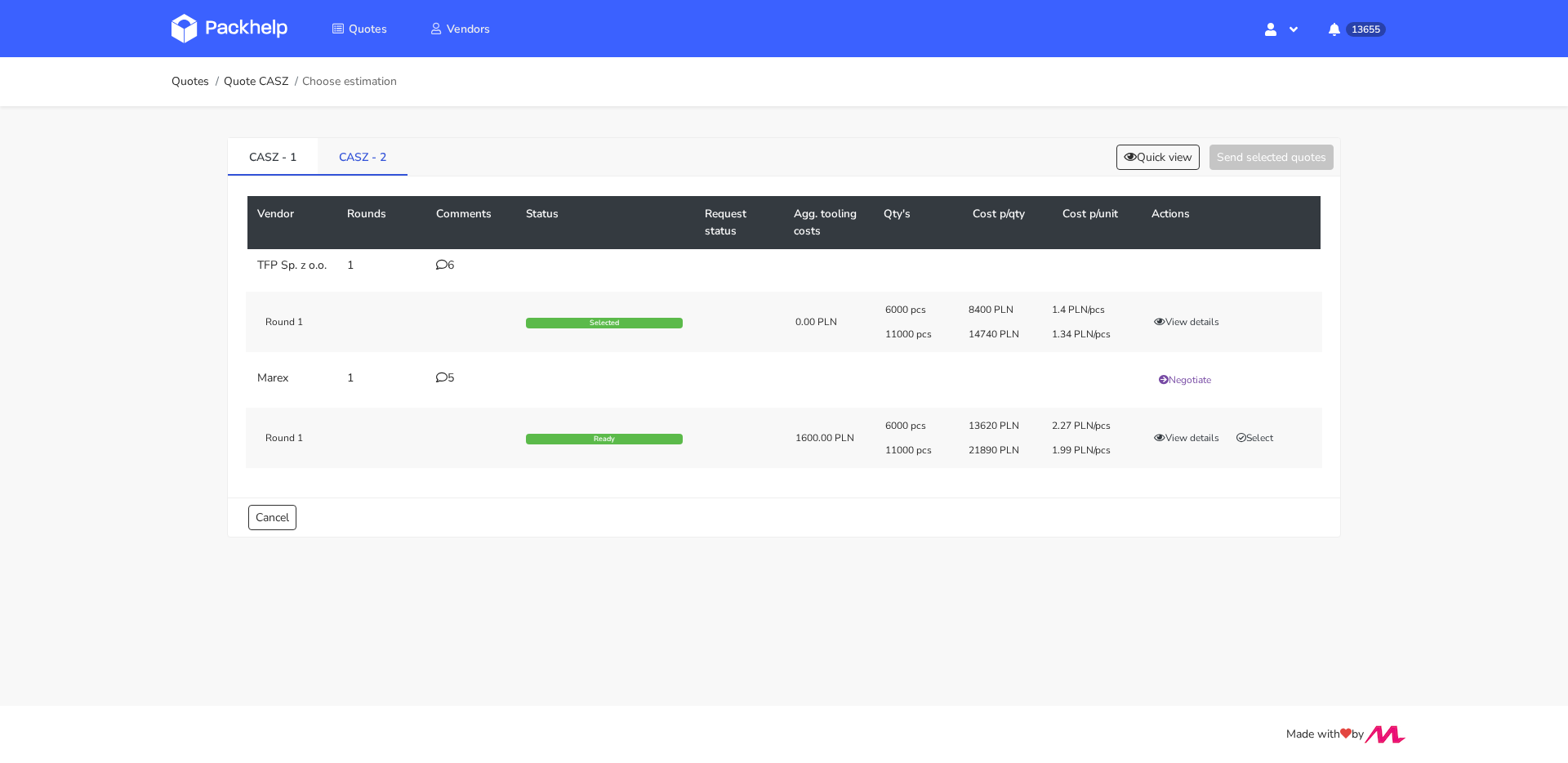click on "CASZ - 2" at bounding box center (363, 156) 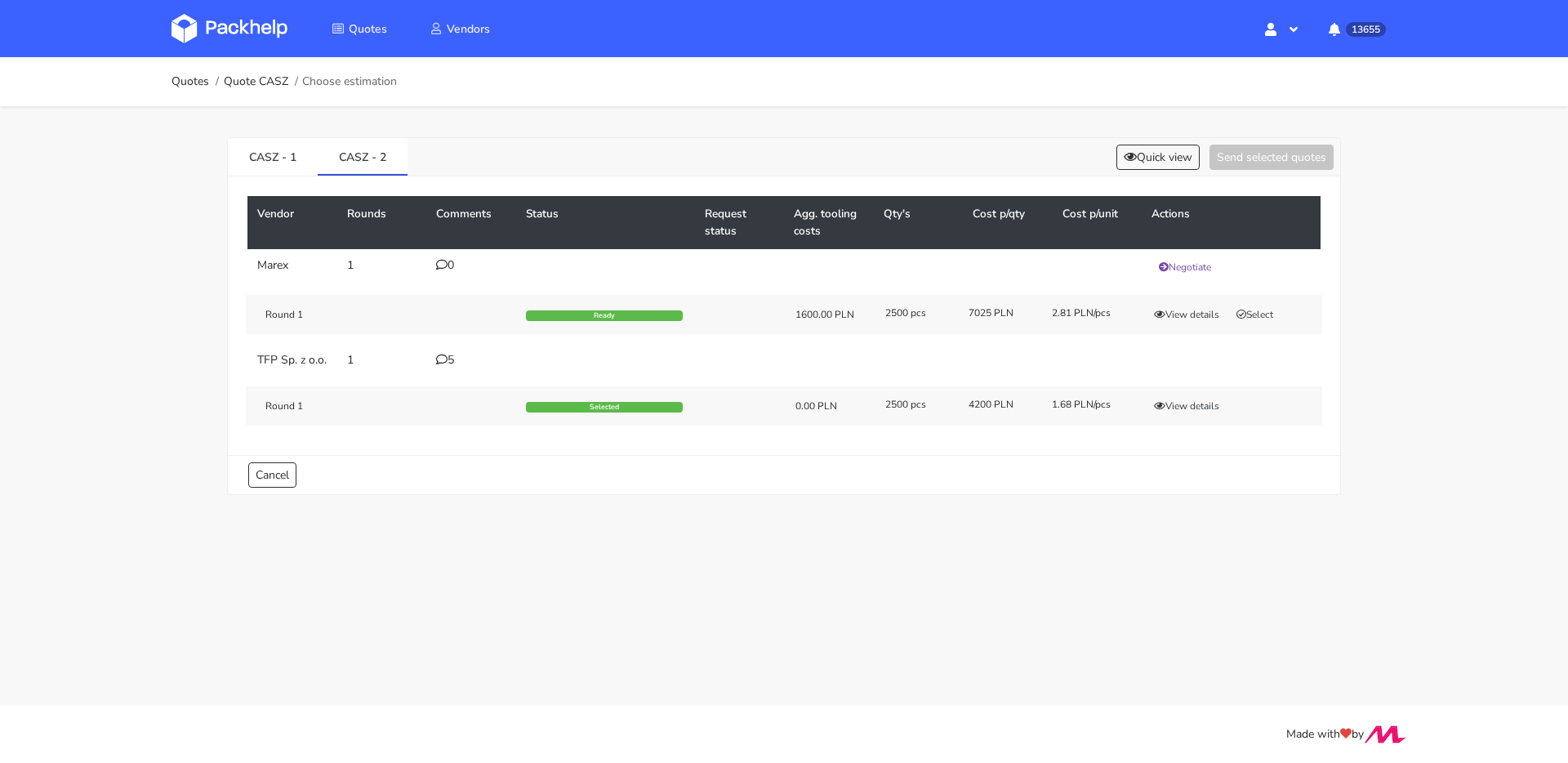 click on "5" at bounding box center (471, 360) 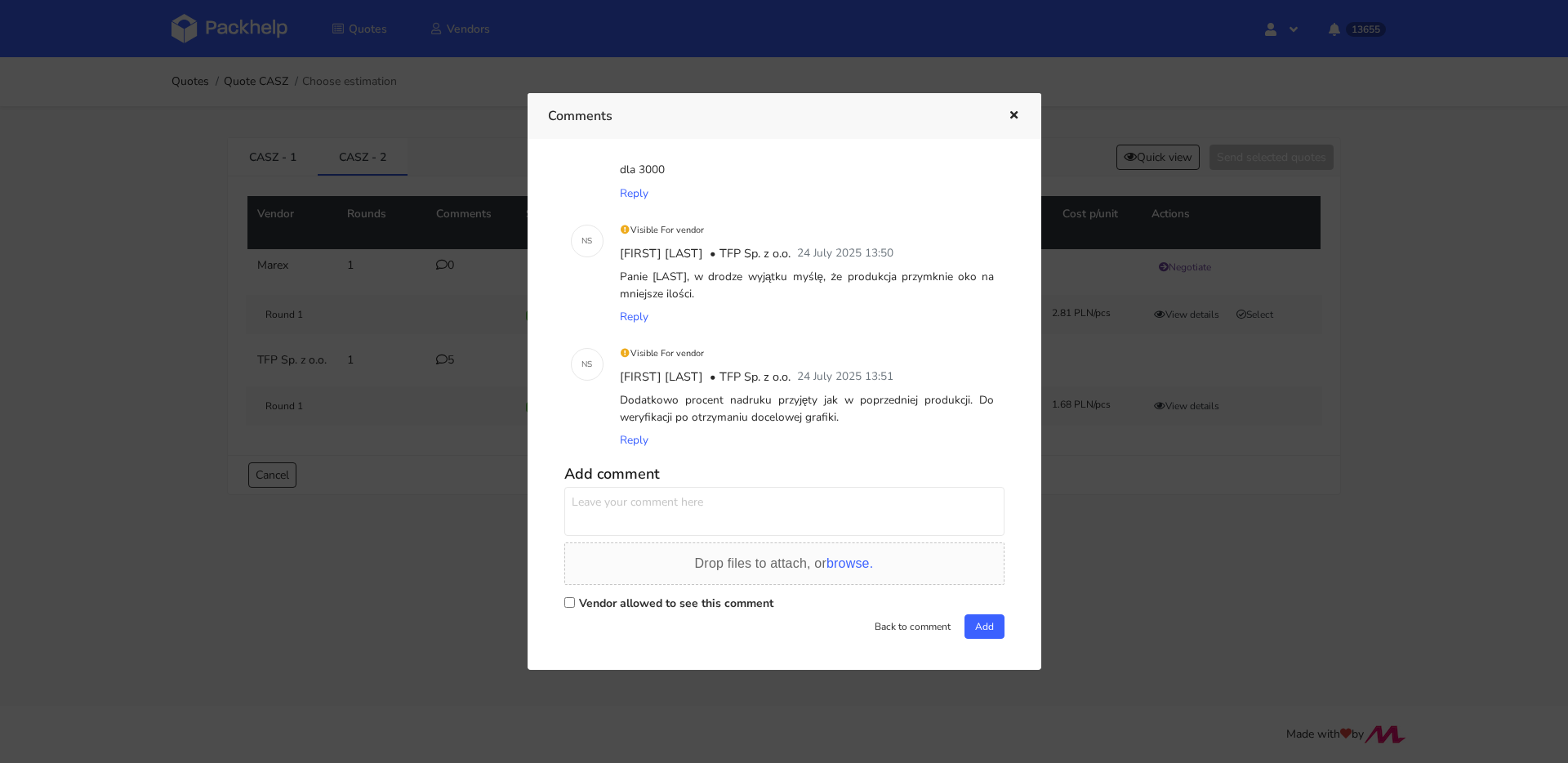 scroll, scrollTop: 337, scrollLeft: 0, axis: vertical 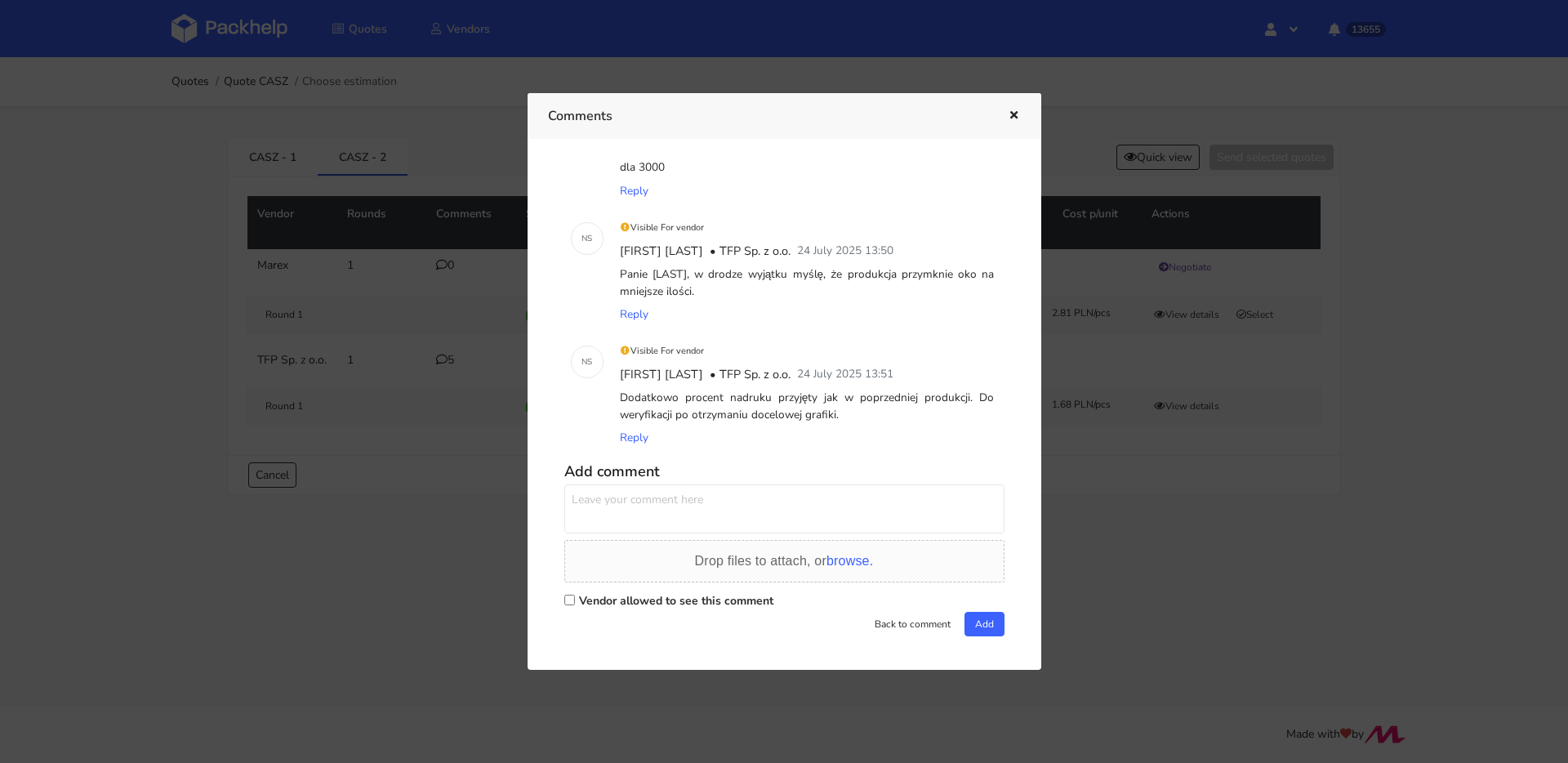click at bounding box center (1002, 116) 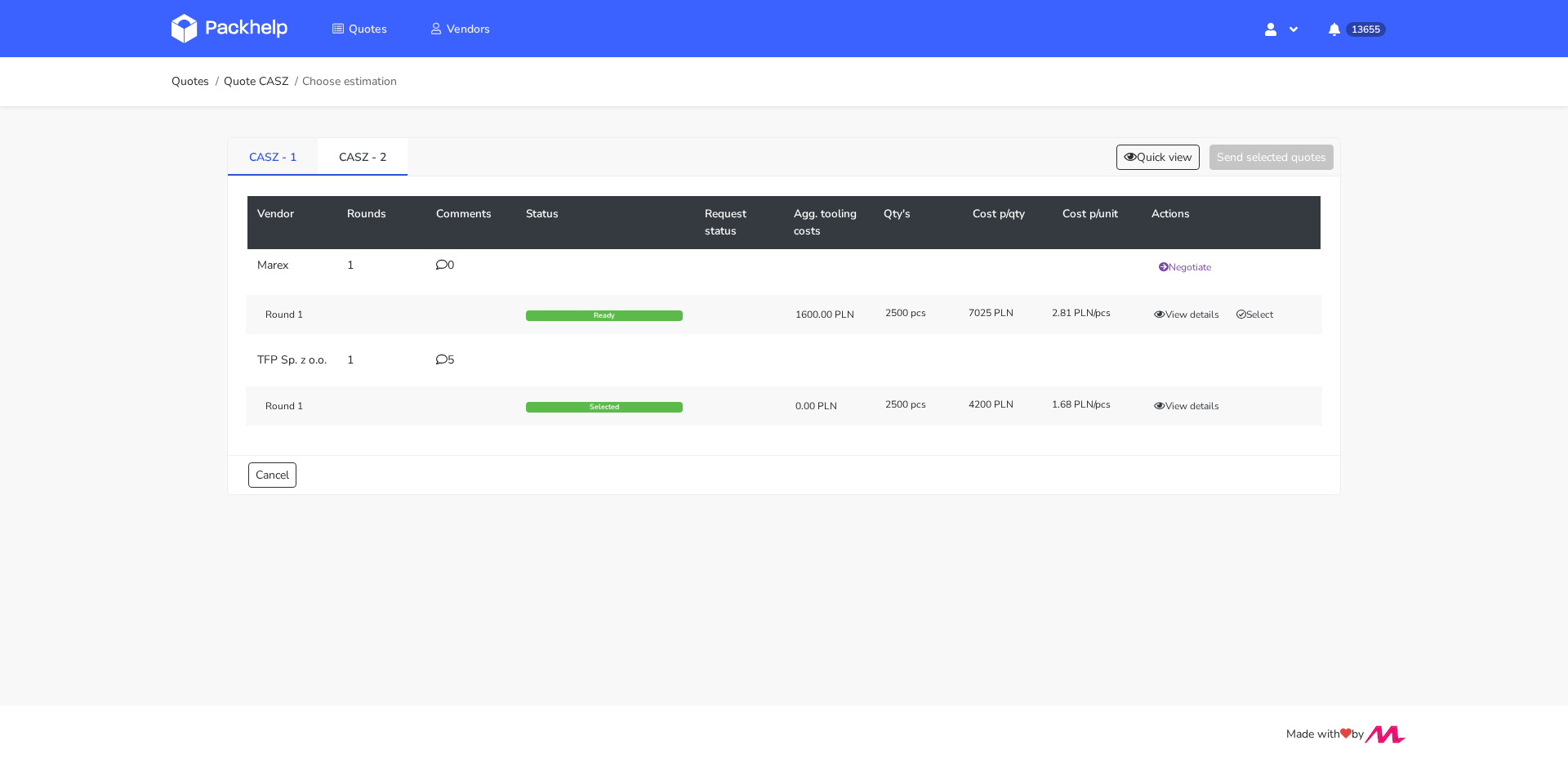 click on "CASZ - 1" at bounding box center (273, 156) 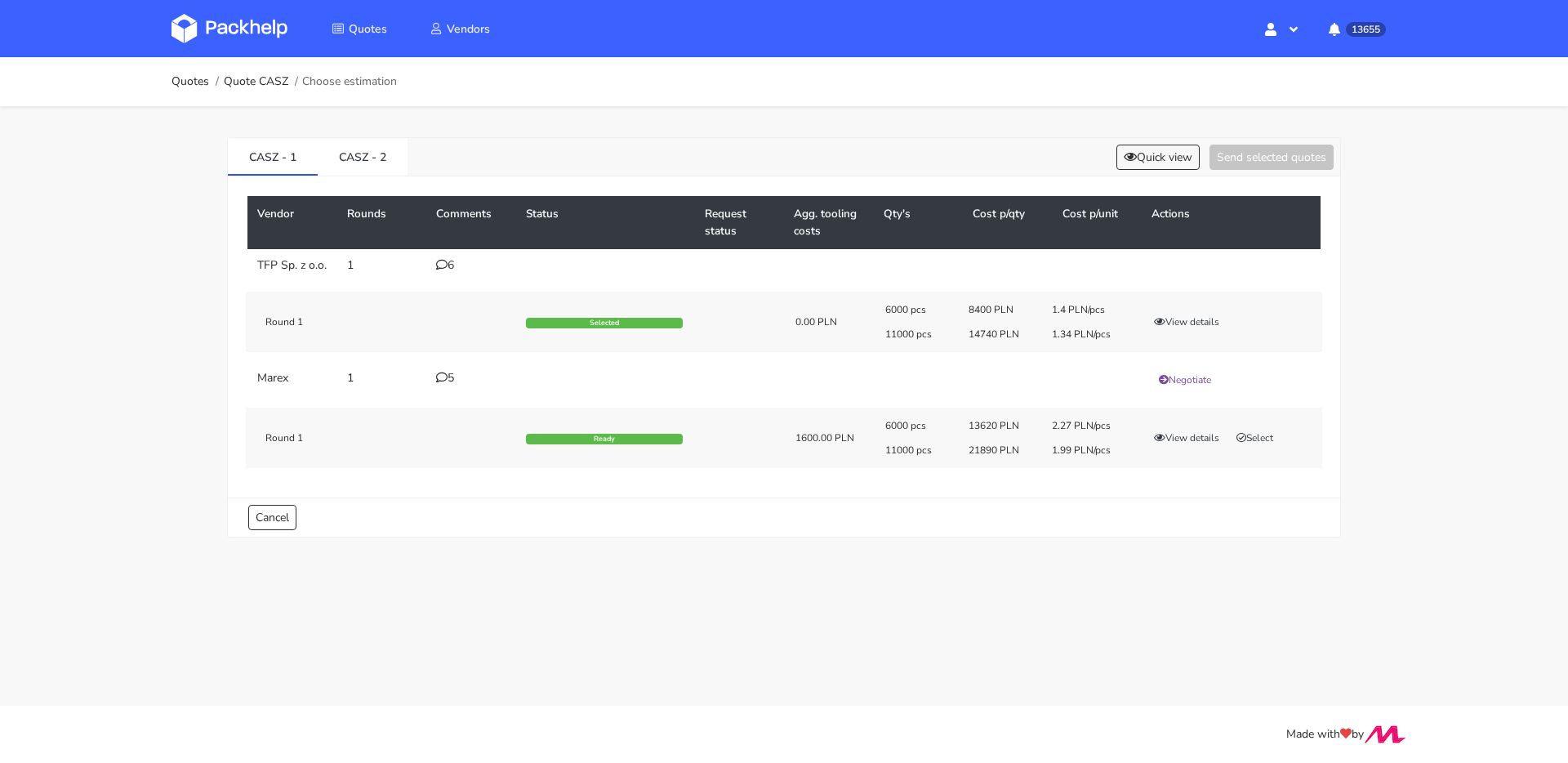 click on "6" at bounding box center [471, 265] 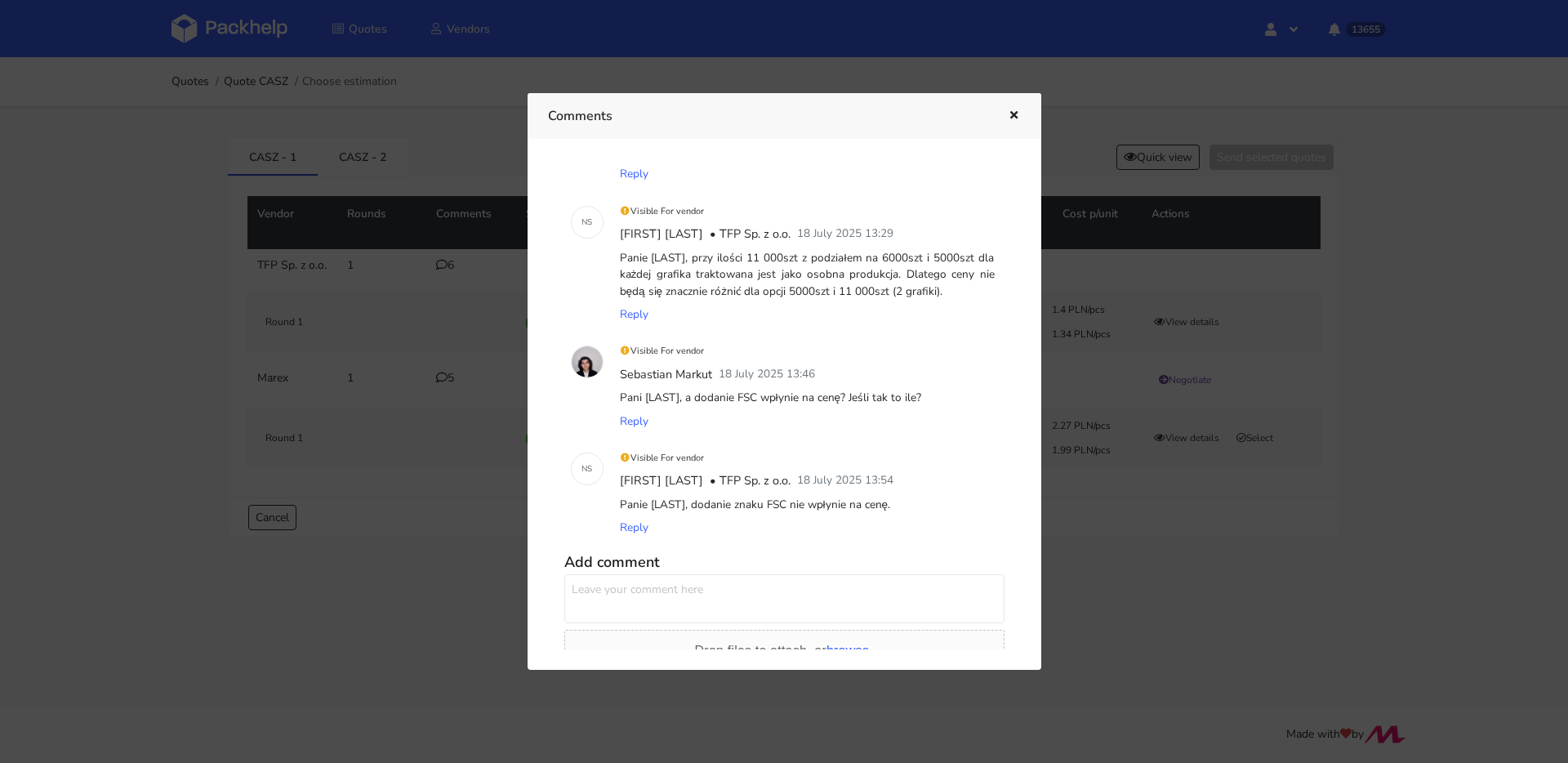 scroll, scrollTop: 0, scrollLeft: 0, axis: both 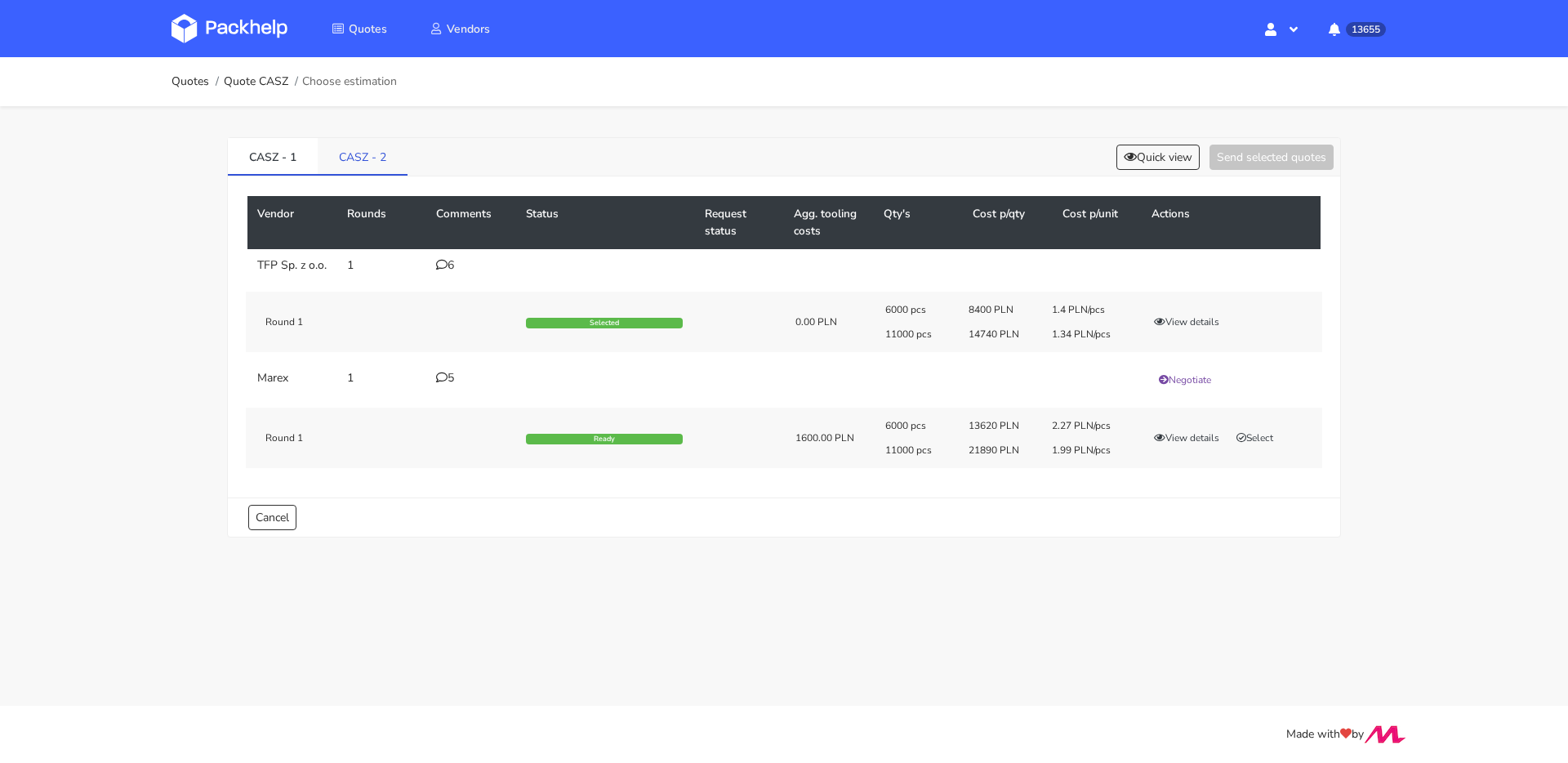 click on "CASZ - 2" at bounding box center [363, 156] 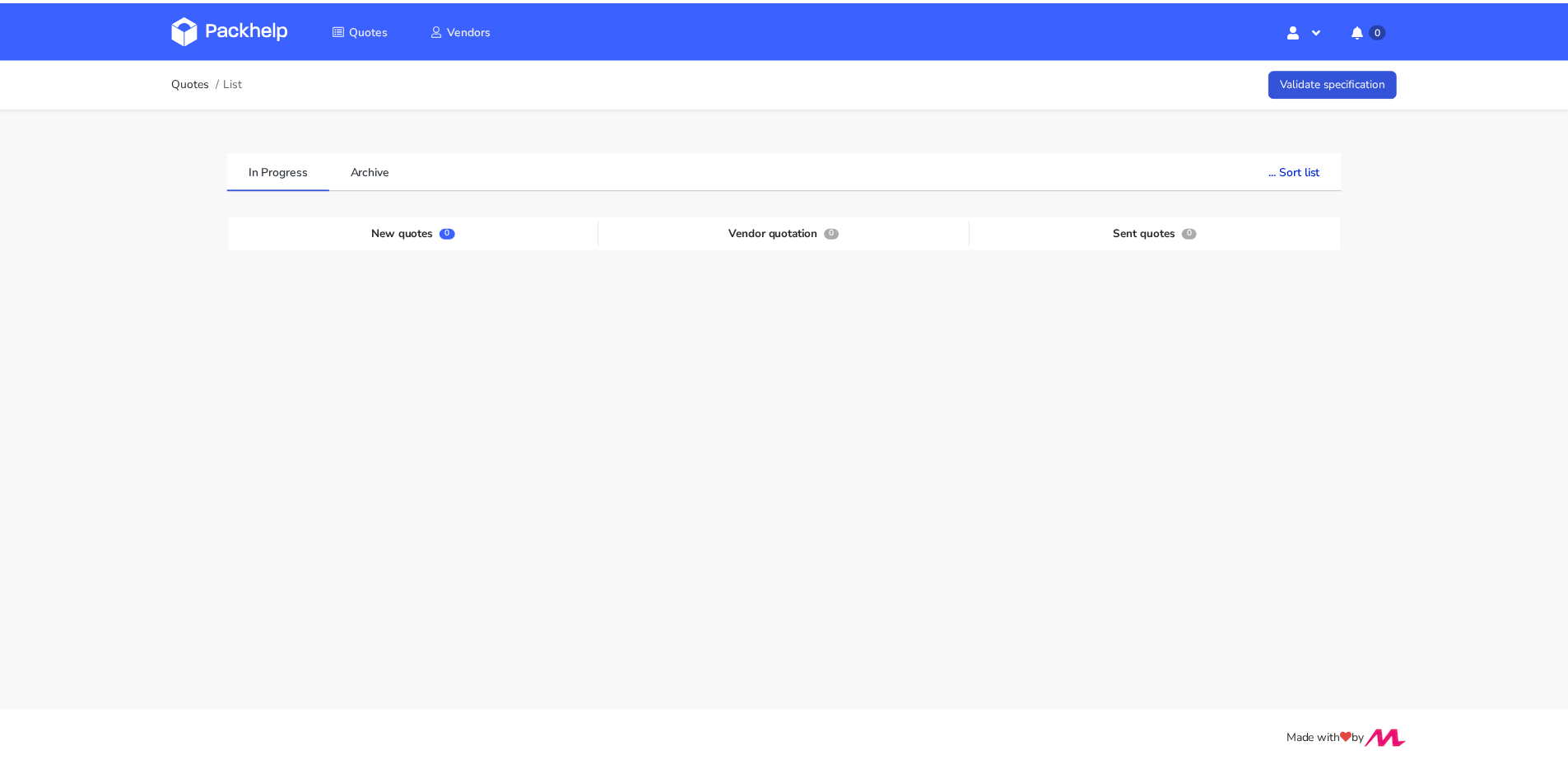 scroll, scrollTop: 0, scrollLeft: 0, axis: both 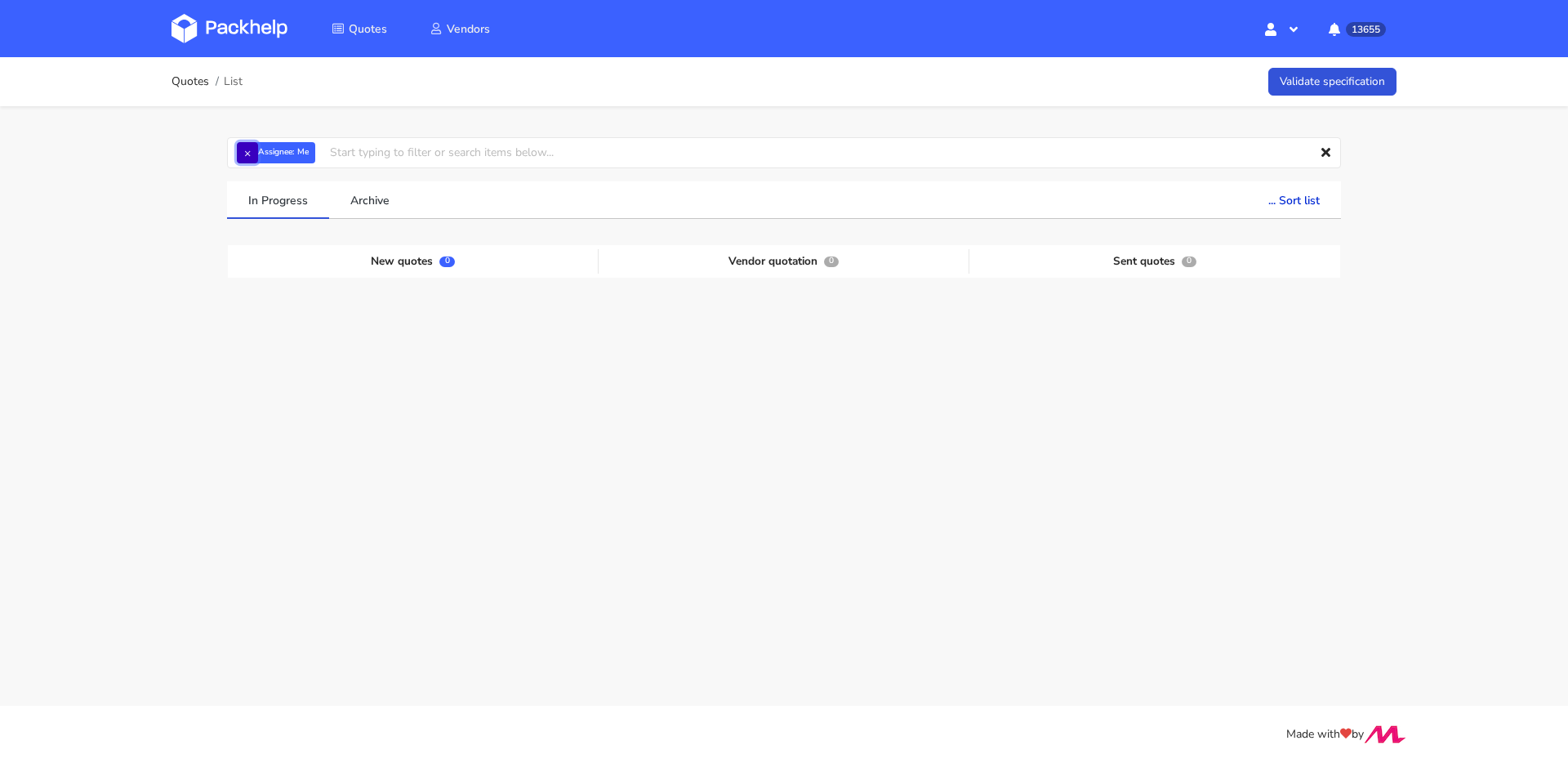 click on "×" at bounding box center [247, 153] 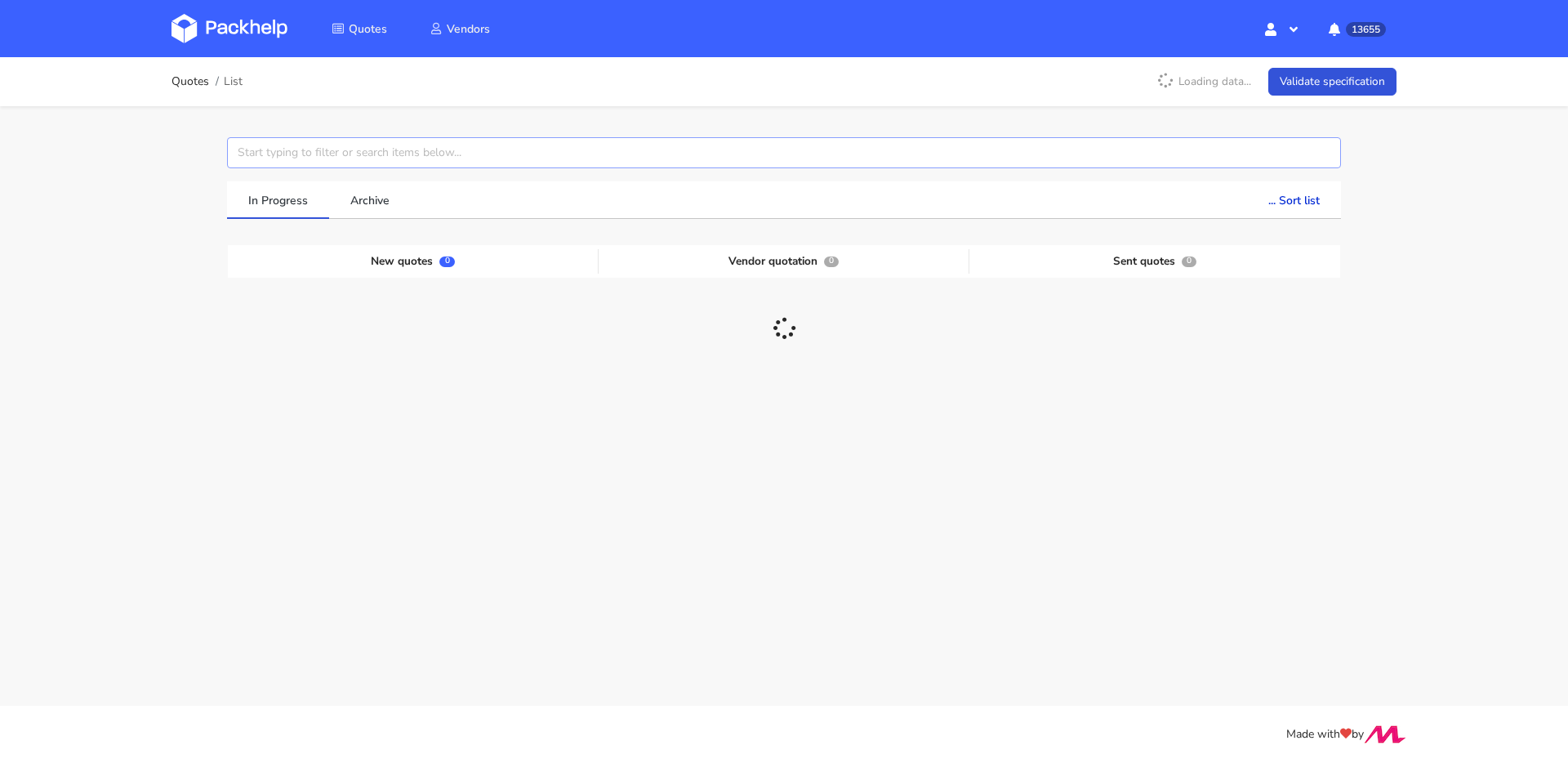 click at bounding box center [784, 153] 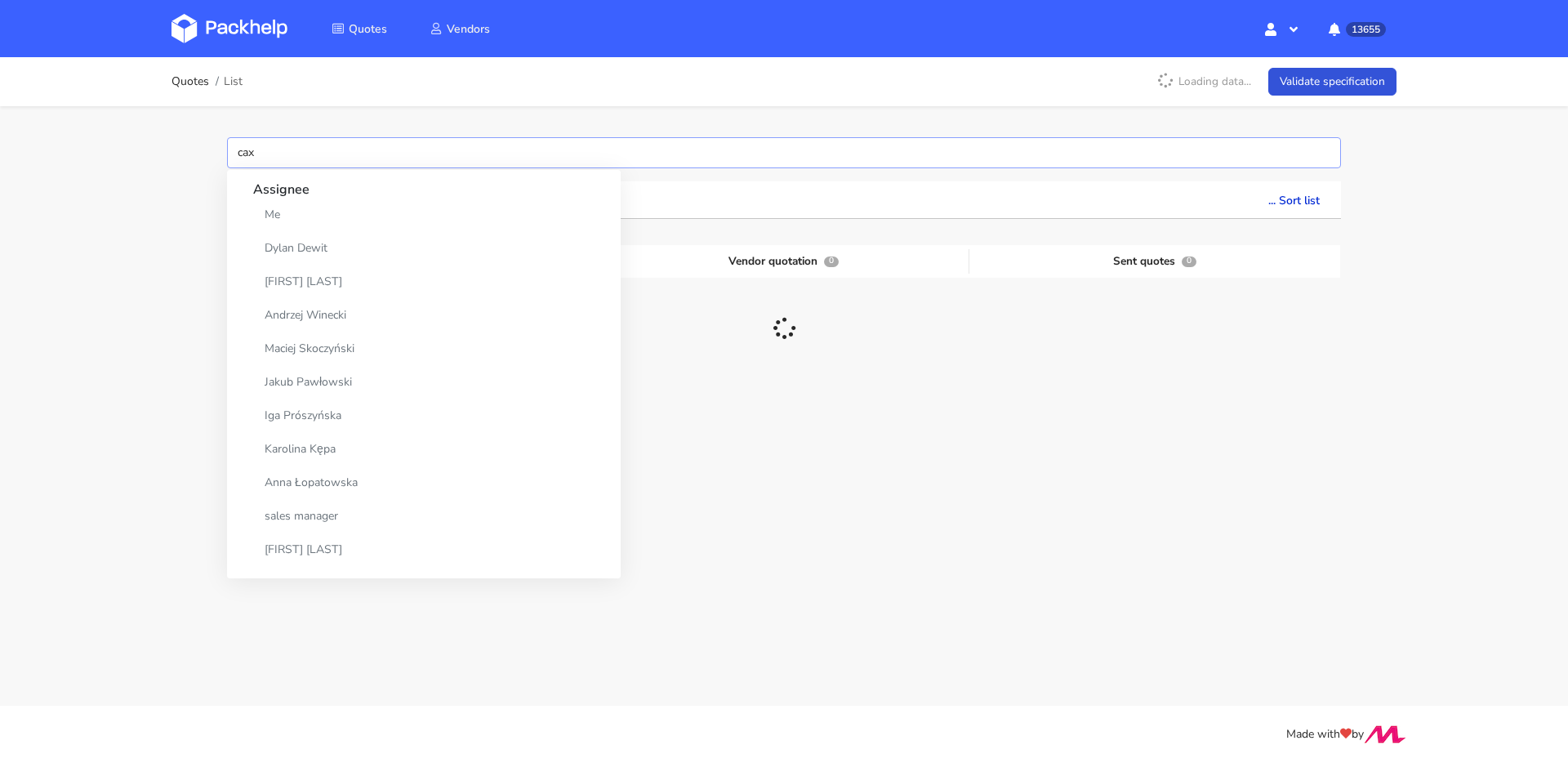 type on "caxd" 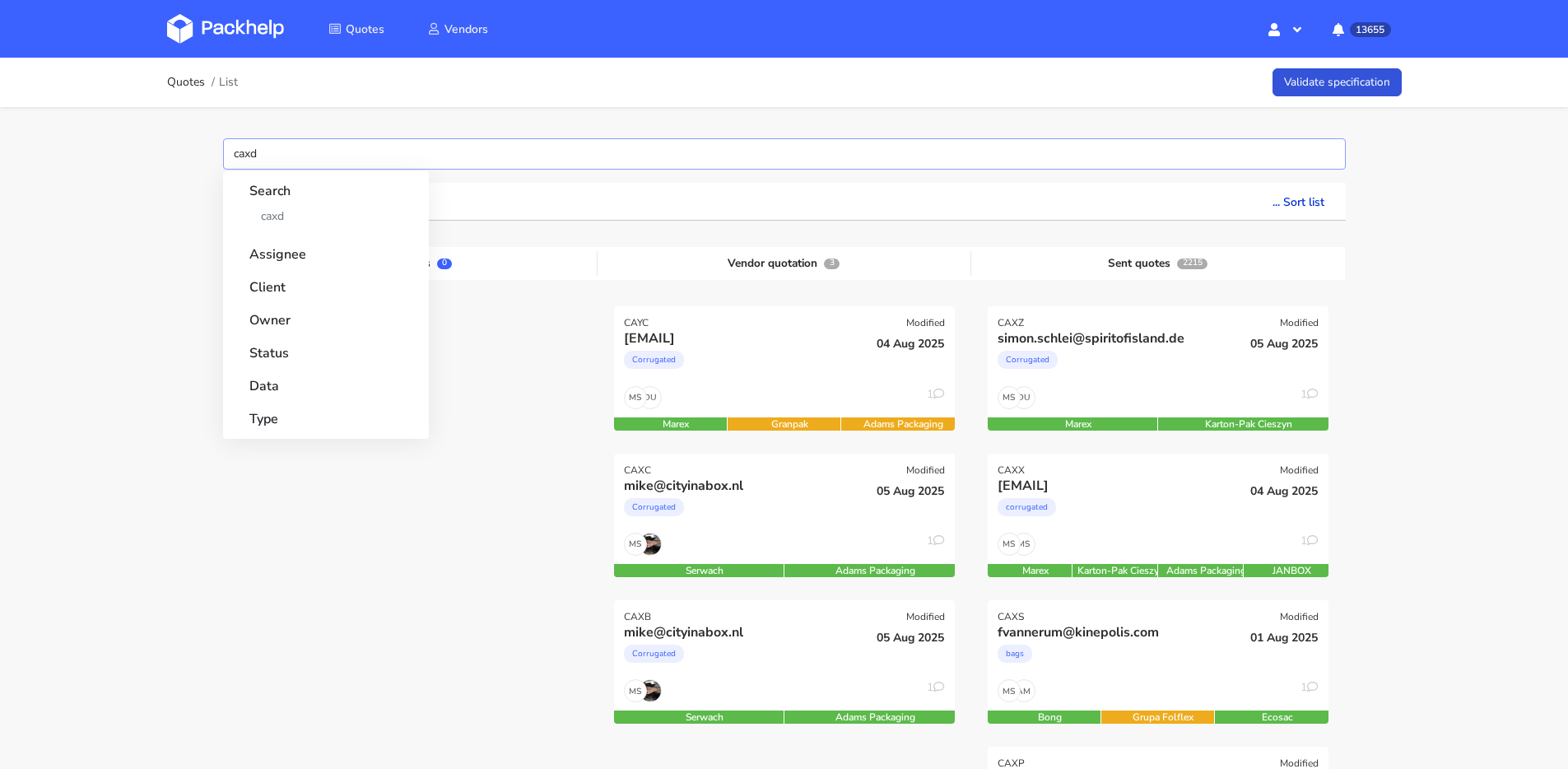 type 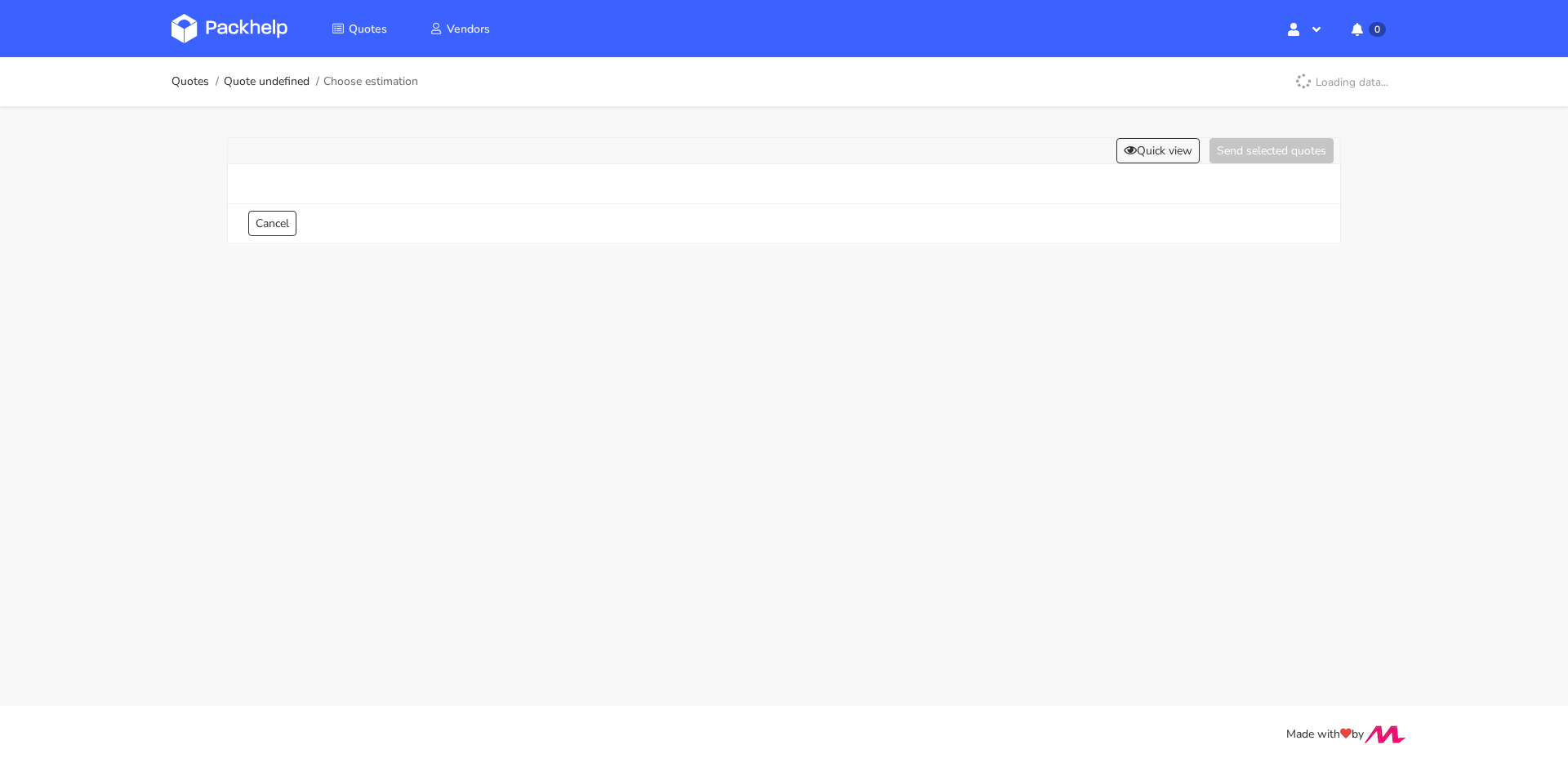 scroll, scrollTop: 0, scrollLeft: 0, axis: both 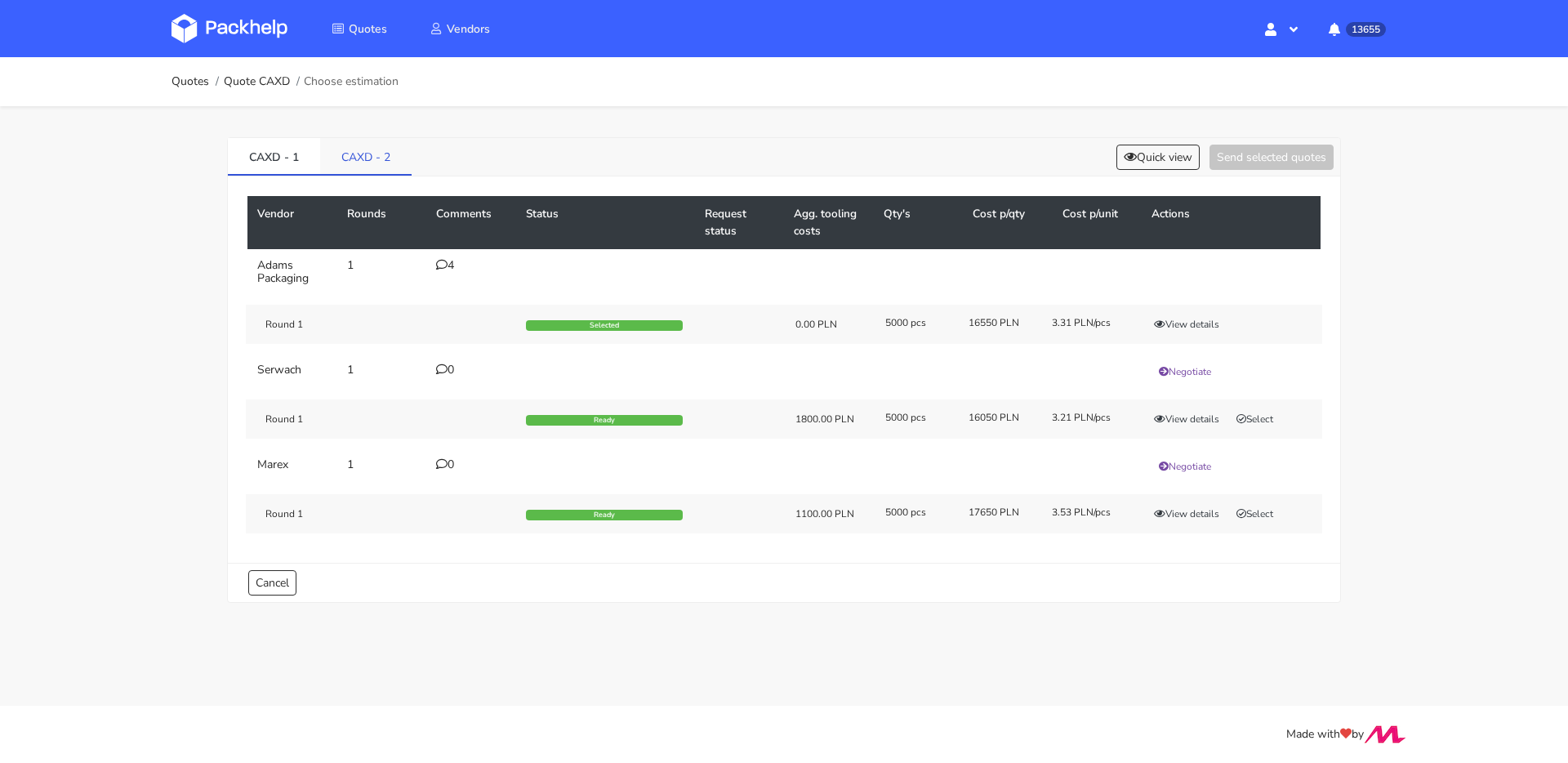 click on "CAXD - 2" at bounding box center [366, 156] 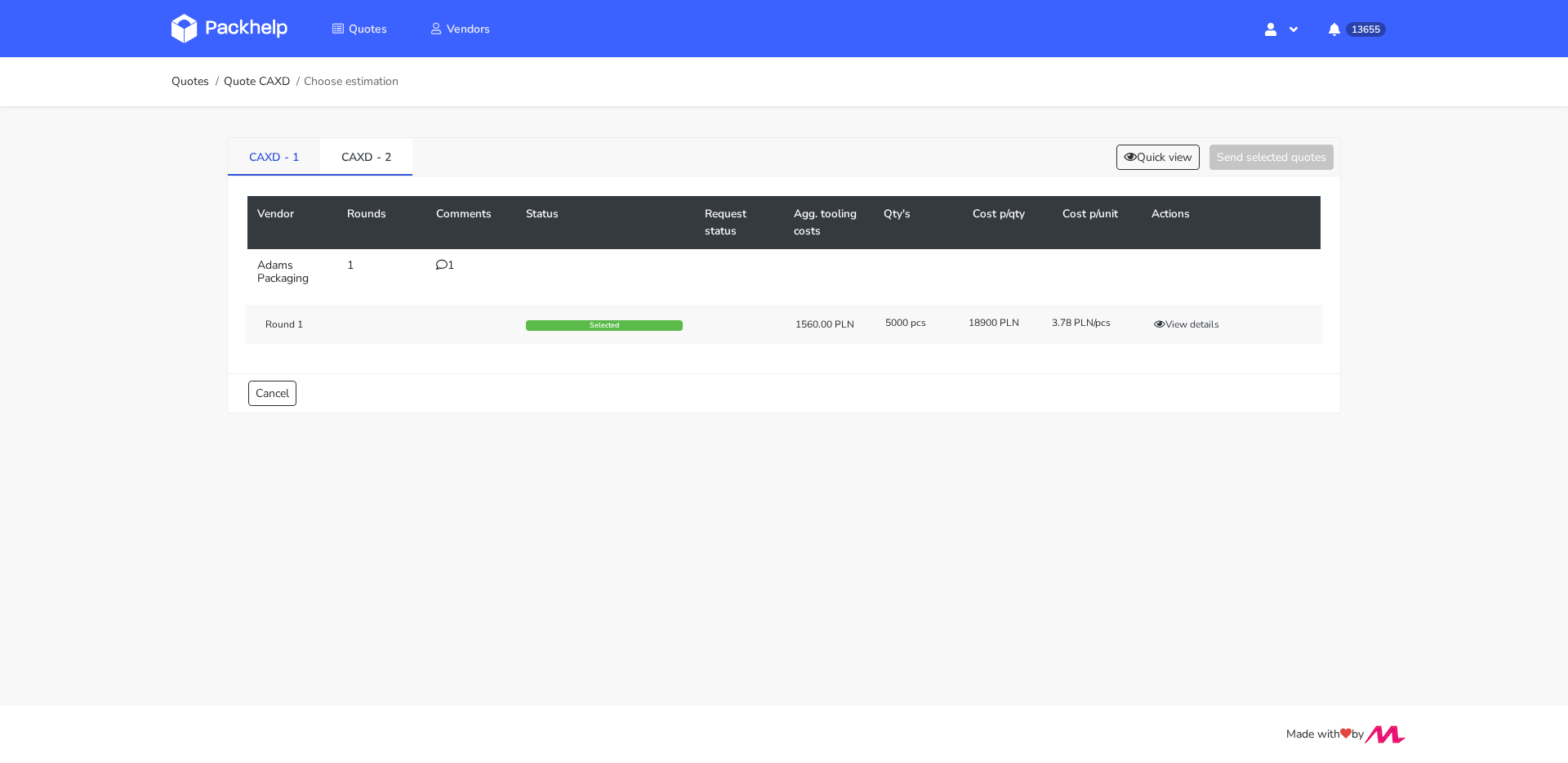 click on "CAXD - 1" at bounding box center (274, 157) 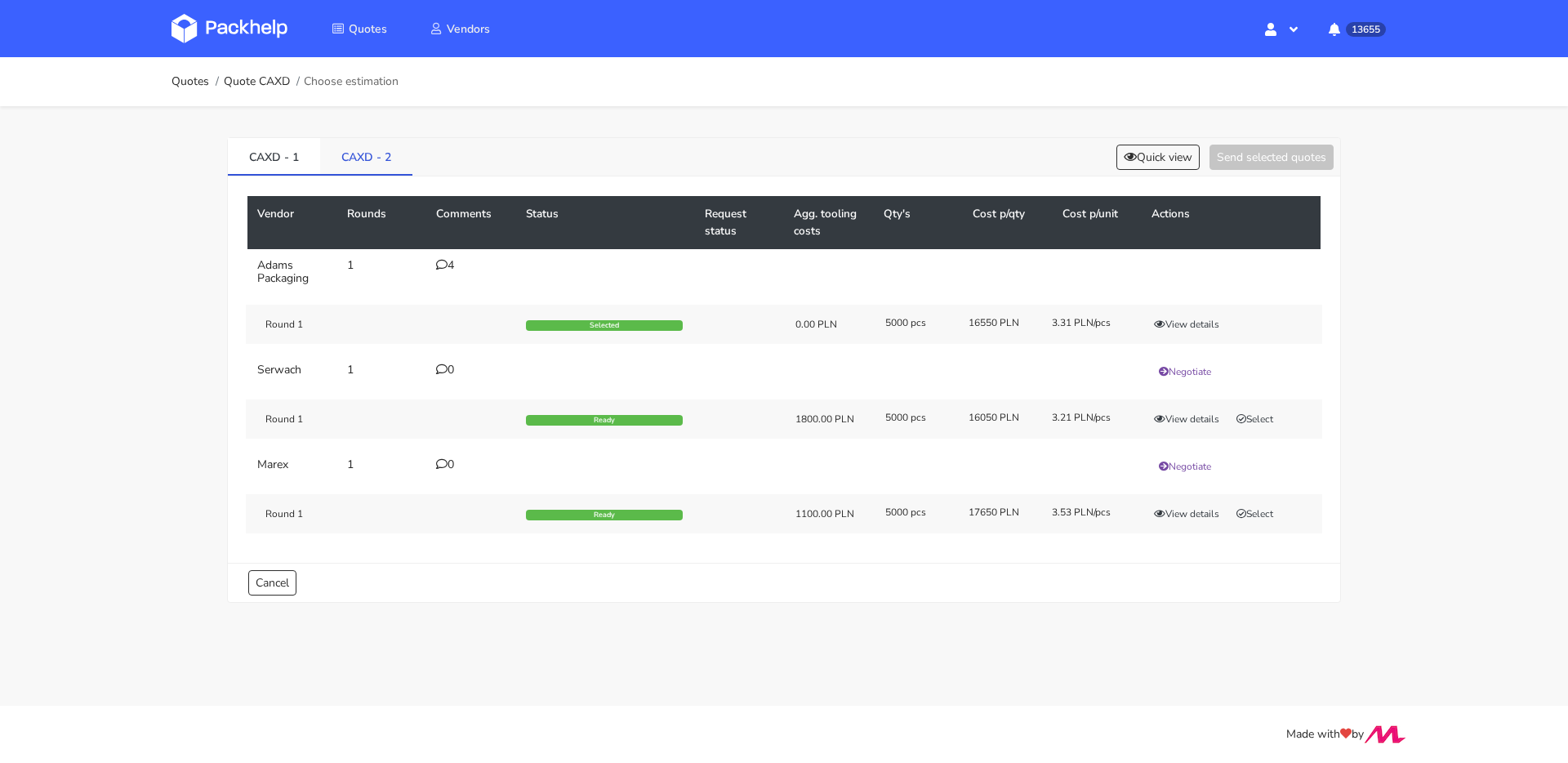 click on "CAXD - 2" at bounding box center (366, 156) 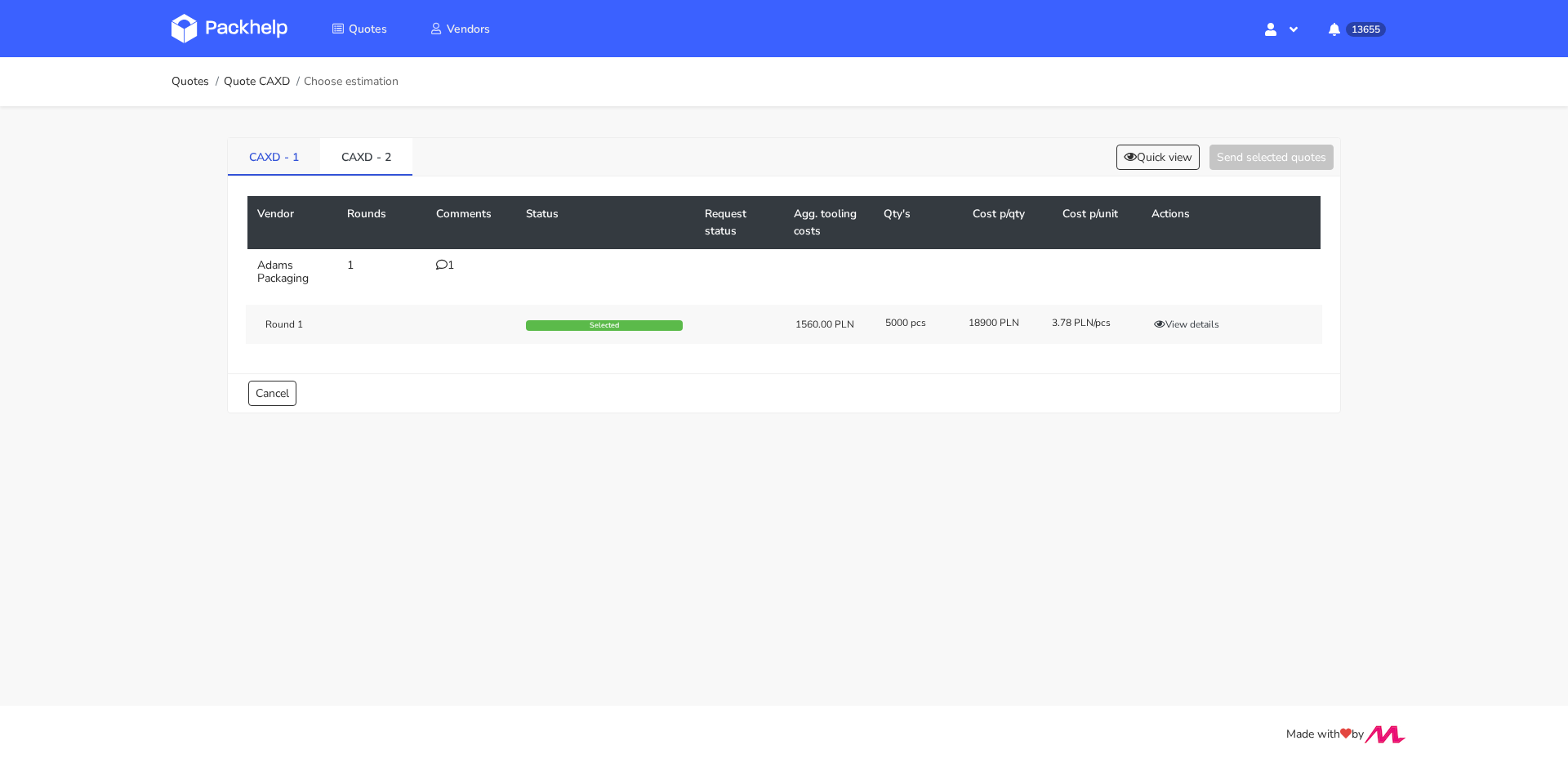 click on "CAXD - 1" at bounding box center [274, 156] 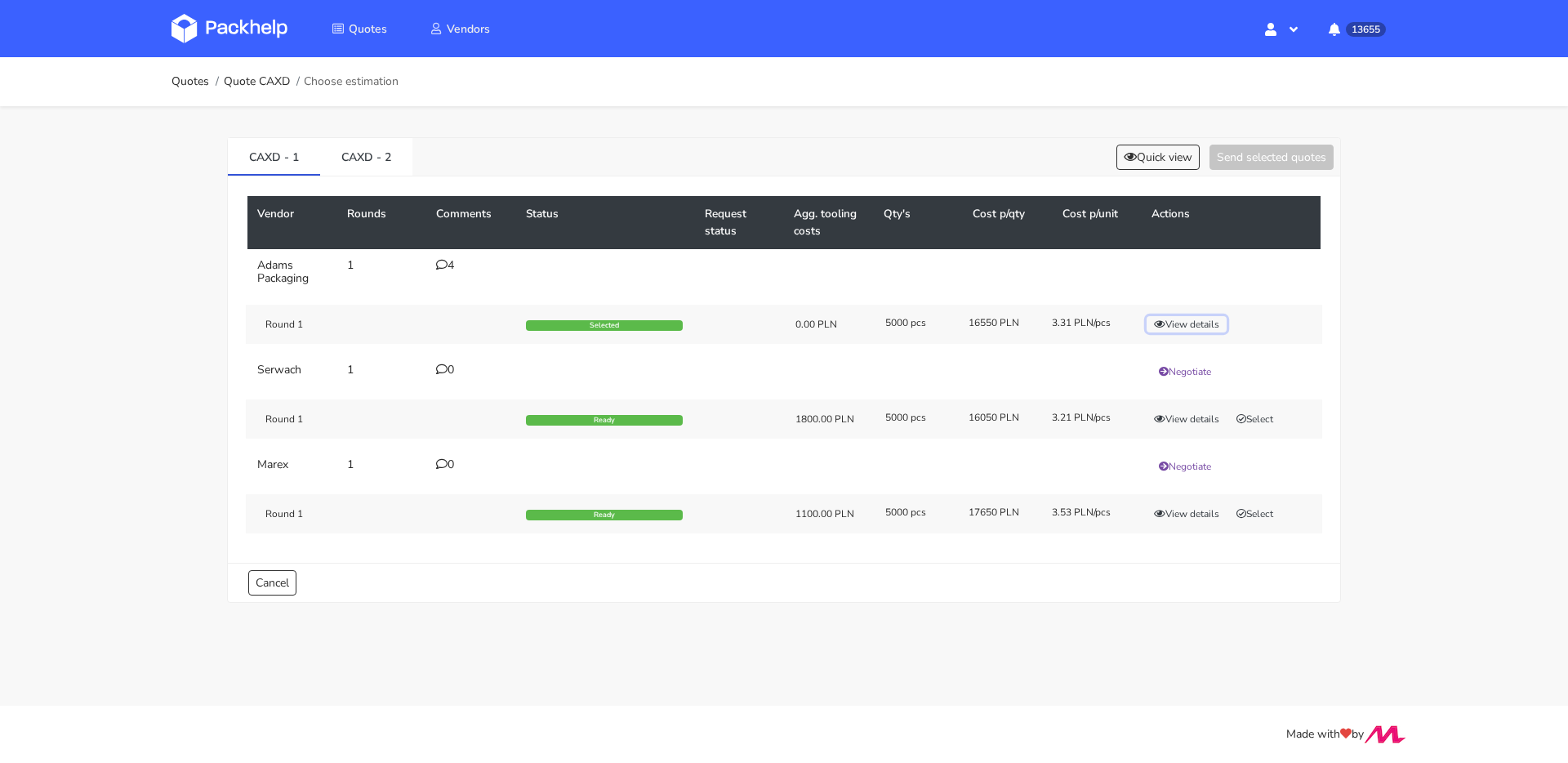 click on "View details" at bounding box center [1187, 324] 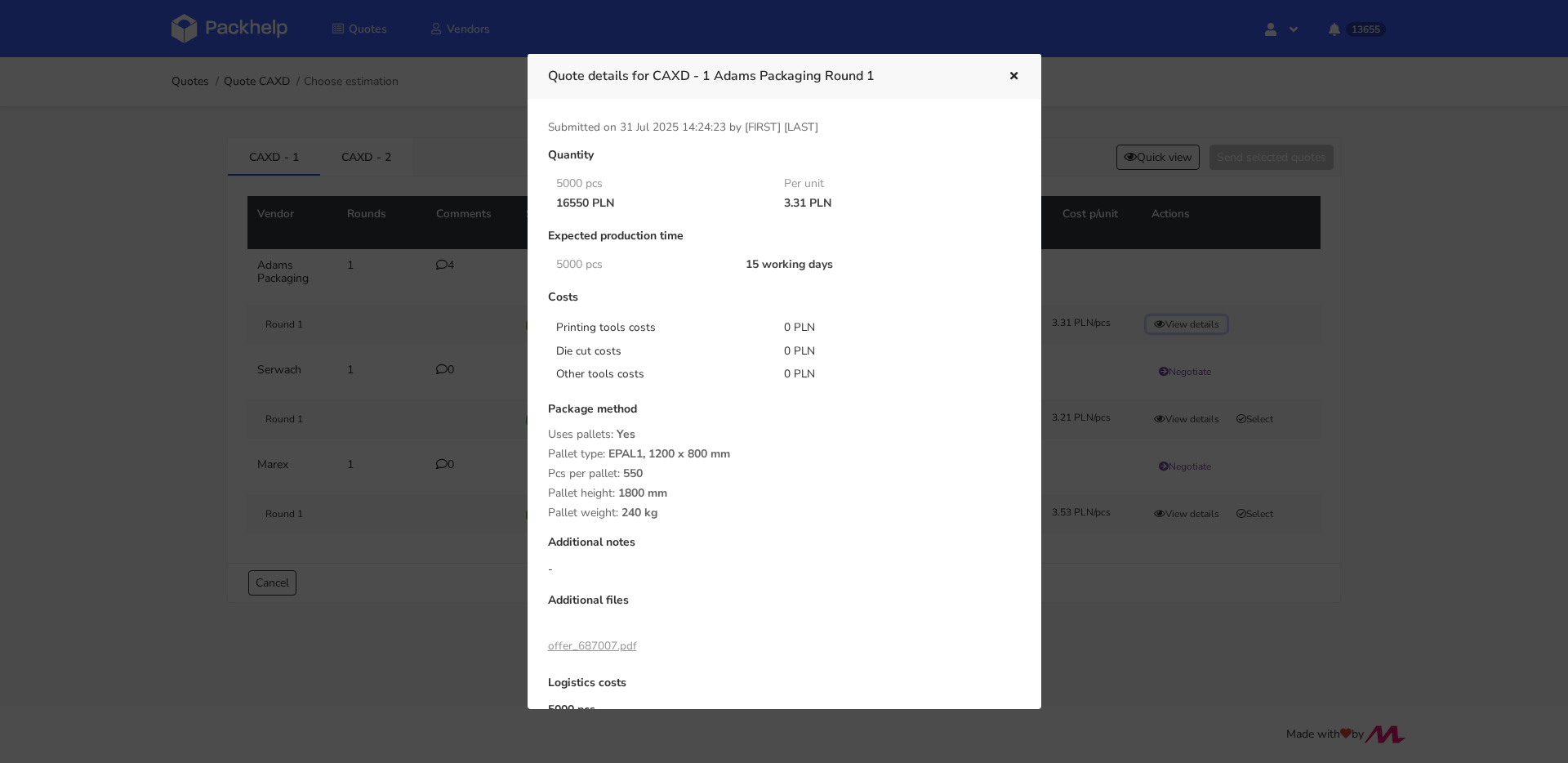 scroll, scrollTop: 92, scrollLeft: 0, axis: vertical 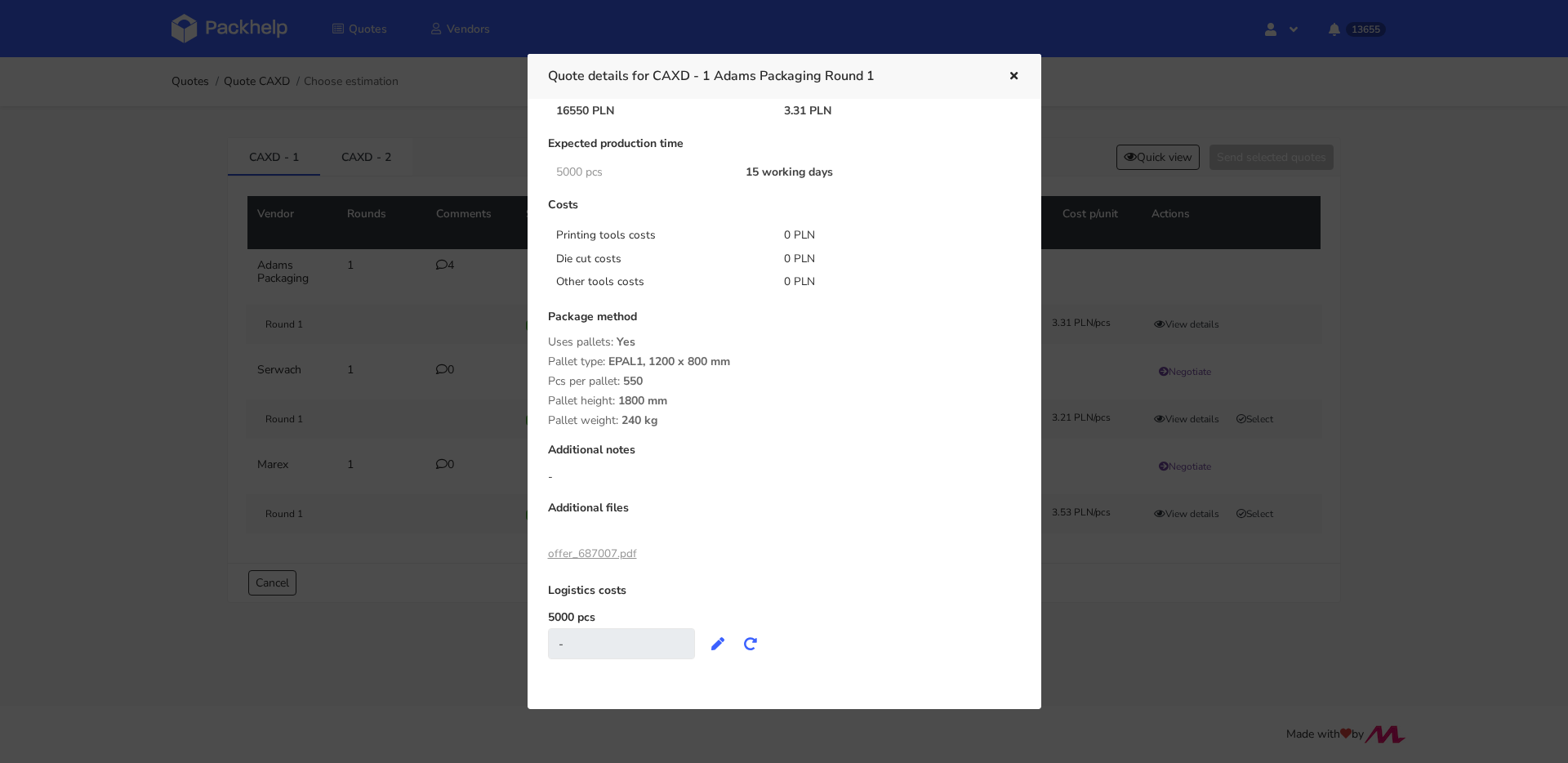 click on "Quote details for CAXD - 1 Adams Packaging Round 1" at bounding box center [784, 76] 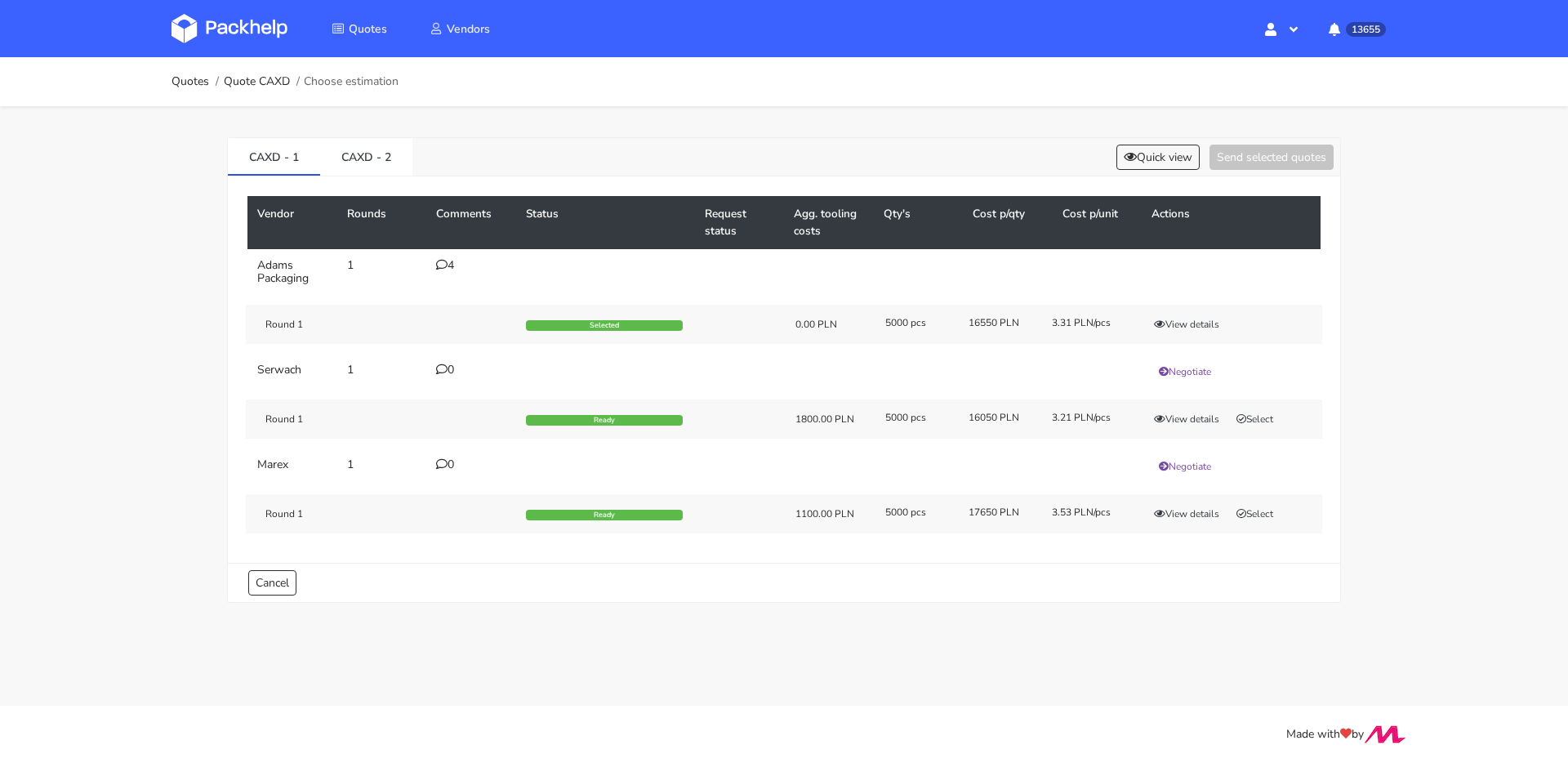 click at bounding box center (442, 265) 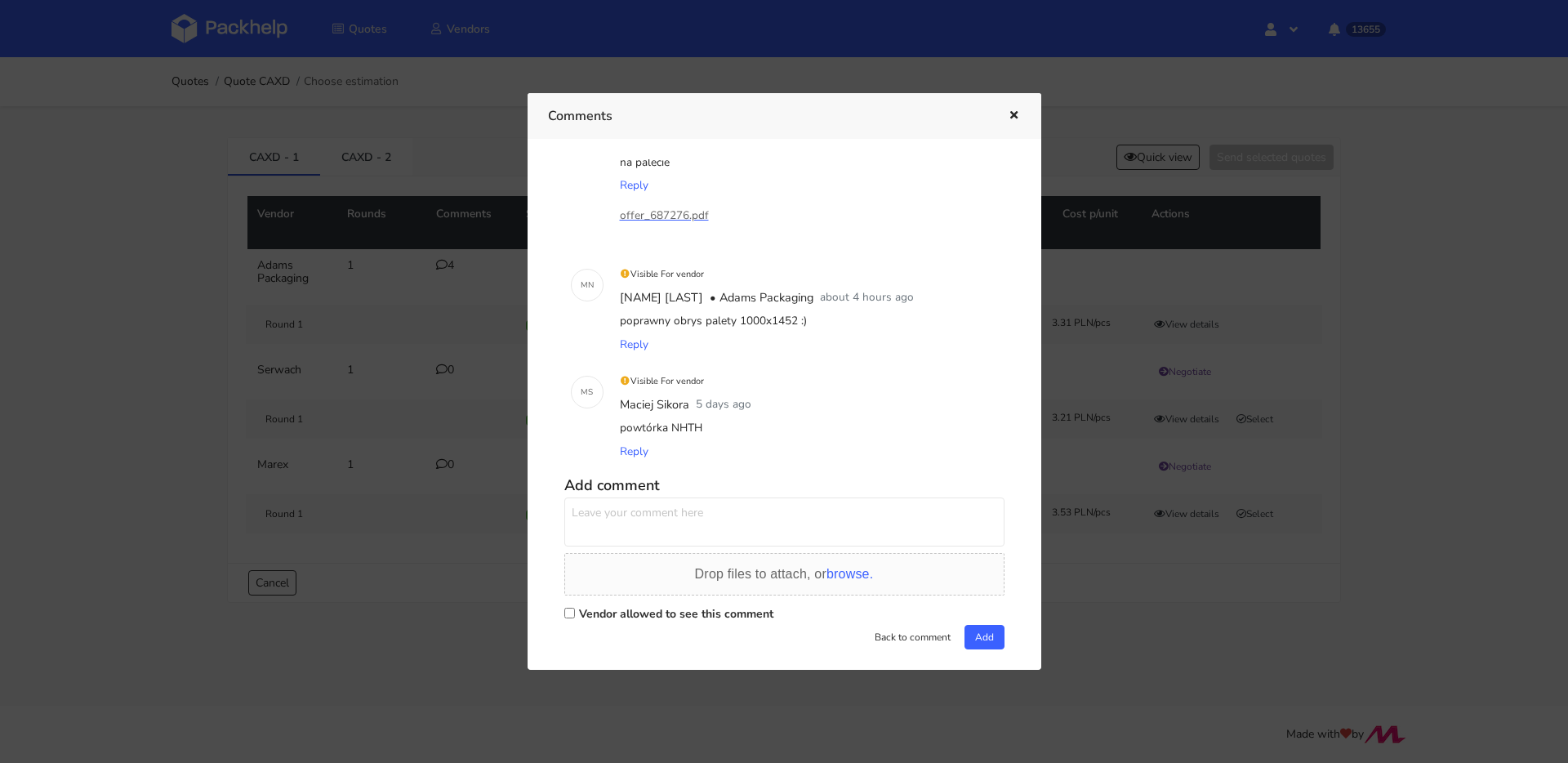 scroll, scrollTop: 252, scrollLeft: 0, axis: vertical 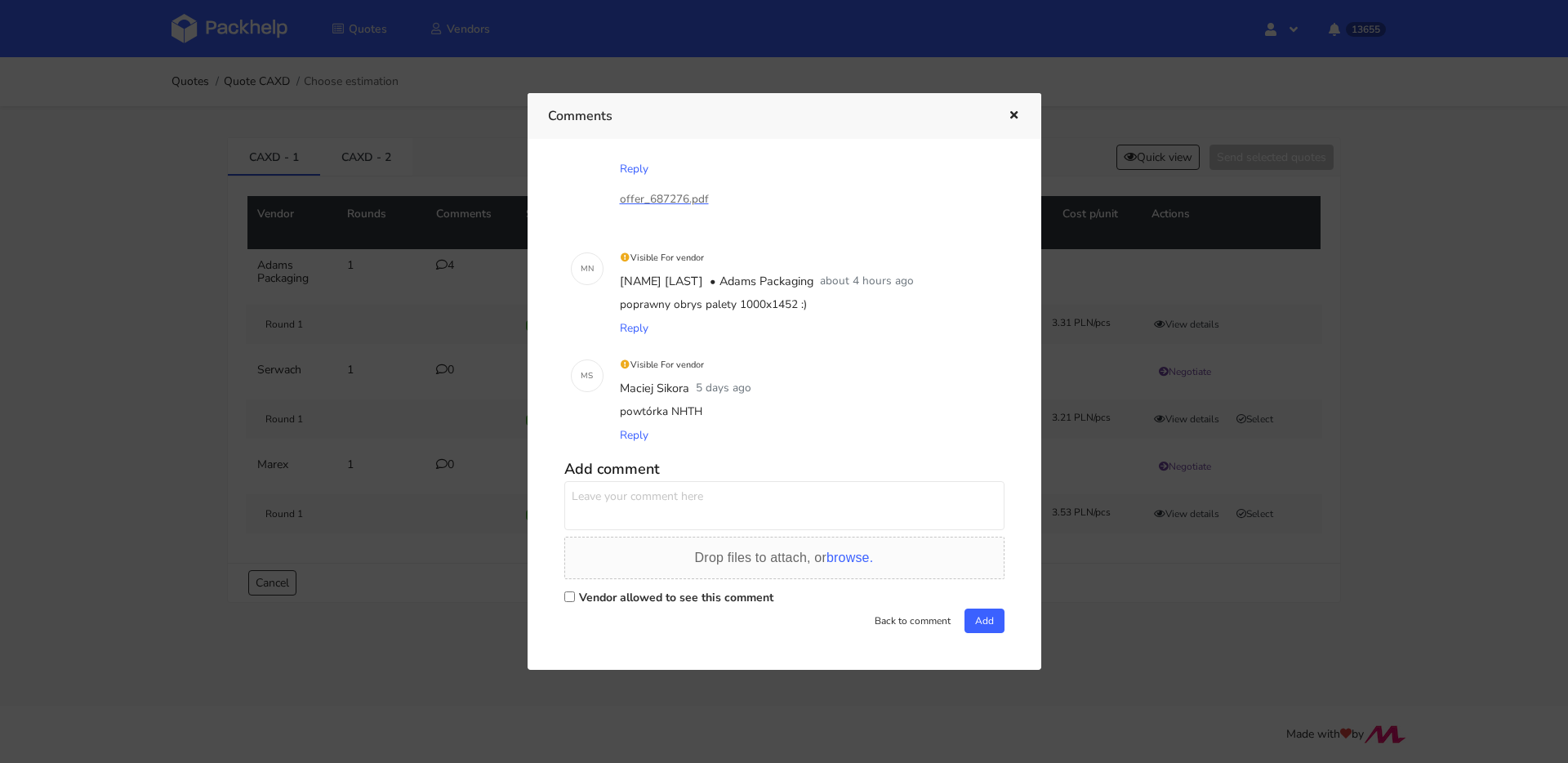 click at bounding box center (1013, 116) 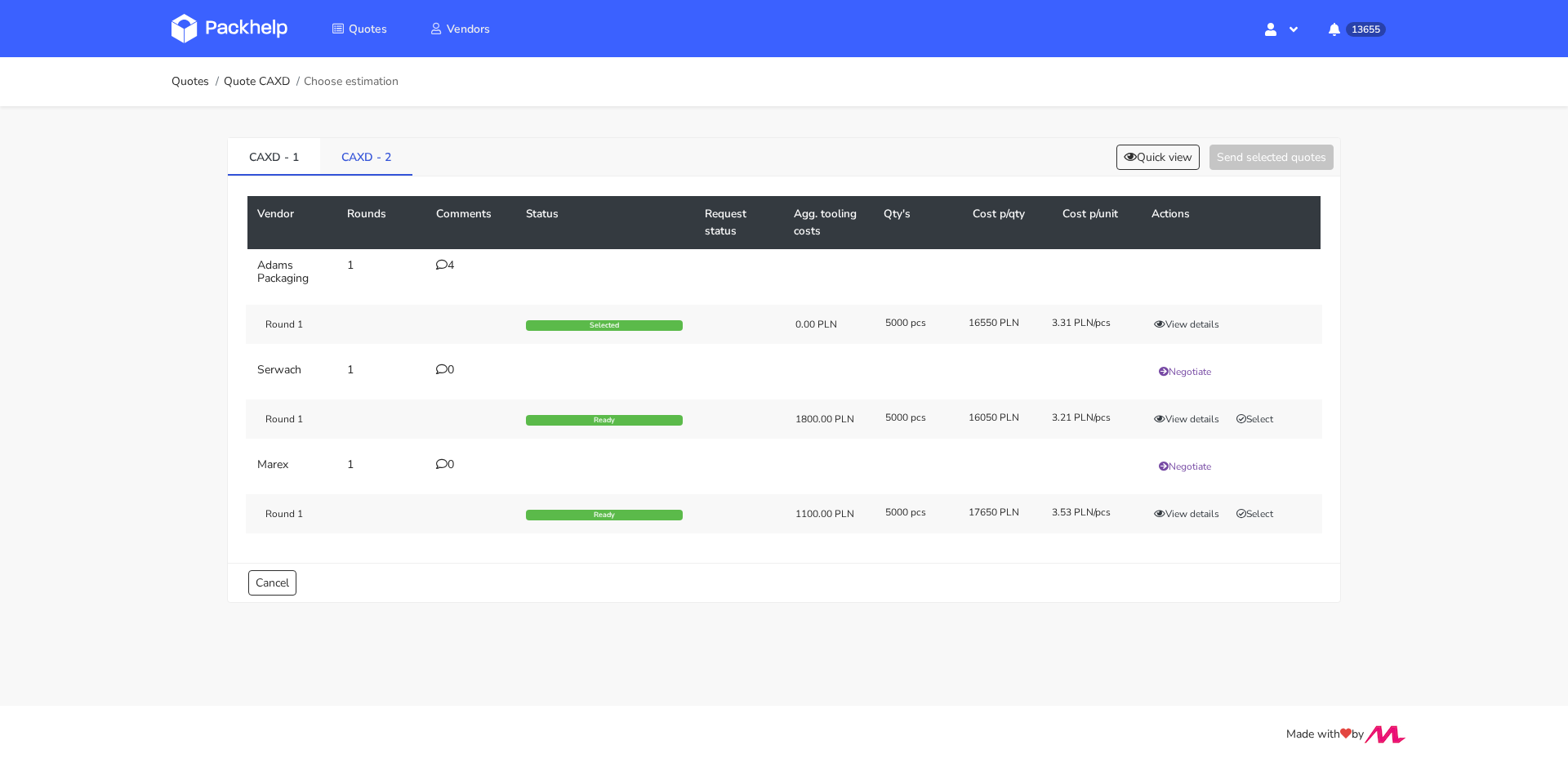 click on "CAXD - 2" at bounding box center (366, 156) 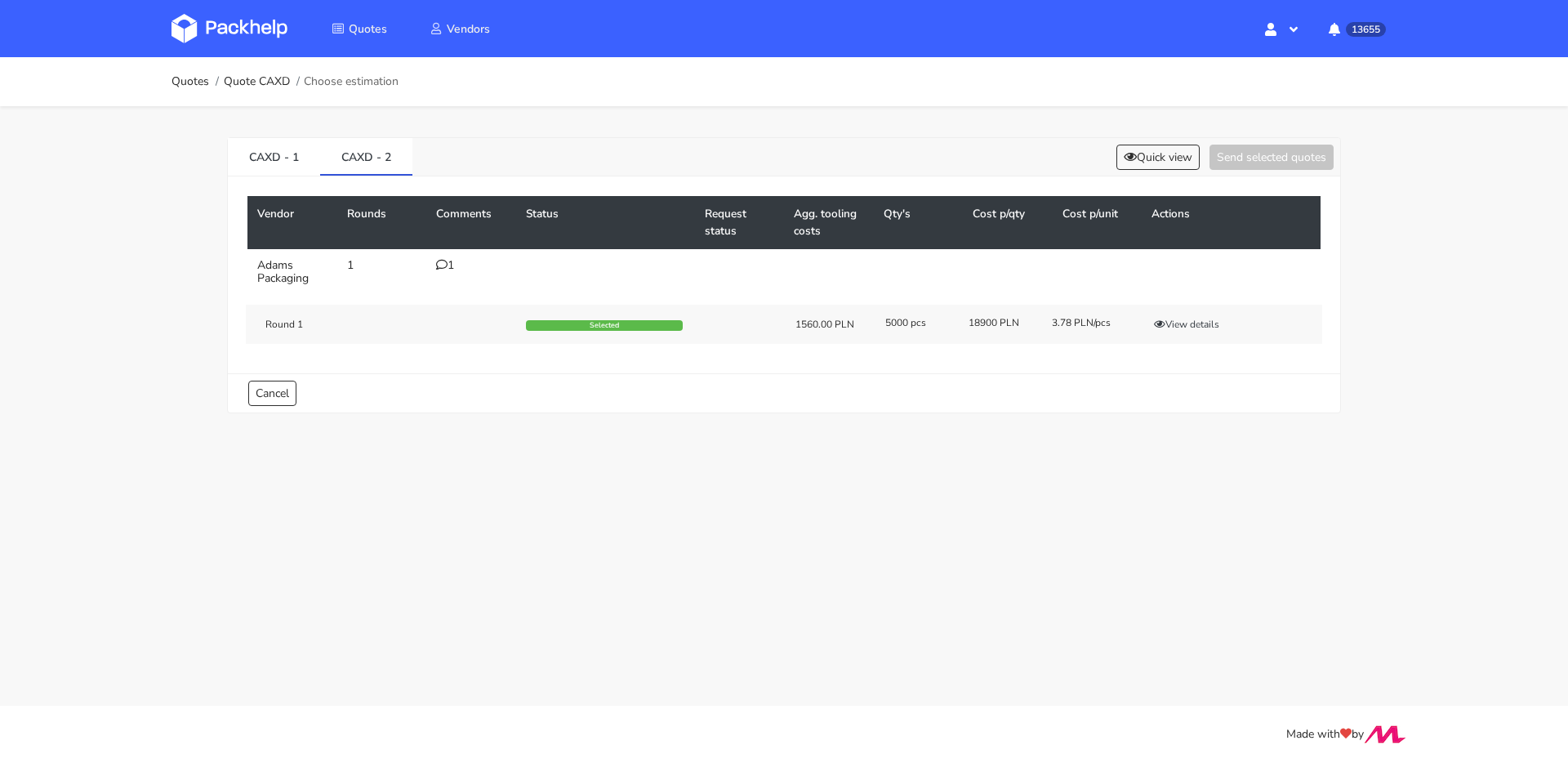 click on "1" at bounding box center [471, 265] 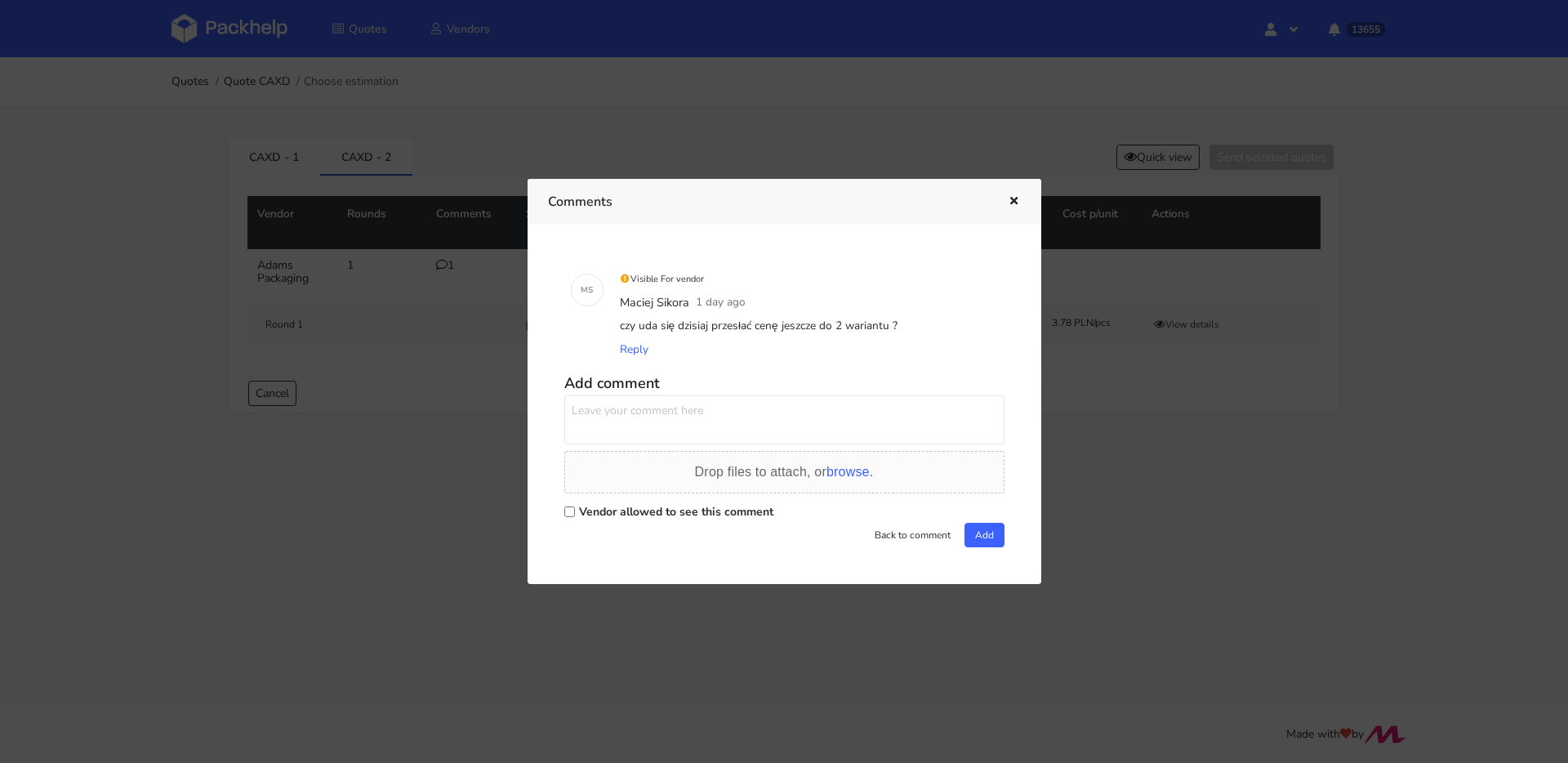click at bounding box center [1013, 202] 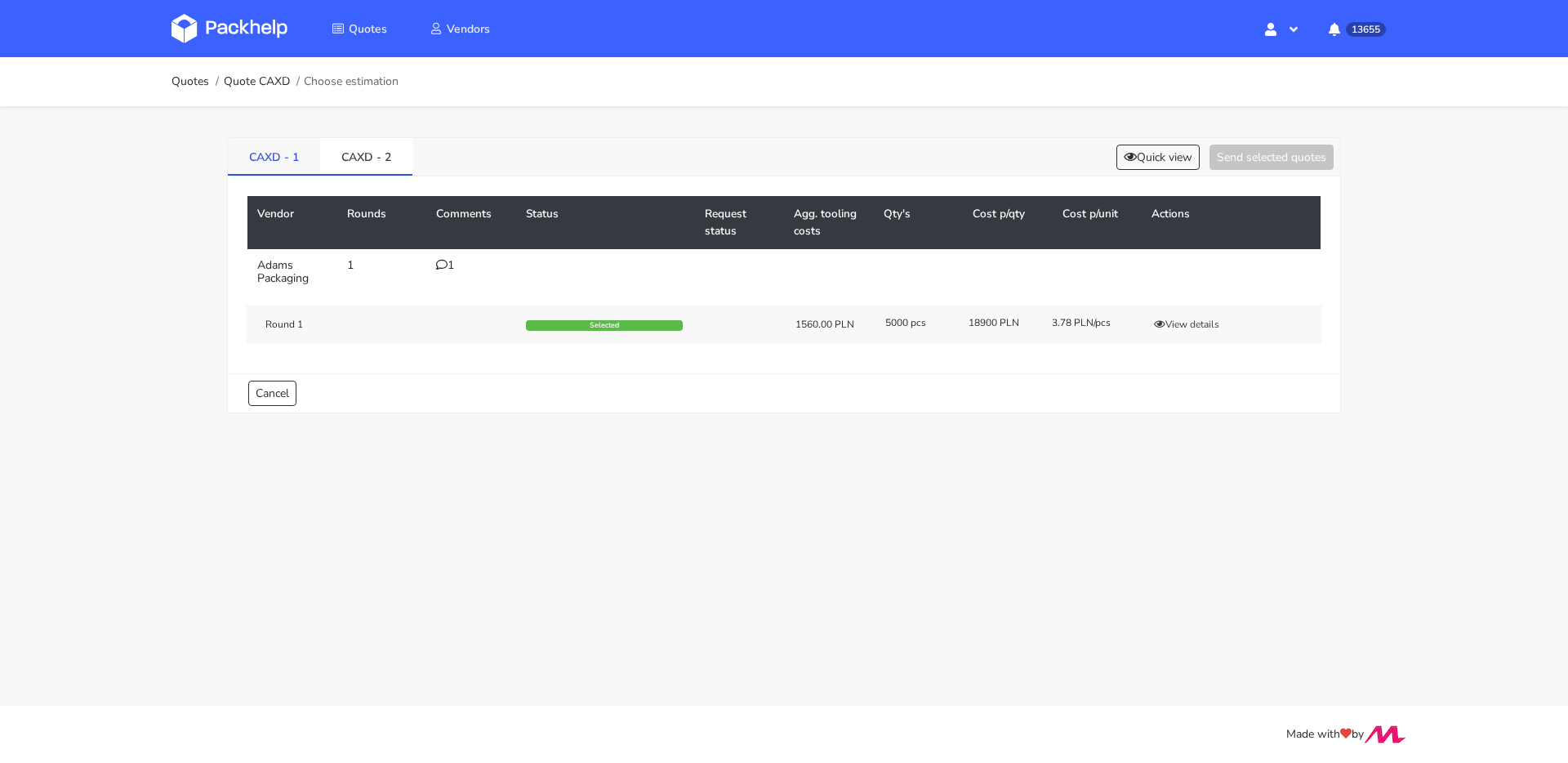 click on "CAXD - 1" at bounding box center [274, 156] 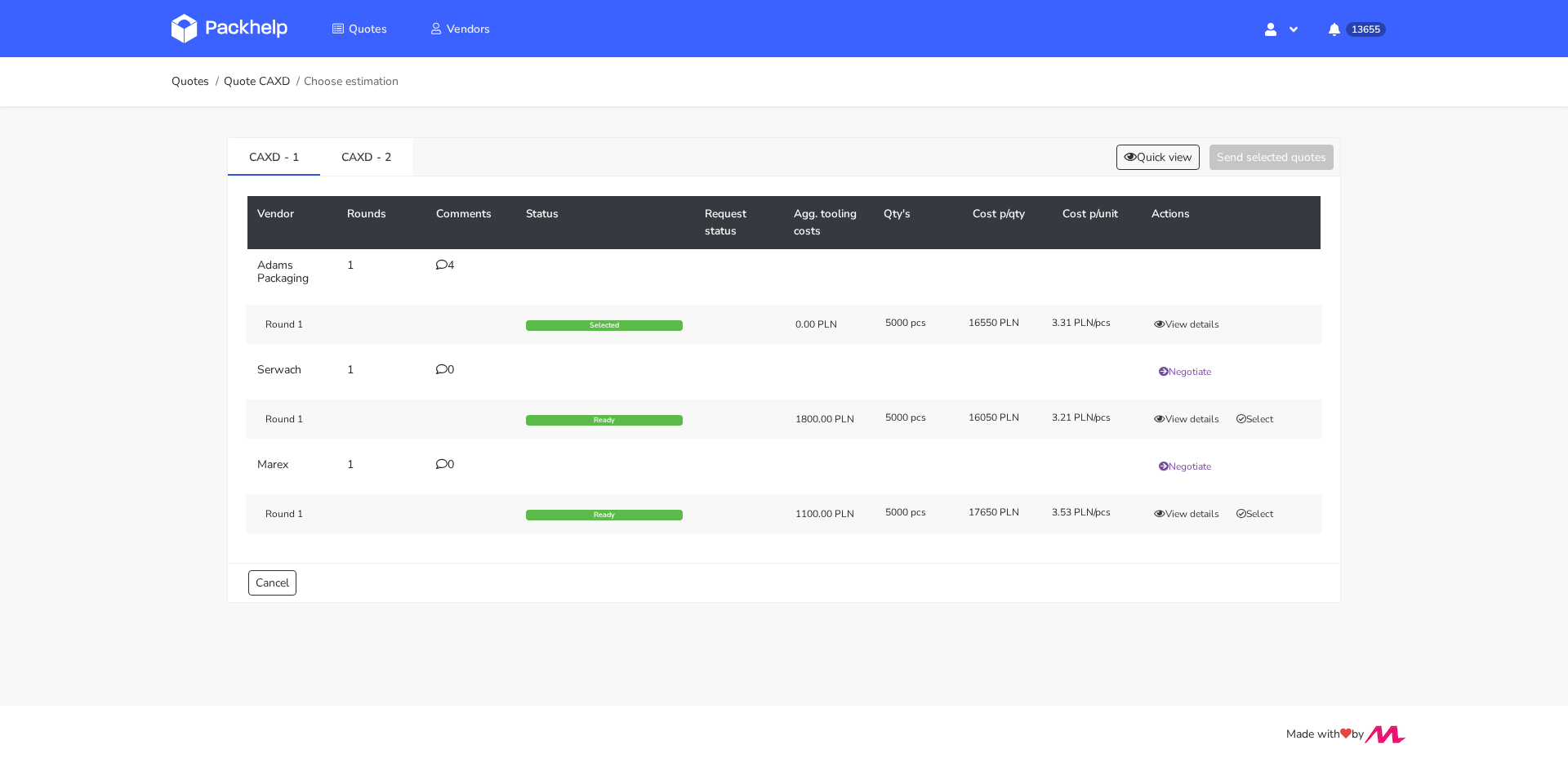 click at bounding box center [442, 265] 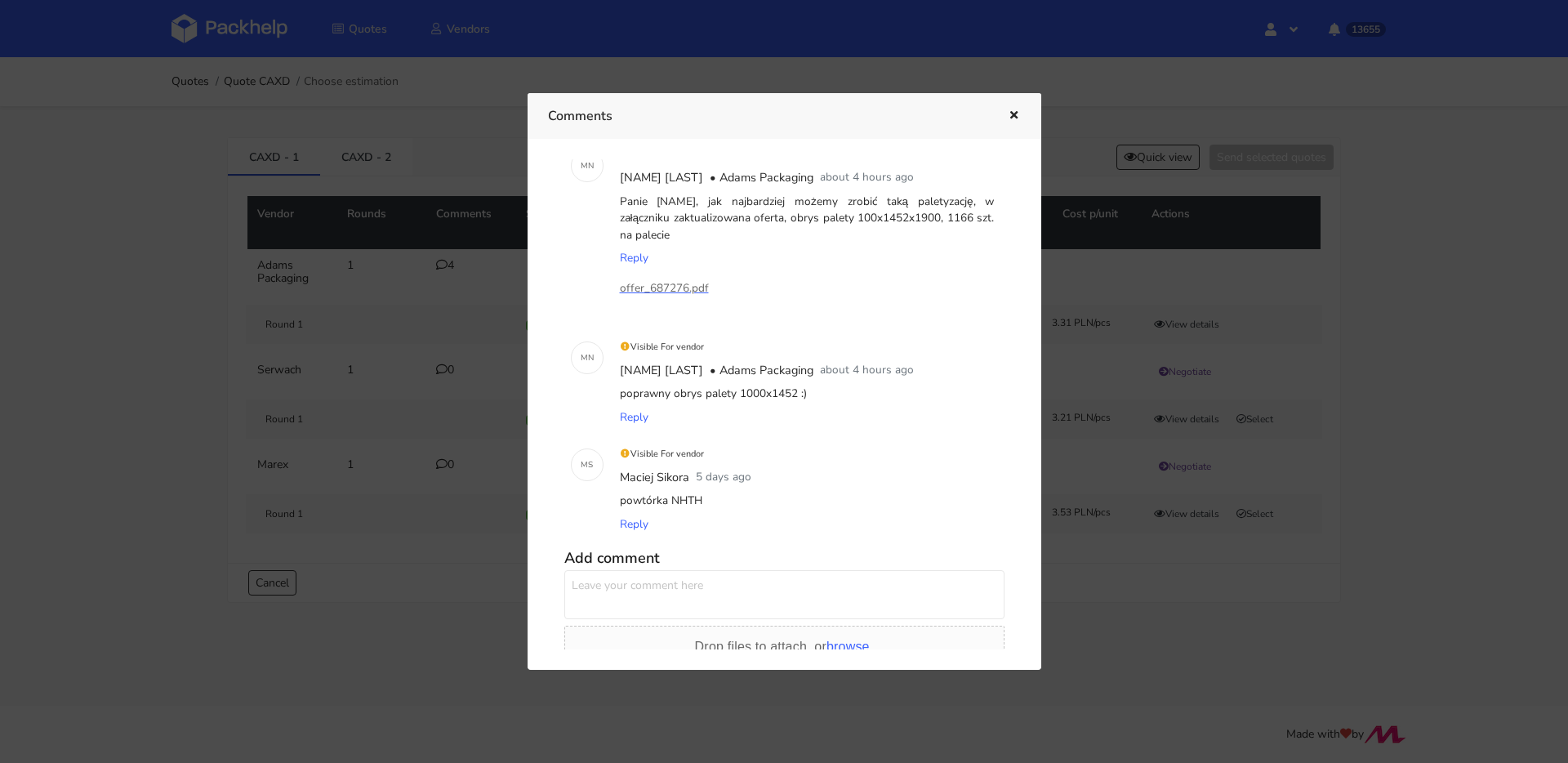 scroll, scrollTop: 252, scrollLeft: 0, axis: vertical 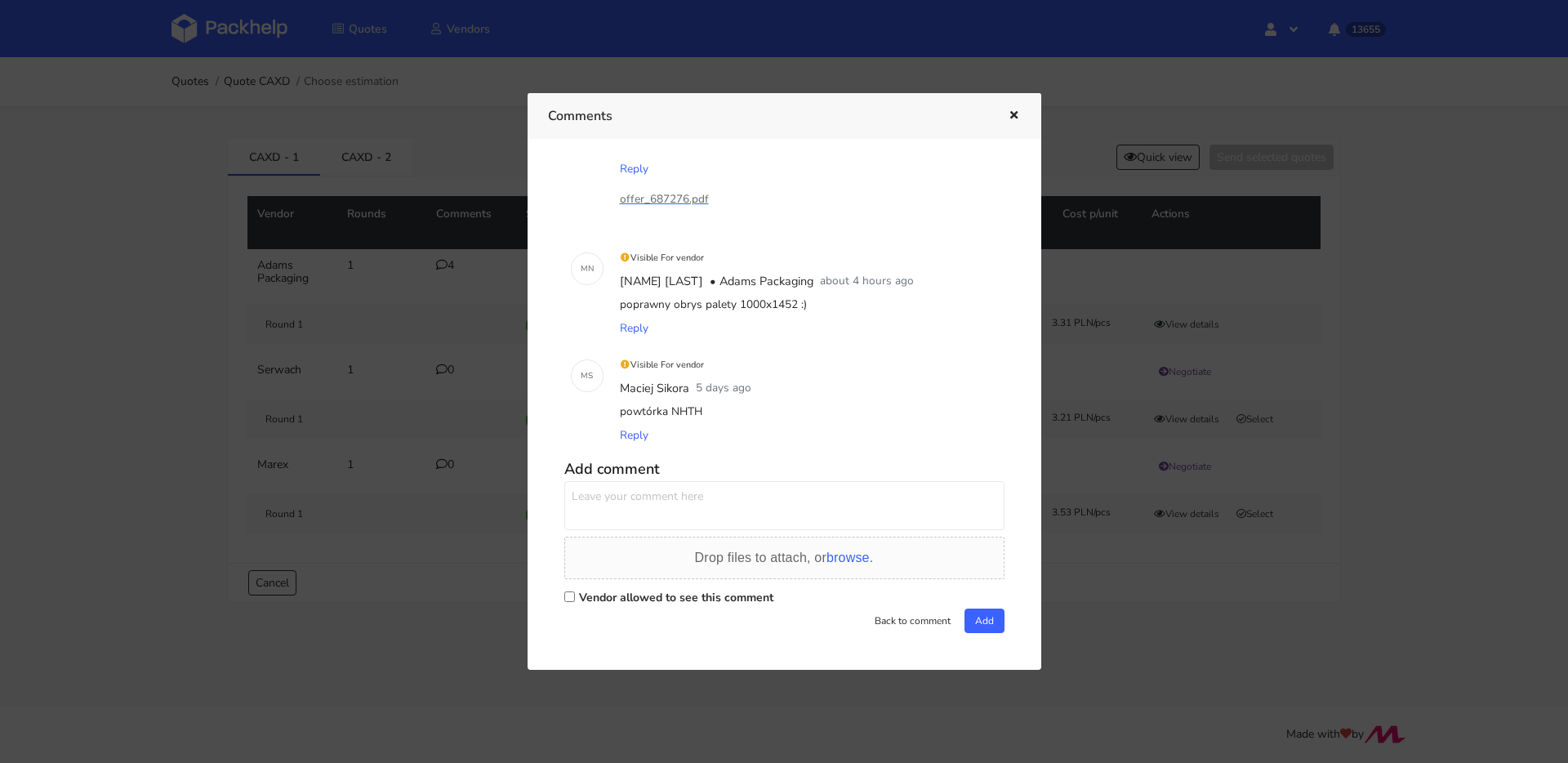 click at bounding box center [784, 382] 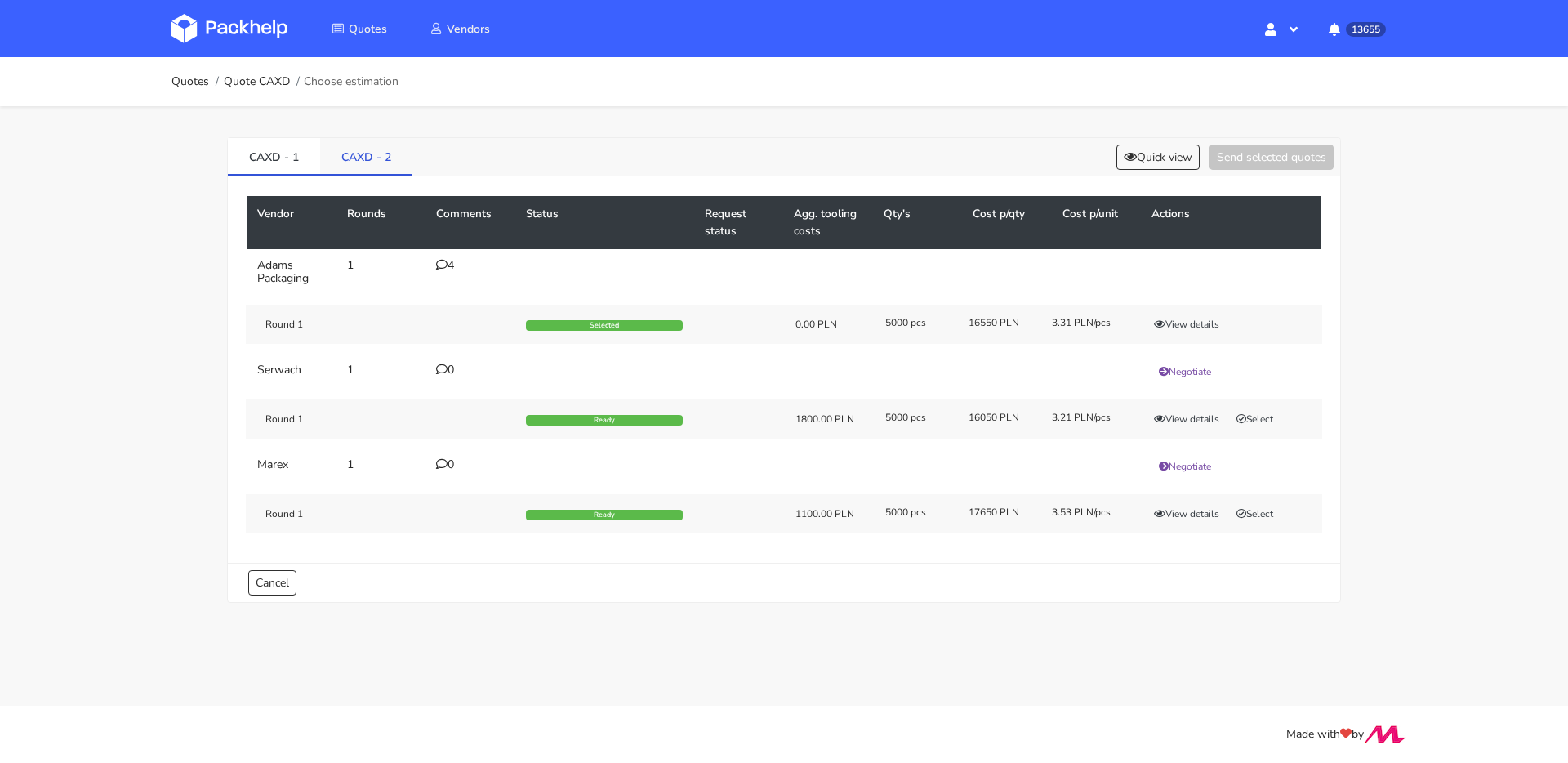 click on "CAXD - 2" at bounding box center [366, 156] 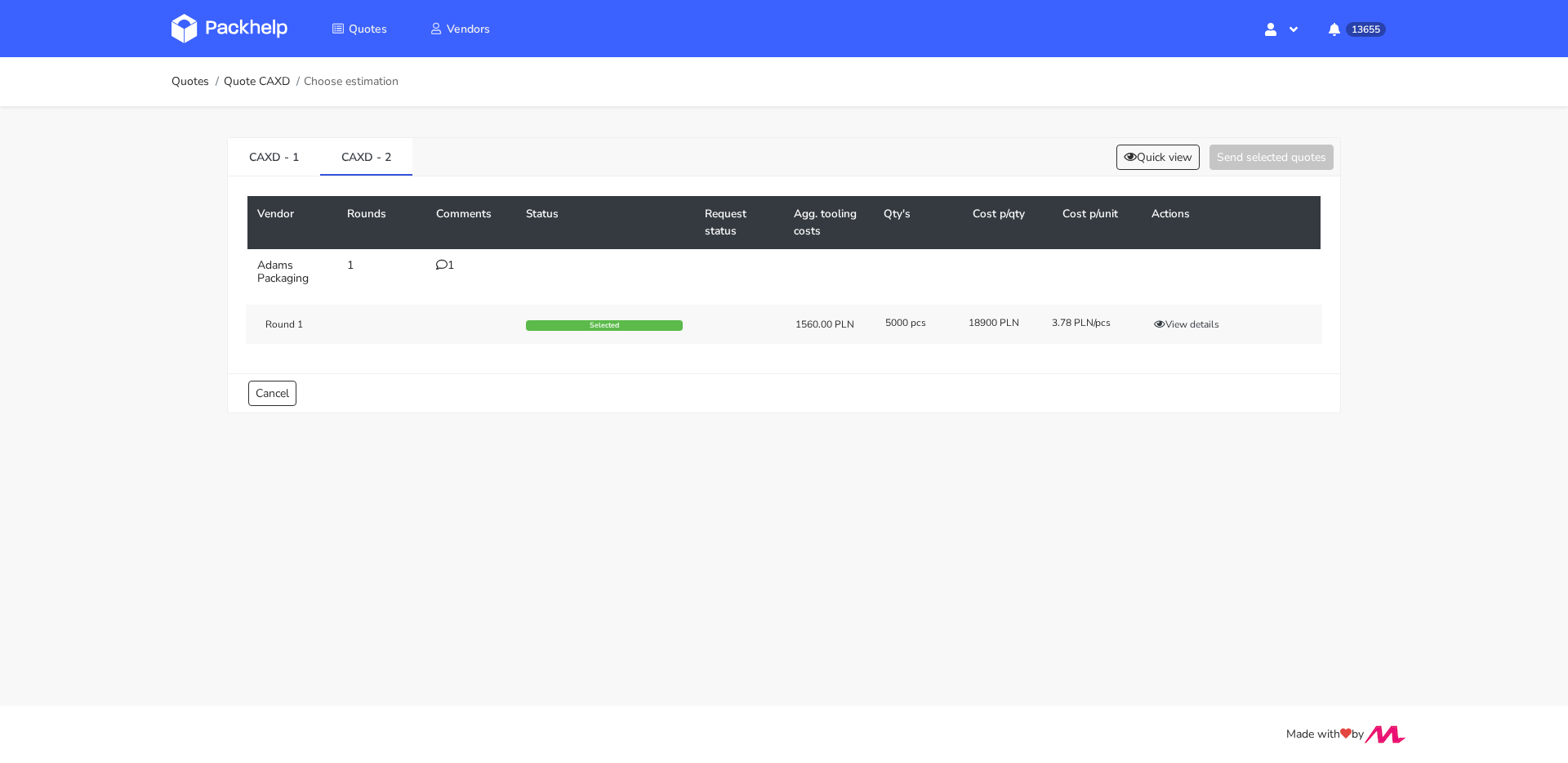 click at bounding box center (442, 265) 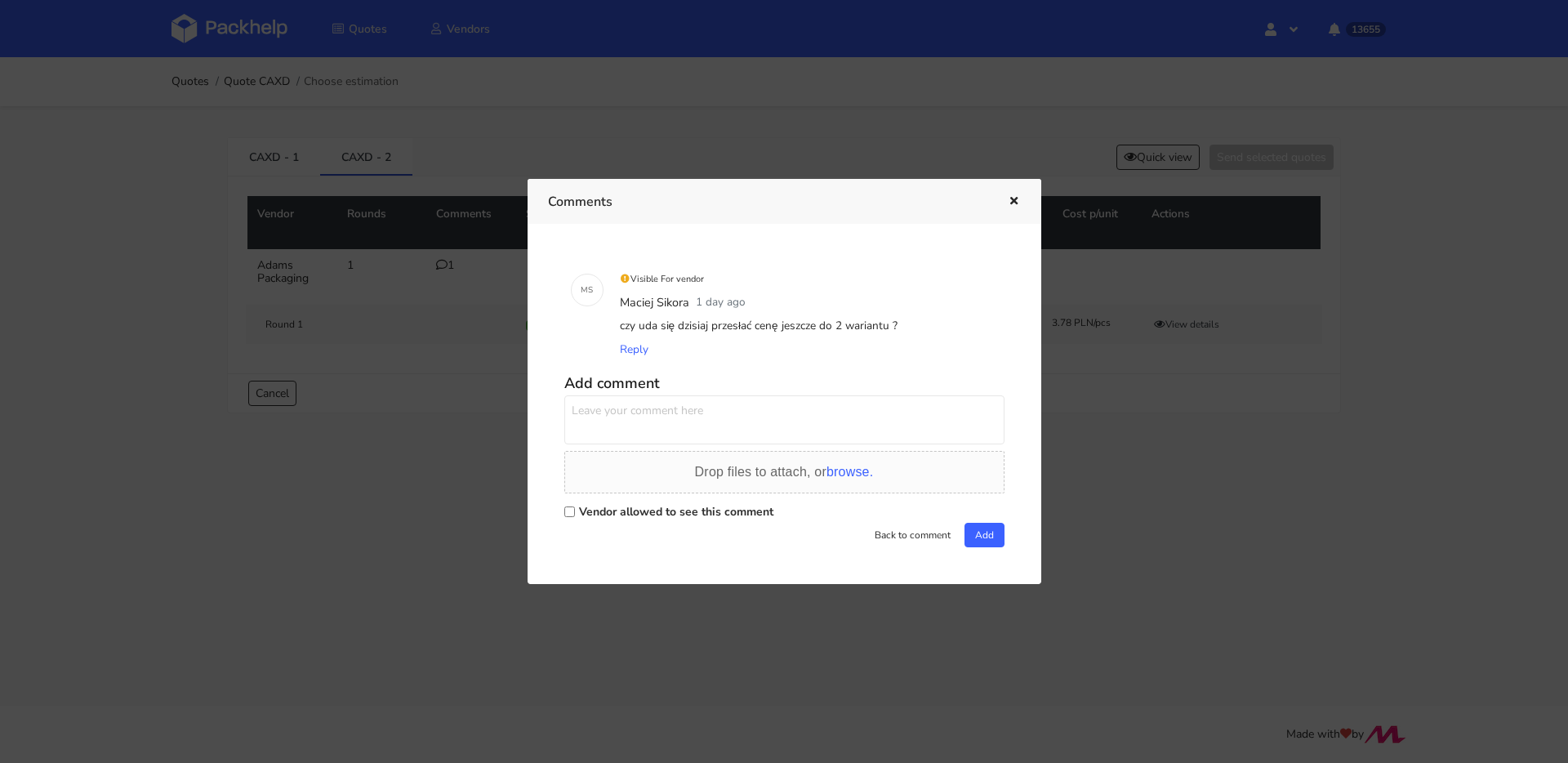 click at bounding box center [784, 420] 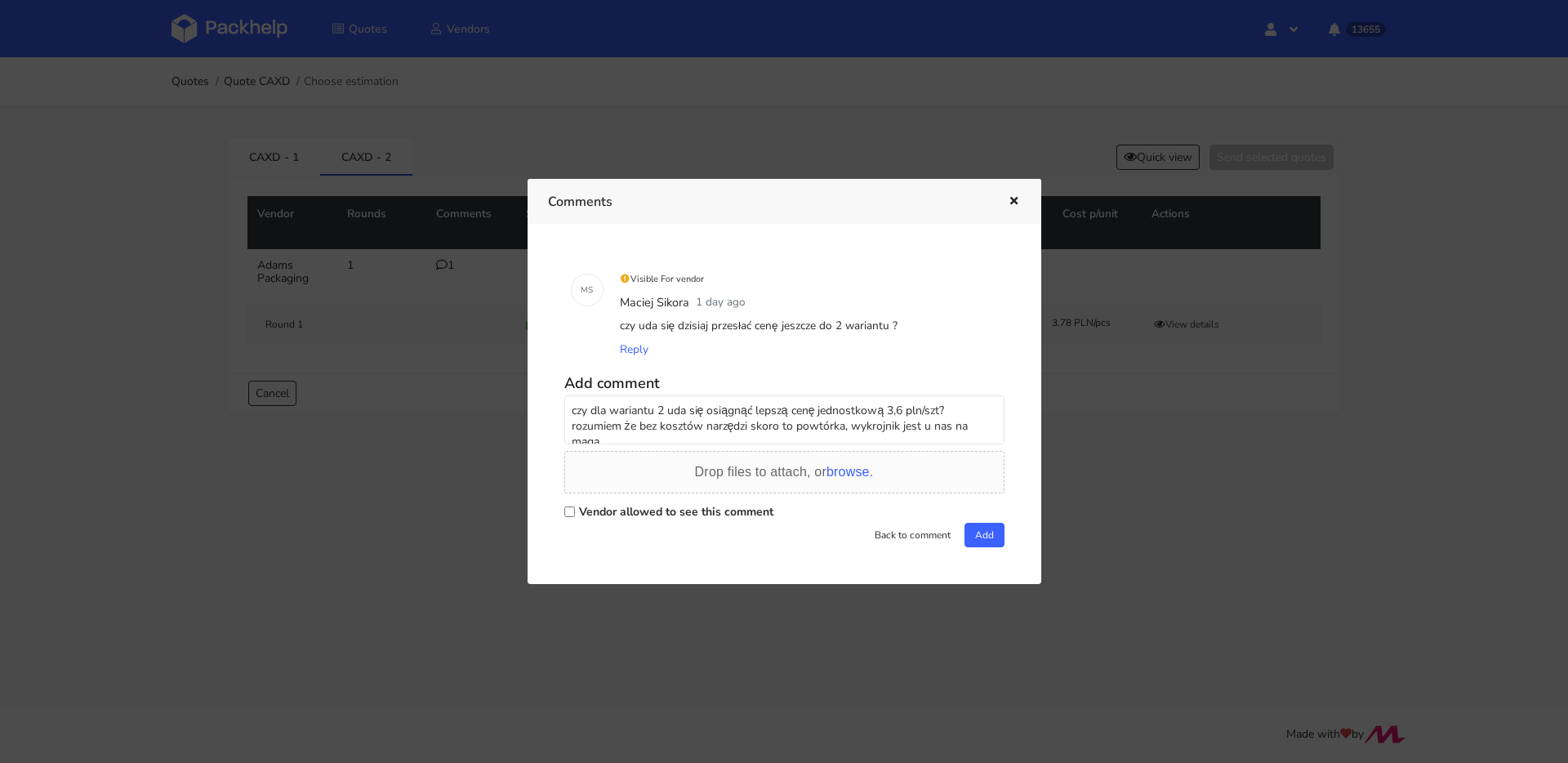 scroll, scrollTop: 6, scrollLeft: 0, axis: vertical 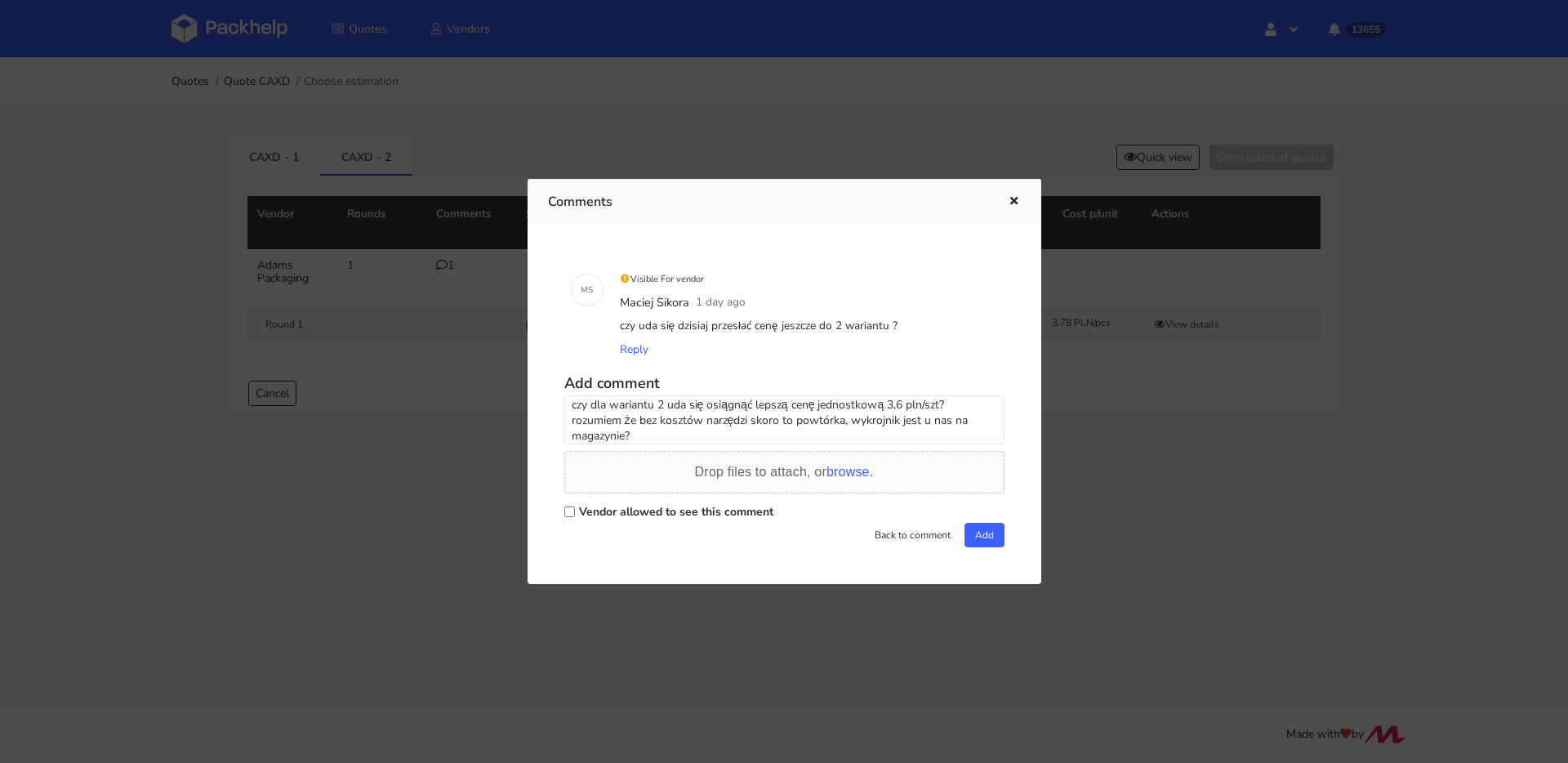 type on "czy dla wariantu 2 uda się osiągnąć lepszą cenę jednostkową 3,6 pln/szt? rozumiem że bez kosztów narzędzi skoro to powtórka, wykrojnik jest u nas na magazynie?" 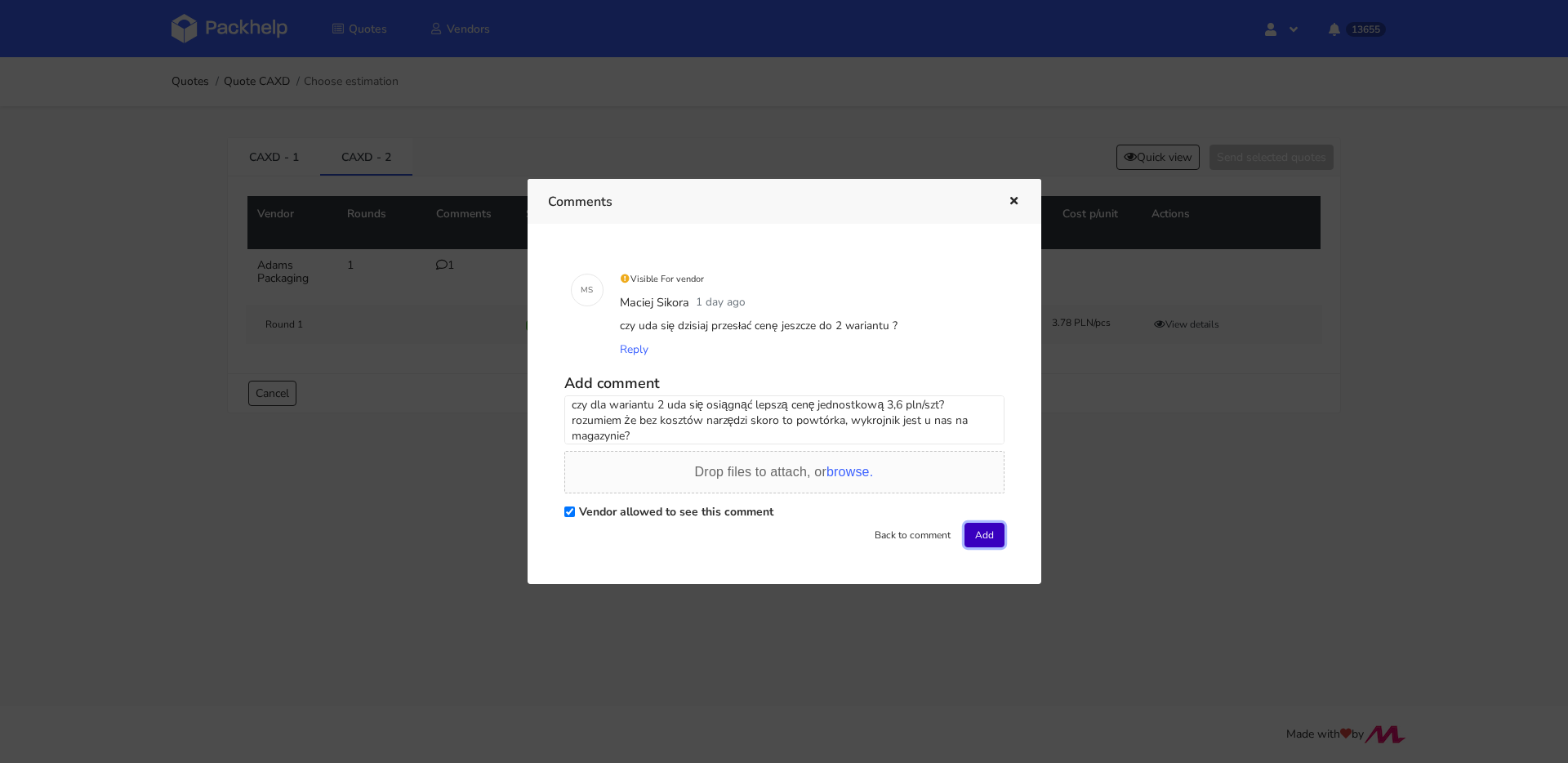 click on "Add" at bounding box center (984, 535) 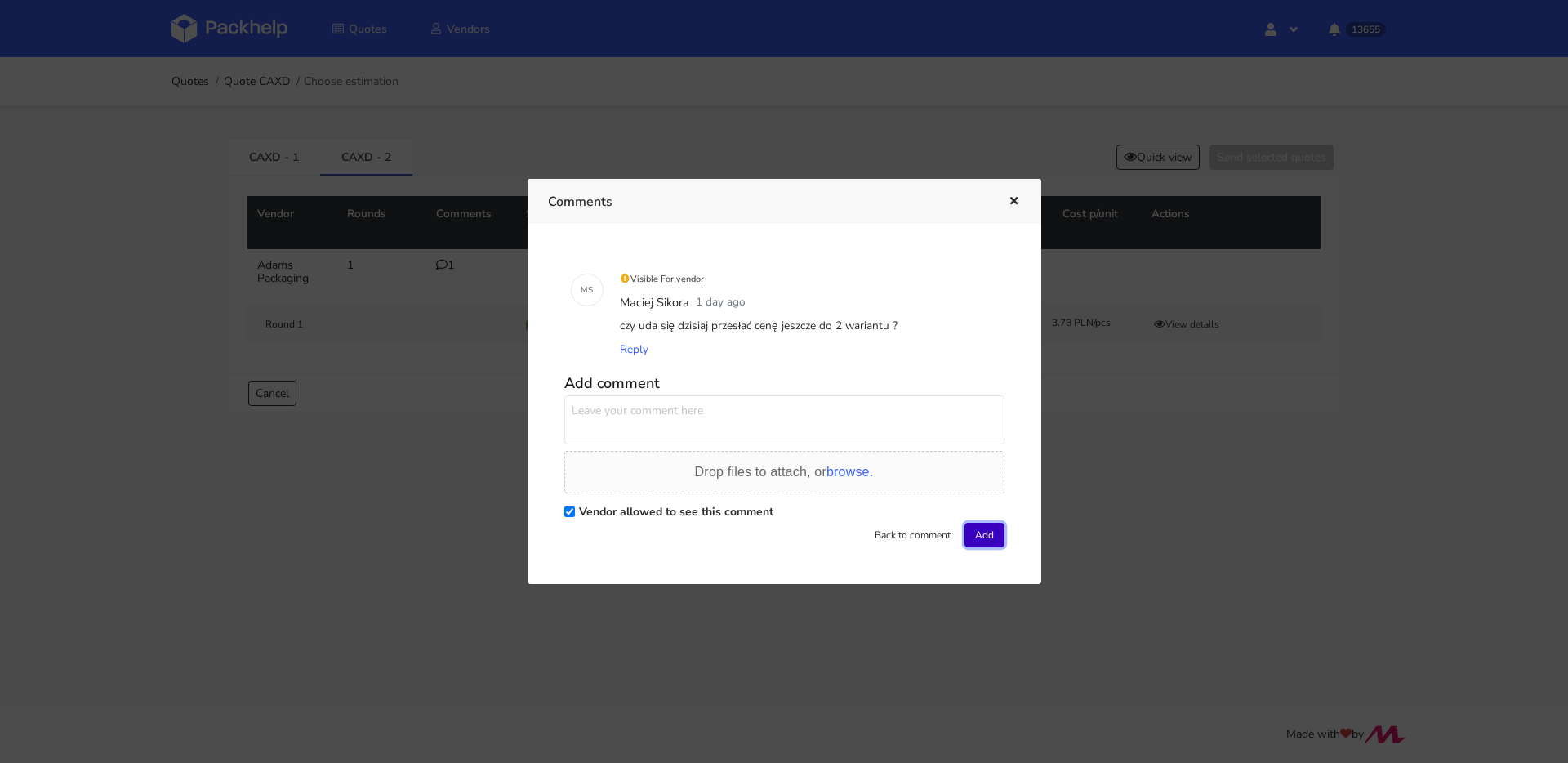 scroll, scrollTop: 0, scrollLeft: 0, axis: both 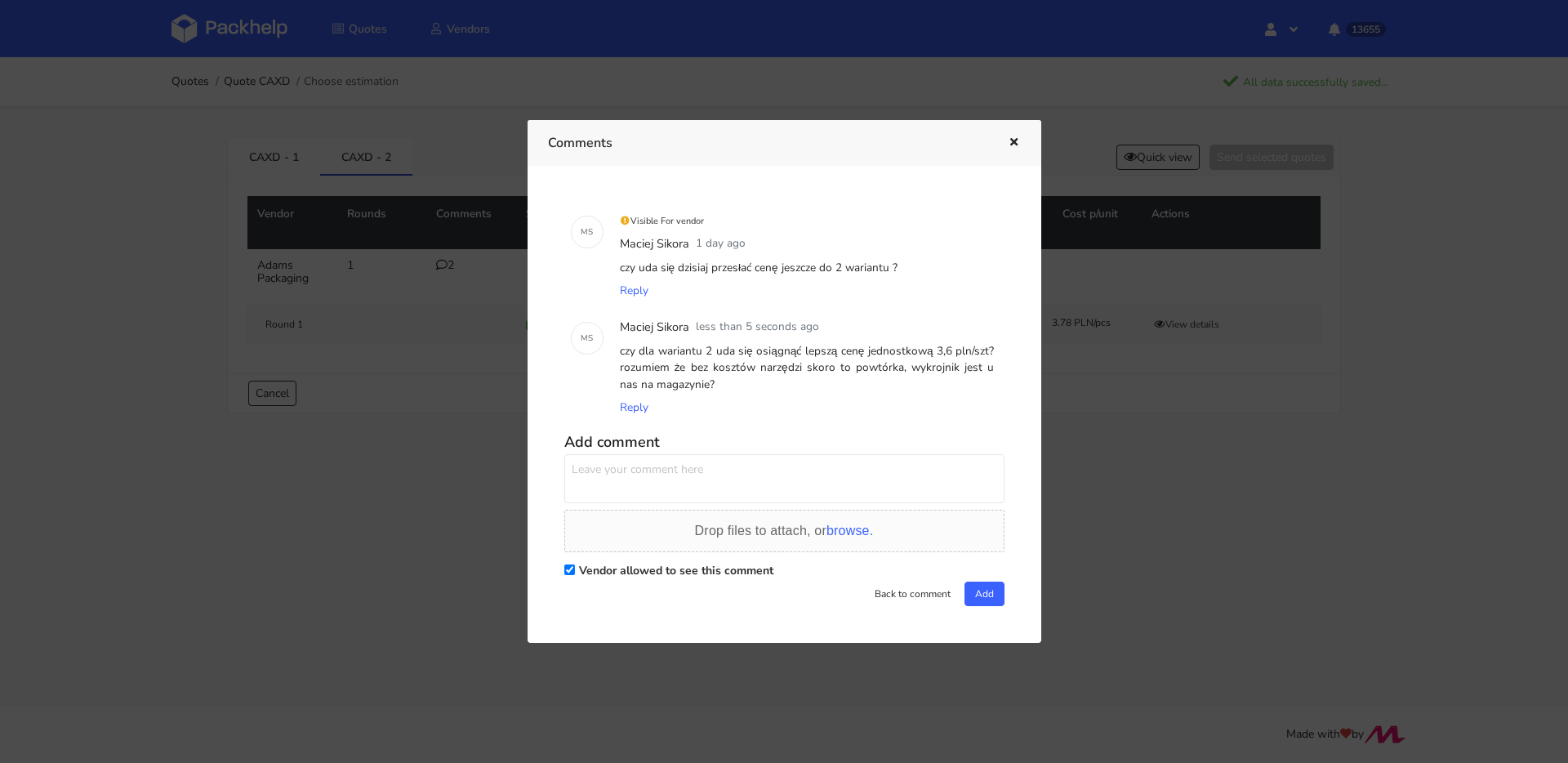 click at bounding box center (1013, 143) 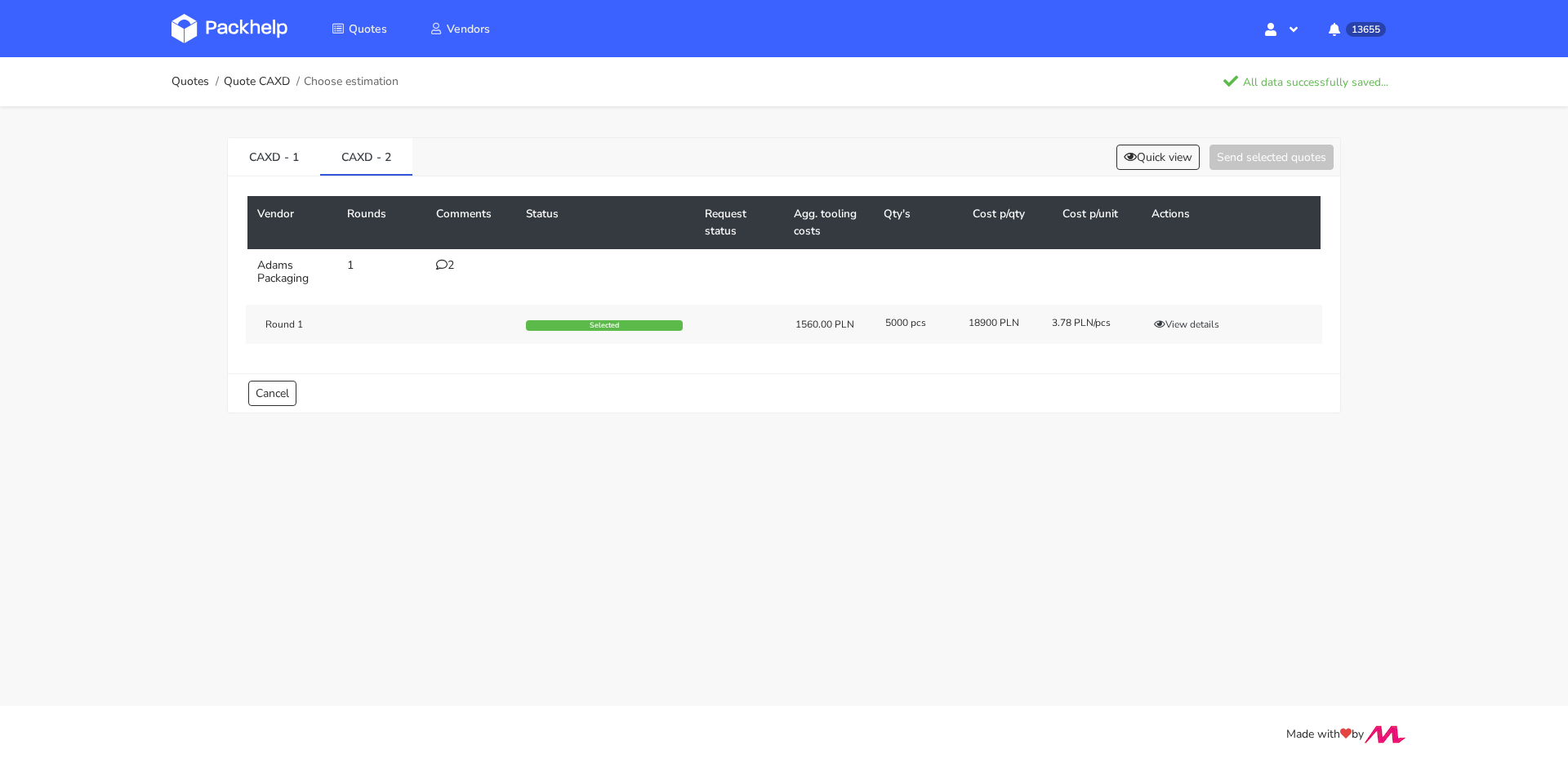 drag, startPoint x: 483, startPoint y: 349, endPoint x: 473, endPoint y: 335, distance: 17.204651 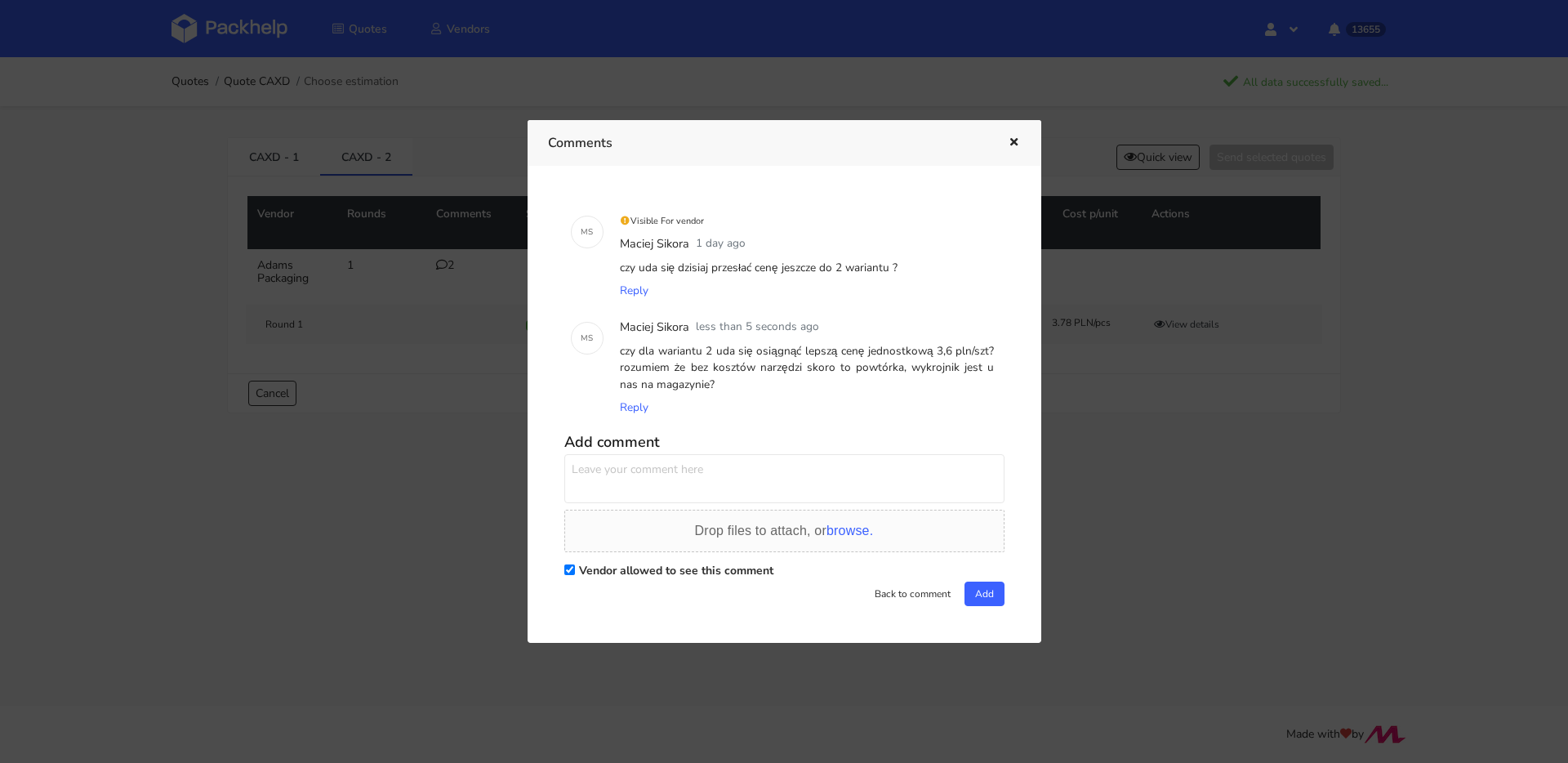click on "Comments" at bounding box center [784, 142] 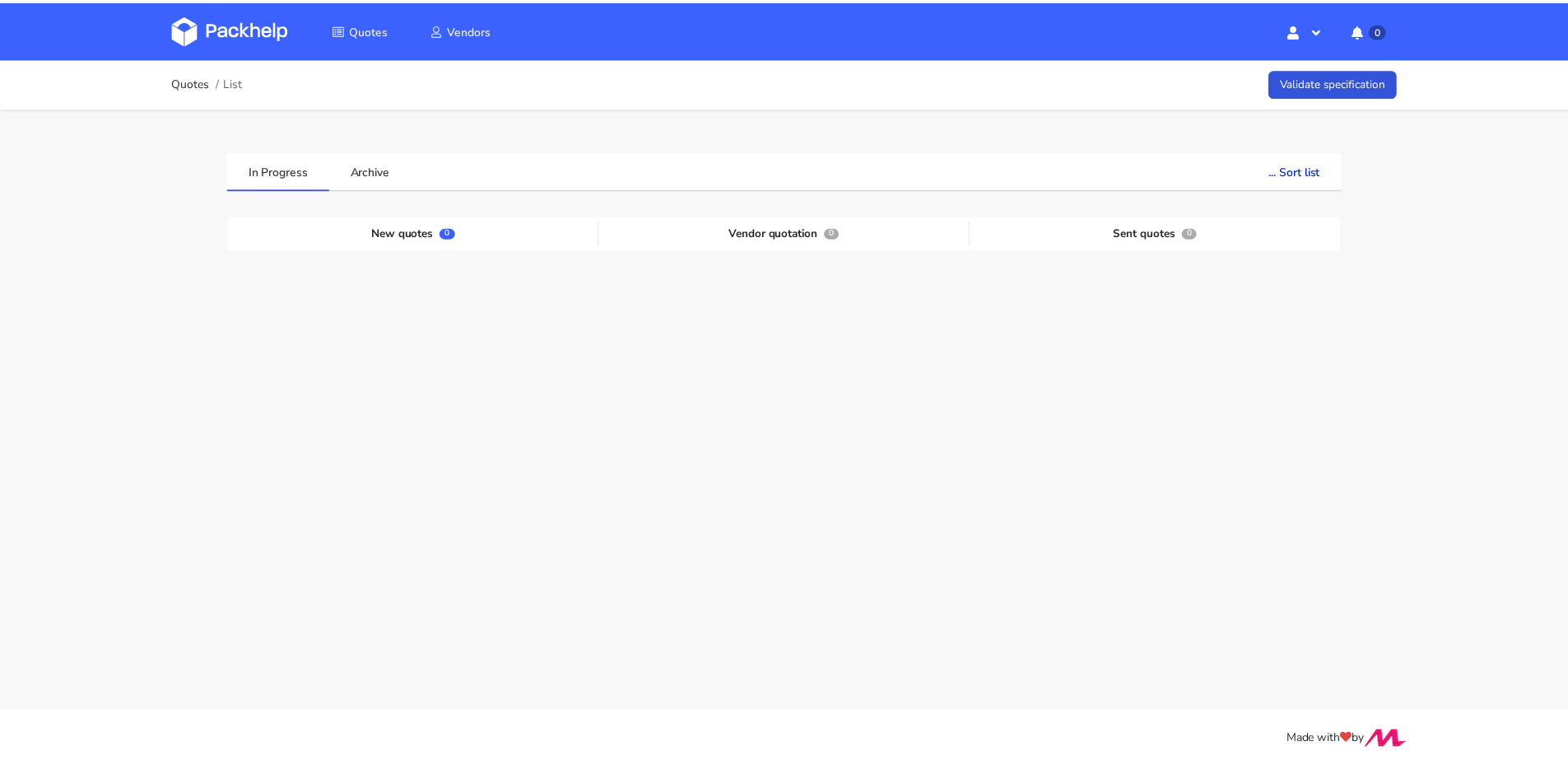 scroll, scrollTop: 0, scrollLeft: 0, axis: both 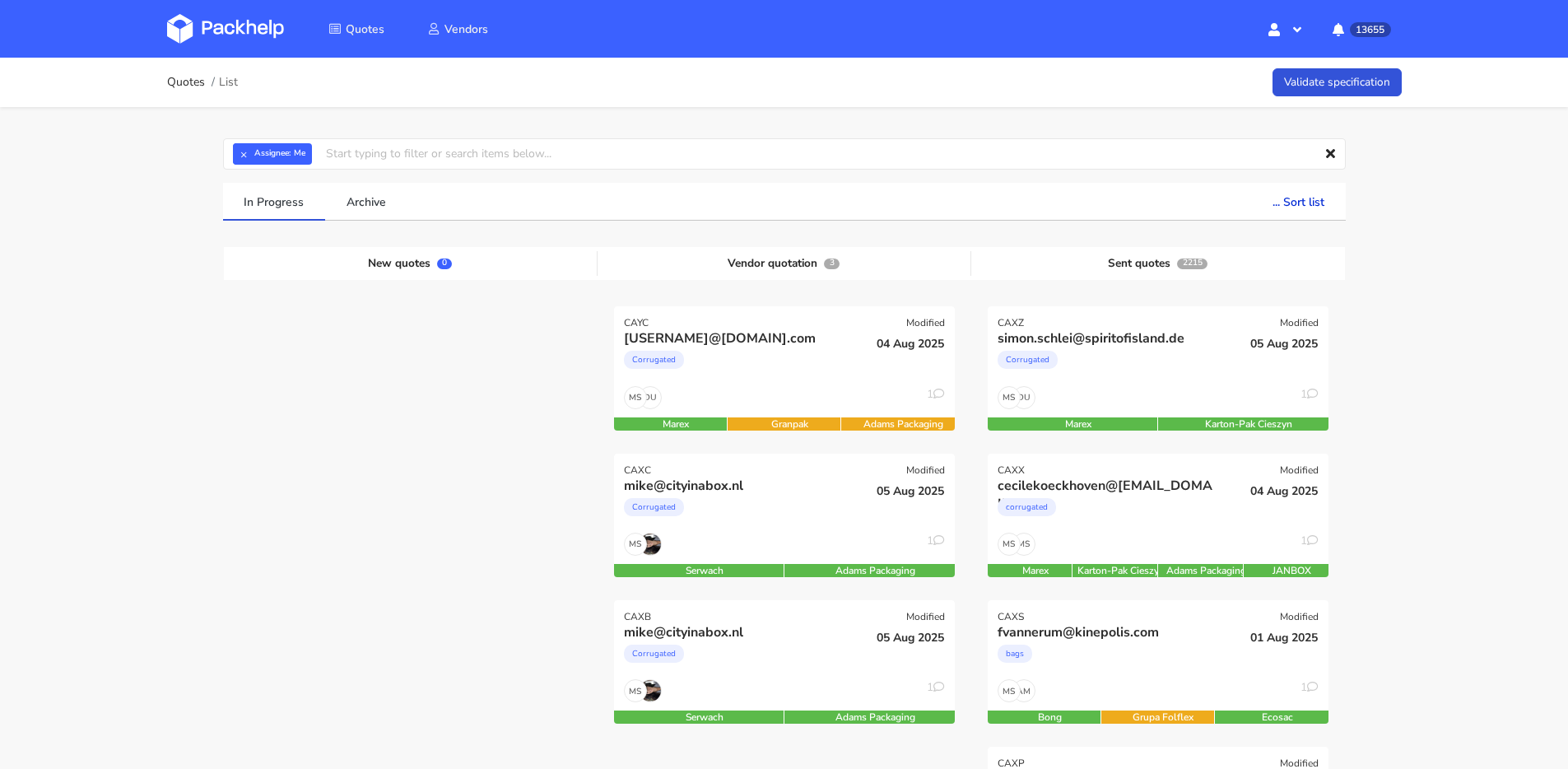 click at bounding box center (411, 1041) 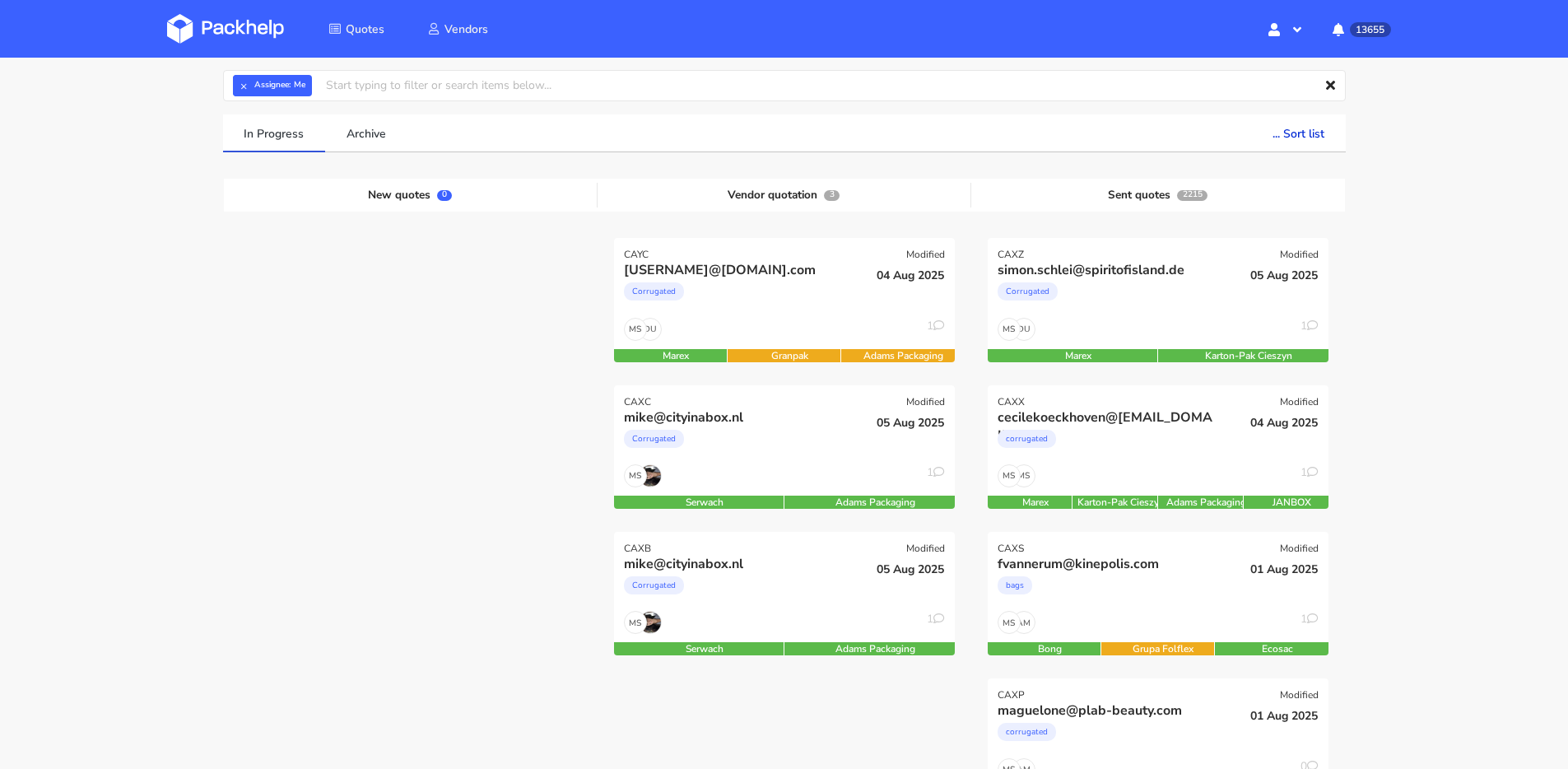 scroll, scrollTop: 0, scrollLeft: 0, axis: both 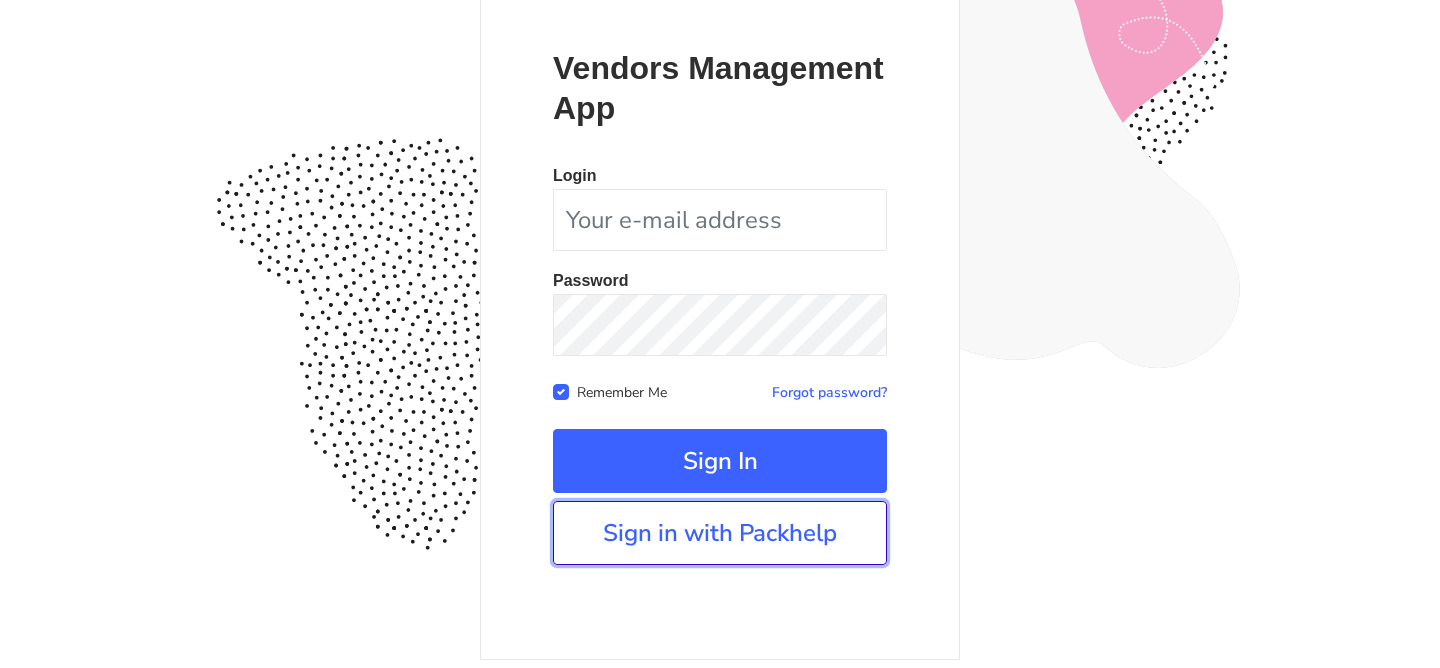click on "Sign in with Packhelp" at bounding box center (720, 533) 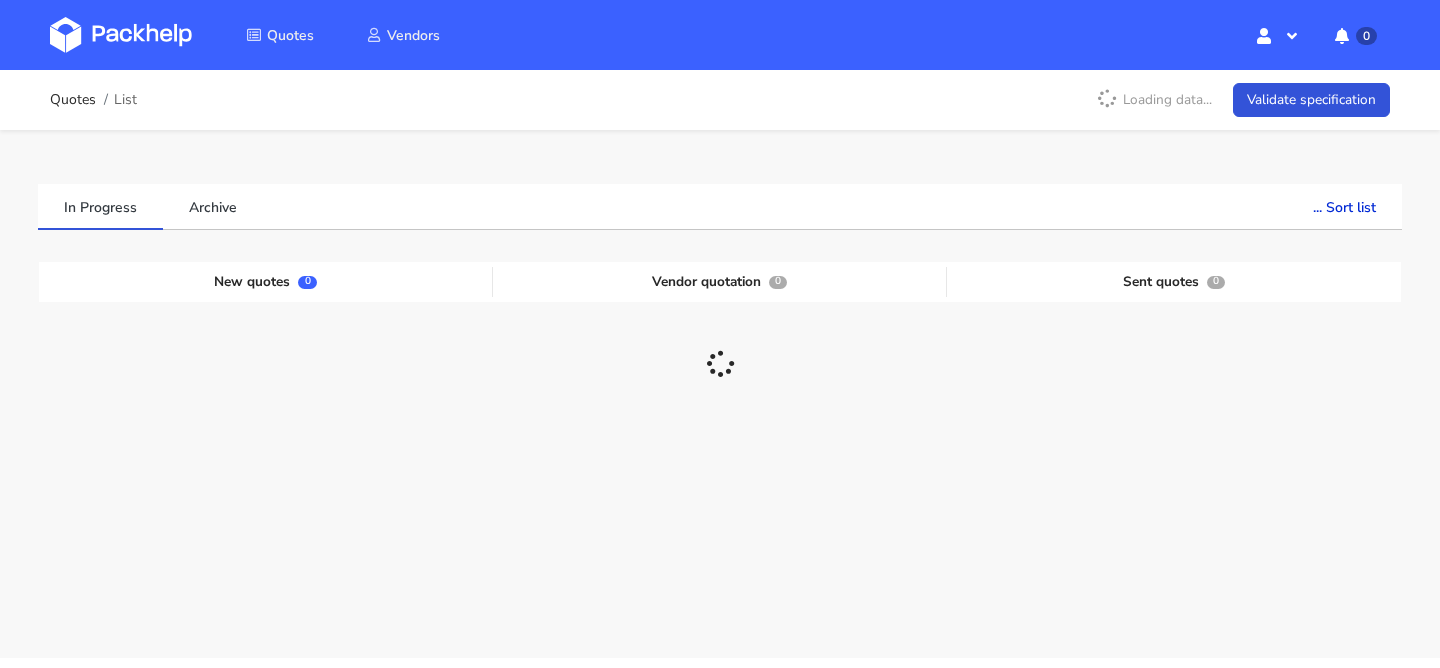 scroll, scrollTop: 0, scrollLeft: 0, axis: both 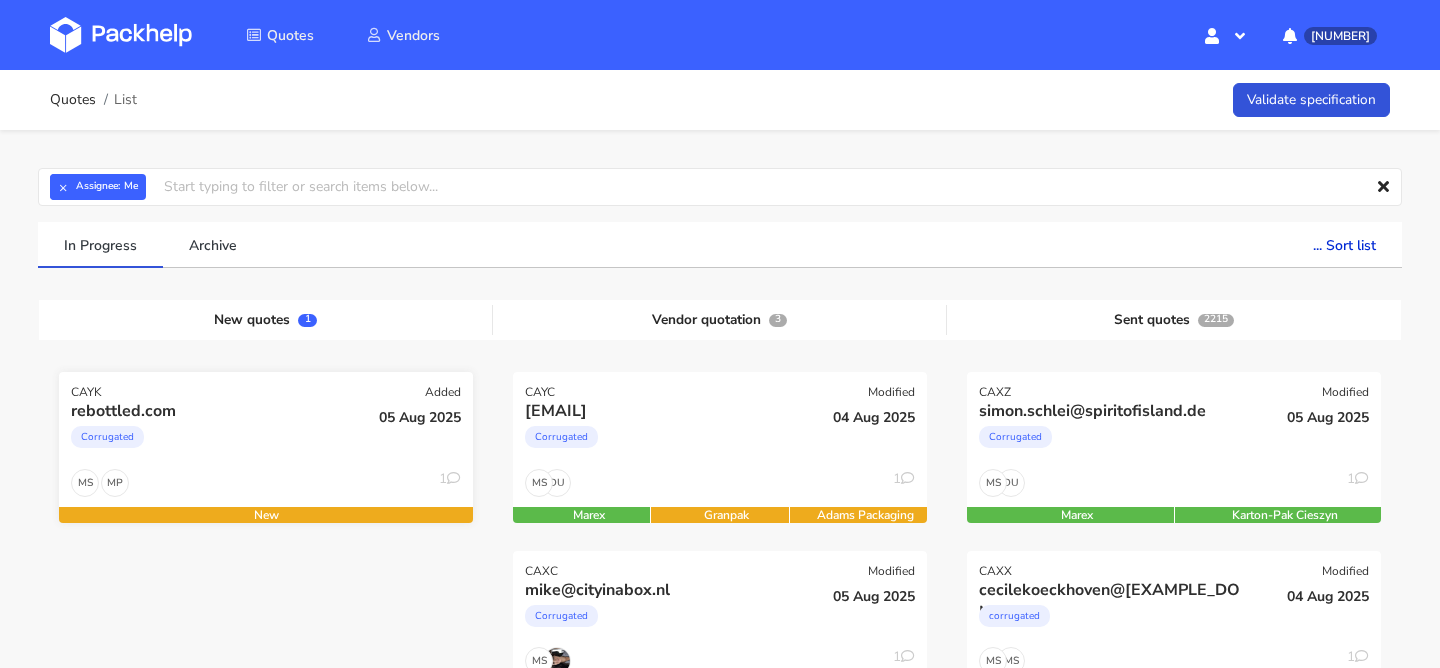 click on "Corrugated" at bounding box center (203, 442) 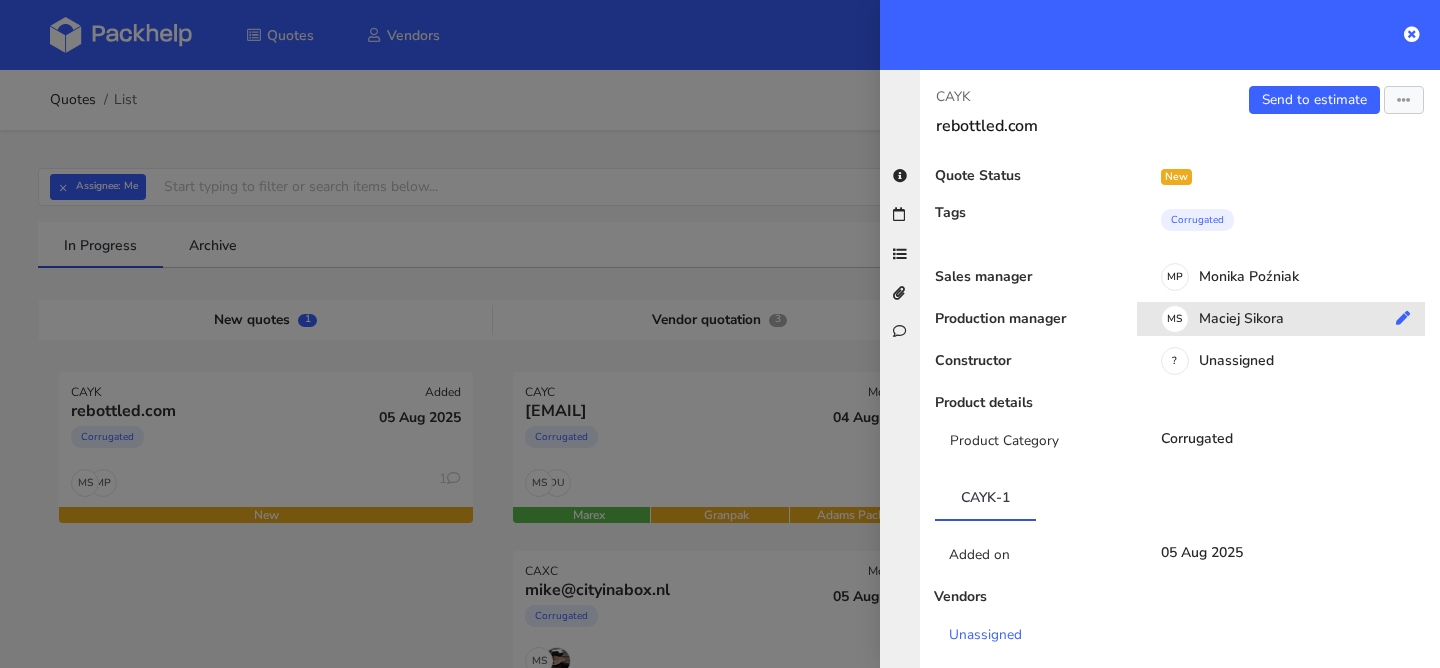 click on "MS
[FIRST] [LAST]" at bounding box center [1288, 322] 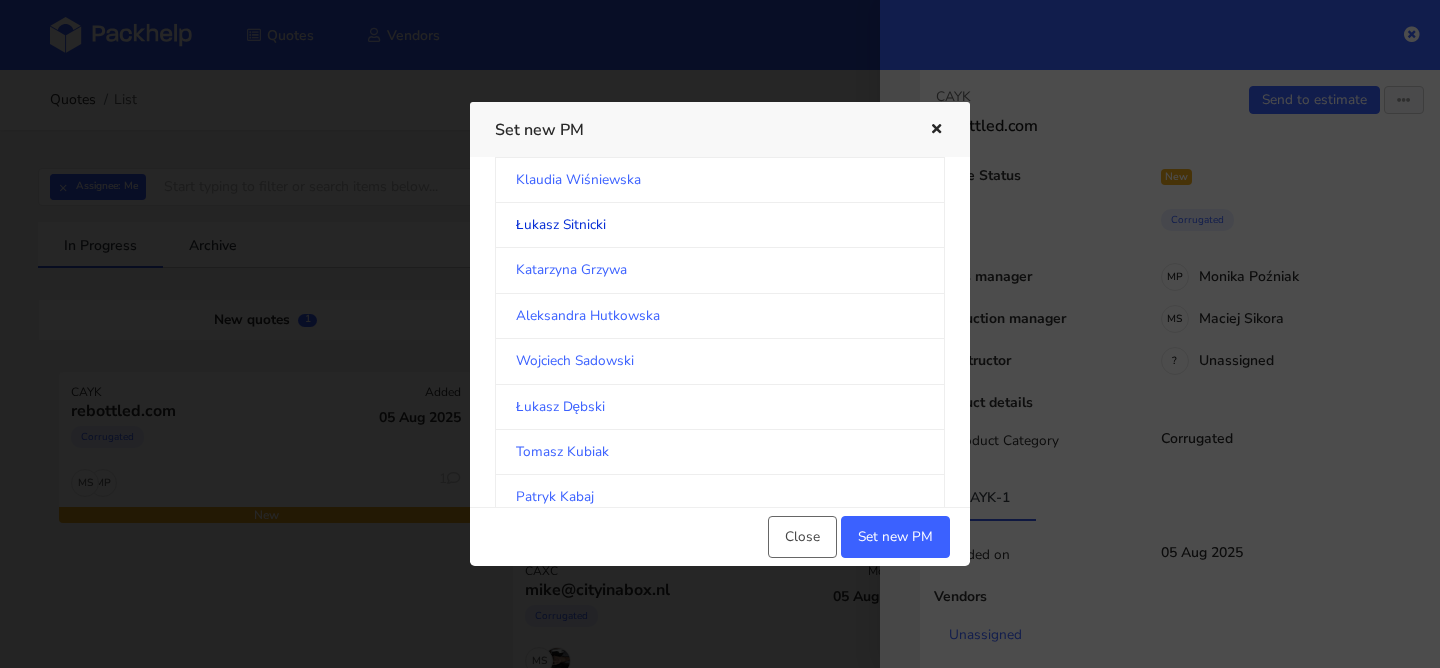 scroll, scrollTop: 446, scrollLeft: 0, axis: vertical 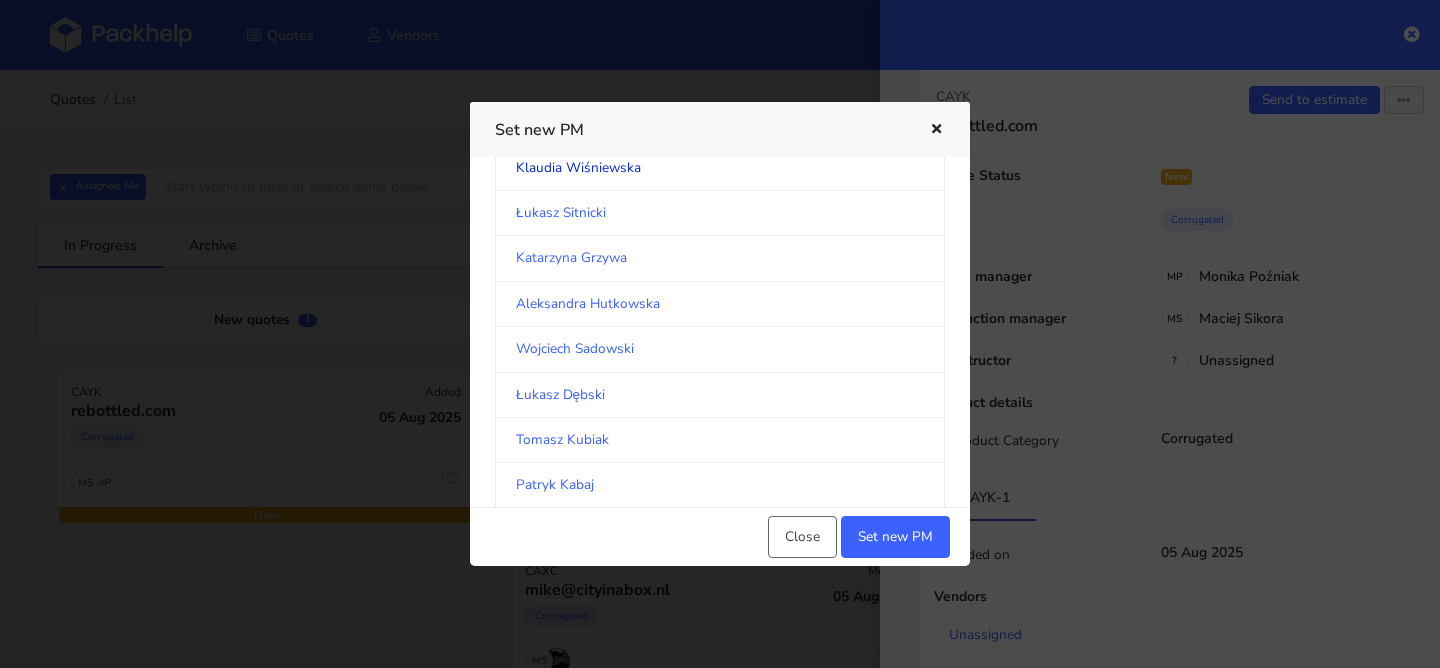 click on "Klaudia Wiśniewska" at bounding box center (720, 168) 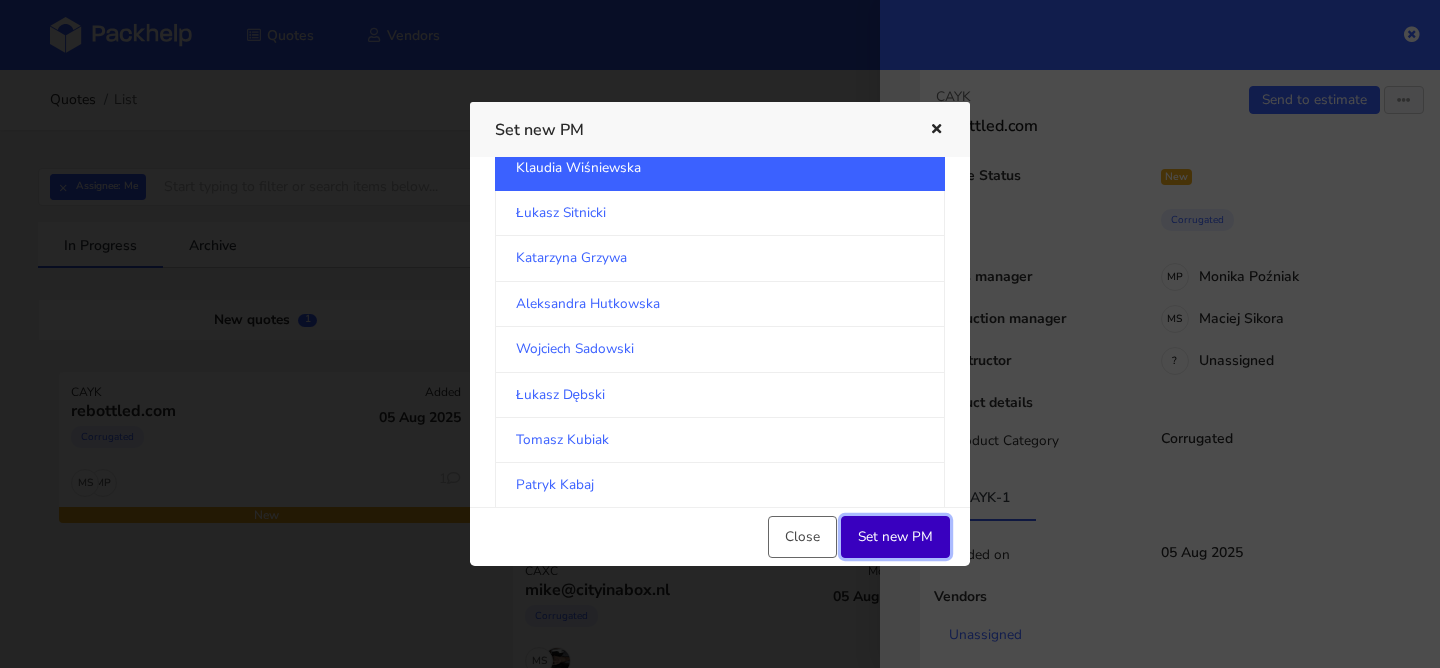 click on "Set new PM" at bounding box center [895, 537] 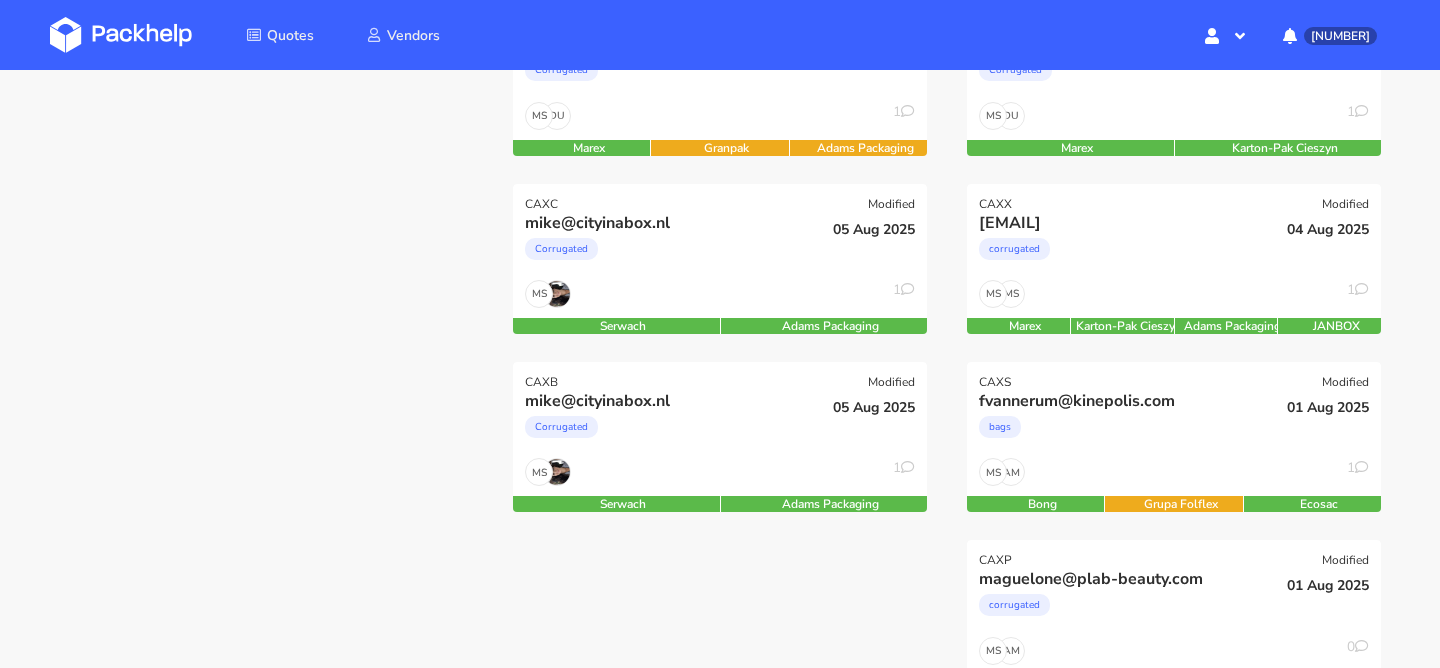 scroll, scrollTop: 370, scrollLeft: 0, axis: vertical 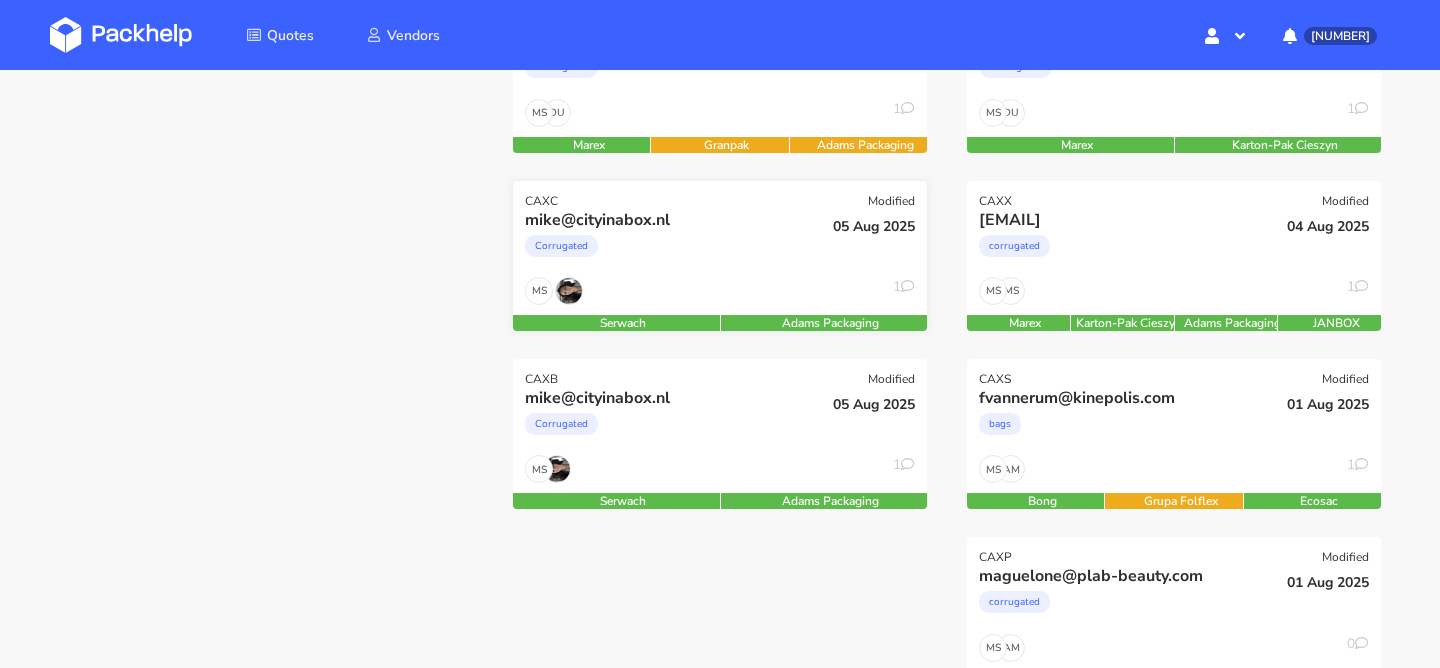click on "MS
1" at bounding box center (720, 296) 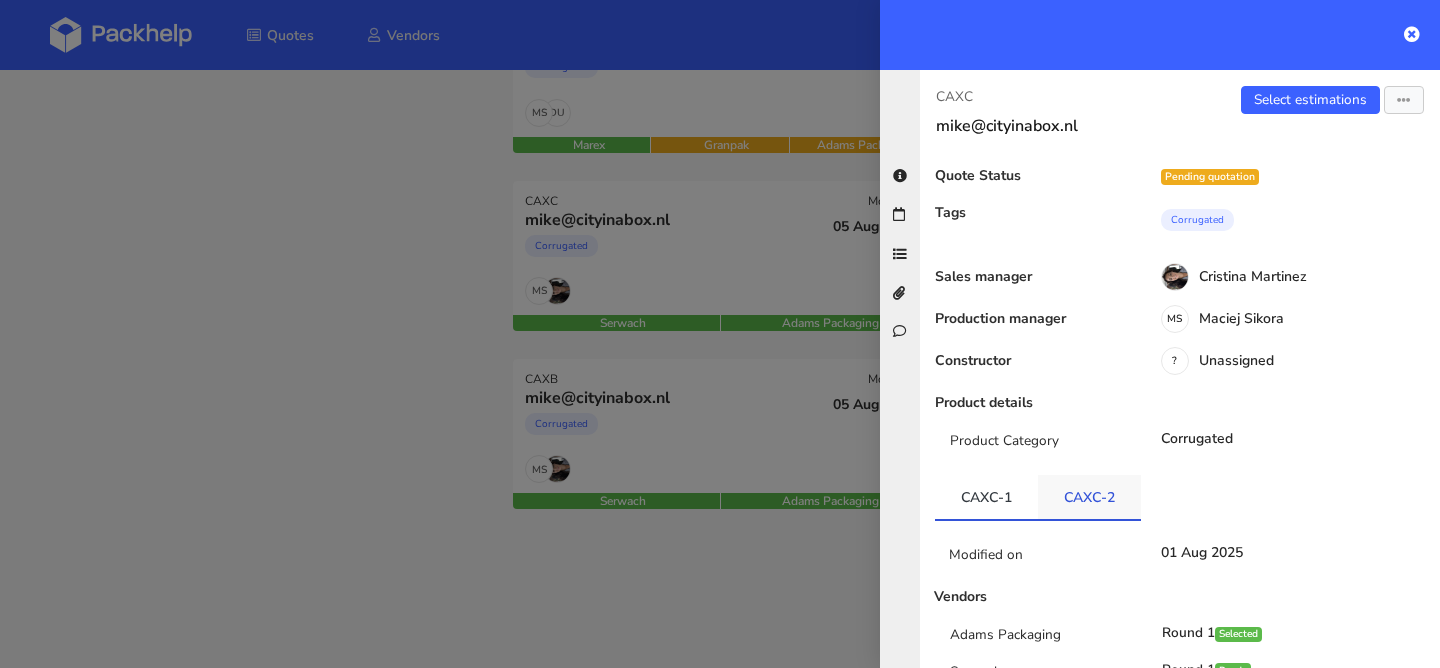 click on "CAXC-2" at bounding box center [1089, 497] 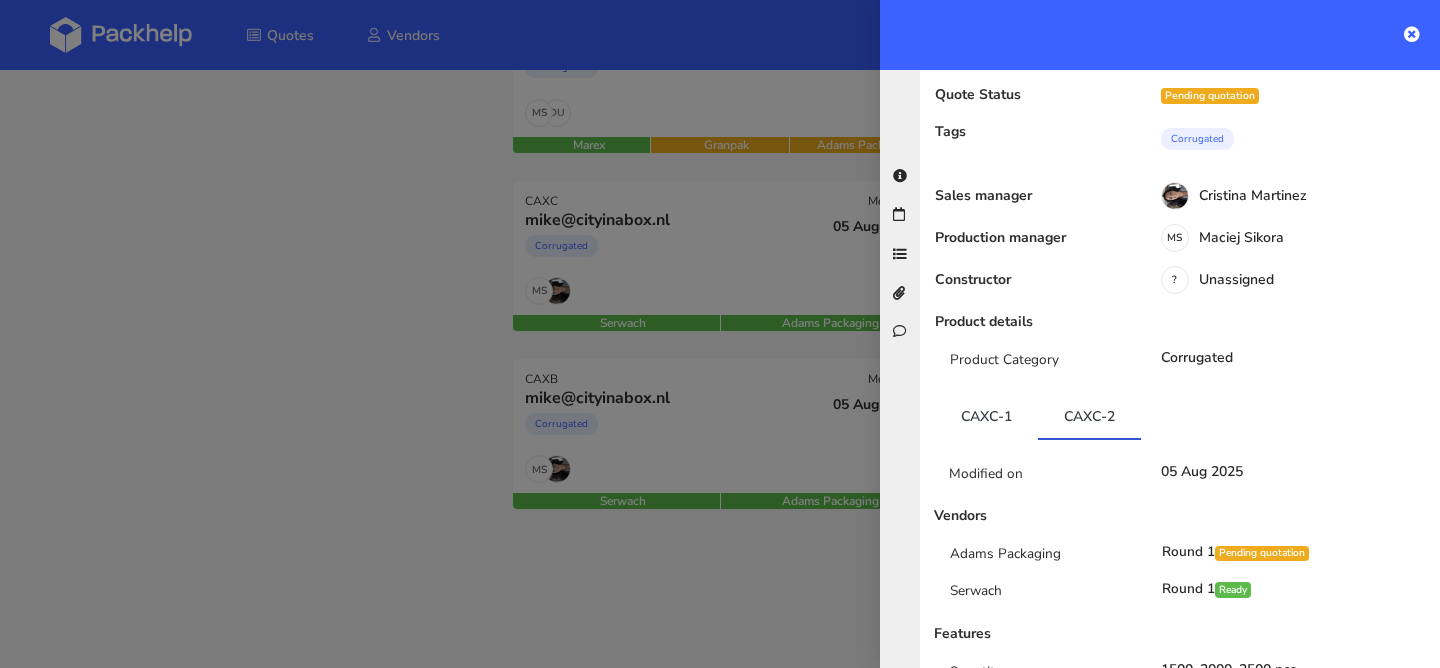 scroll, scrollTop: 84, scrollLeft: 0, axis: vertical 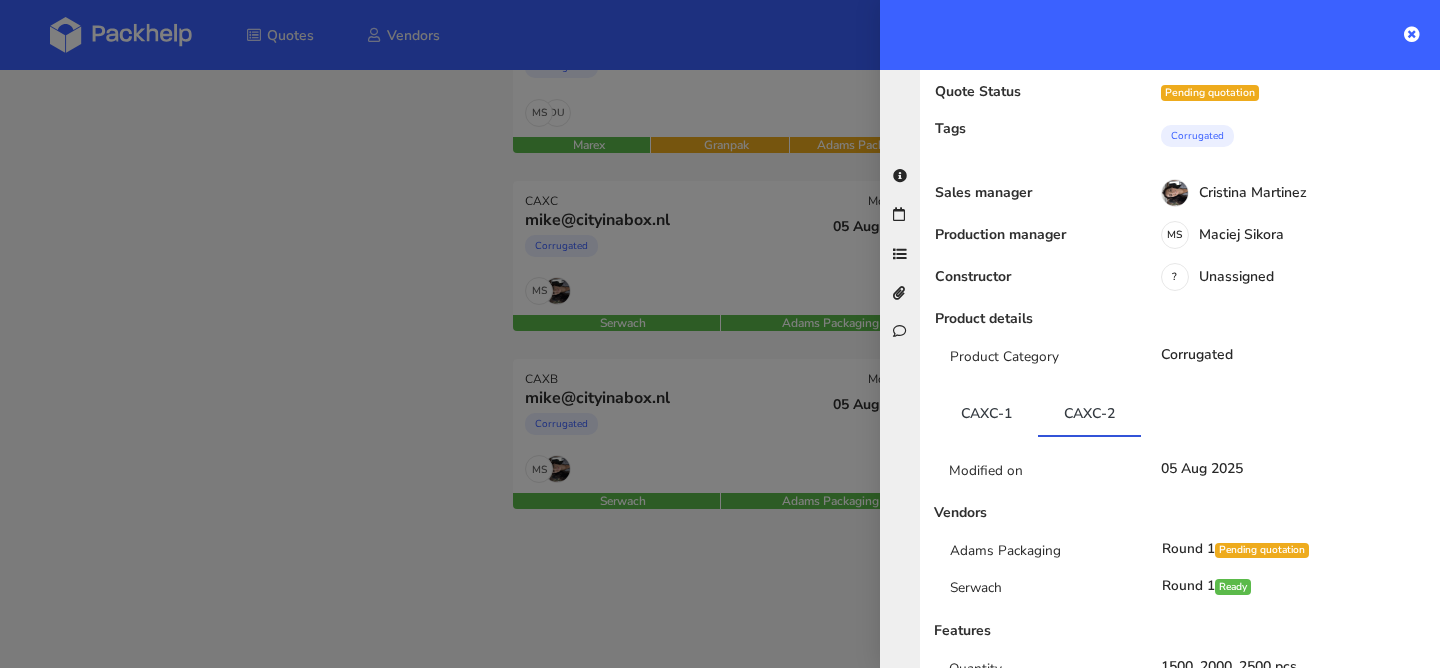 click at bounding box center [720, 334] 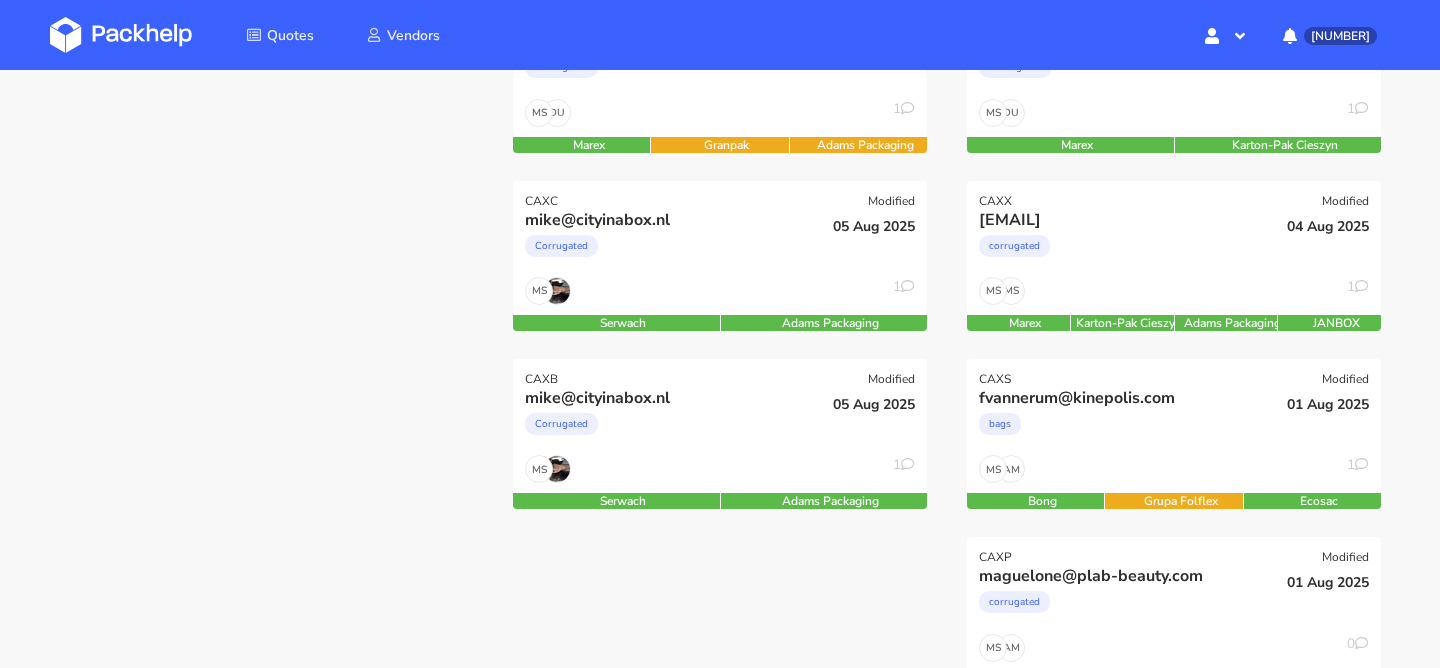 click on "mike@cityinabox.nl" at bounding box center [657, 398] 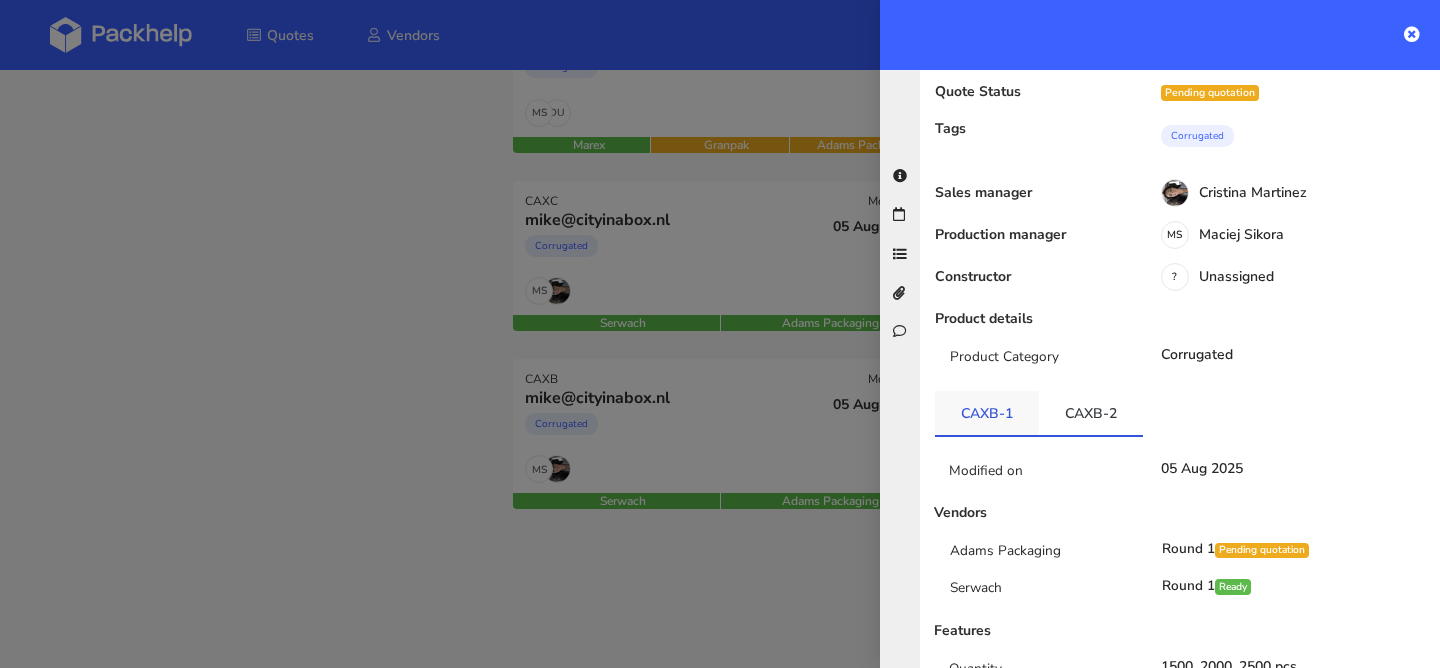 click on "CAXB-1" at bounding box center (987, 413) 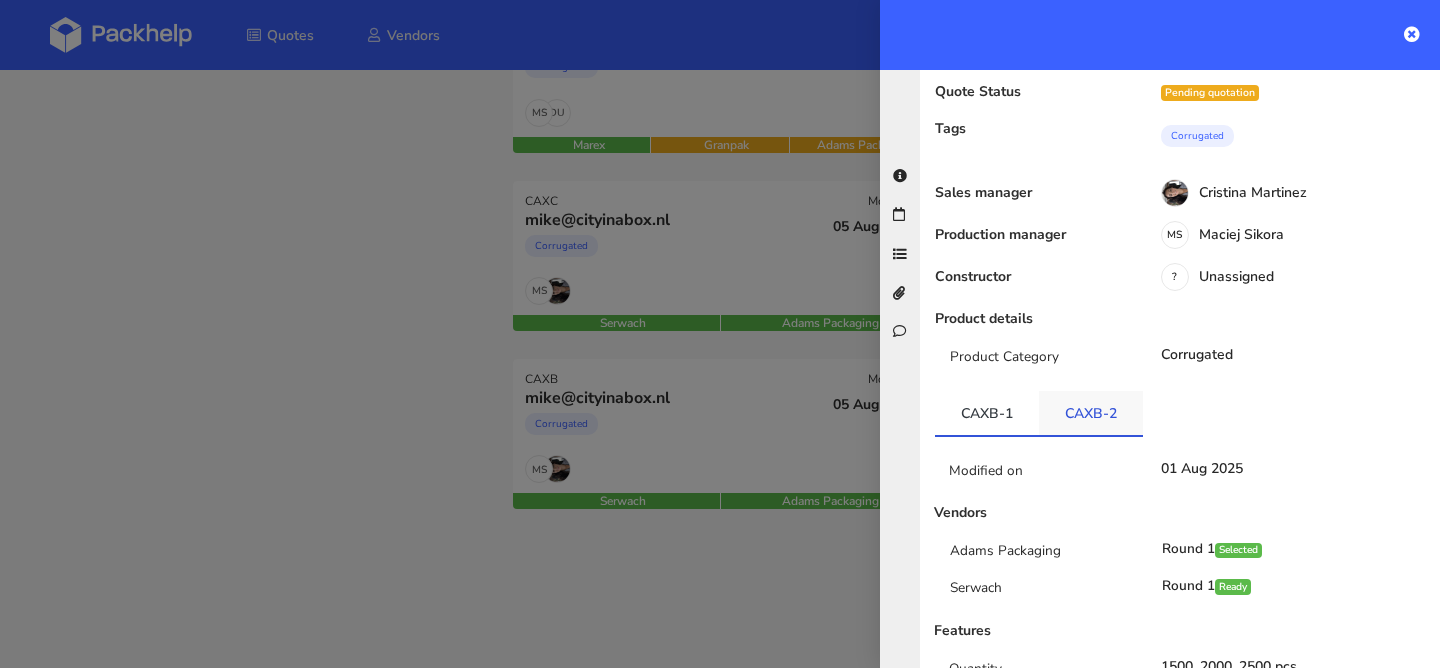 click on "CAXB-2" at bounding box center [1091, 413] 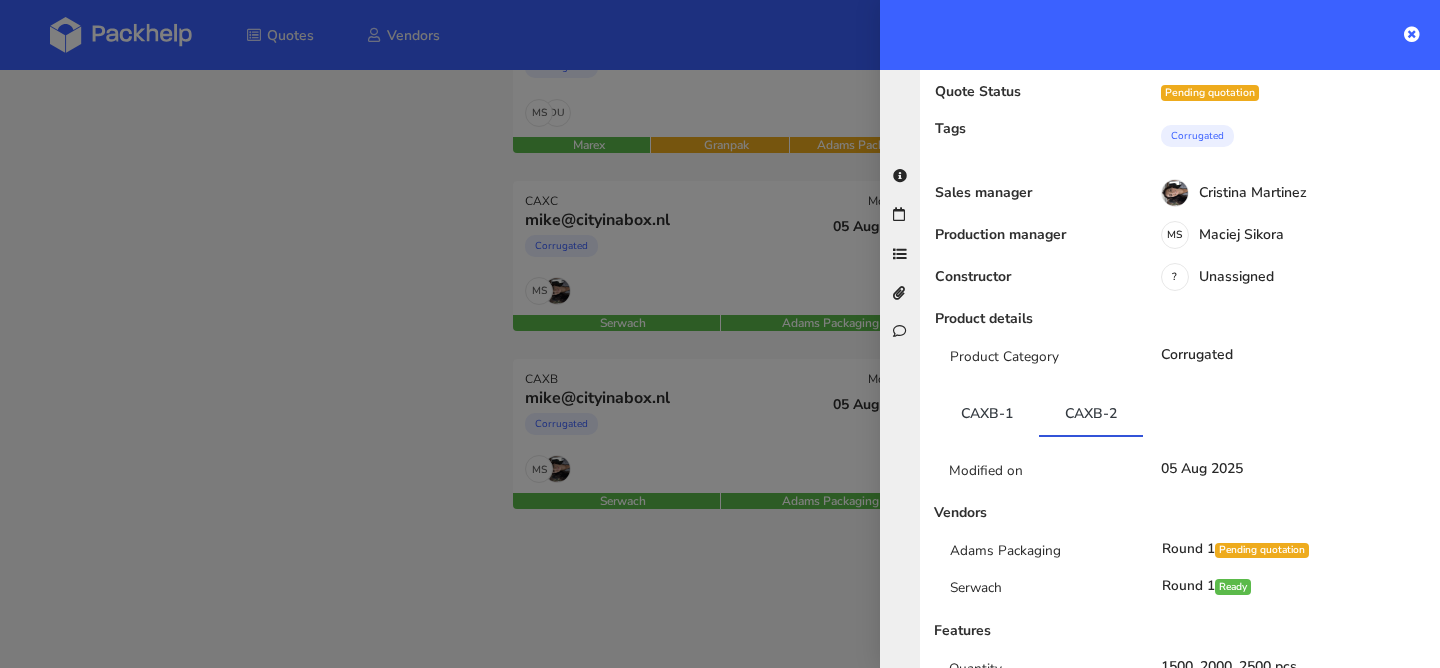 click at bounding box center [720, 334] 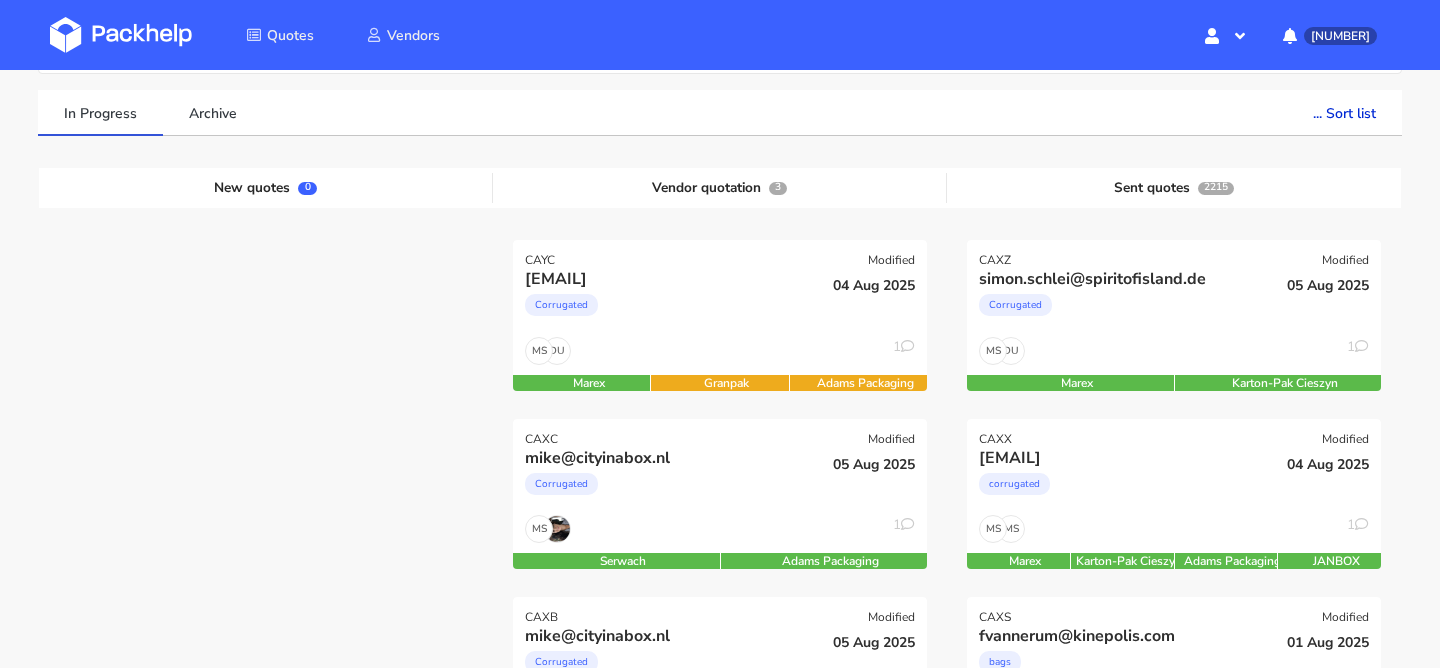 scroll, scrollTop: 129, scrollLeft: 0, axis: vertical 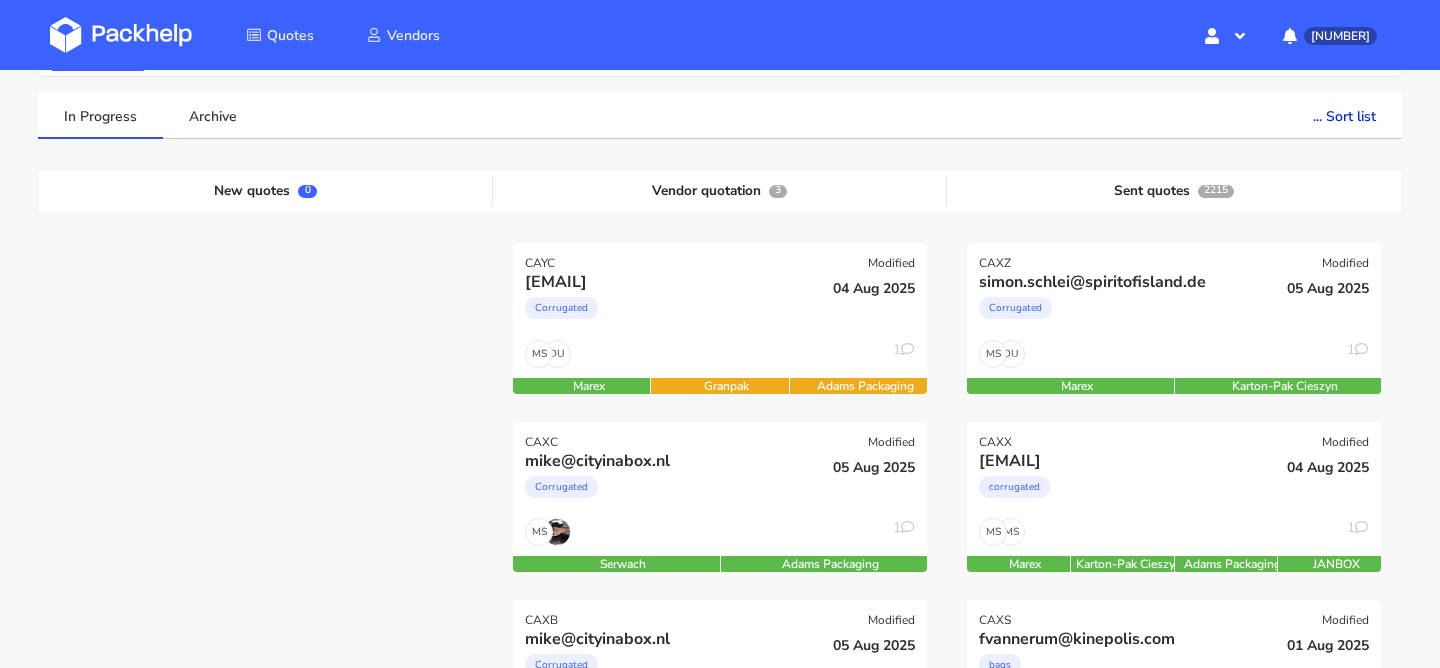 click on "CAYC     Modified" at bounding box center [720, 257] 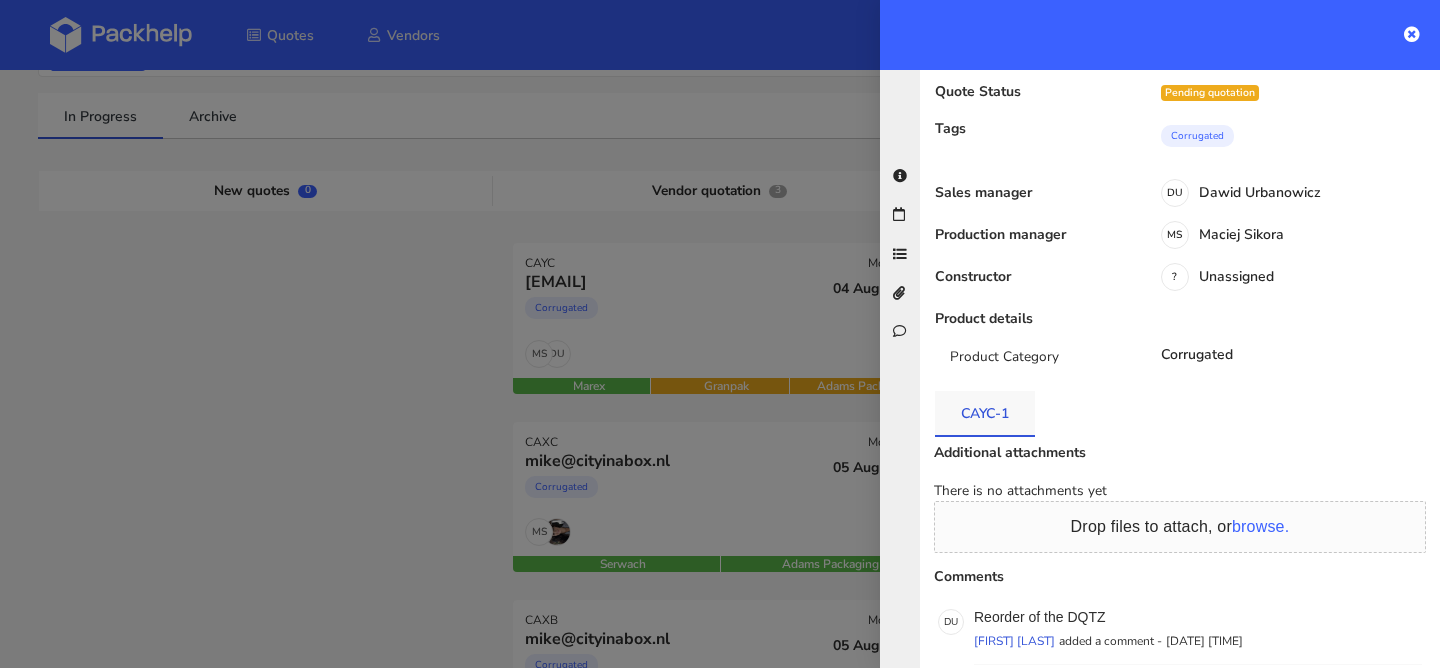 click on "CAYC-1" at bounding box center [985, 413] 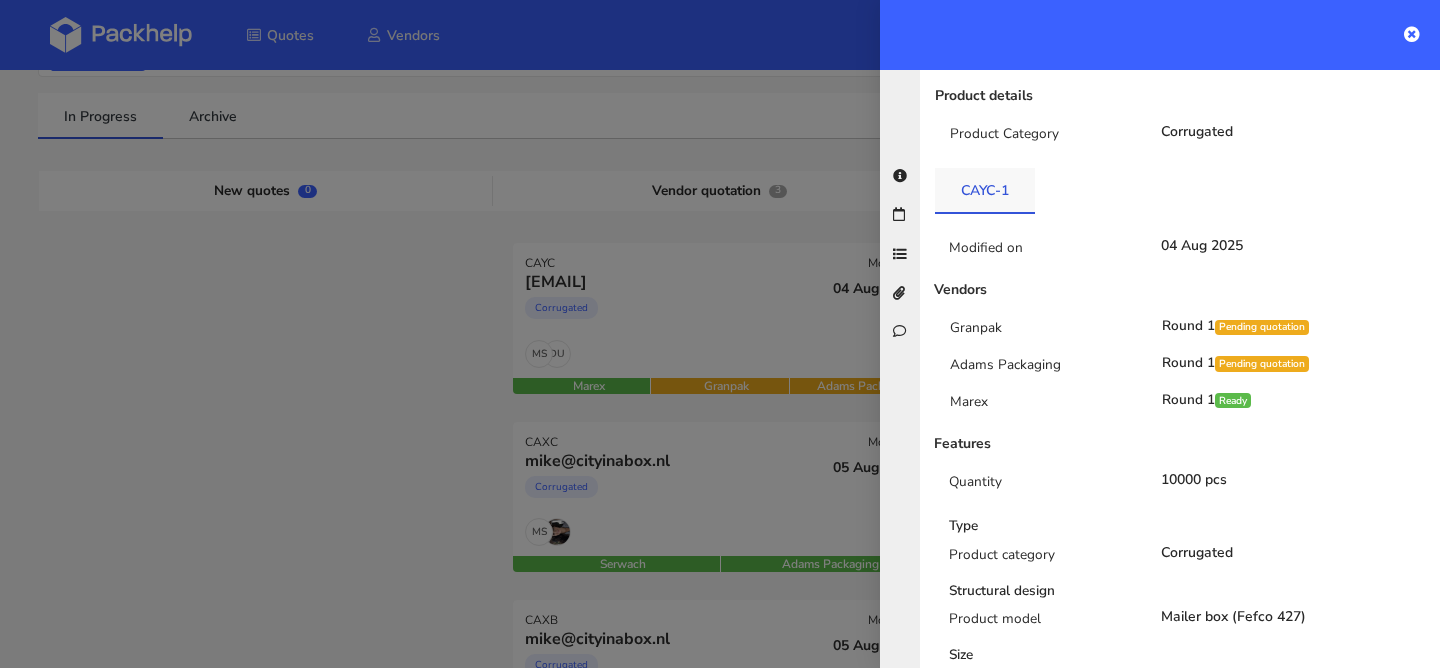 scroll, scrollTop: 314, scrollLeft: 0, axis: vertical 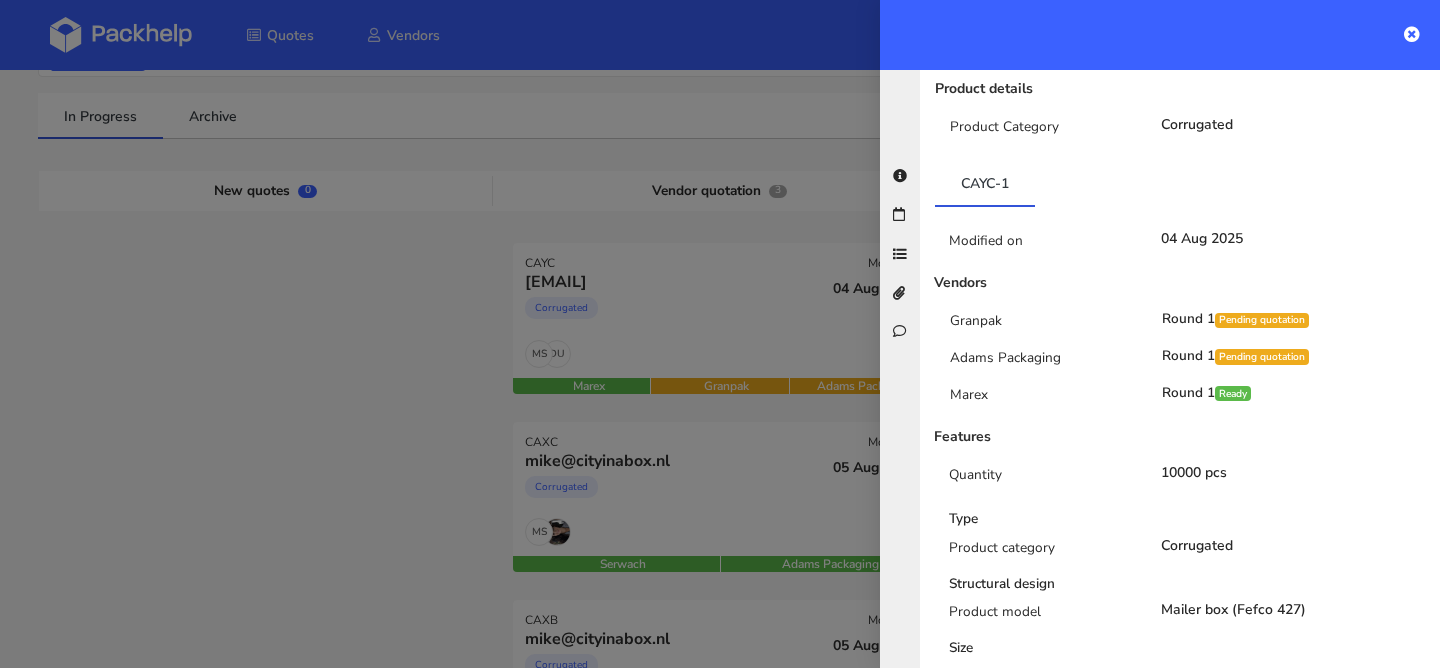 click at bounding box center [720, 334] 